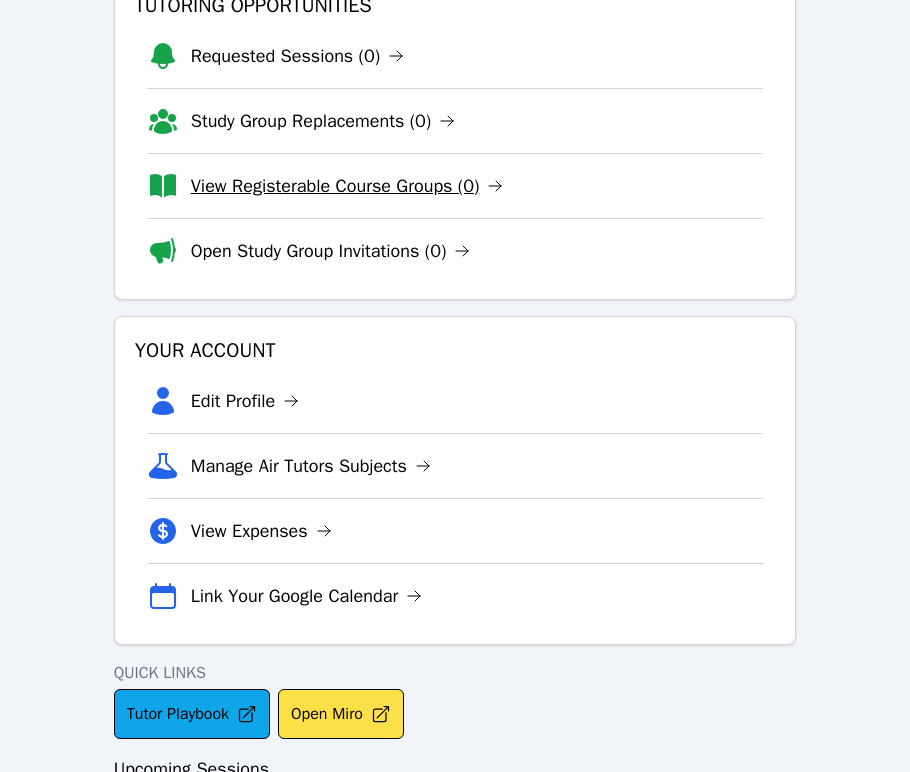 scroll, scrollTop: 380, scrollLeft: 0, axis: vertical 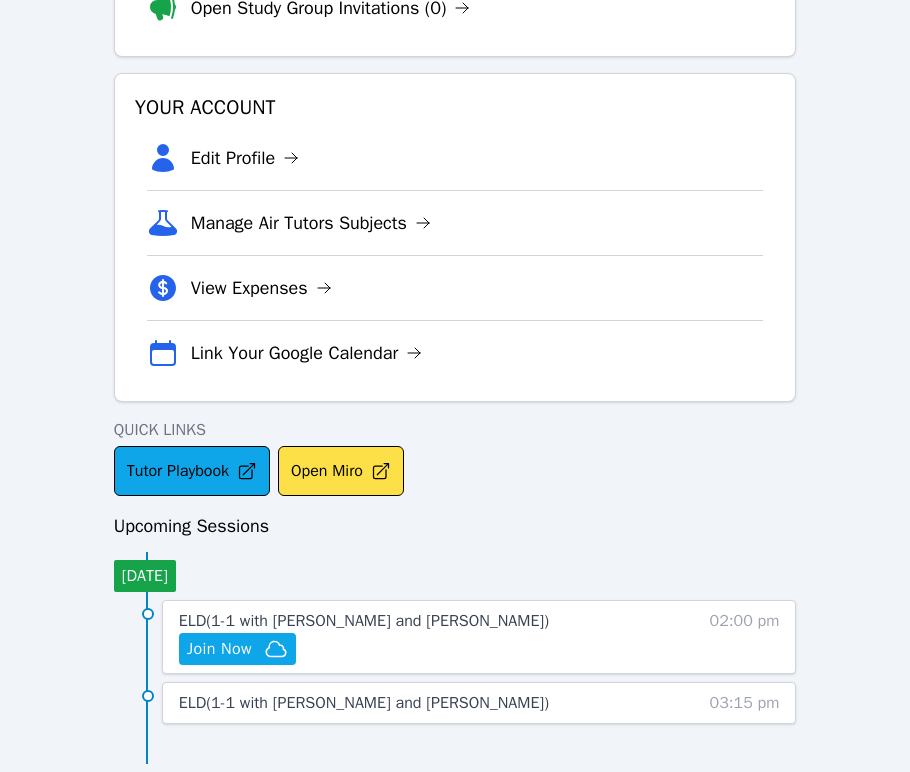 click on "ELD  ( 1-1 with Tareq Afify and Jihad Delbani ) Hidden Join Now" at bounding box center (404, 637) 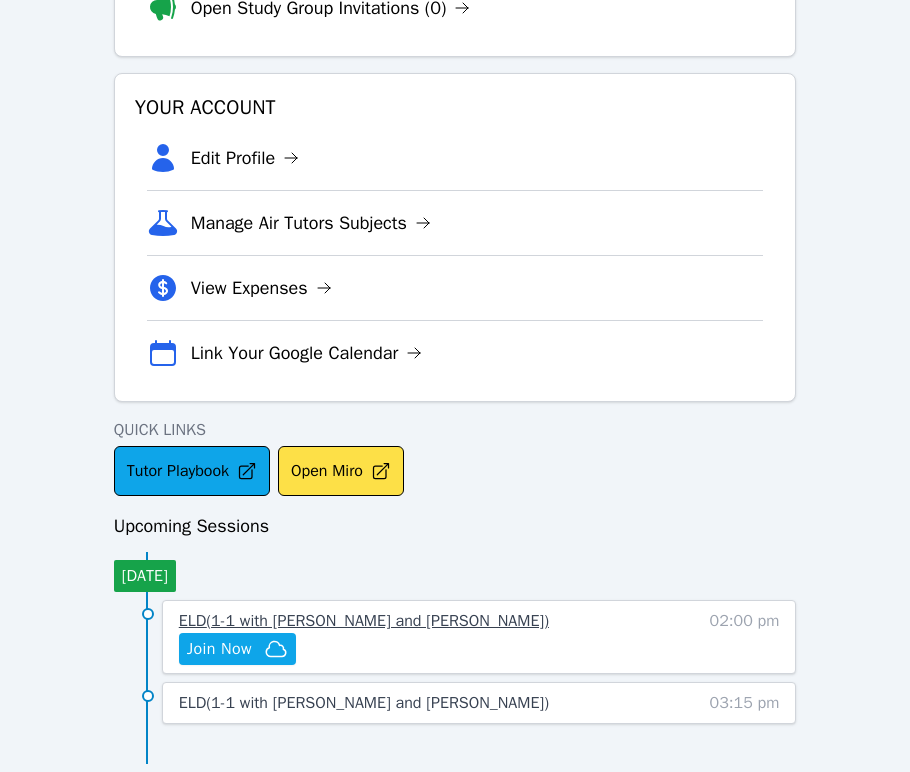 click on "ELD  ( 1-1 with Tareq Afify and Jihad Delbani )" at bounding box center [364, 621] 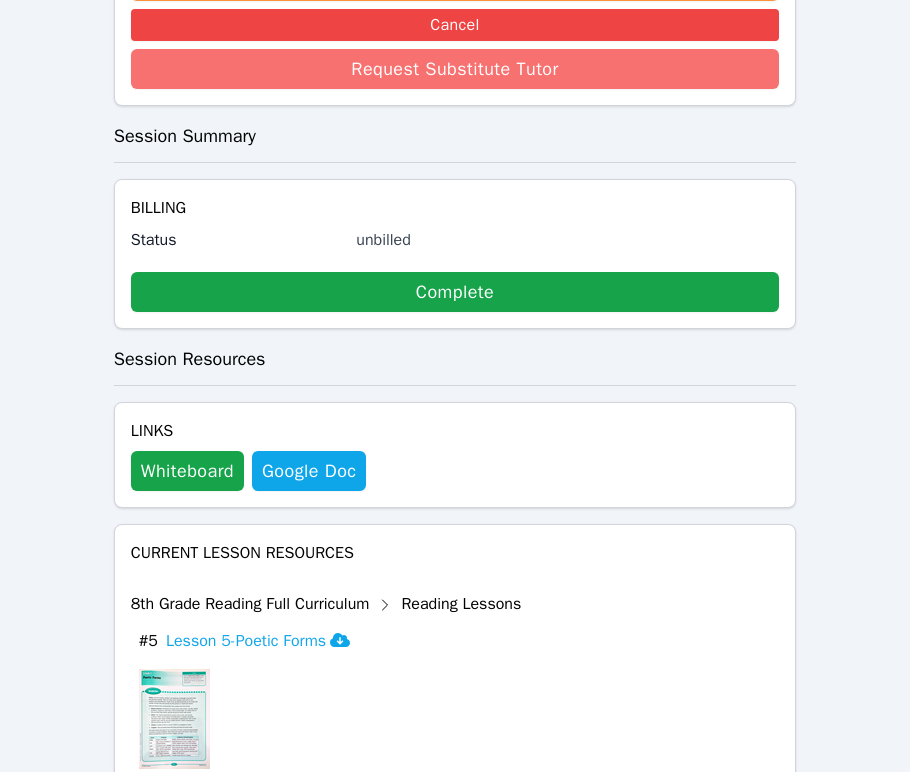scroll, scrollTop: 1025, scrollLeft: 0, axis: vertical 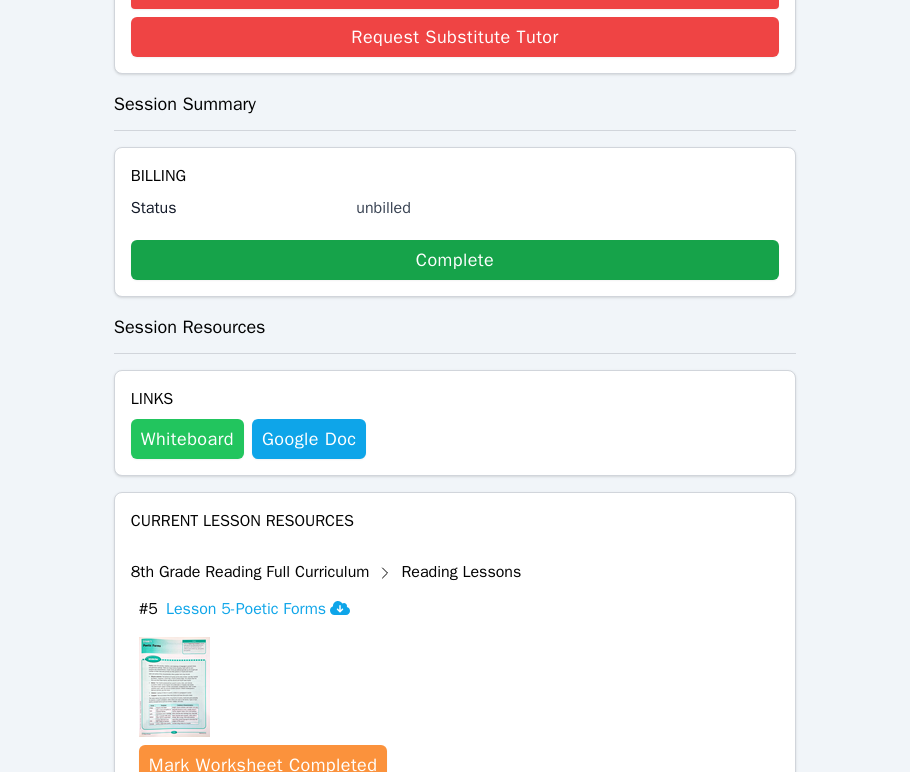 click on "Whiteboard" at bounding box center [187, 439] 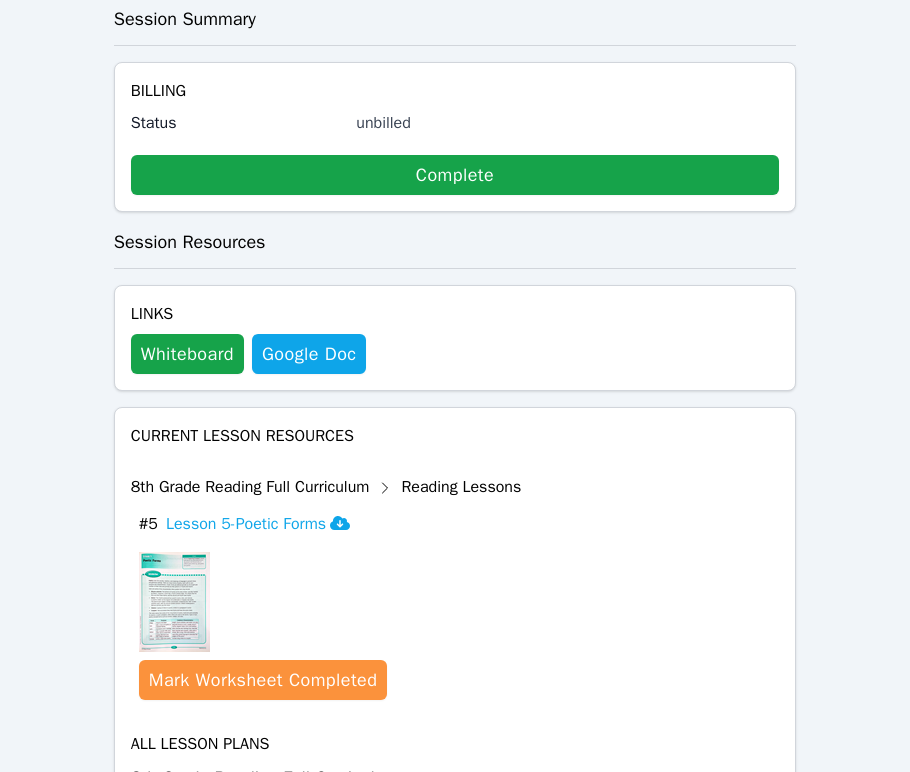 scroll, scrollTop: 1145, scrollLeft: 0, axis: vertical 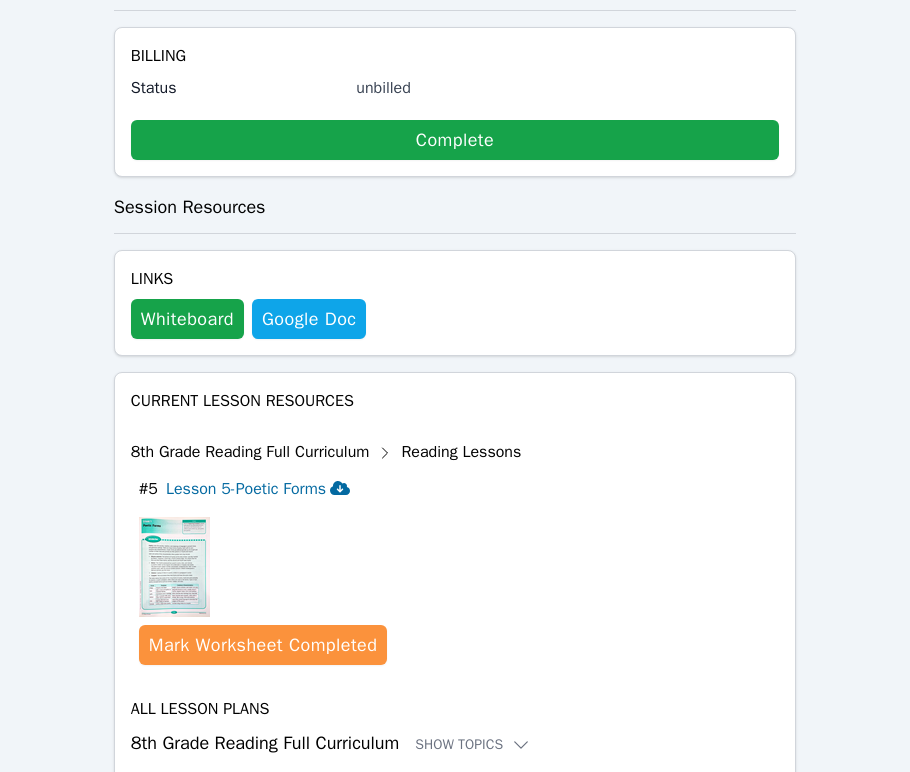 click on "Lesson 5-Poetic Forms" at bounding box center [258, 489] 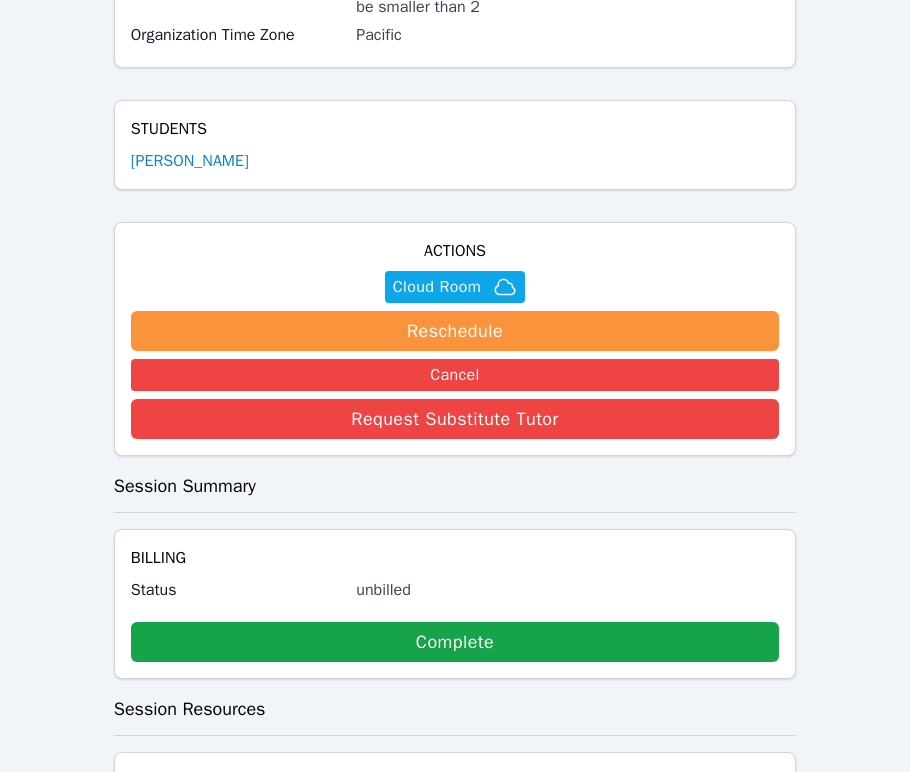 scroll, scrollTop: 0, scrollLeft: 0, axis: both 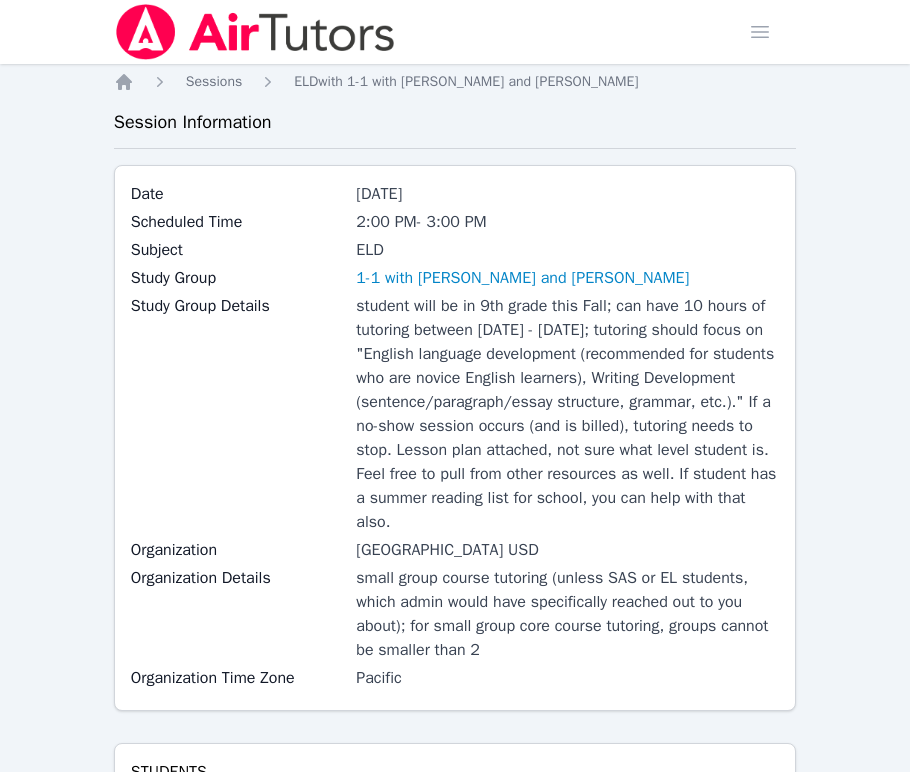 click at bounding box center (255, 32) 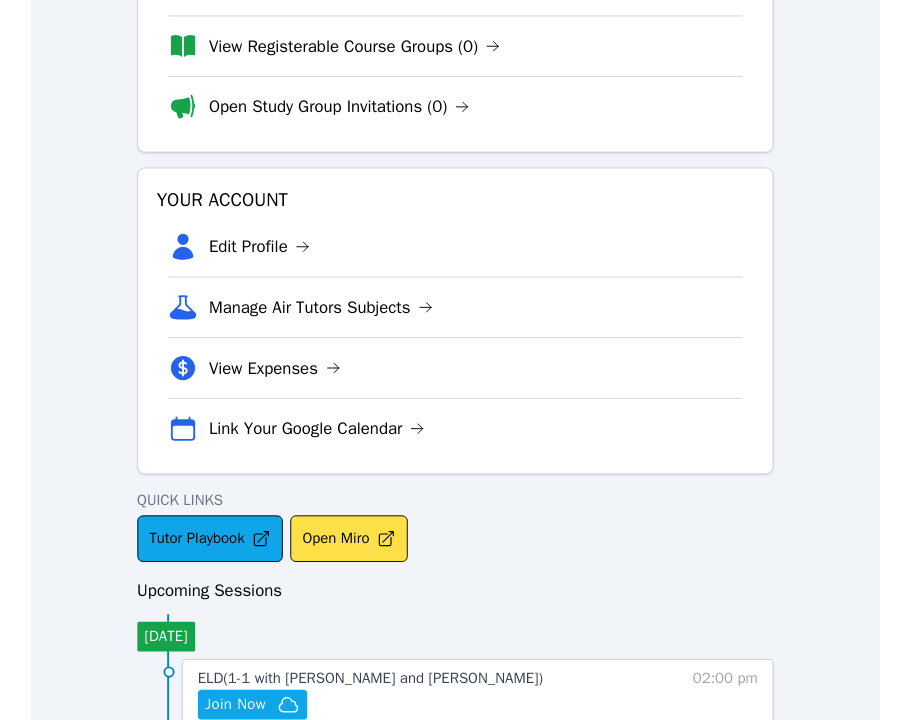 scroll, scrollTop: 380, scrollLeft: 0, axis: vertical 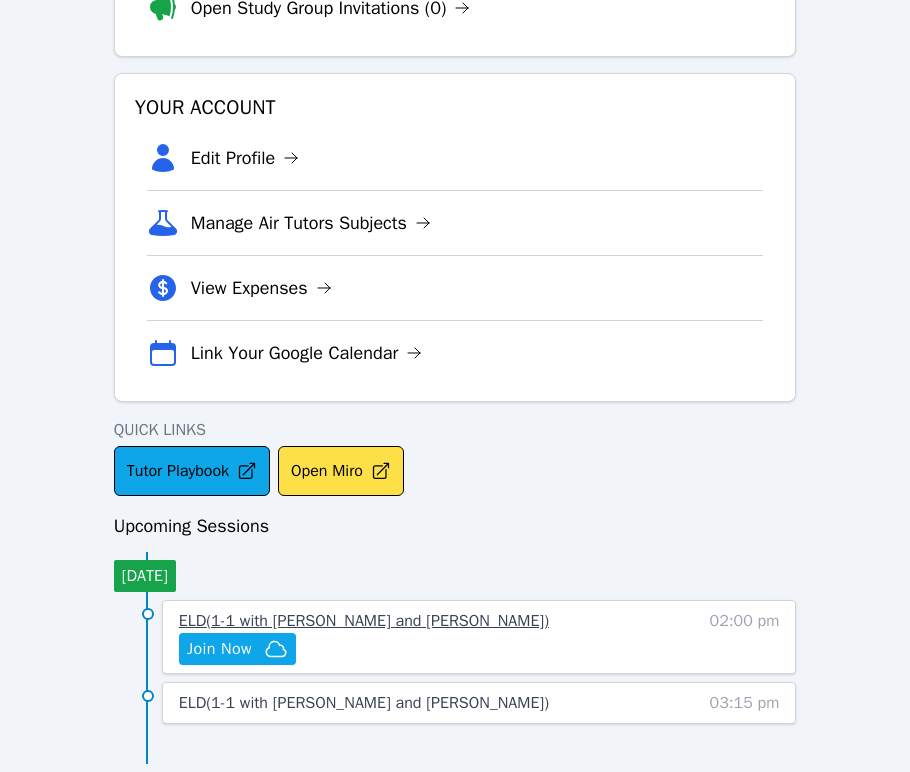 click on "ELD  ( 1-1 with Tareq Afify and Jihad Delbani )" at bounding box center [364, 621] 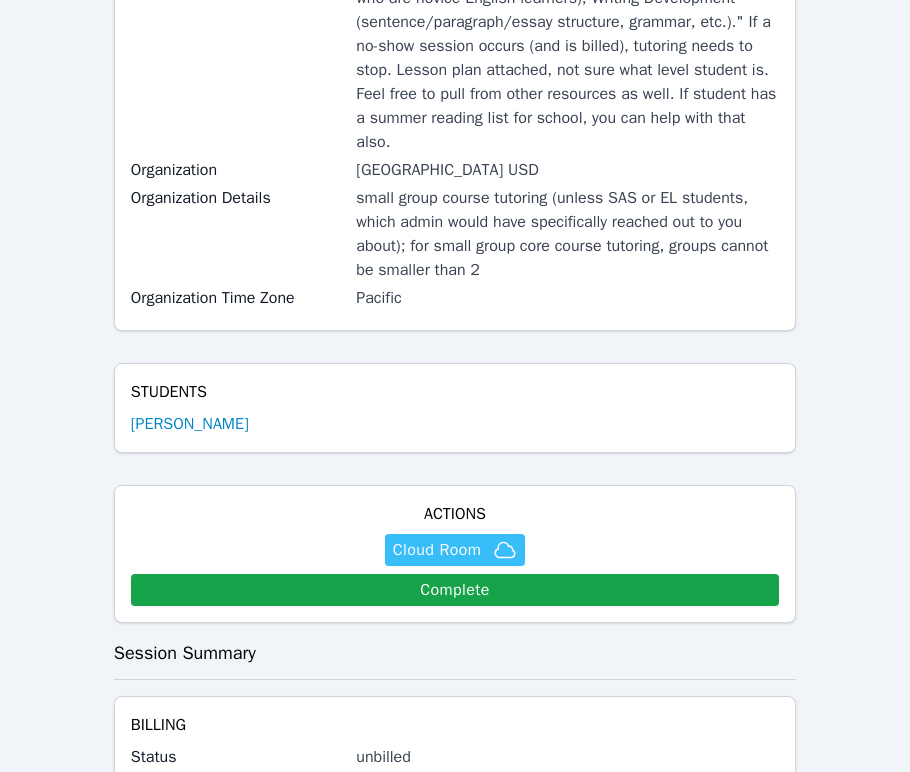 click on "Cloud Room" at bounding box center [437, 550] 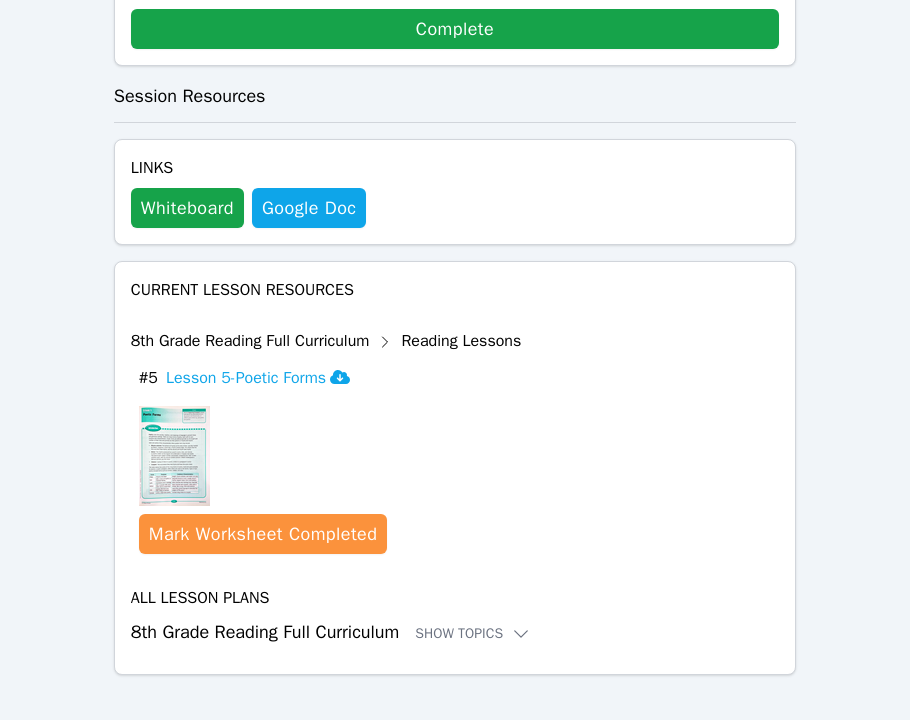 scroll, scrollTop: 1179, scrollLeft: 0, axis: vertical 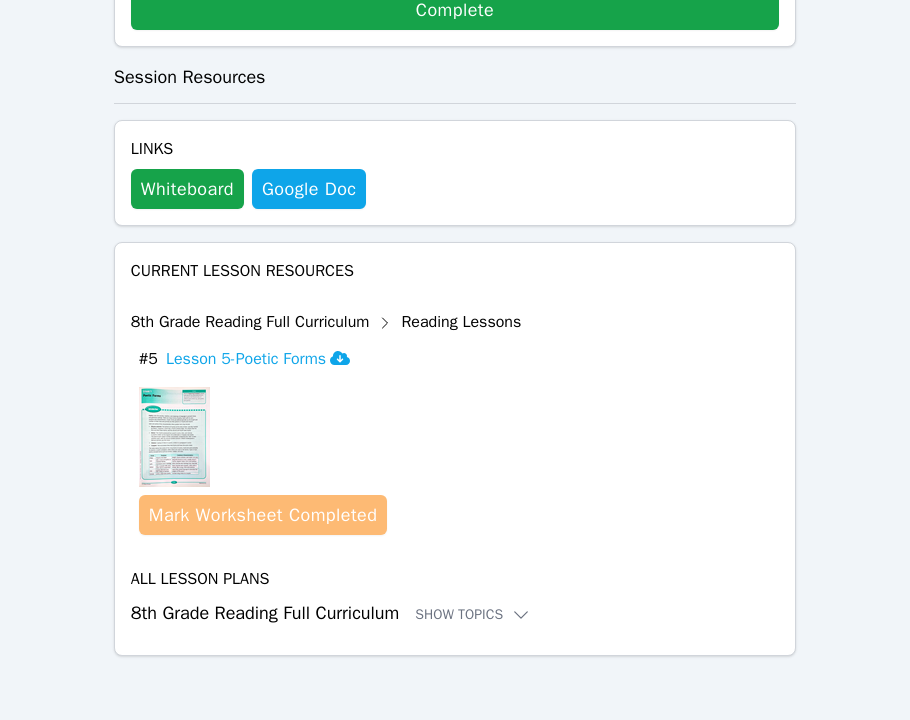 click on "Mark Worksheet Completed" at bounding box center [263, 515] 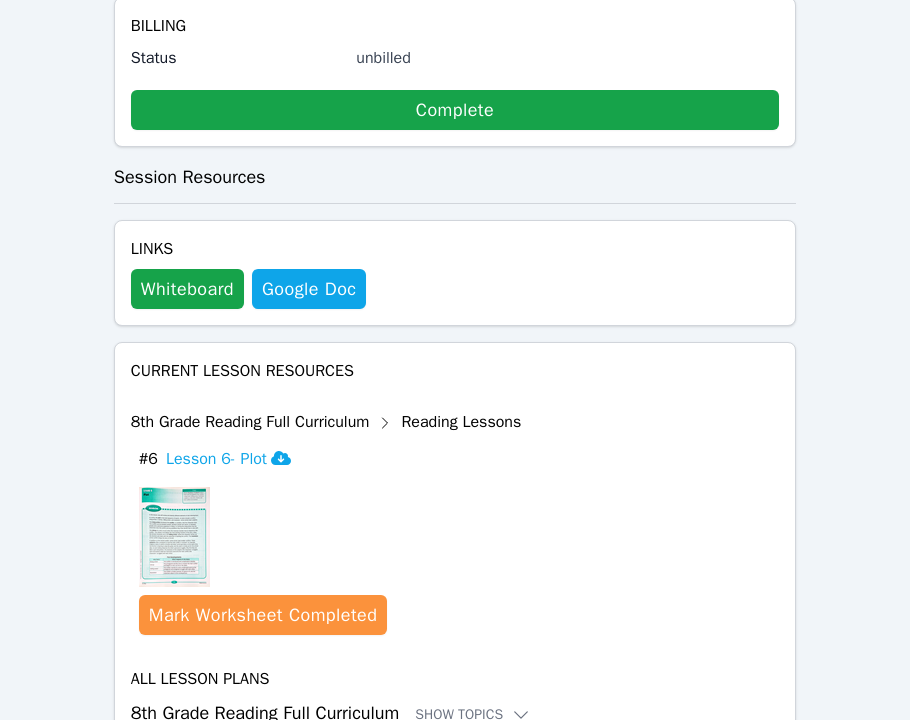scroll, scrollTop: 1179, scrollLeft: 0, axis: vertical 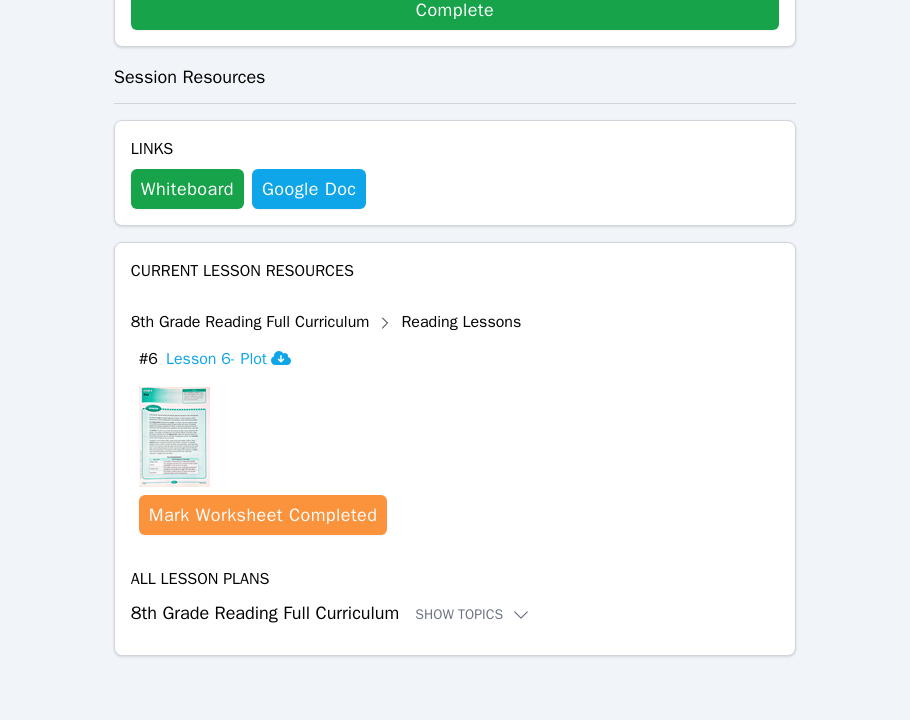 click on "8th Grade Reading Full Curriculum Show Topics" at bounding box center (455, 613) 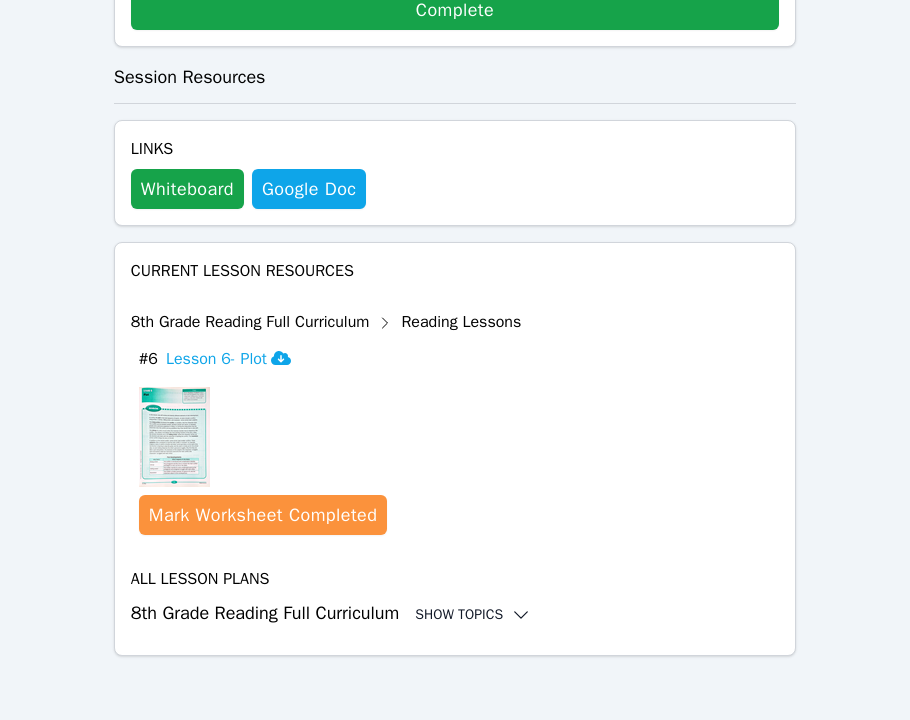 click on "Show Topics" at bounding box center [473, 615] 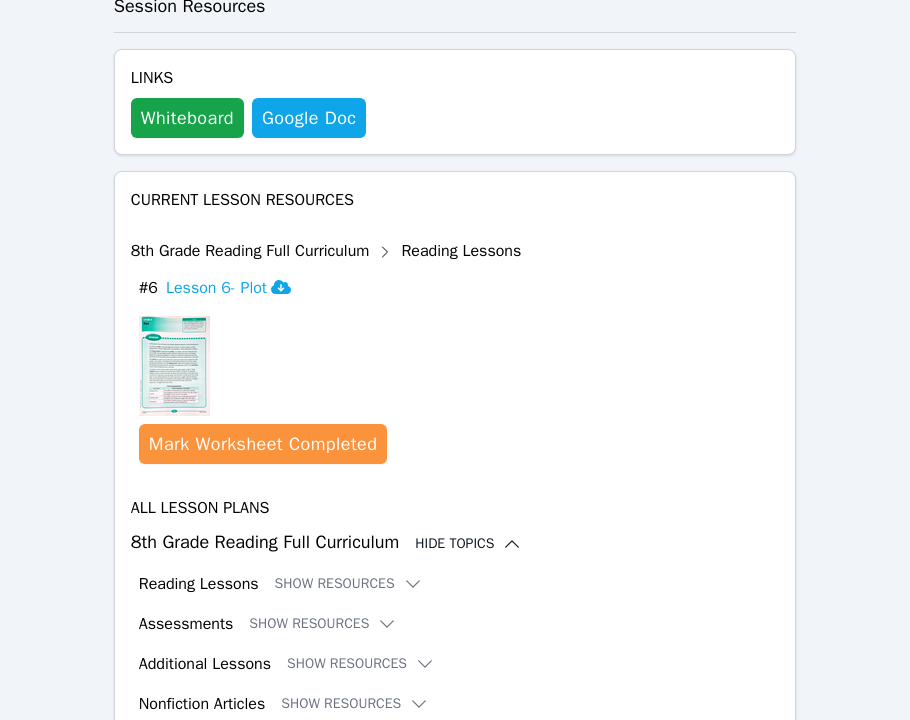 scroll, scrollTop: 1343, scrollLeft: 0, axis: vertical 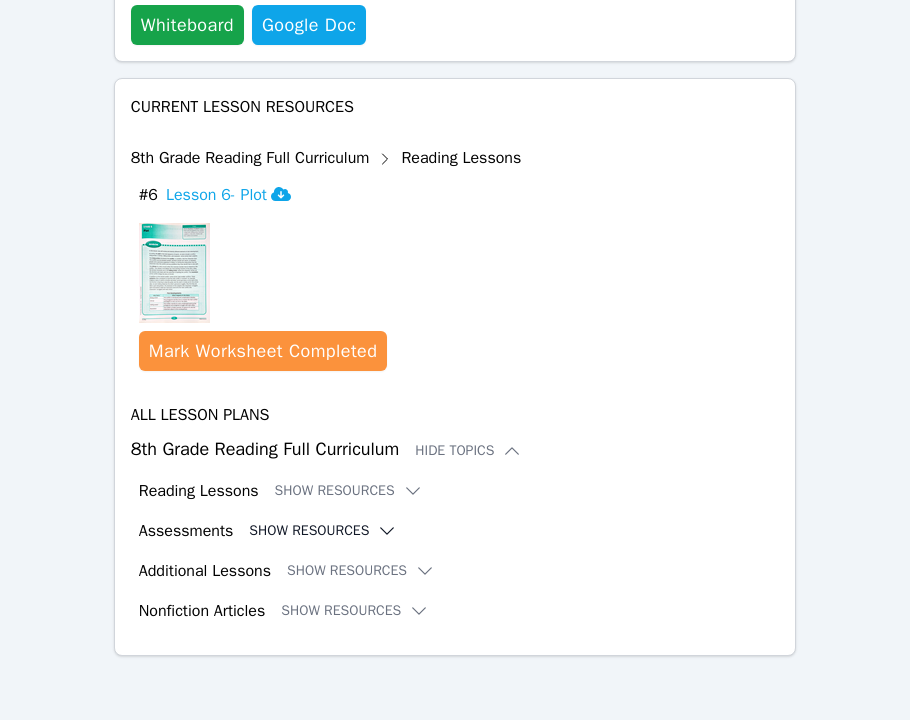 click on "Show Resources" at bounding box center [323, 531] 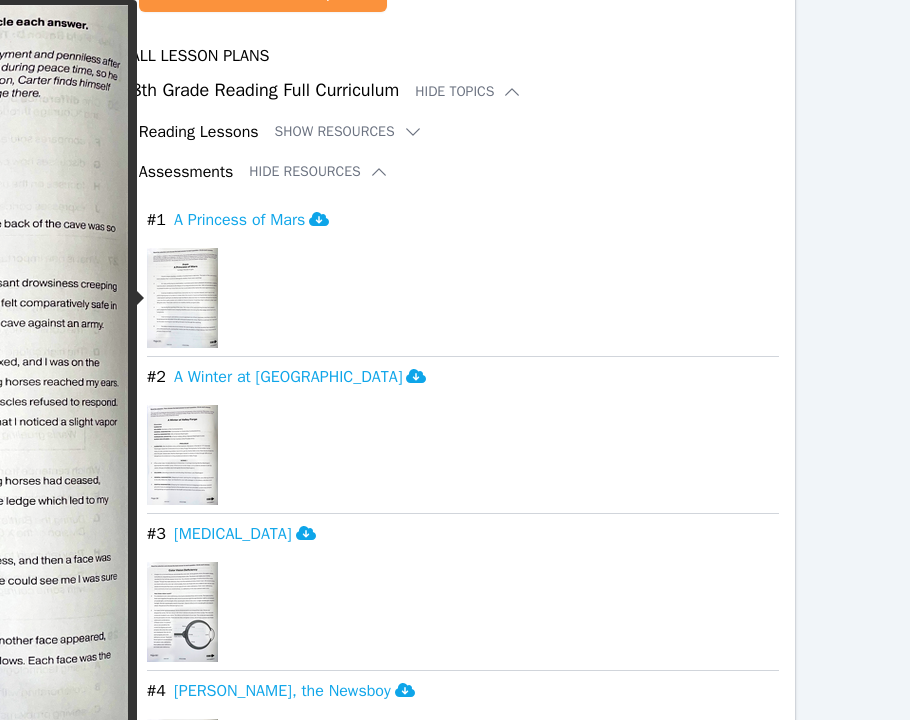 scroll, scrollTop: 1699, scrollLeft: 0, axis: vertical 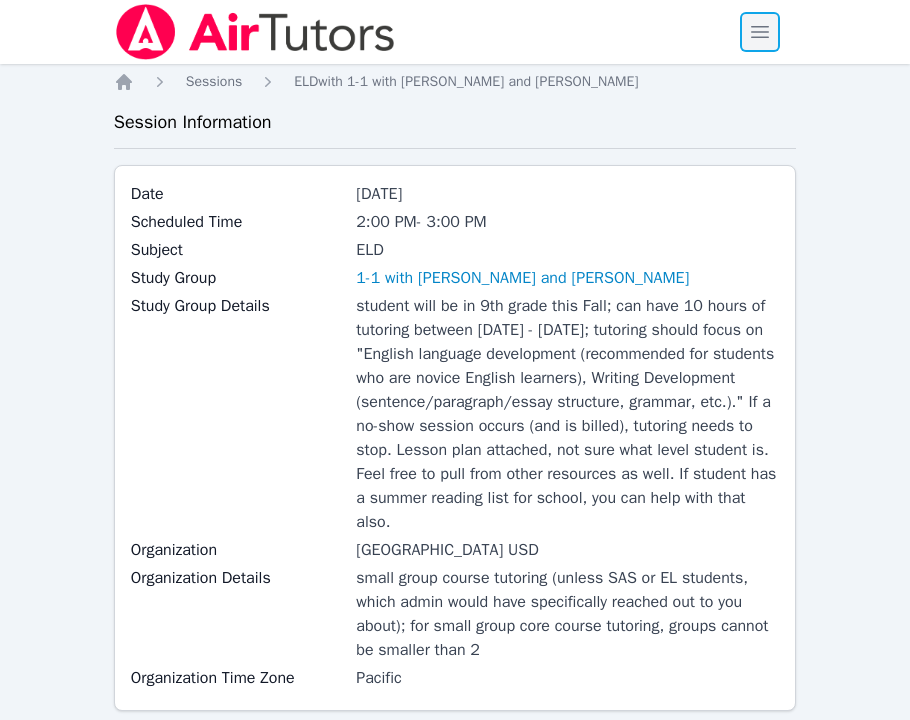 click at bounding box center [760, 32] 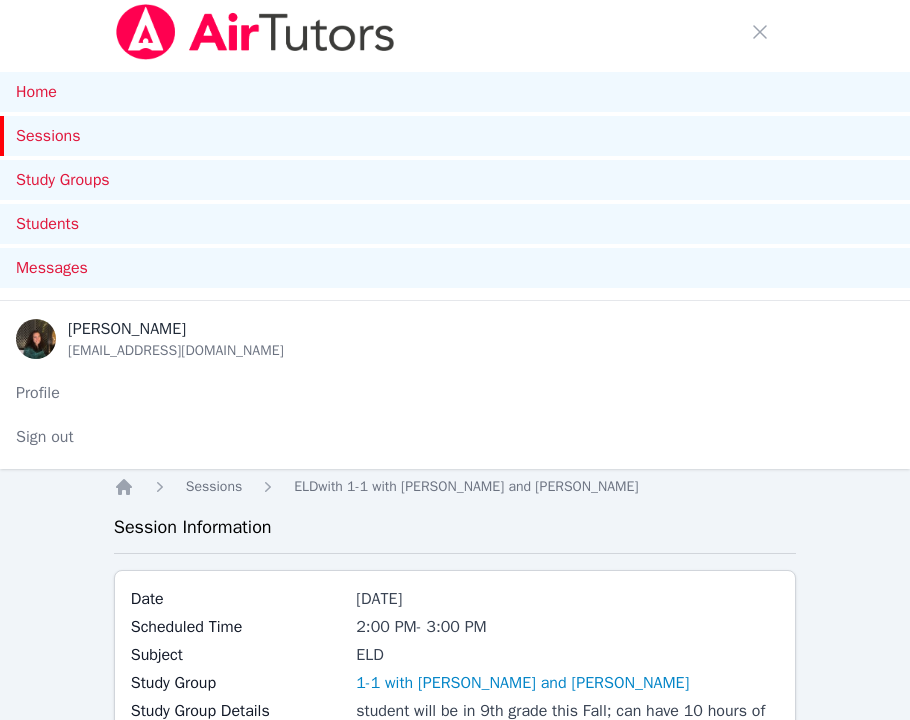 click on "Sessions" at bounding box center [455, 136] 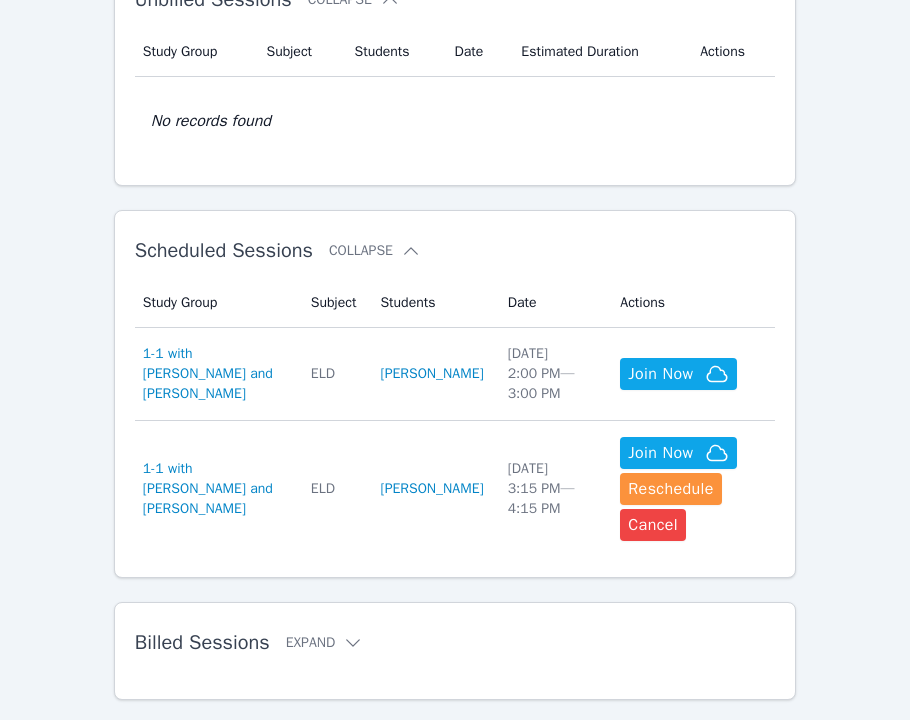 scroll, scrollTop: 813, scrollLeft: 0, axis: vertical 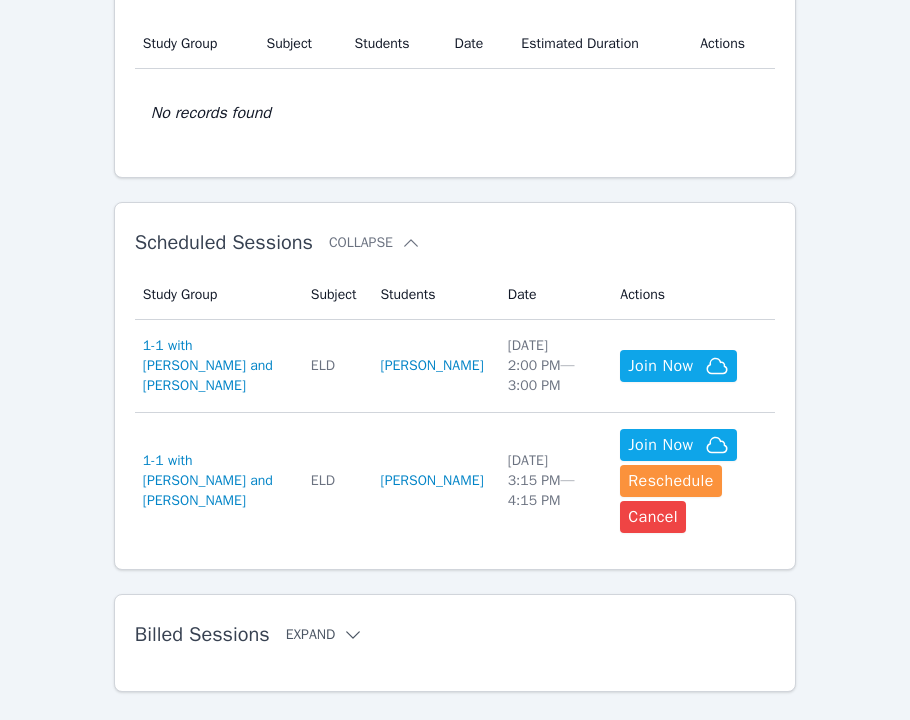 click 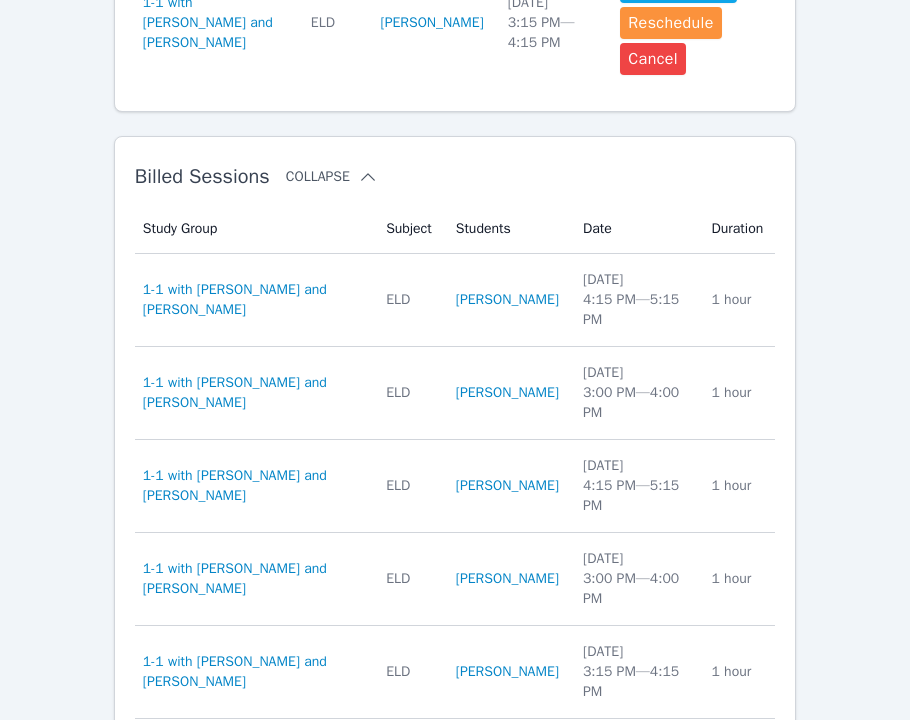 scroll, scrollTop: 1290, scrollLeft: 0, axis: vertical 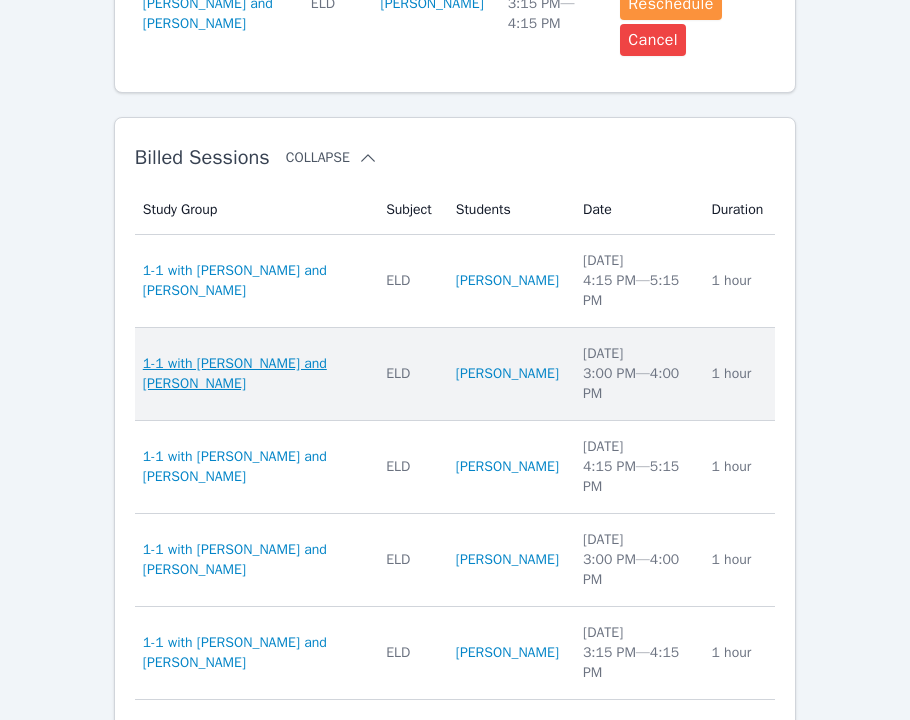click on "1-1 with [PERSON_NAME] and [PERSON_NAME]" at bounding box center [252, 374] 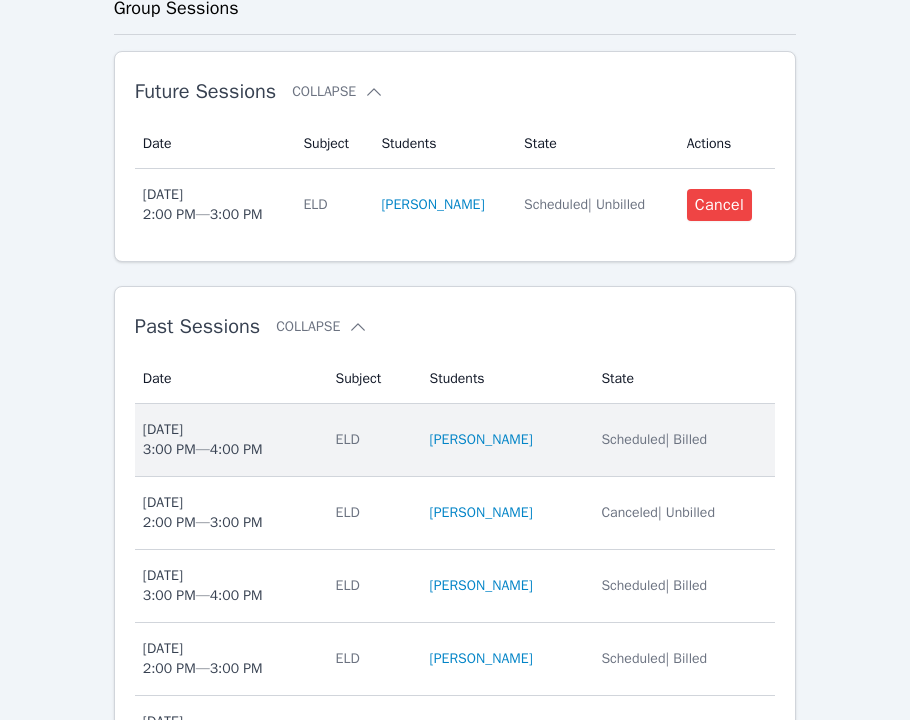 scroll, scrollTop: 1353, scrollLeft: 0, axis: vertical 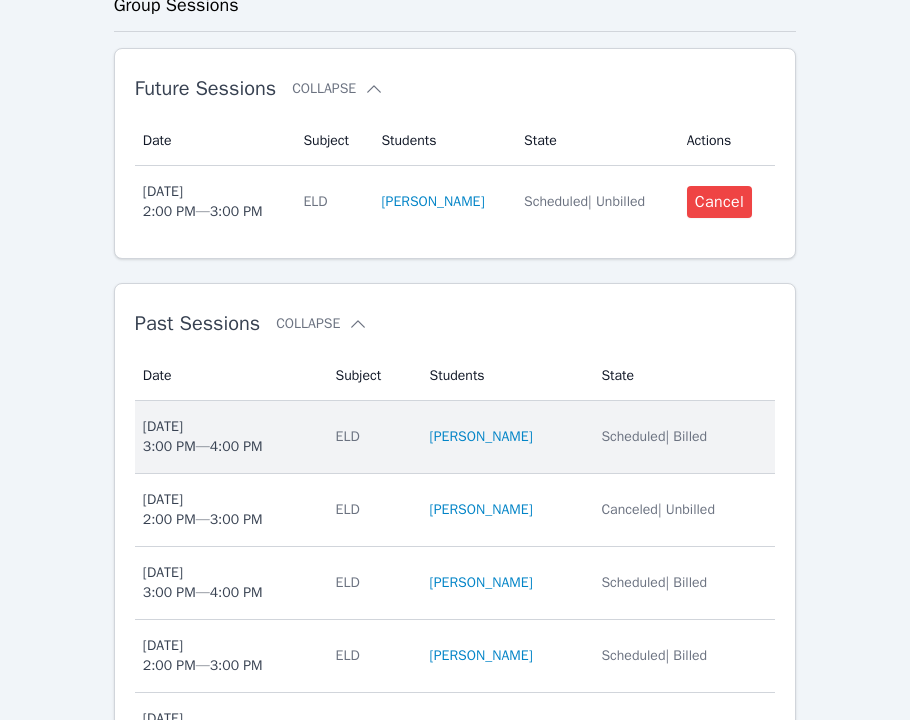 click on "ELD" at bounding box center (371, 437) 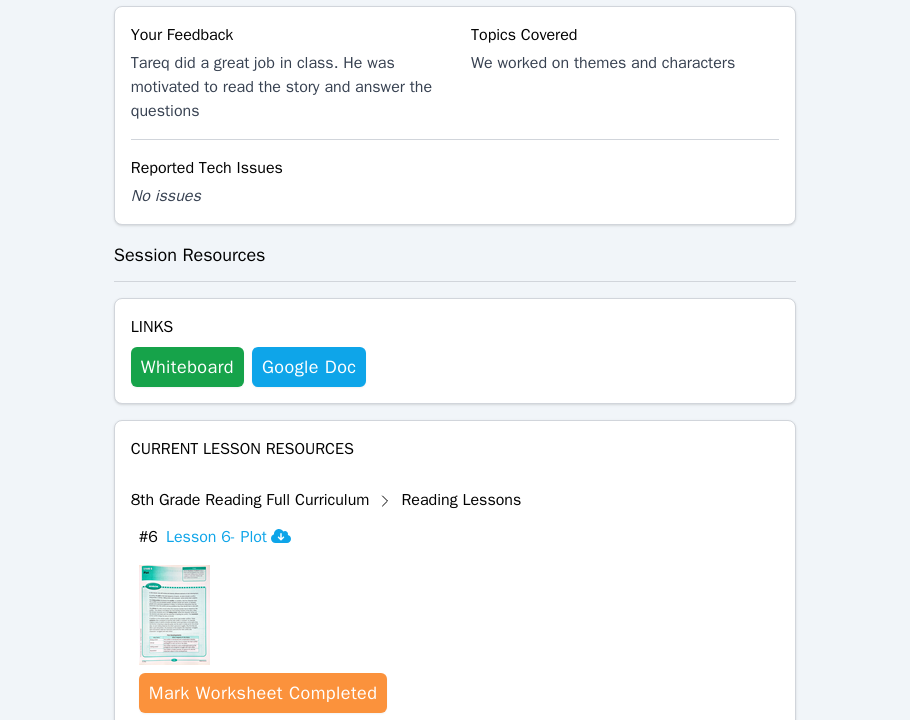 scroll, scrollTop: 1892, scrollLeft: 0, axis: vertical 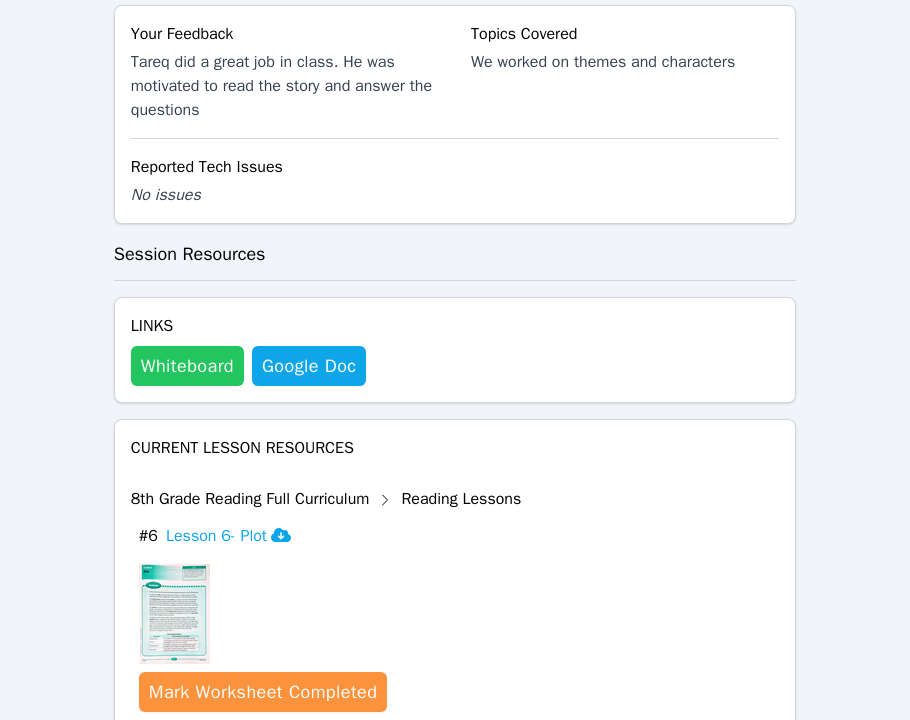 click on "Whiteboard" at bounding box center [187, 366] 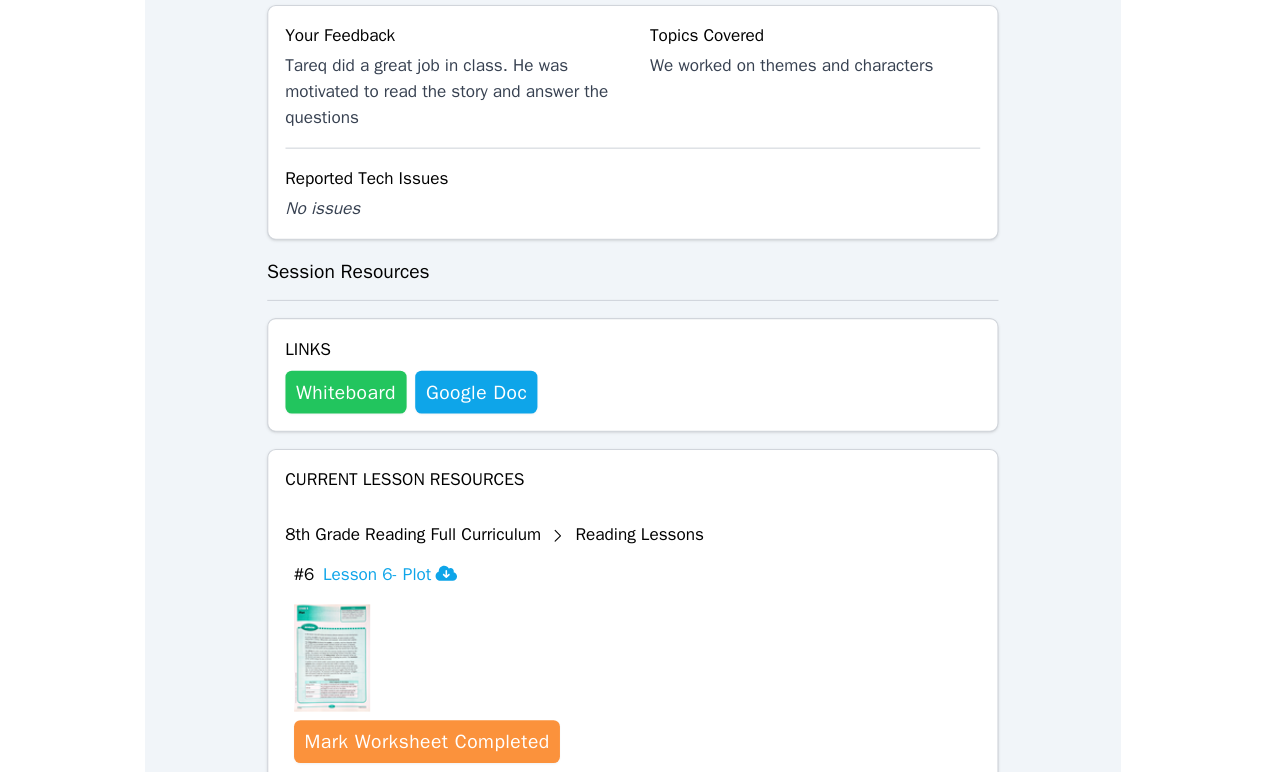 scroll, scrollTop: 1361, scrollLeft: 0, axis: vertical 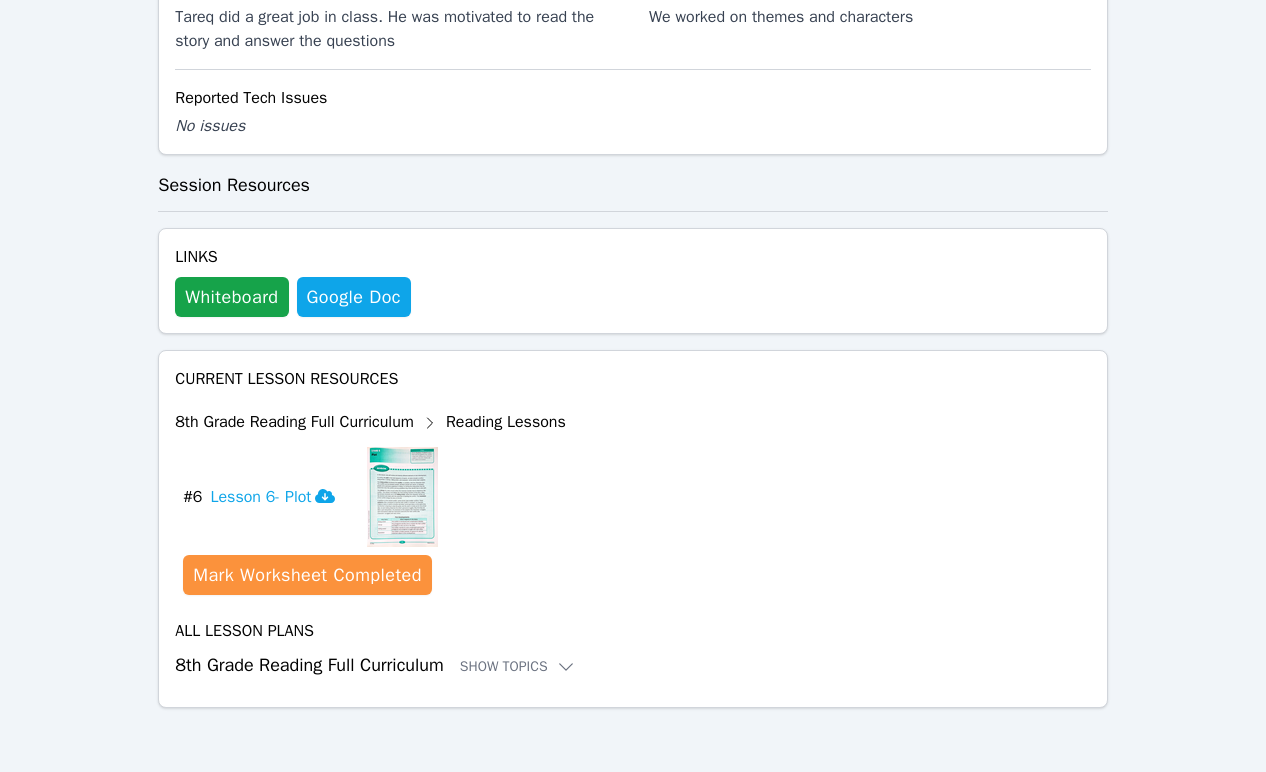 click on "Current Lesson Resources 8th Grade Reading Full Curriculum Reading Lessons download resource # 6 Lesson 6- Plot Mark Worksheet Completed All Lesson Plans 8th Grade Reading Full Curriculum Show Topics" at bounding box center [633, 529] 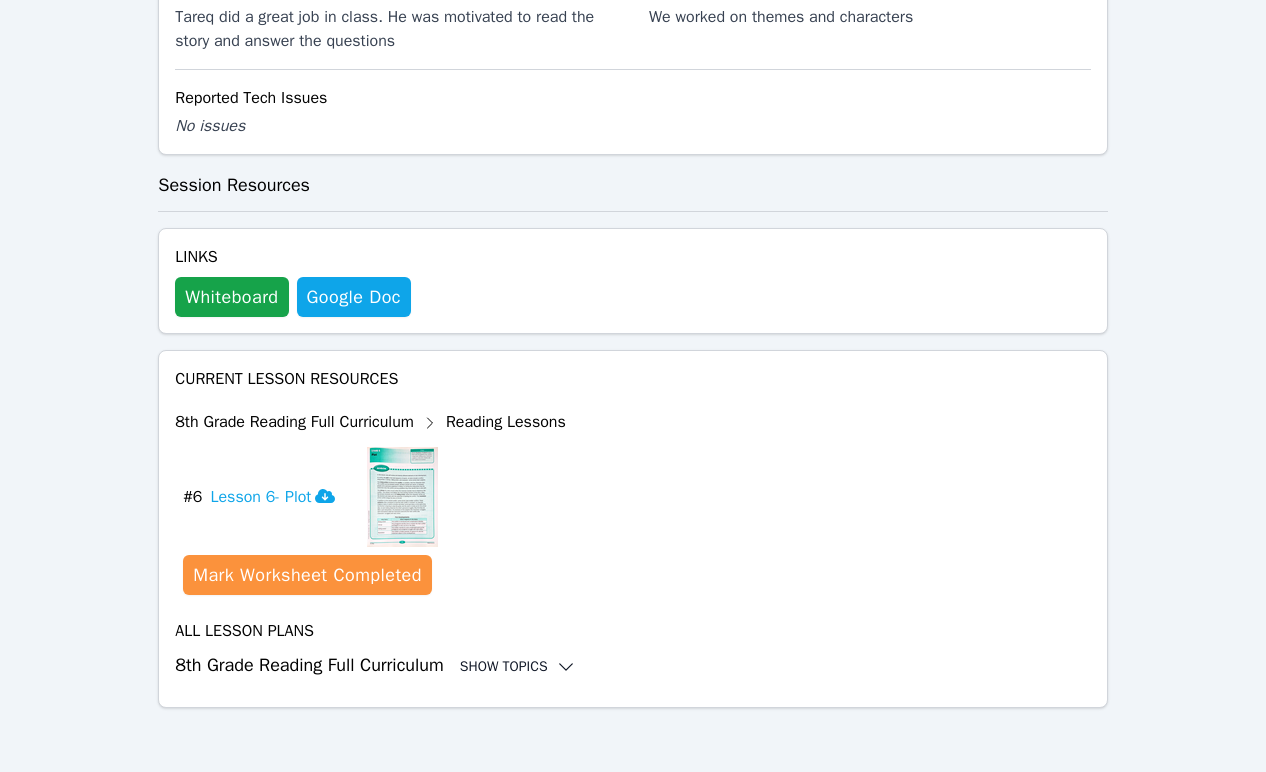 click 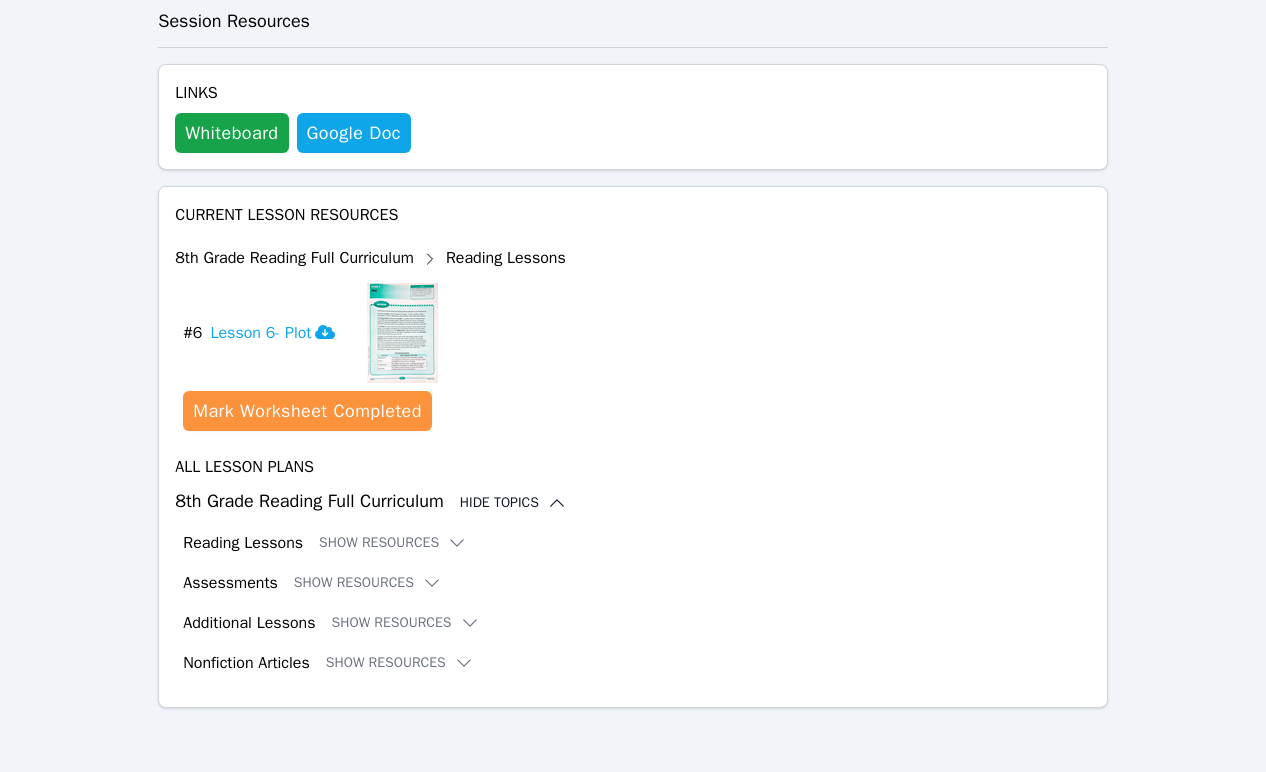 scroll, scrollTop: 1598, scrollLeft: 0, axis: vertical 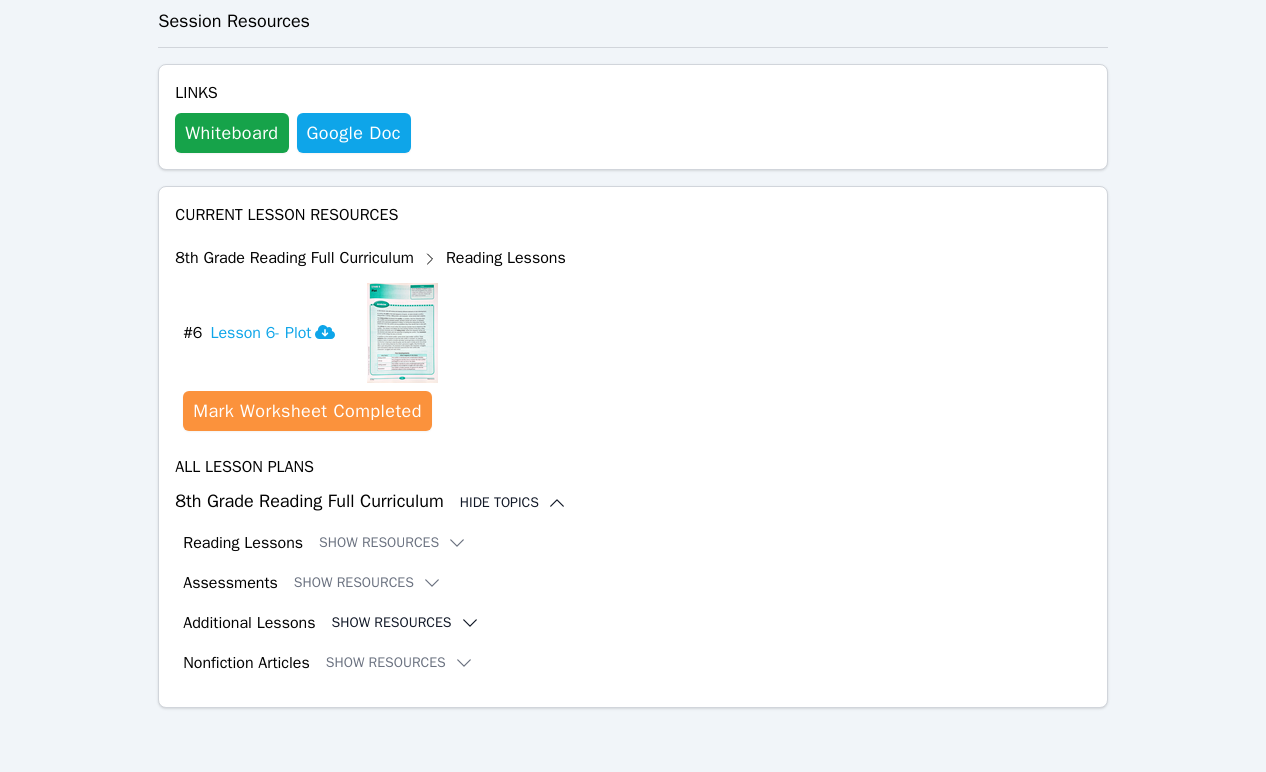 click on "Show Resources" at bounding box center (406, 623) 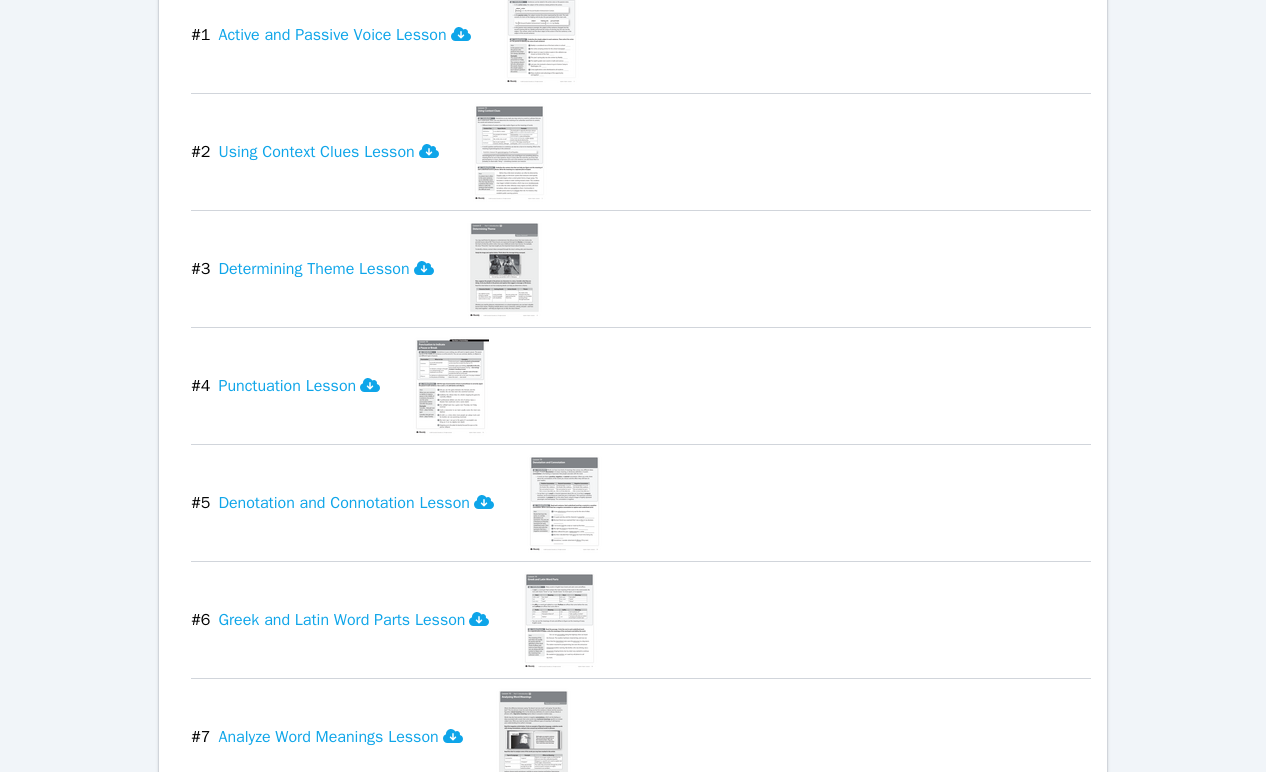 scroll, scrollTop: 2245, scrollLeft: 0, axis: vertical 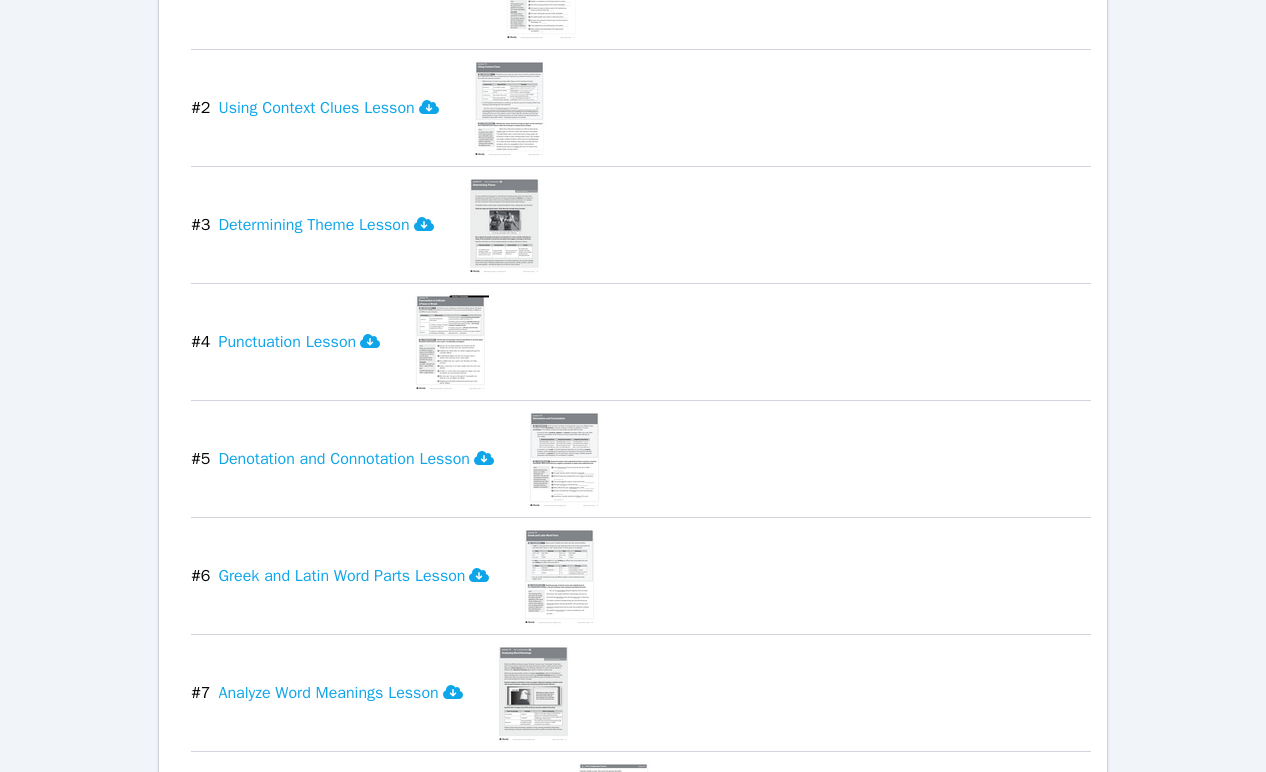 click at bounding box center (450, 342) 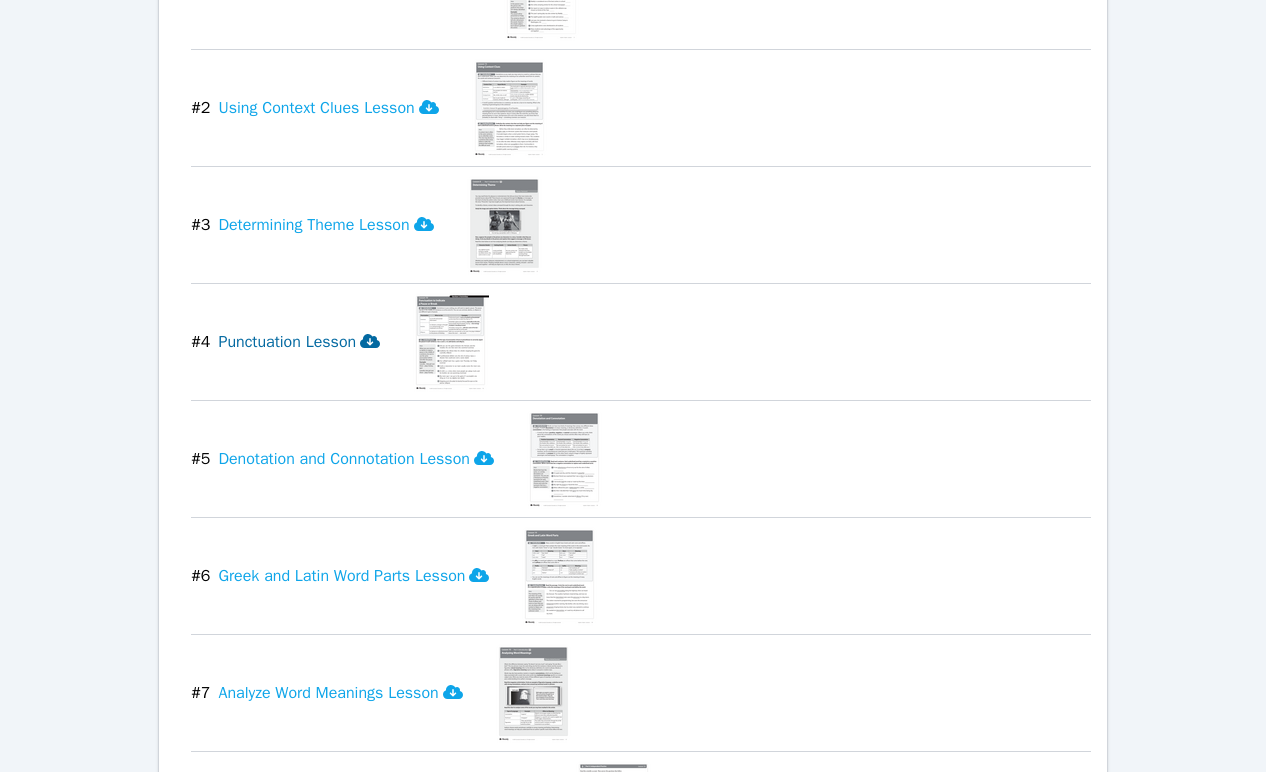 click on "Punctuation Lesson" at bounding box center [299, 342] 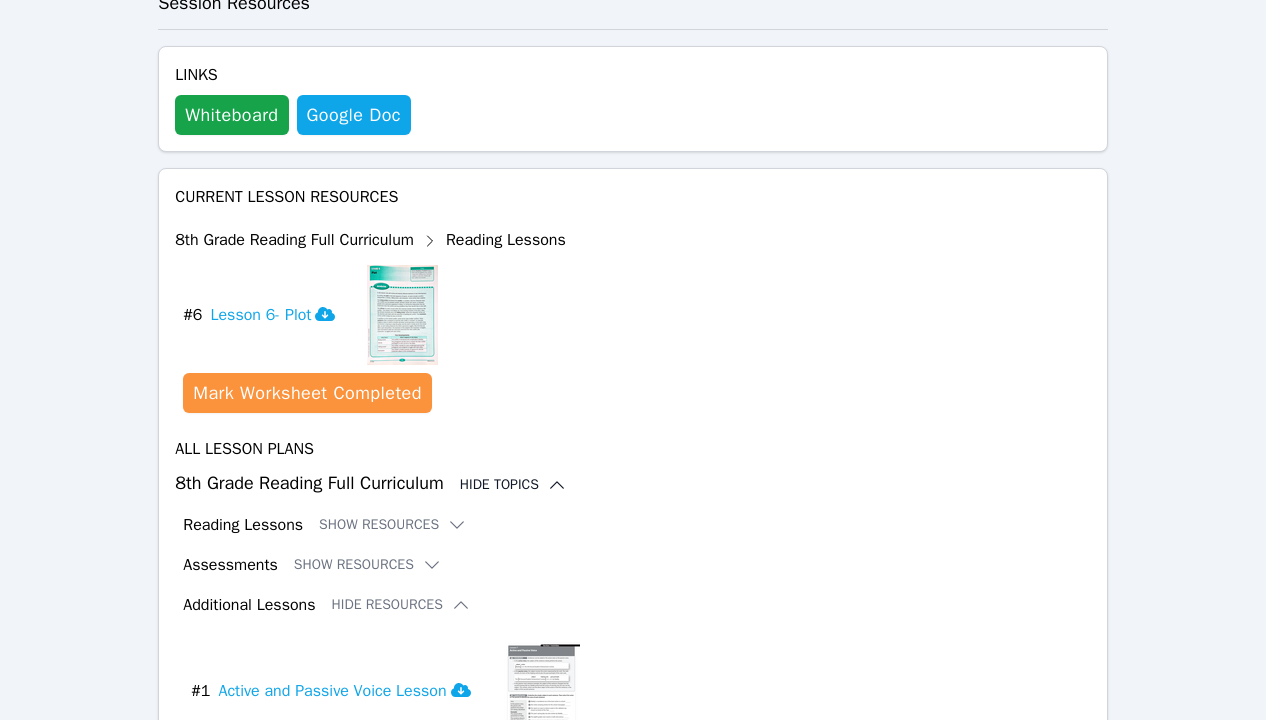 scroll, scrollTop: 1657, scrollLeft: 0, axis: vertical 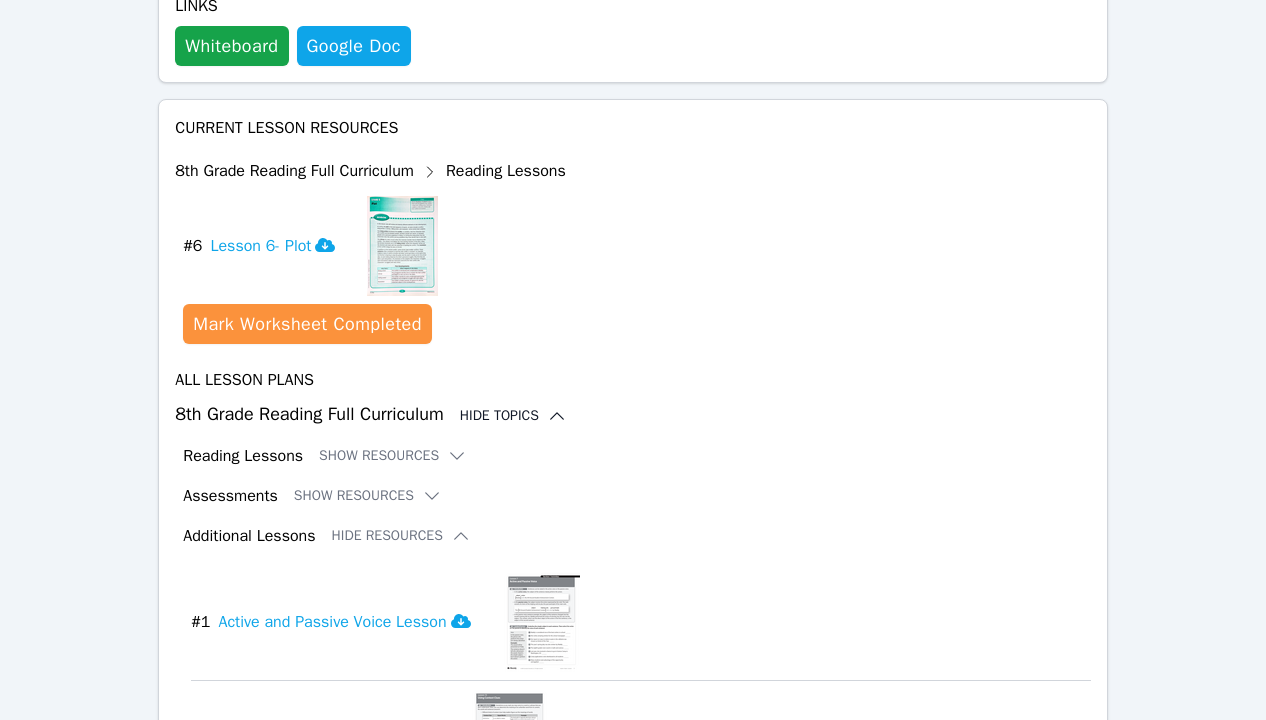click on "Home Sessions Study Groups Students Messages Open user menu Jihad Delbani Open main menu Home Sessions Study Groups Students Messages Jihad Delbani jihad.delbani001@mymdc.net Profile Sign out Home Sessions ELD  with   1-1 with Tareq Afify and Jihad Delbani Session Information Date Jul 24, 2025 Scheduled Time 3:00 PM  -   4:00 PM Subject ELD Study Group 1-1 with Tareq Afify and Jihad Delbani   Study Group Details student will be in 9th grade this Fall; can have 10 hours of tutoring between 7/7/2025 - 8/8/2025; tutoring should focus on "English language development (recommended for students who are novice English learners), Writing Development (sentence/paragraph/essay structure, grammar, etc.)." If a no-show session occurs (and is billed), tutoring needs to stop. Lesson plan attached, not sure what level student is. Feel free to pull from other resources as well. If student has a summer reading list for school, you can help with that also. Organization Manhattan Beach USD Organization Details Pacific Students" at bounding box center (633, 48) 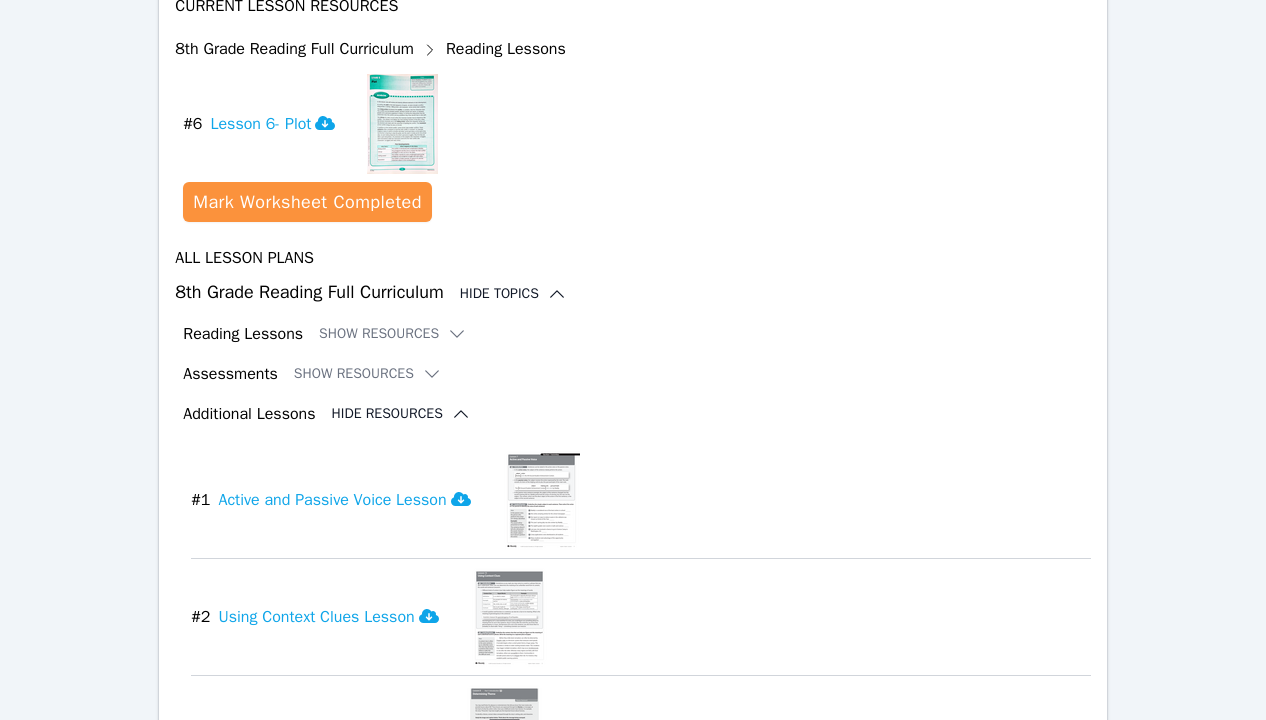 click 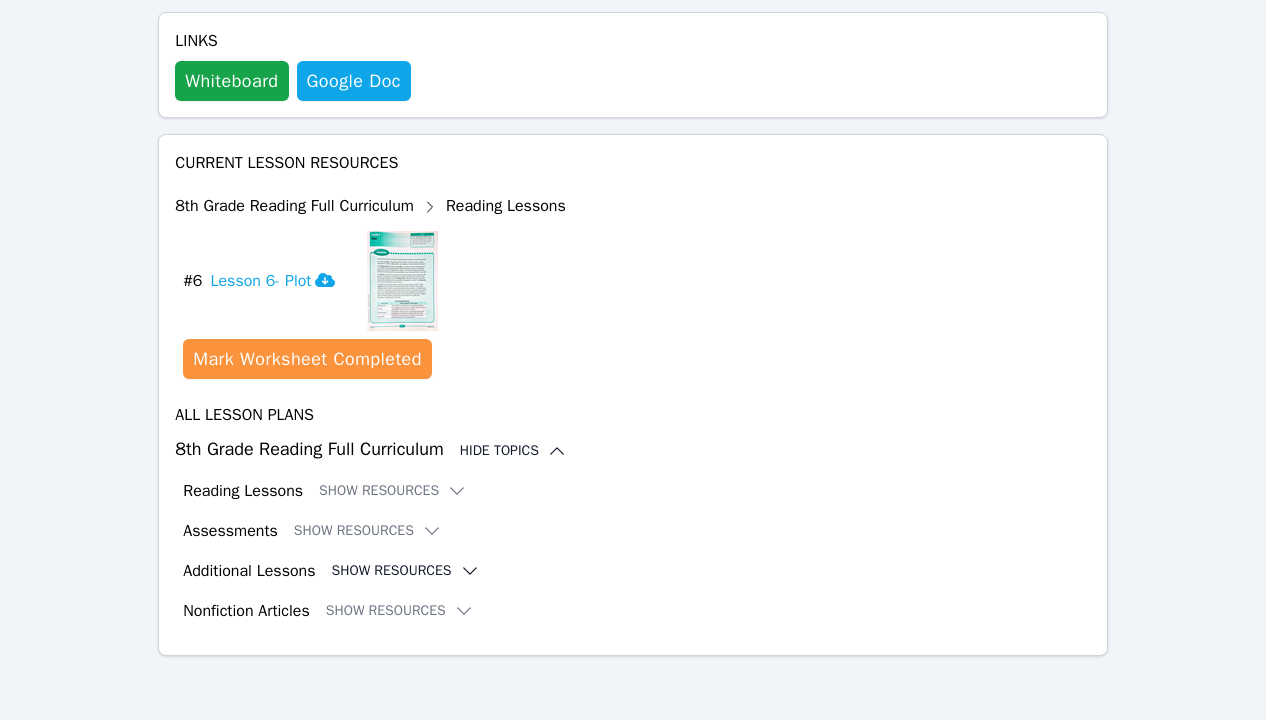 scroll, scrollTop: 1650, scrollLeft: 0, axis: vertical 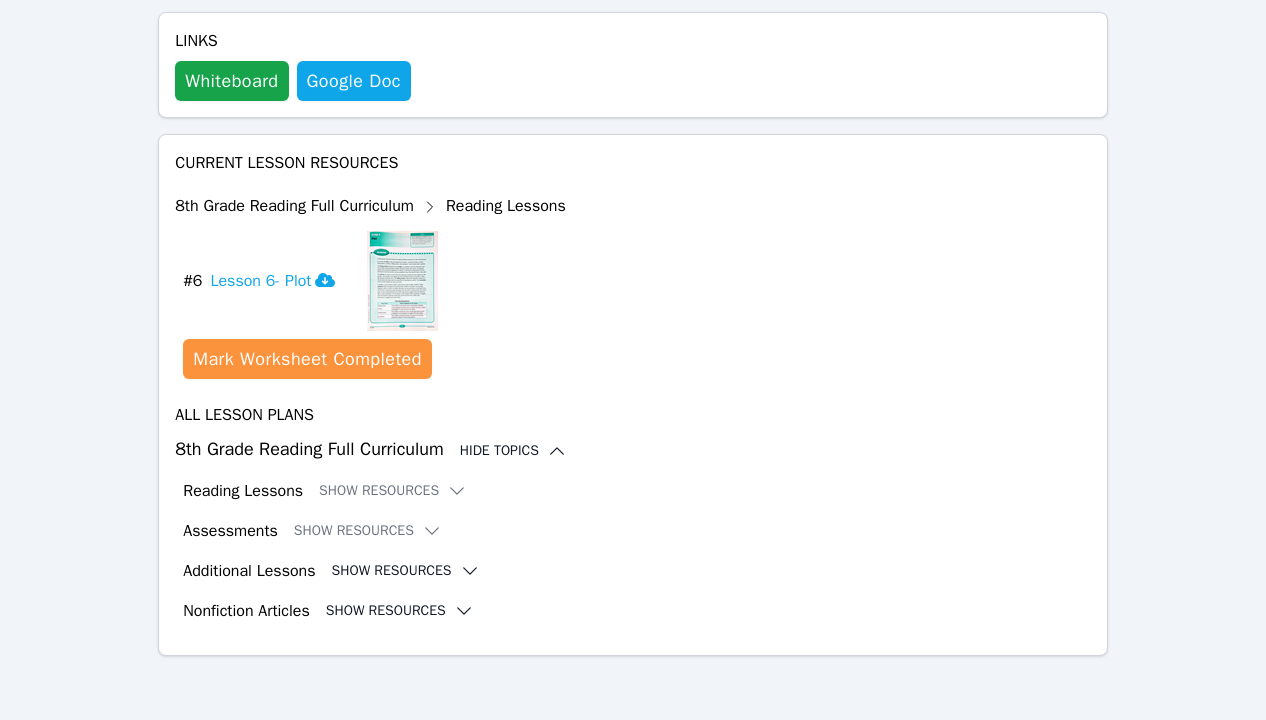 click on "Show Resources" at bounding box center [400, 611] 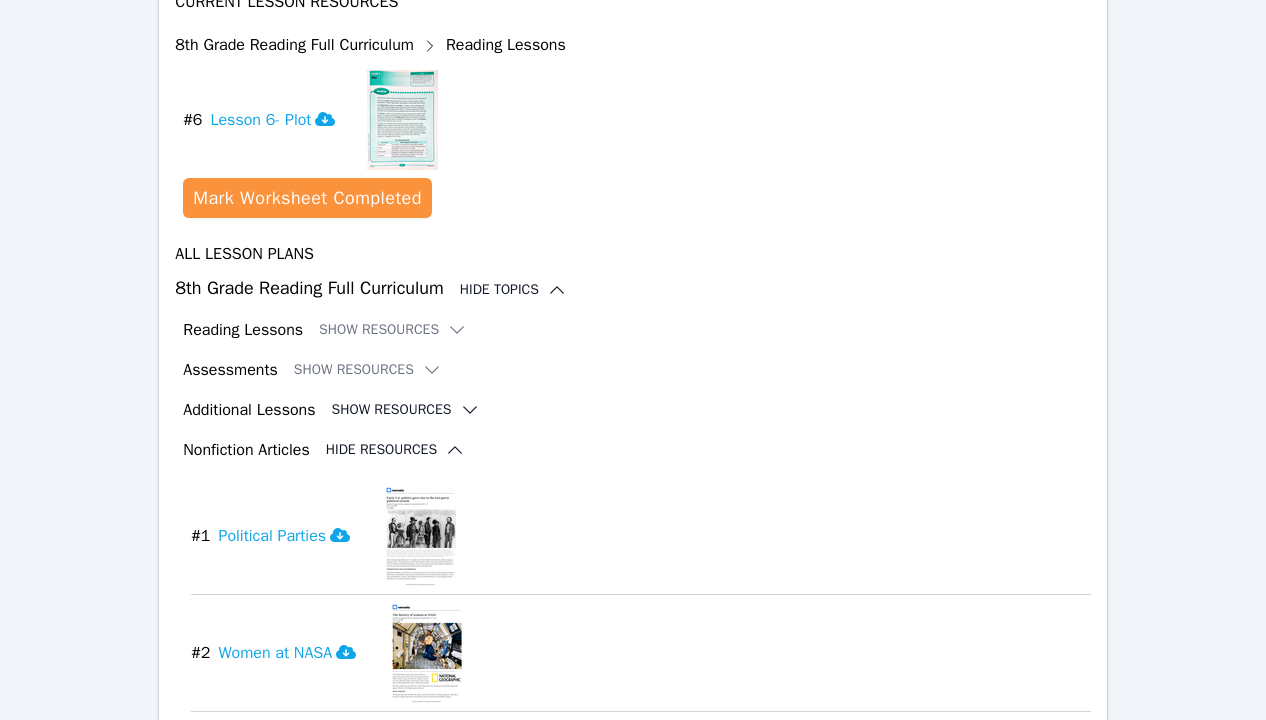 scroll, scrollTop: 1804, scrollLeft: 0, axis: vertical 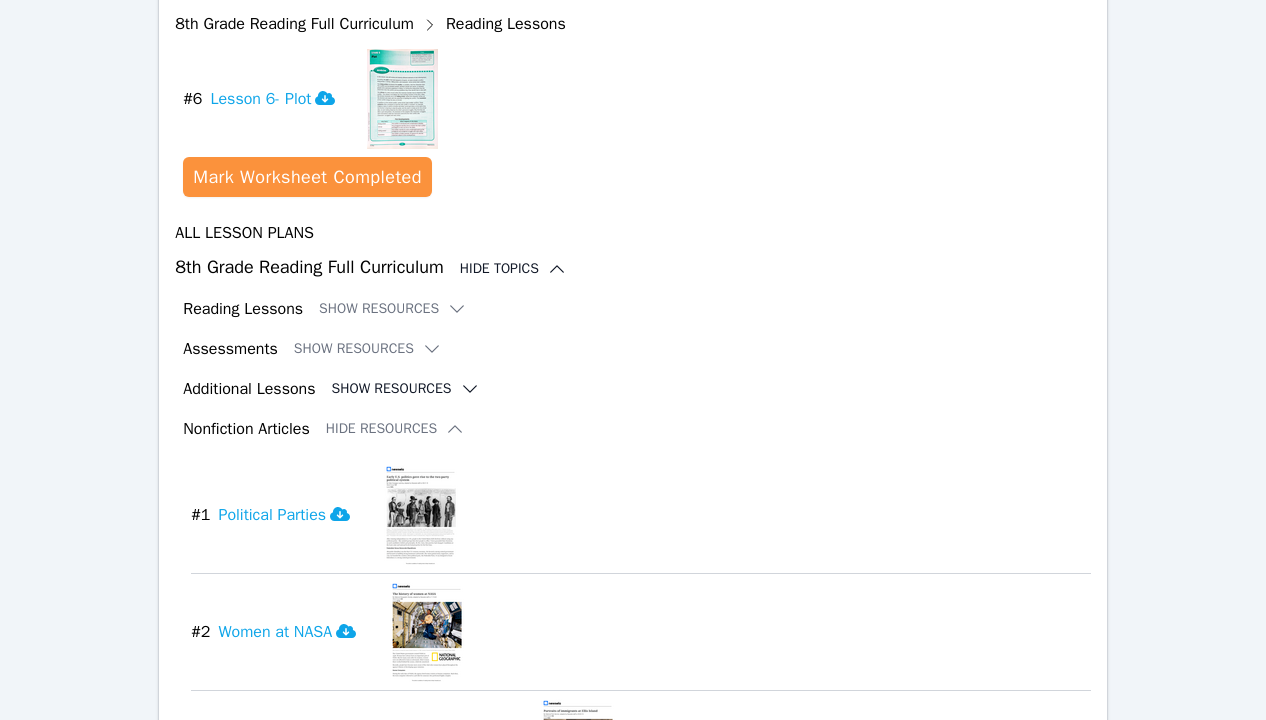 click 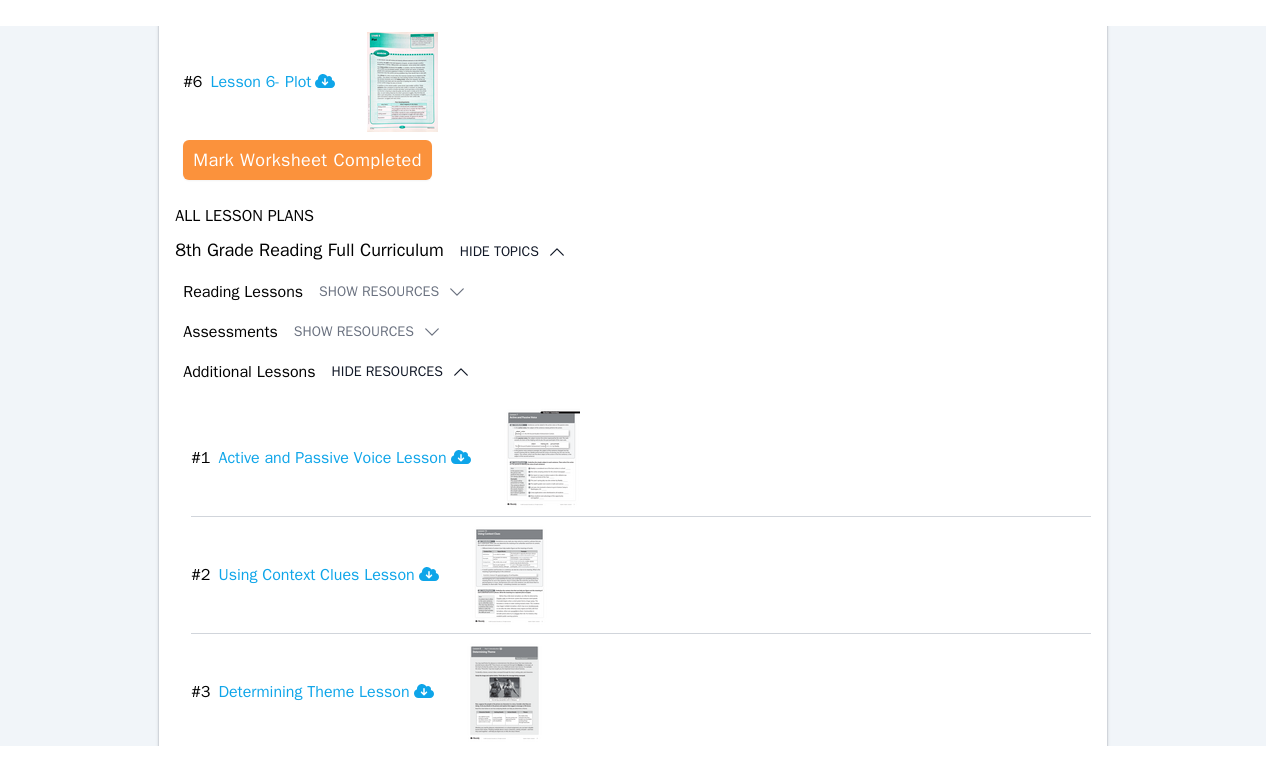 scroll, scrollTop: 1842, scrollLeft: 0, axis: vertical 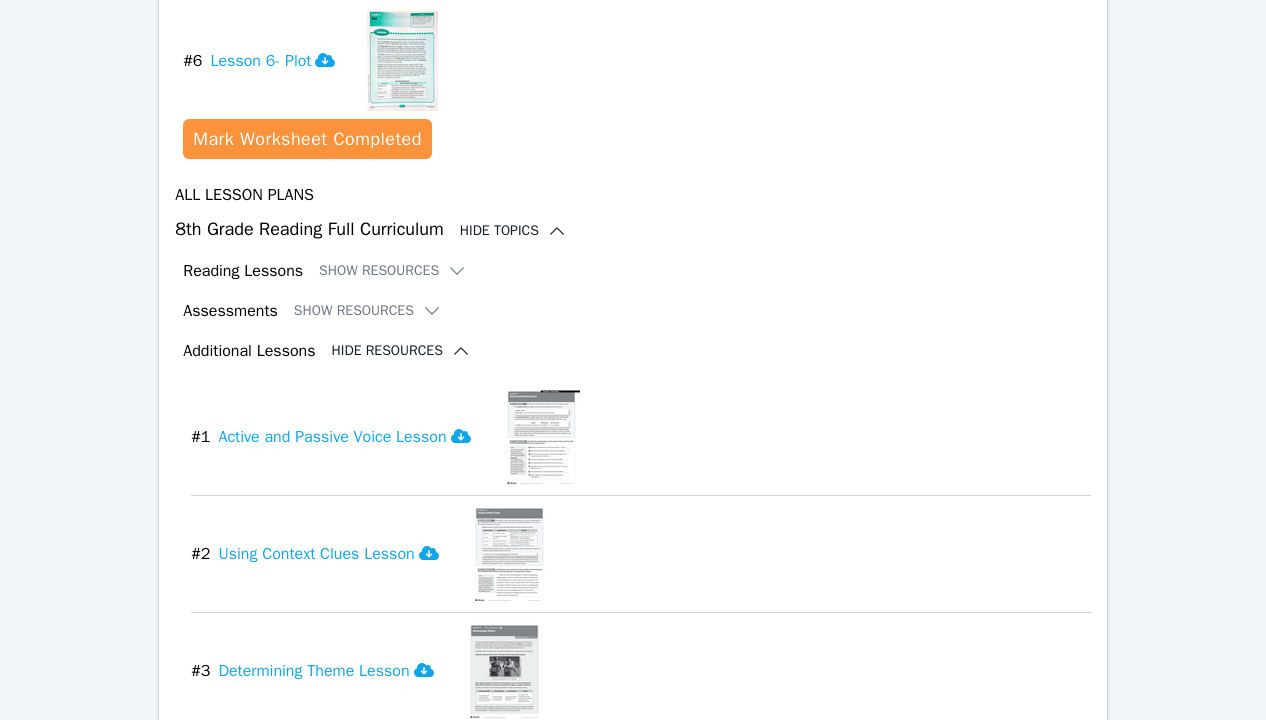 click 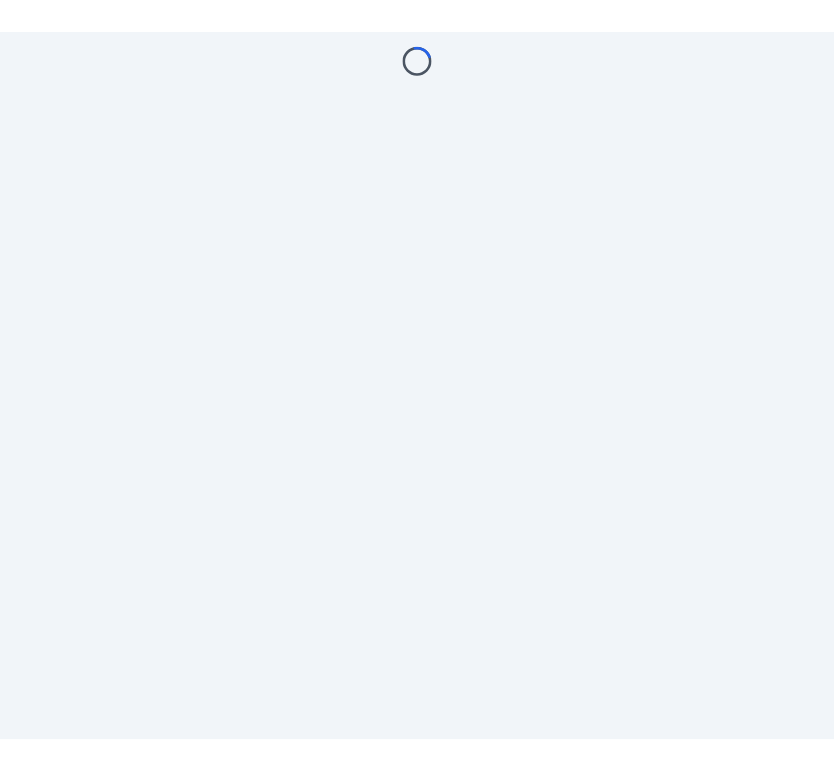 scroll, scrollTop: 0, scrollLeft: 0, axis: both 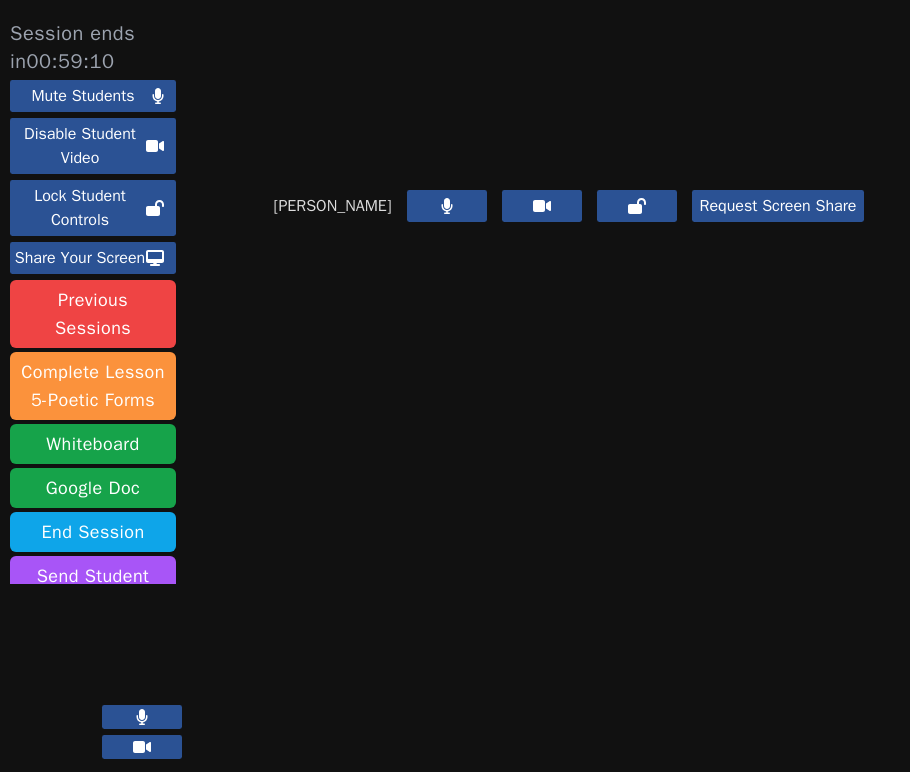 click at bounding box center [142, 717] 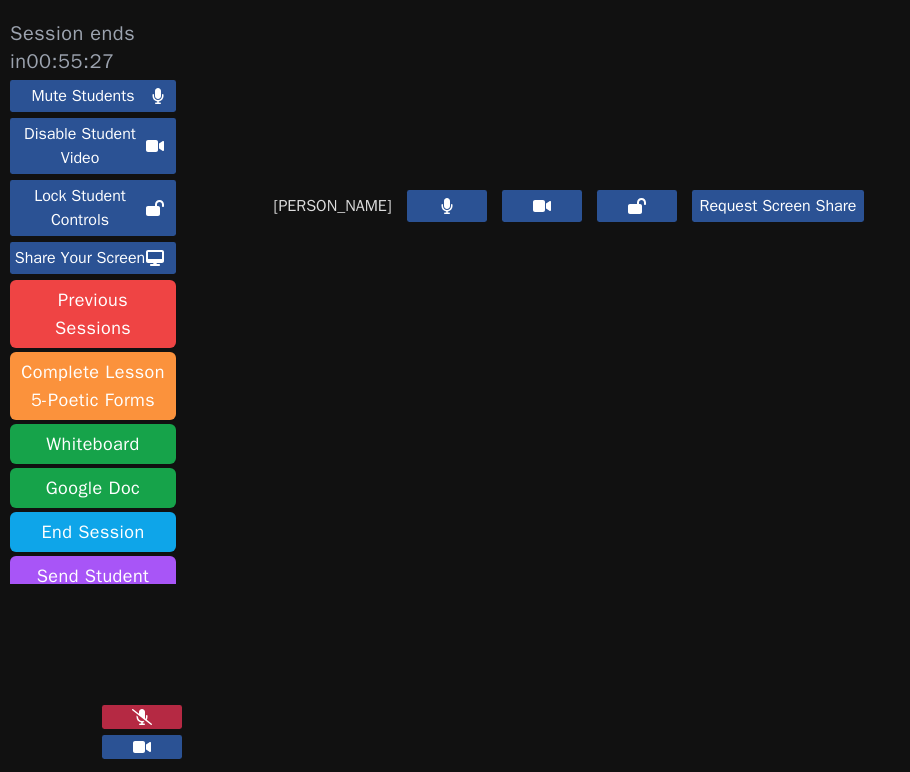 click 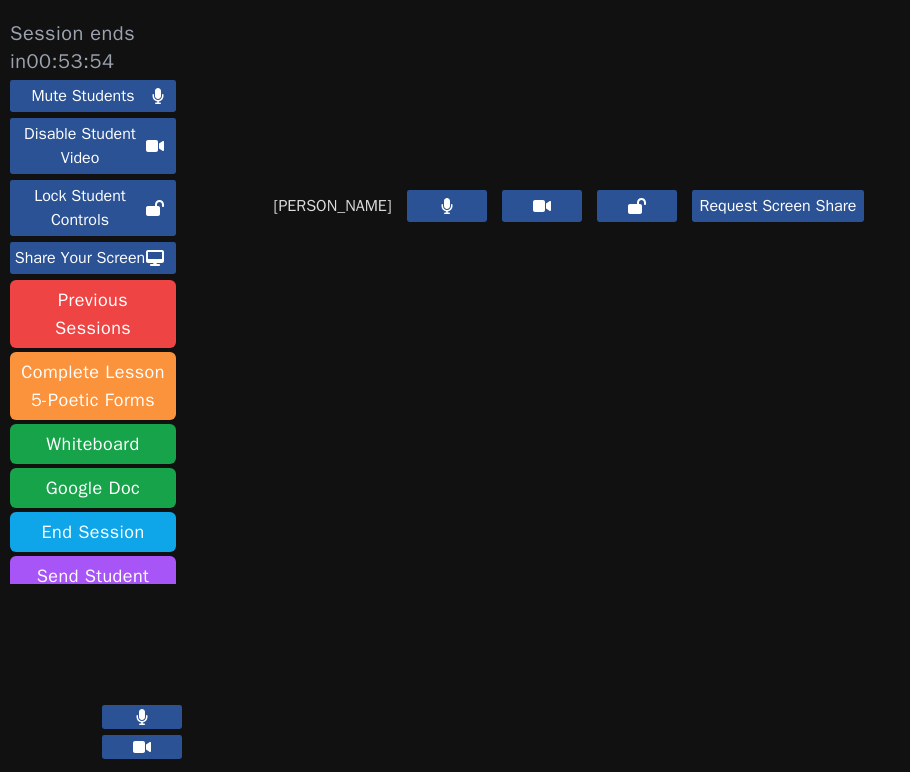 click 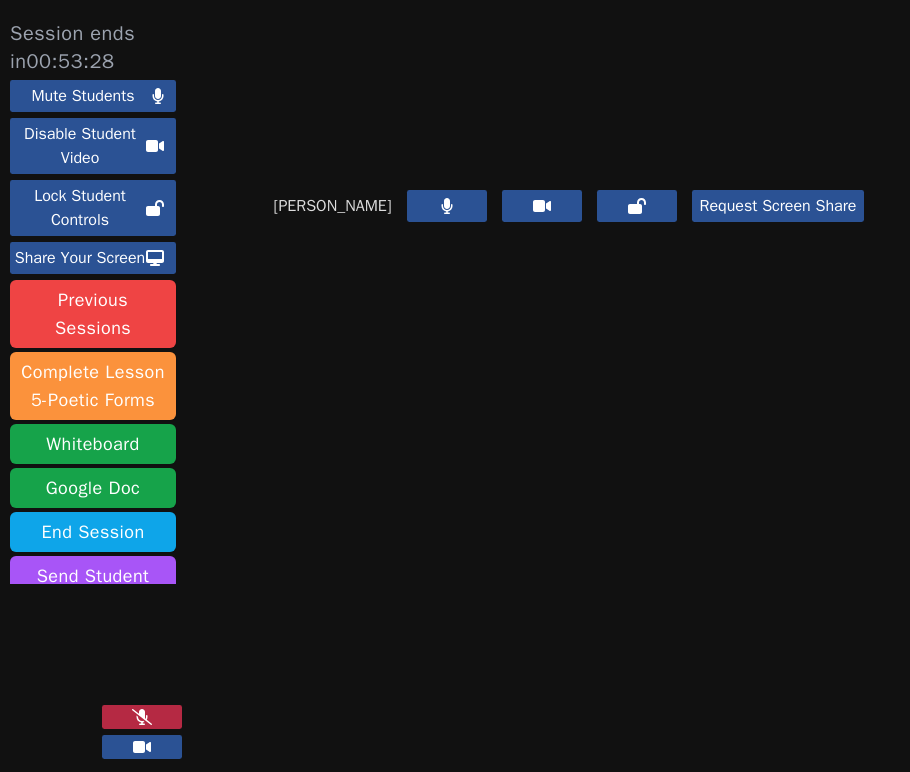 click 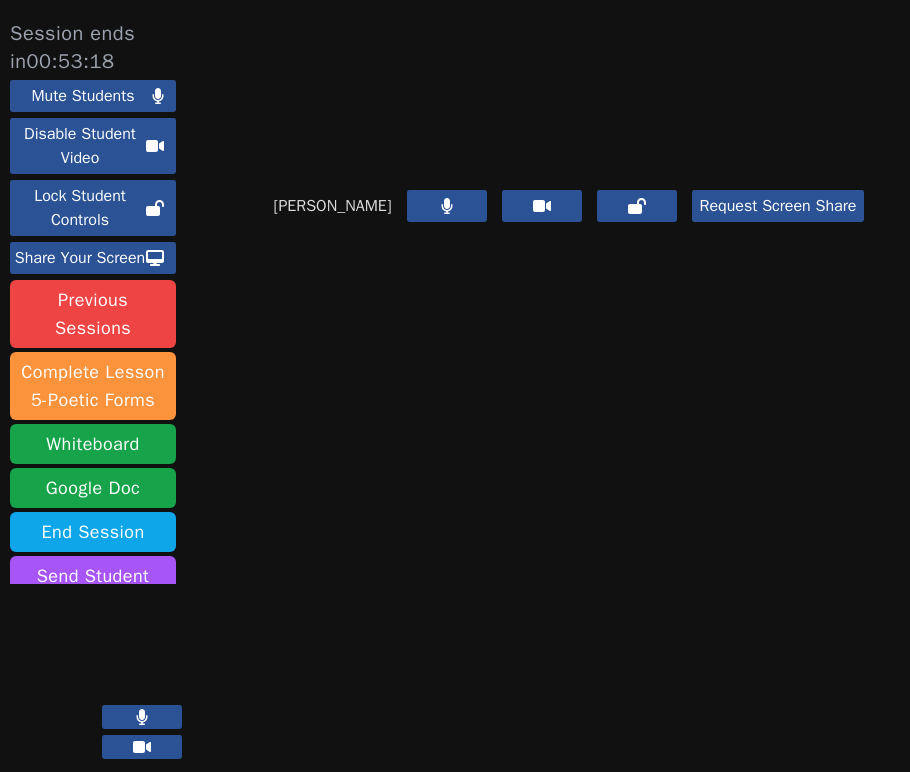 click 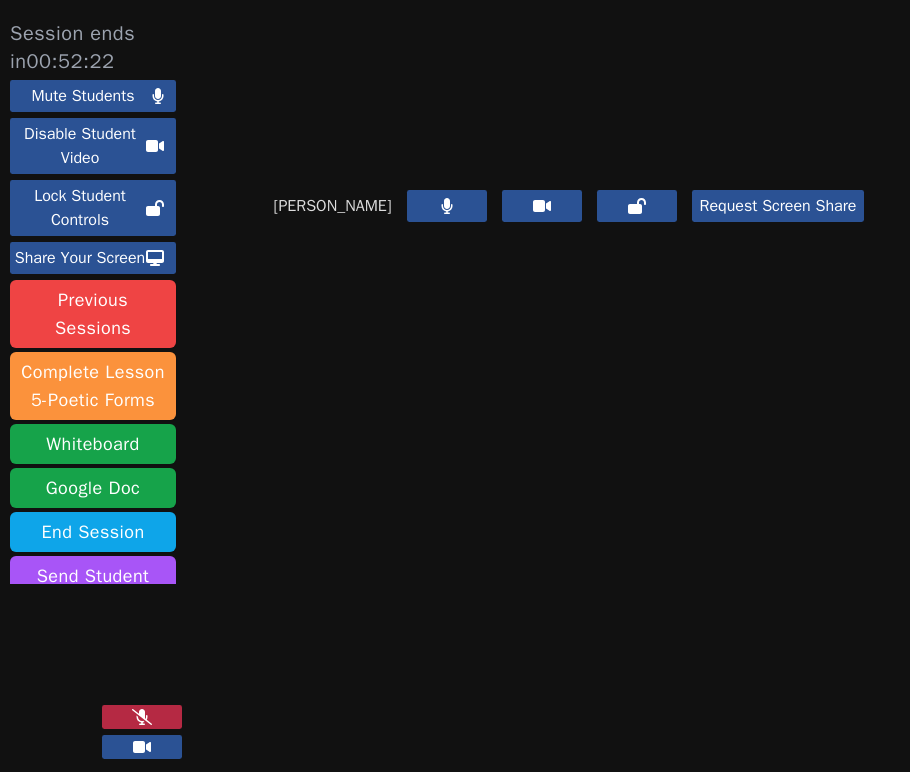 click 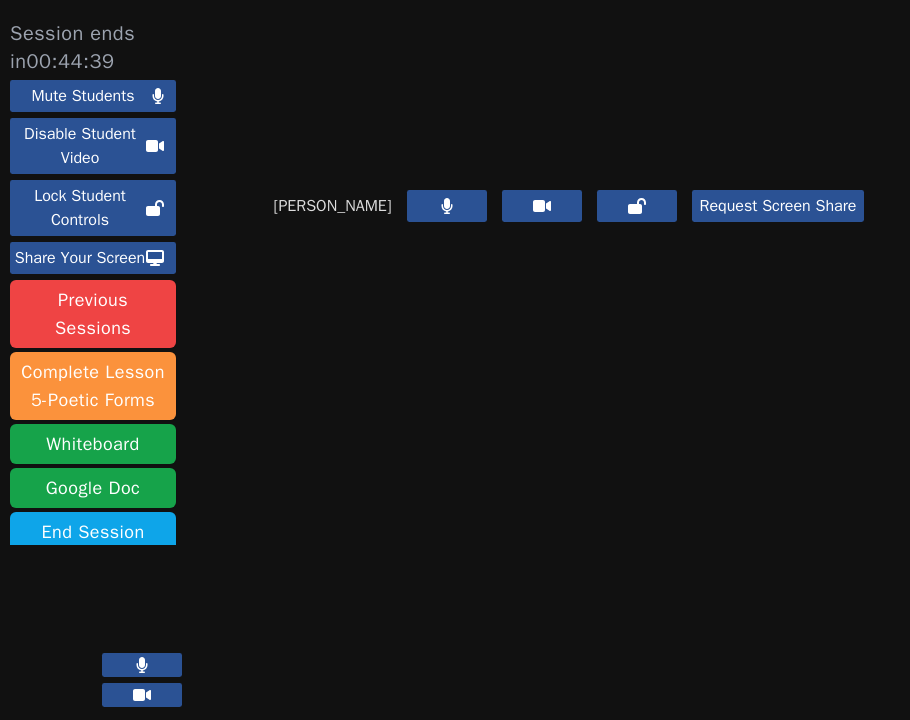 click 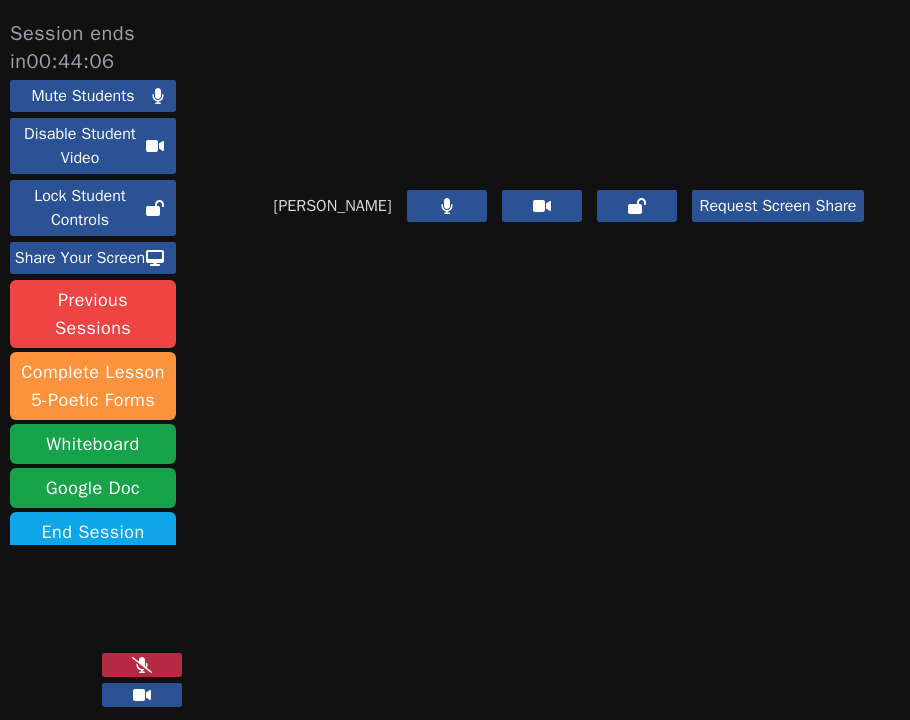 click 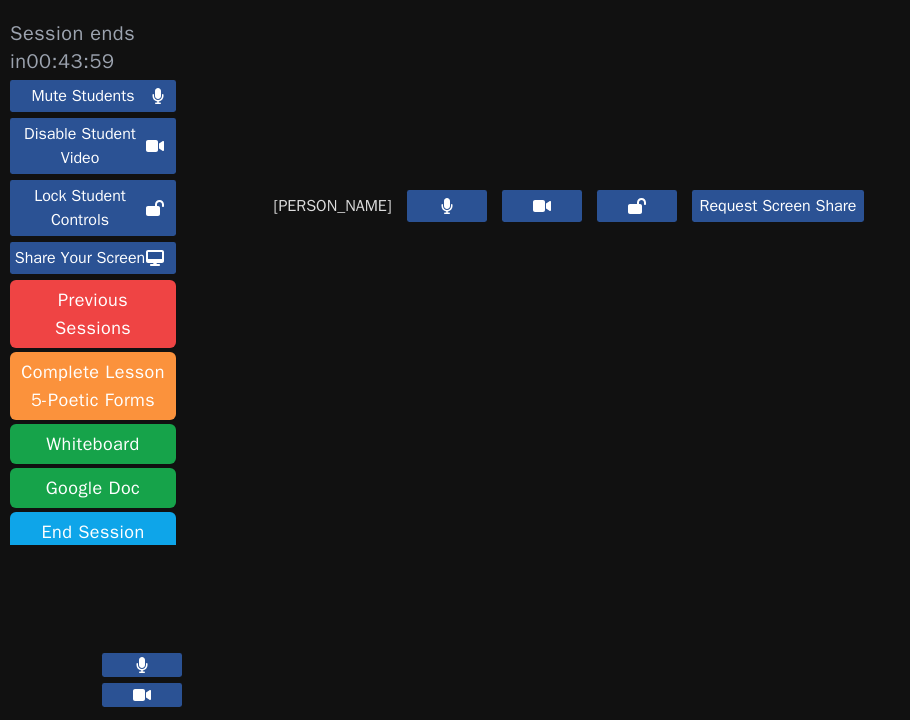 click 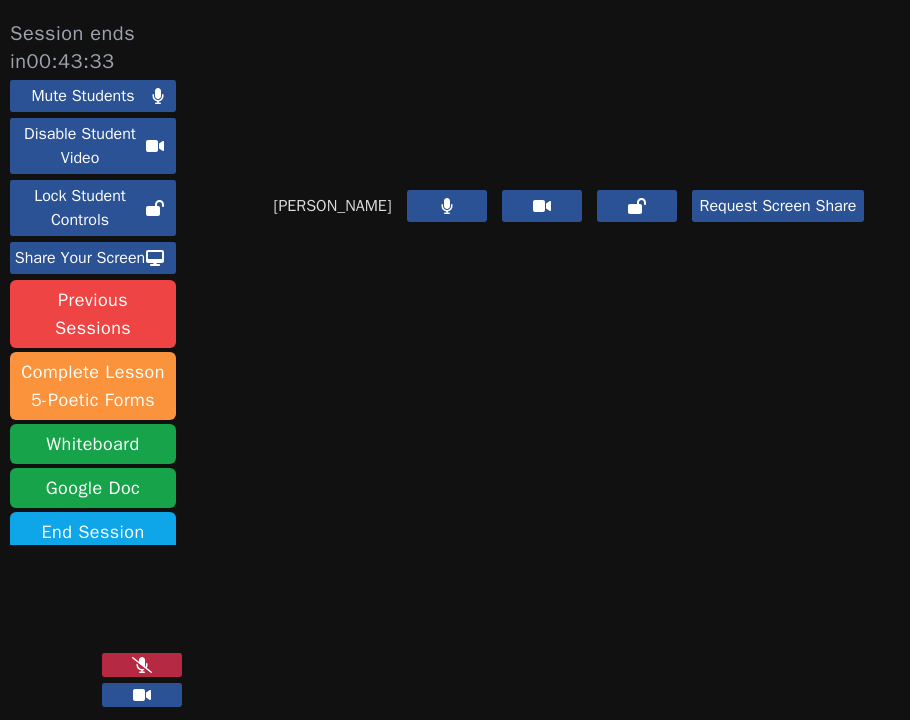 click 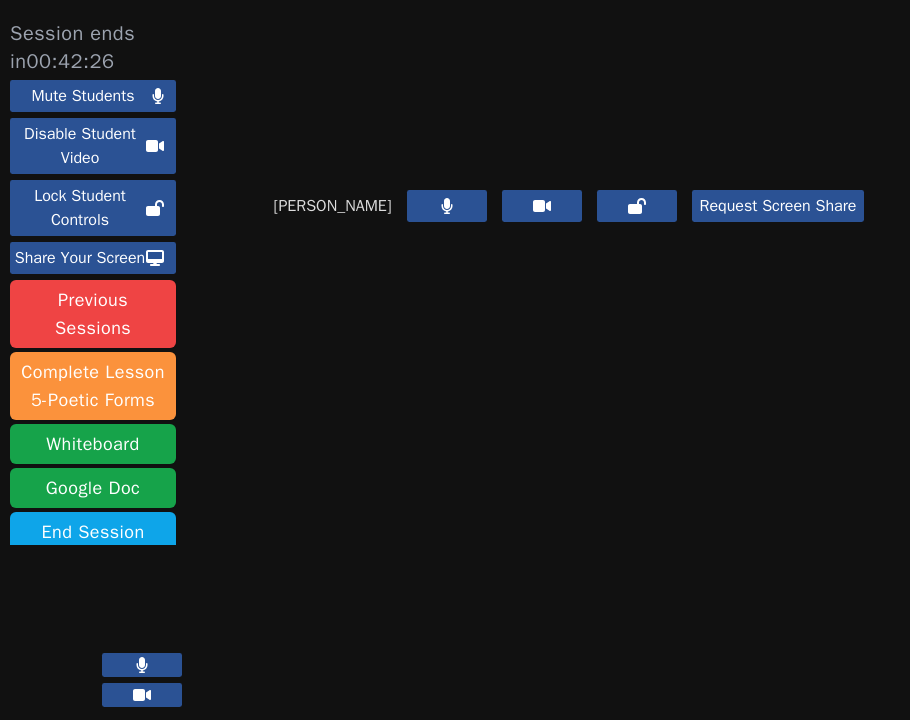 click 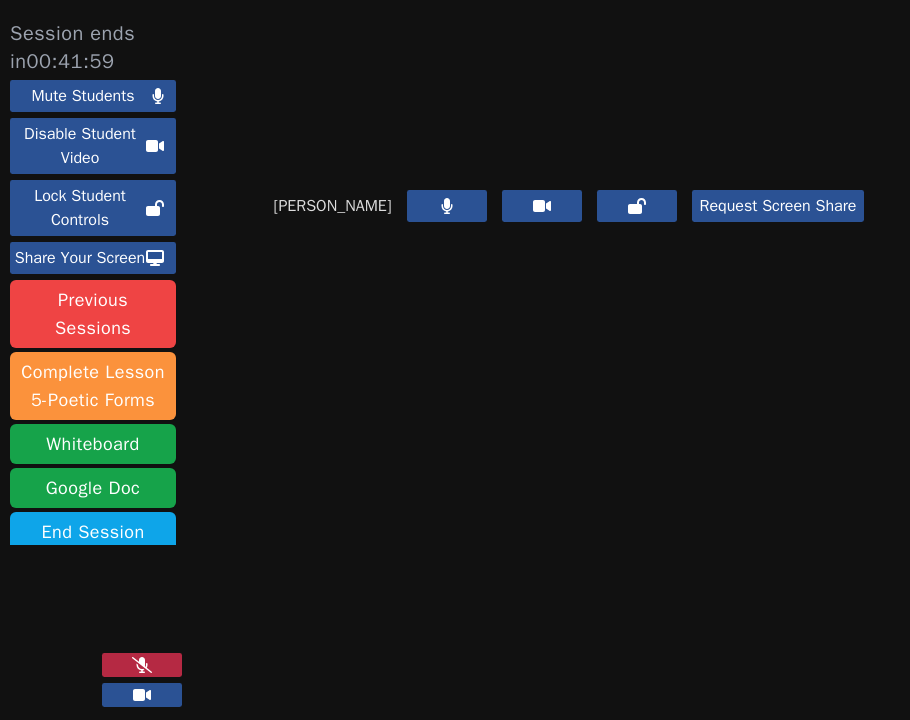 click at bounding box center [142, 665] 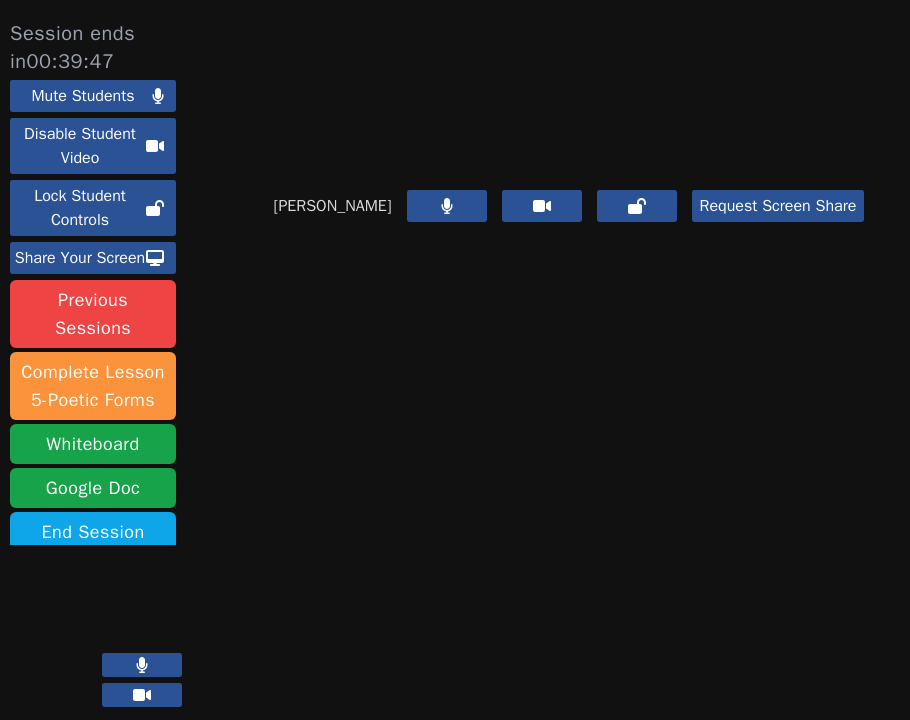 click 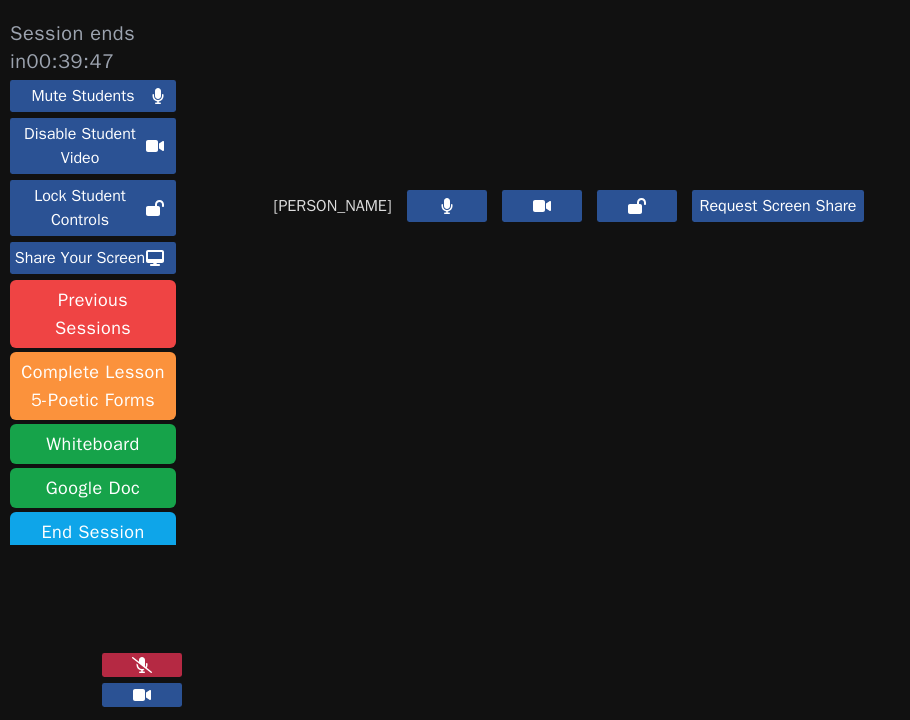 click 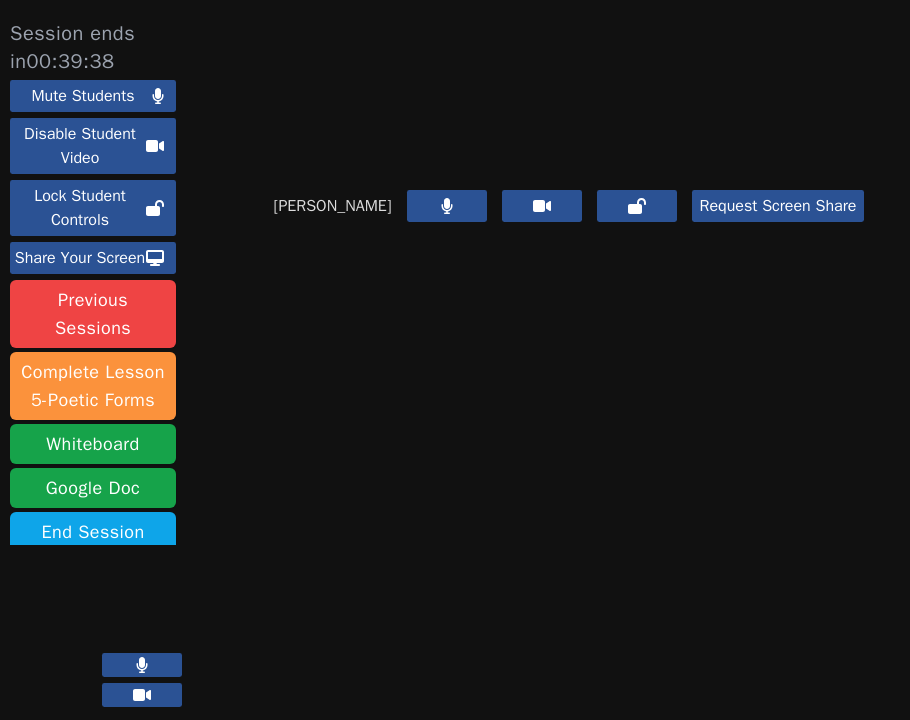 click at bounding box center (142, 665) 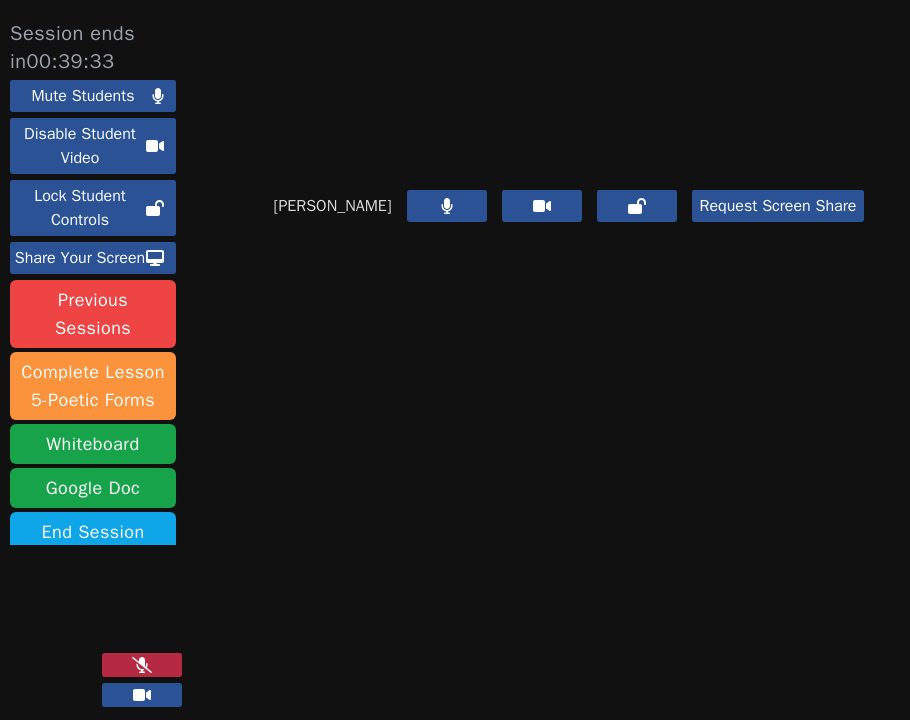 click 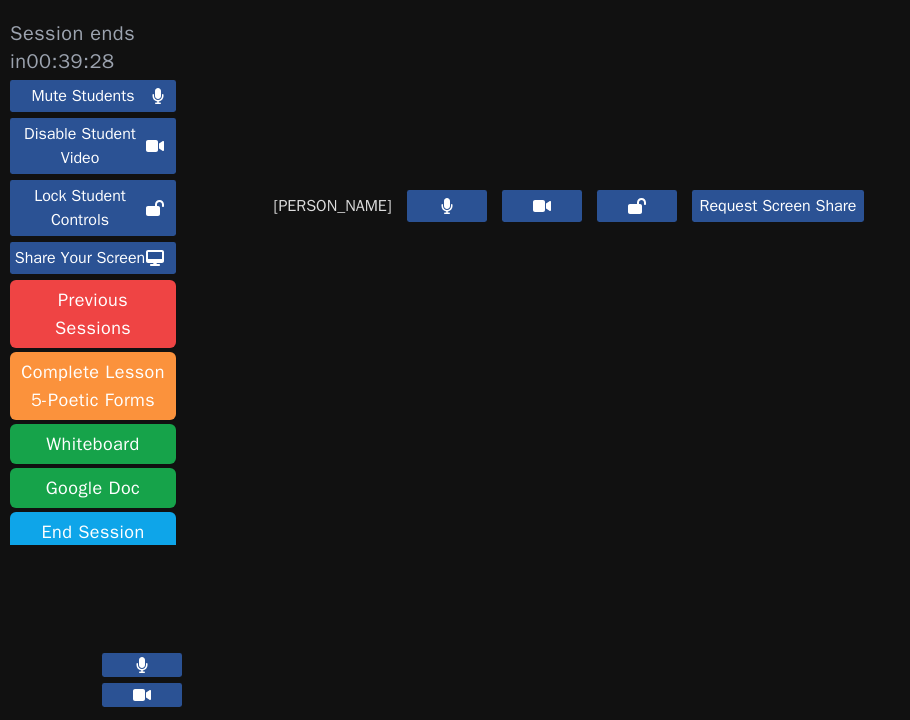 click at bounding box center [142, 665] 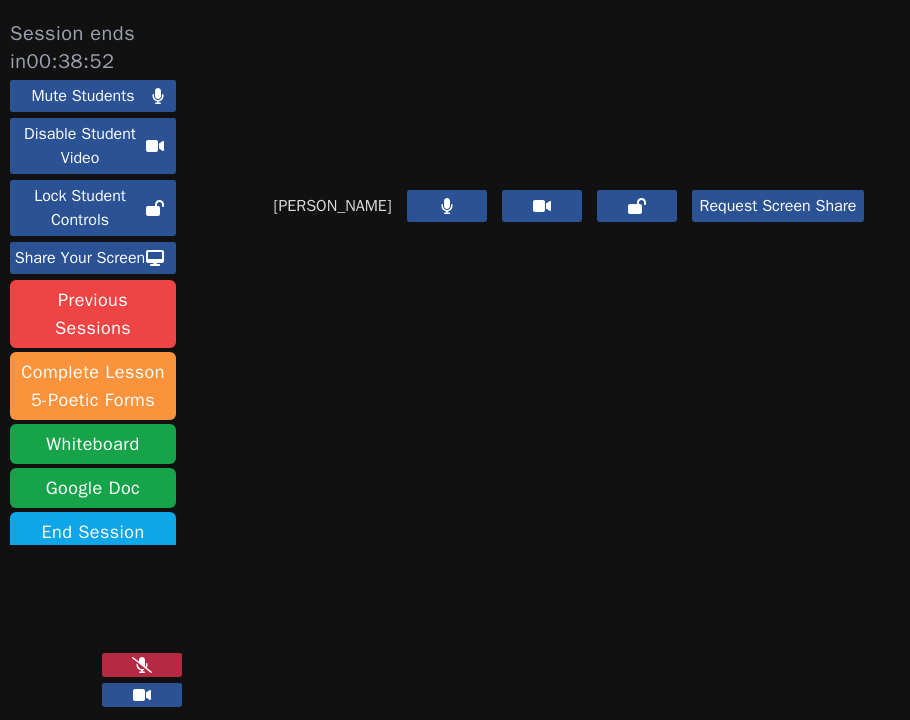 click at bounding box center [99, 632] 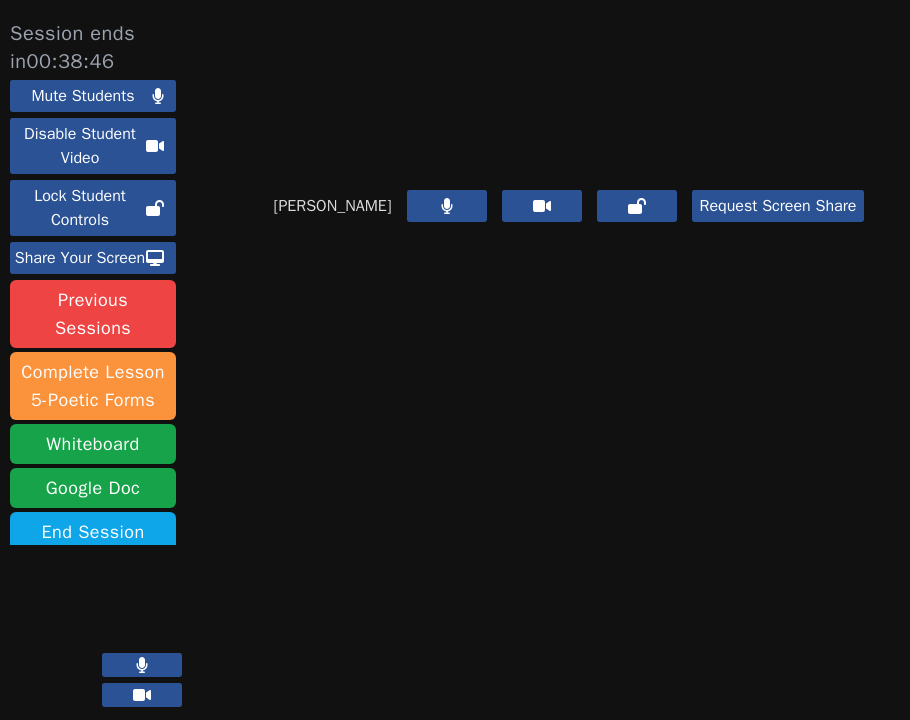 click 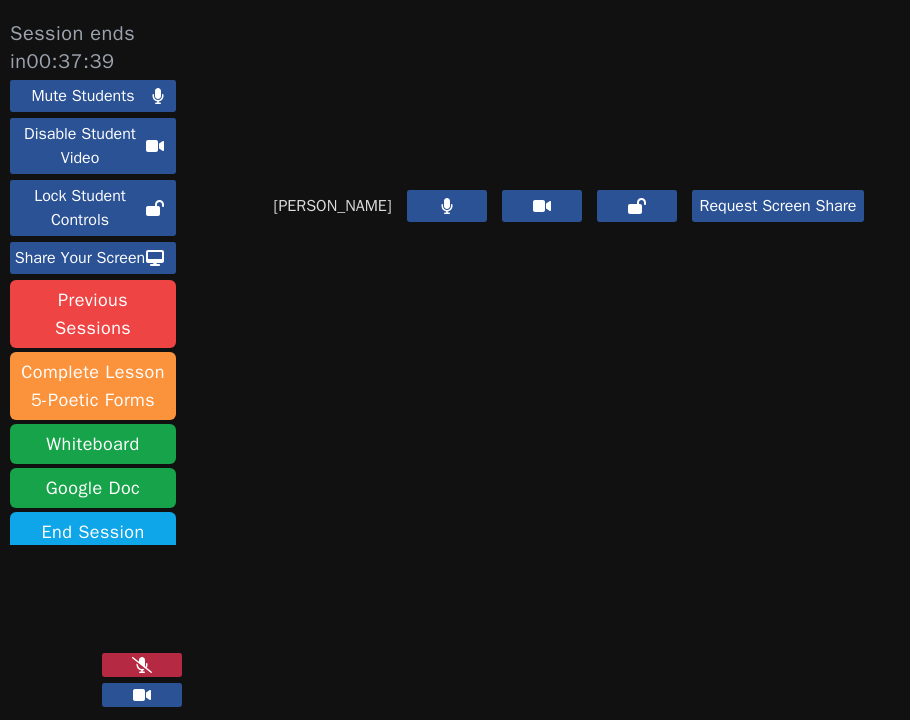click at bounding box center [142, 665] 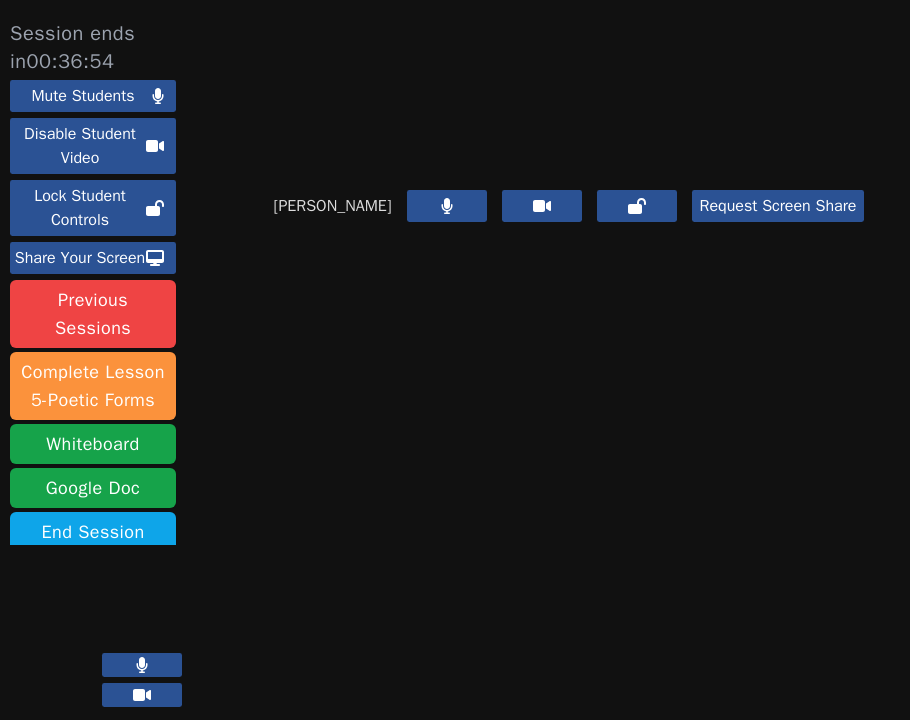 click at bounding box center (142, 665) 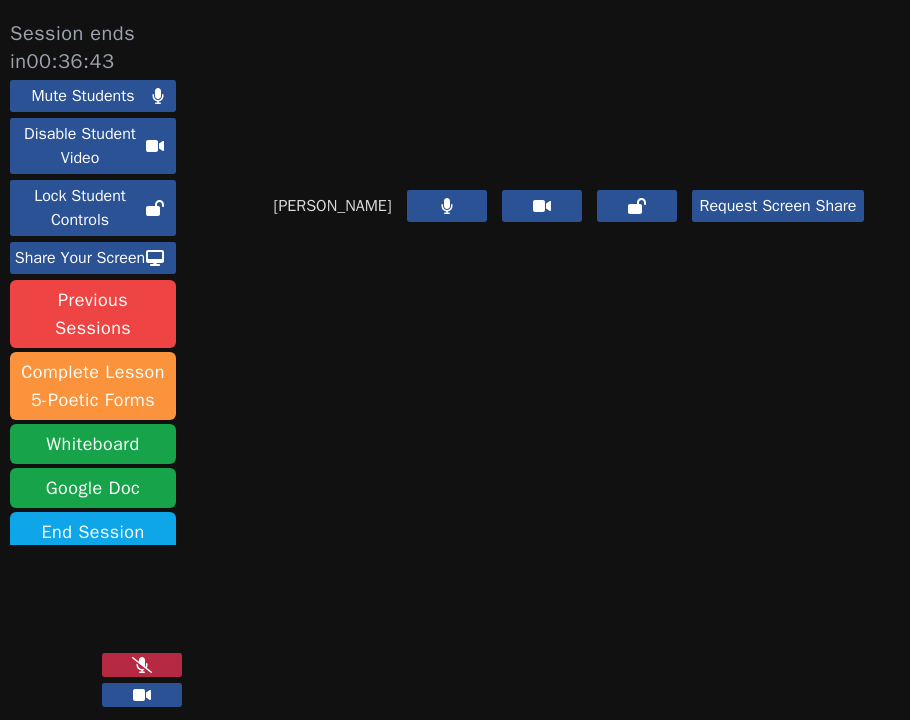 click 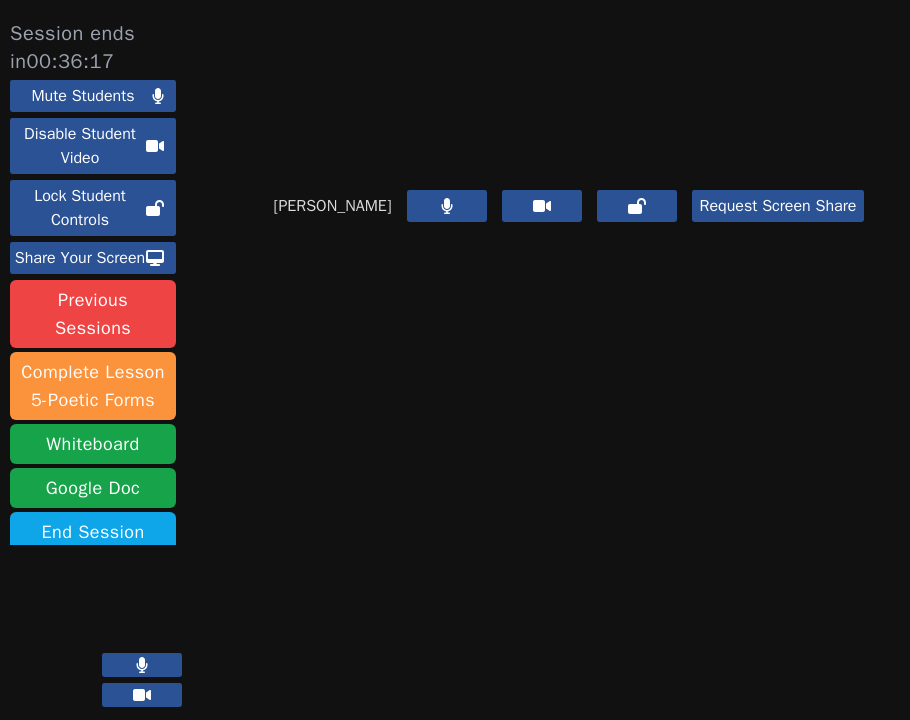 click 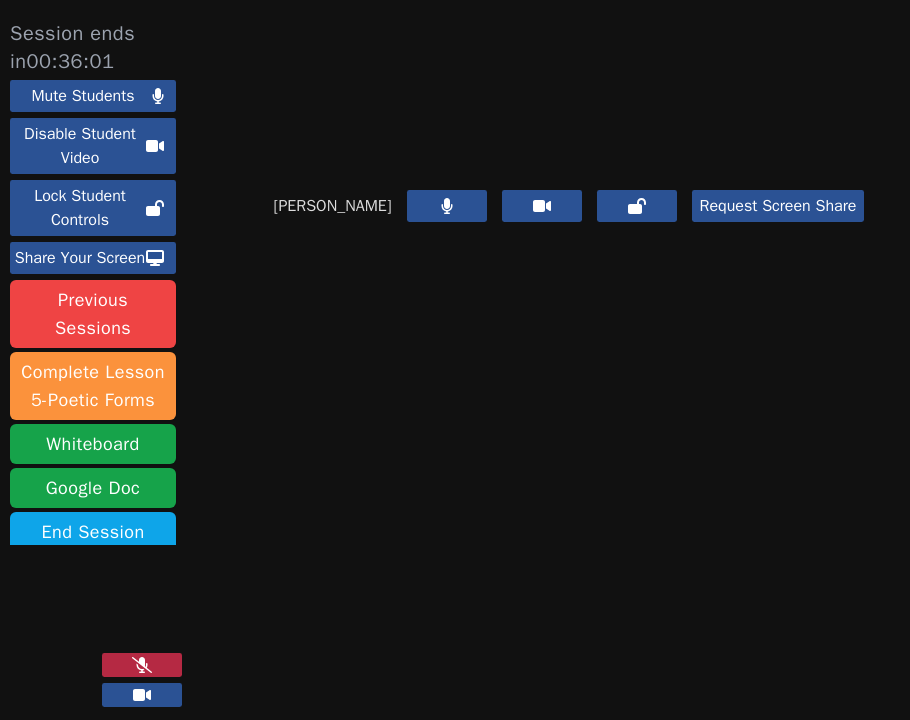 click 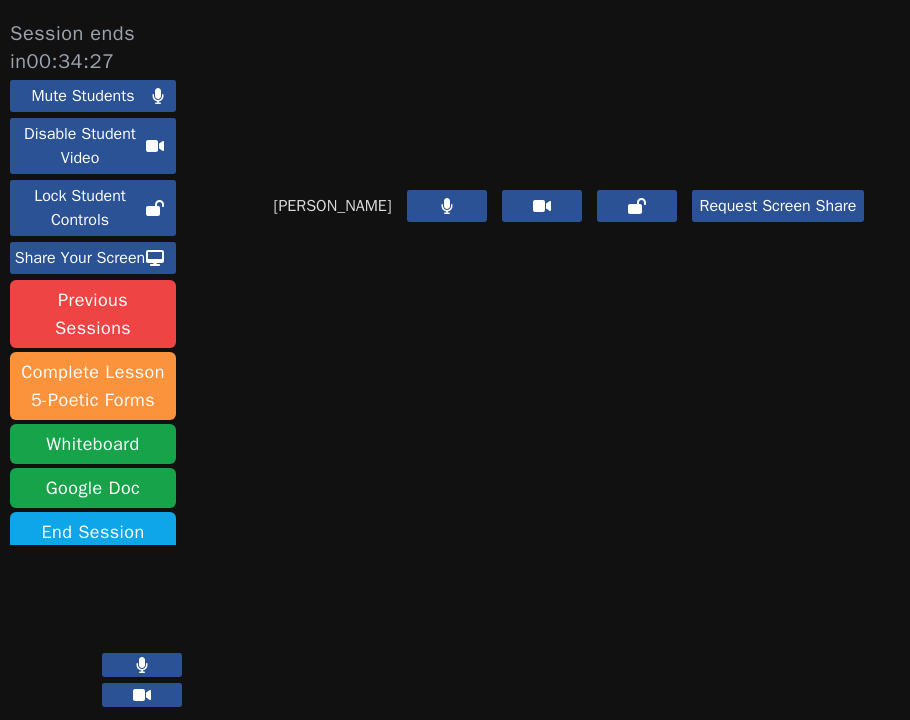 click at bounding box center [142, 665] 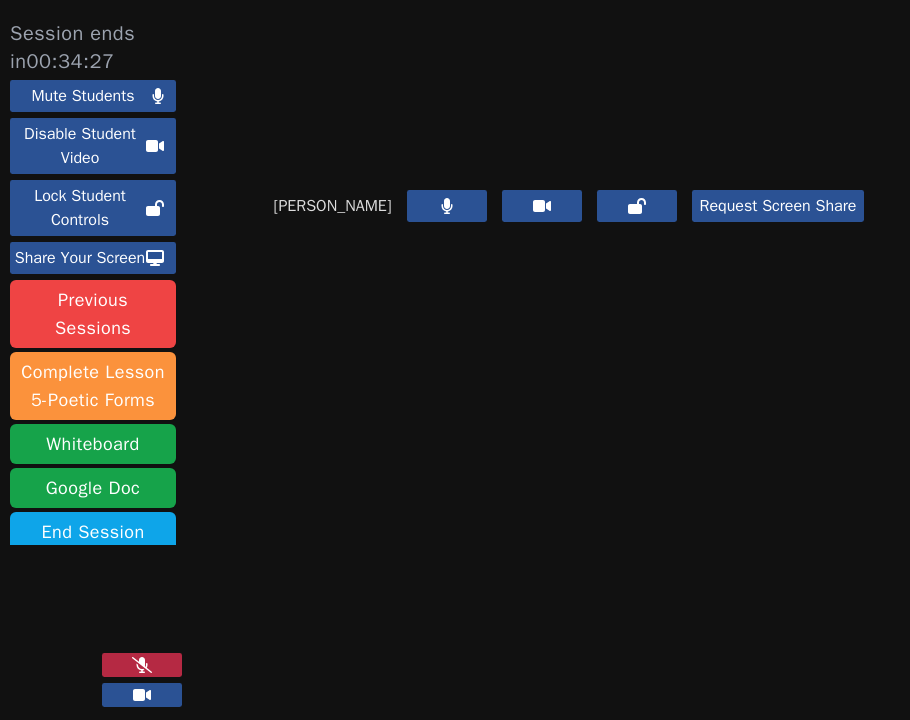 click at bounding box center (142, 665) 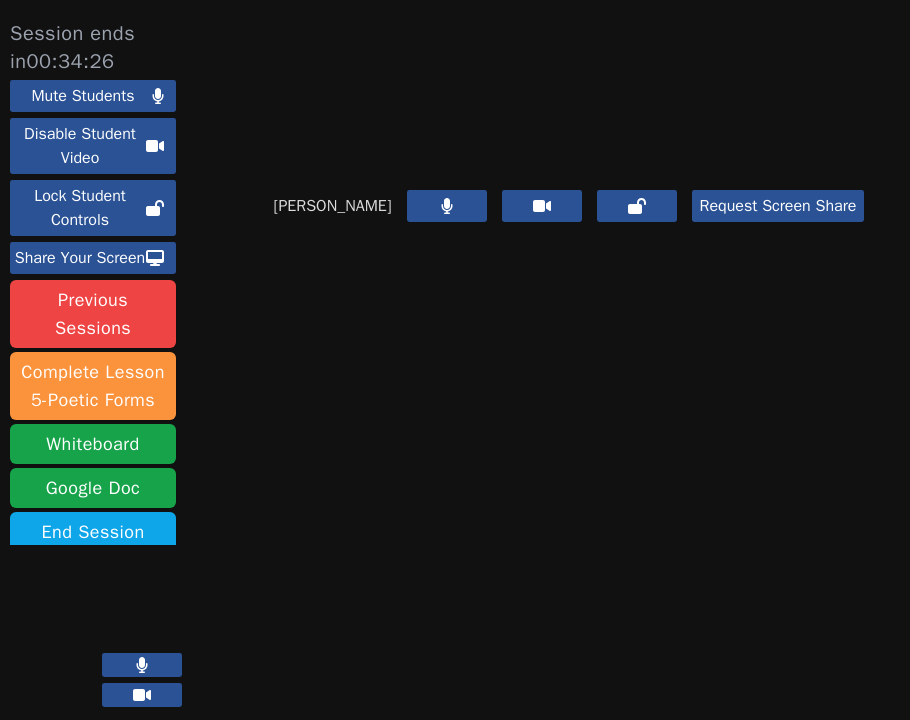 click at bounding box center (142, 665) 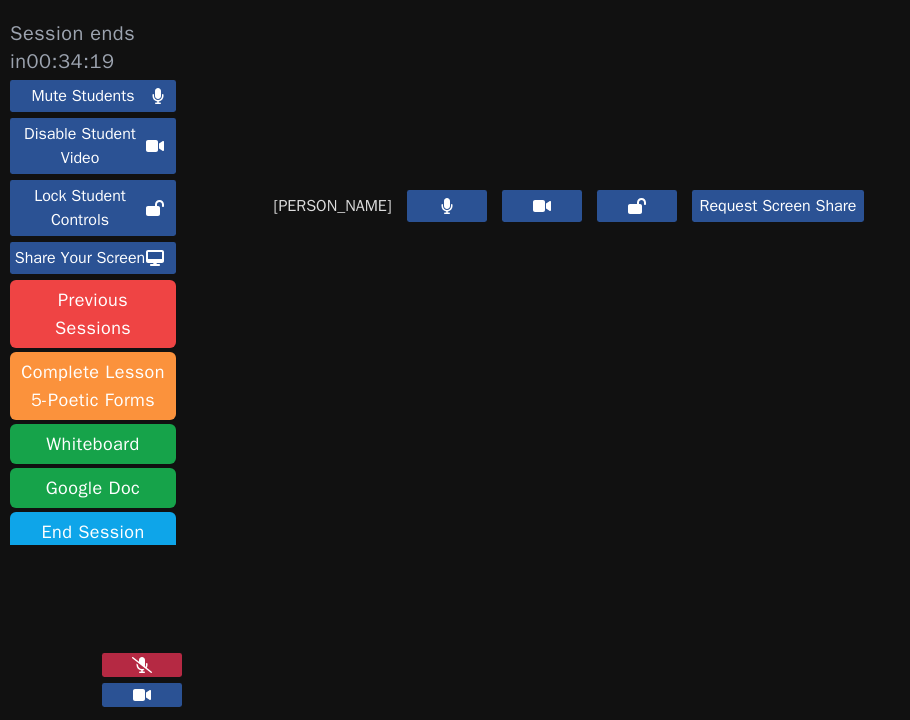 click at bounding box center (142, 665) 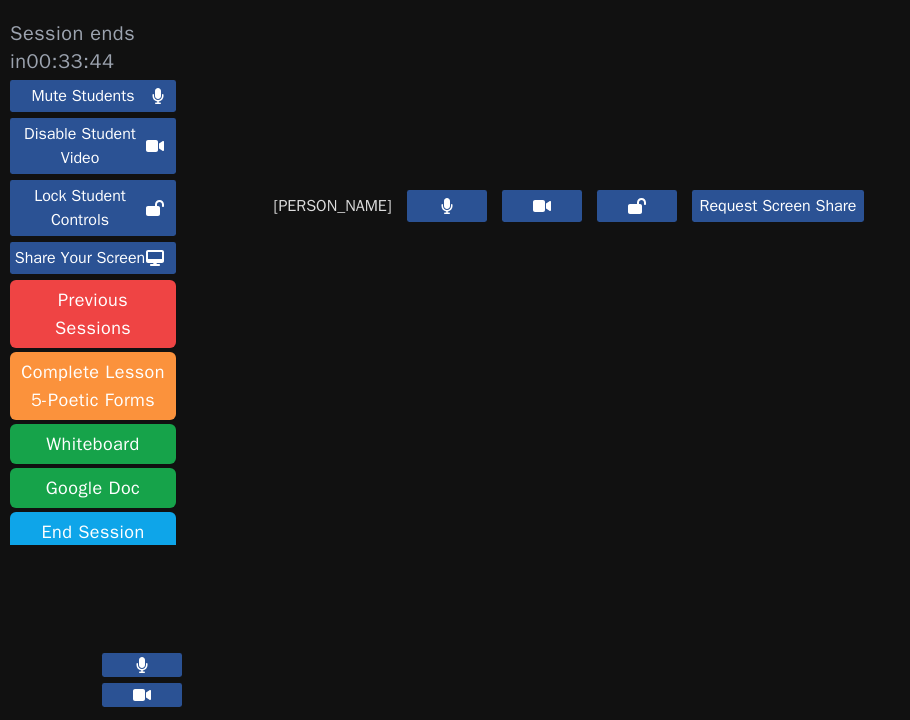 click at bounding box center (142, 665) 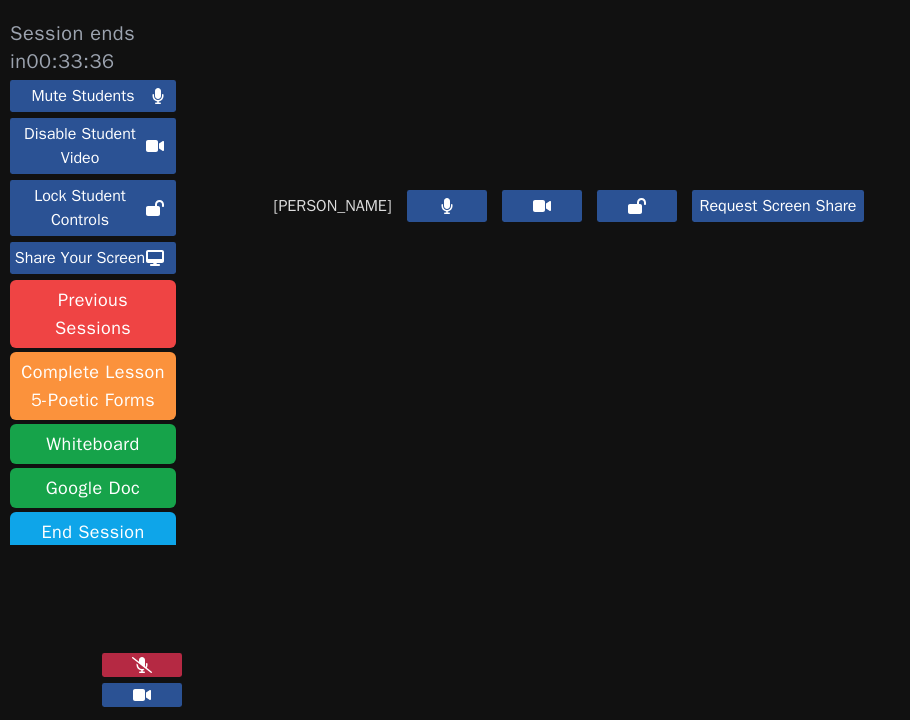 click at bounding box center (142, 665) 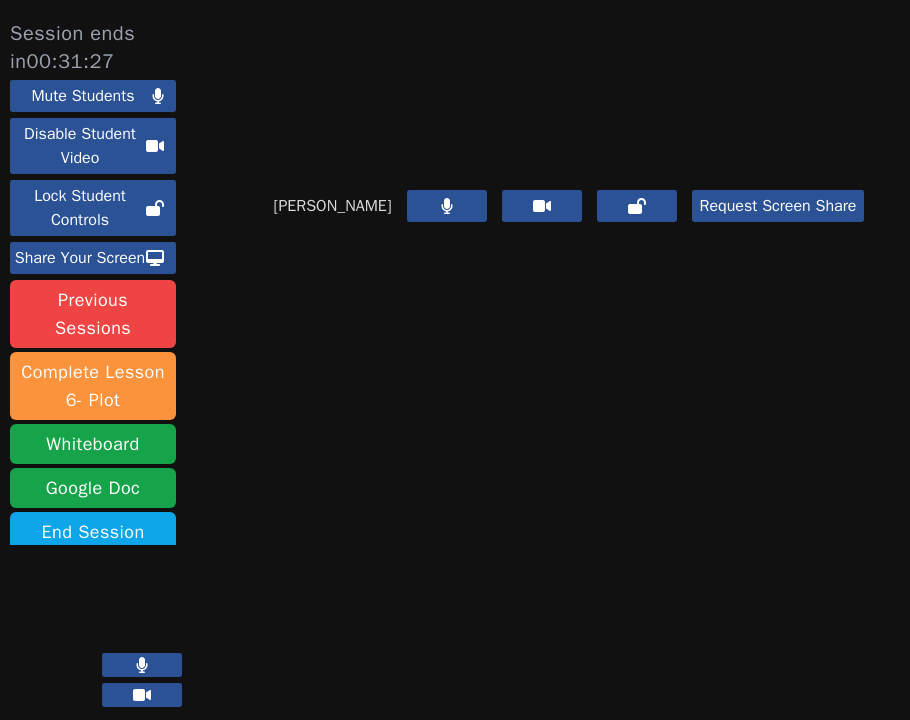 click at bounding box center (142, 665) 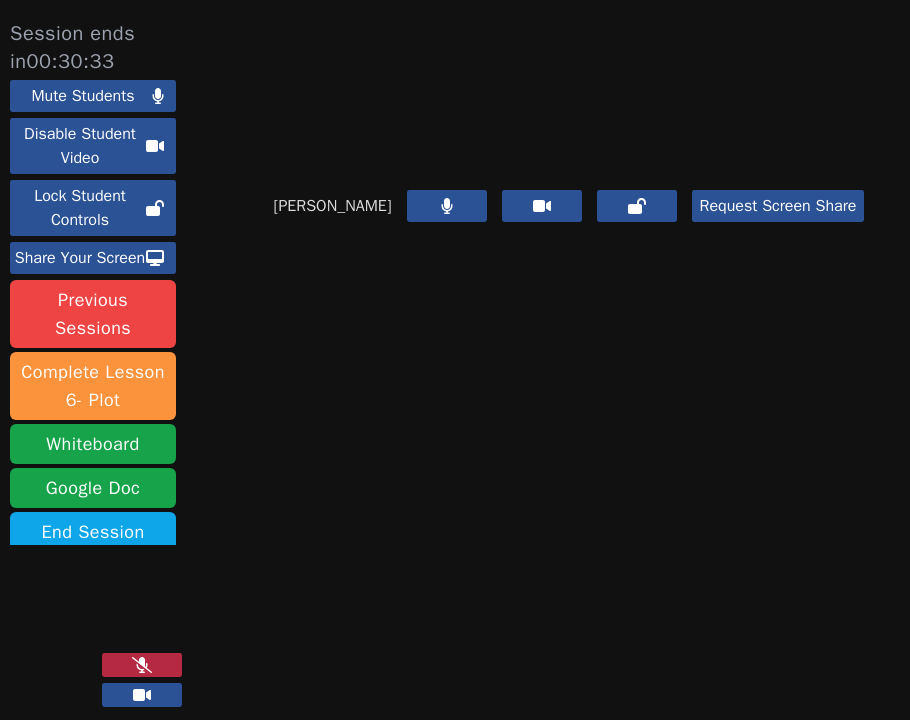 click at bounding box center [142, 665] 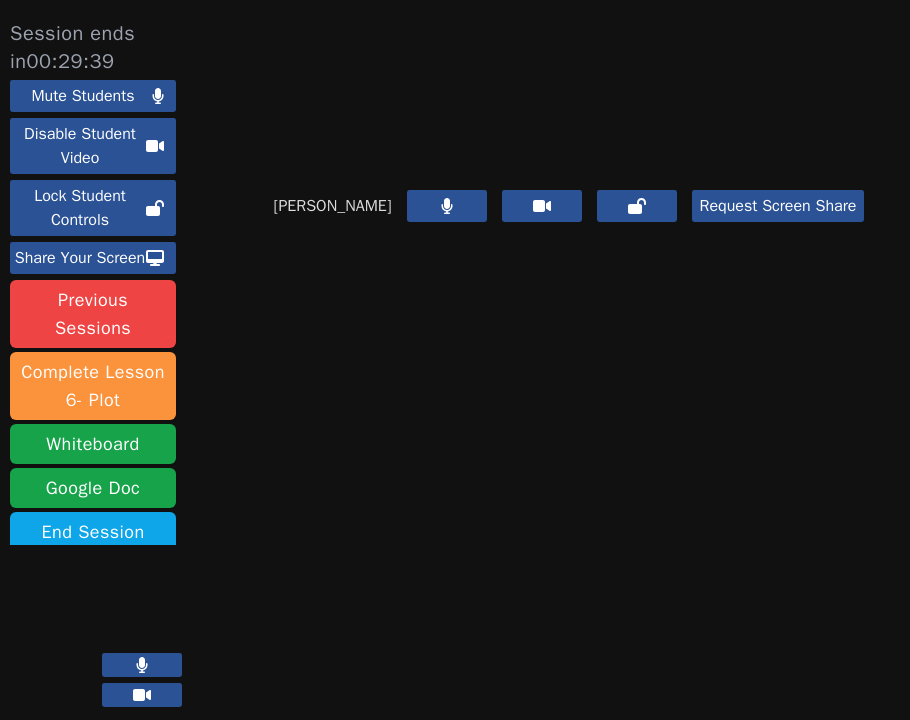 click at bounding box center (142, 665) 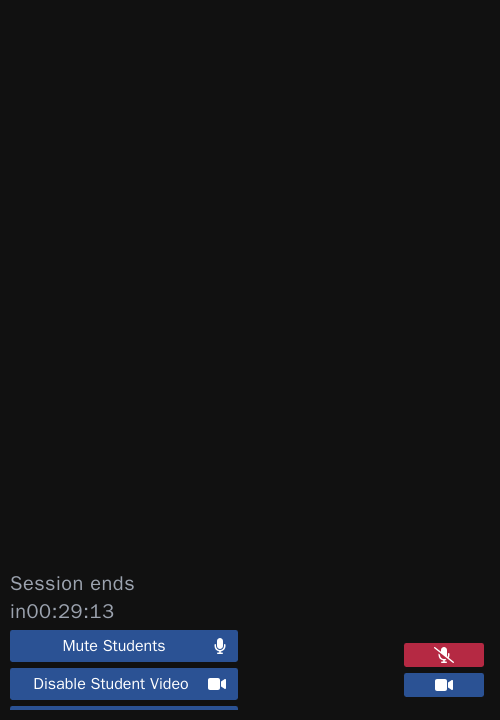 click 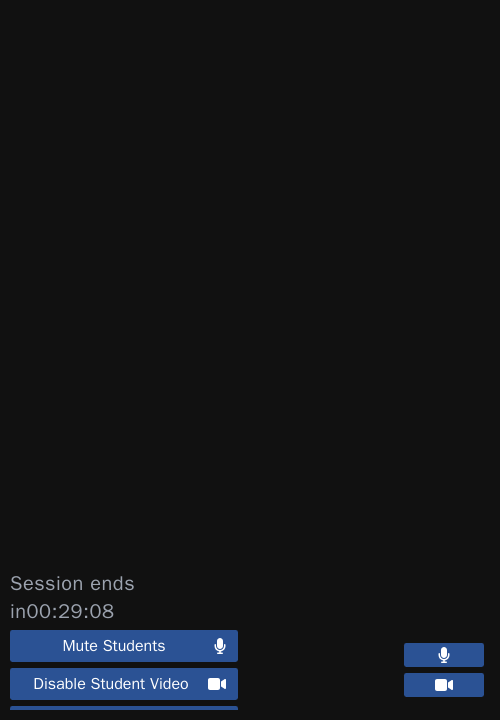 click 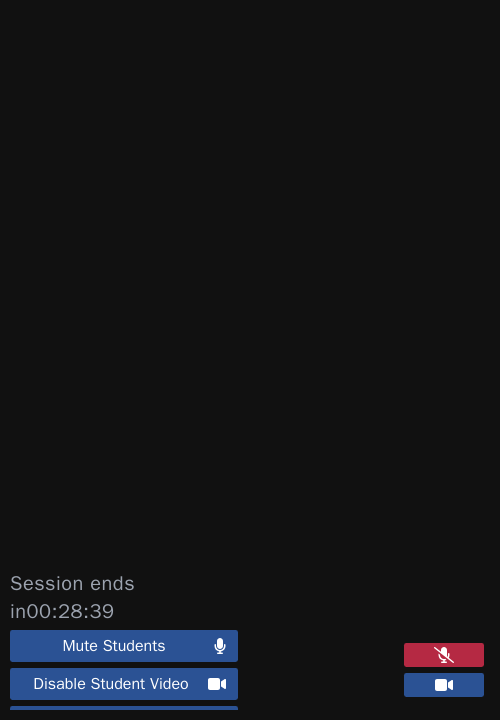 click 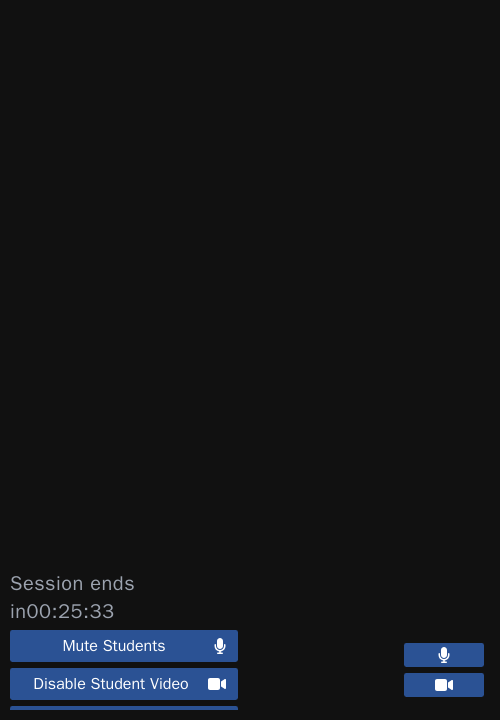 click at bounding box center [444, 655] 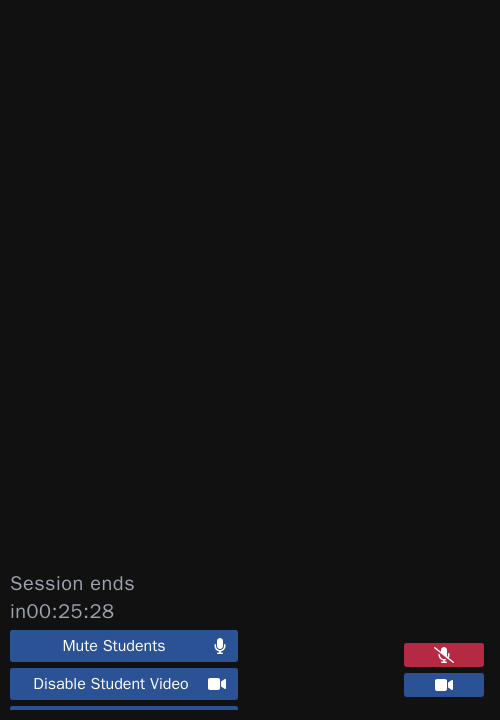click at bounding box center (444, 655) 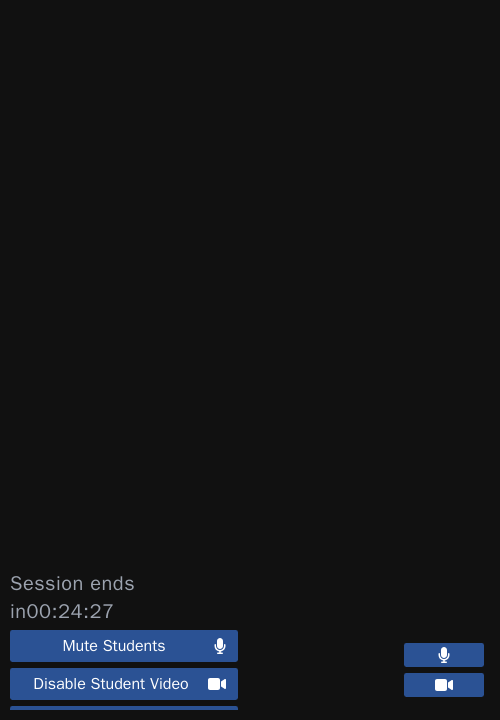 click at bounding box center (444, 655) 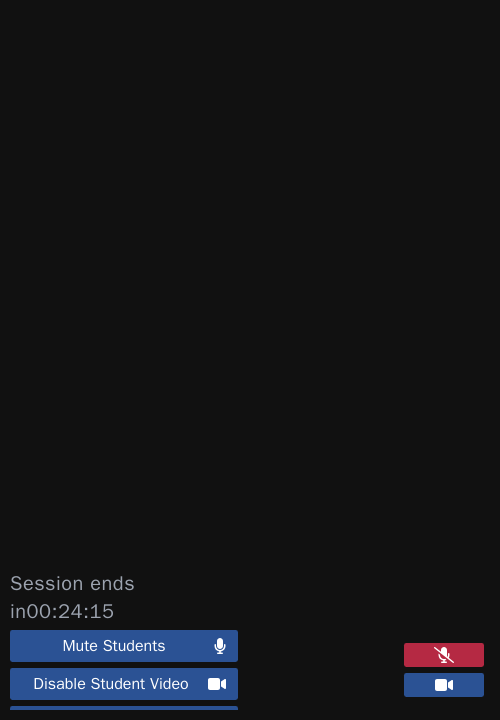 click 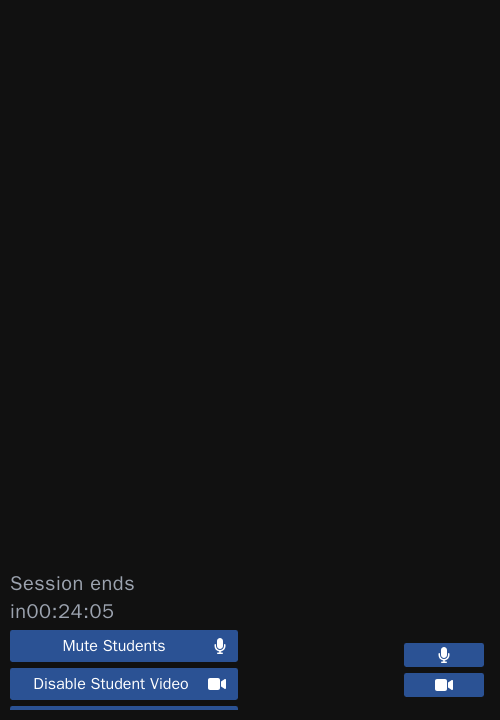 click at bounding box center [444, 655] 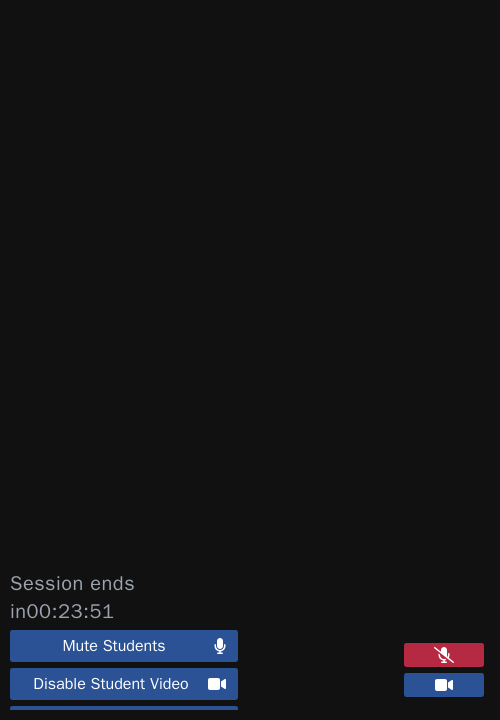 click at bounding box center (444, 655) 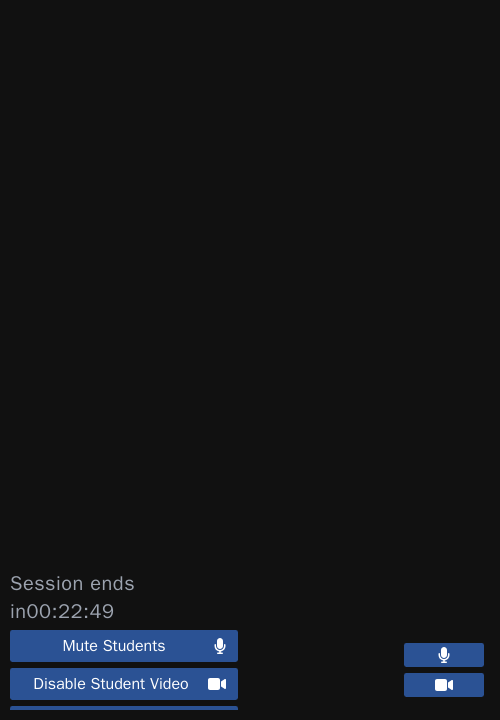 click 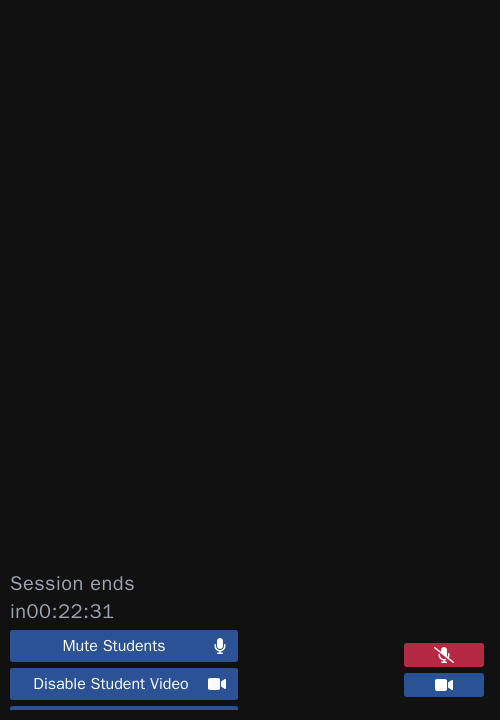 click at bounding box center [444, 655] 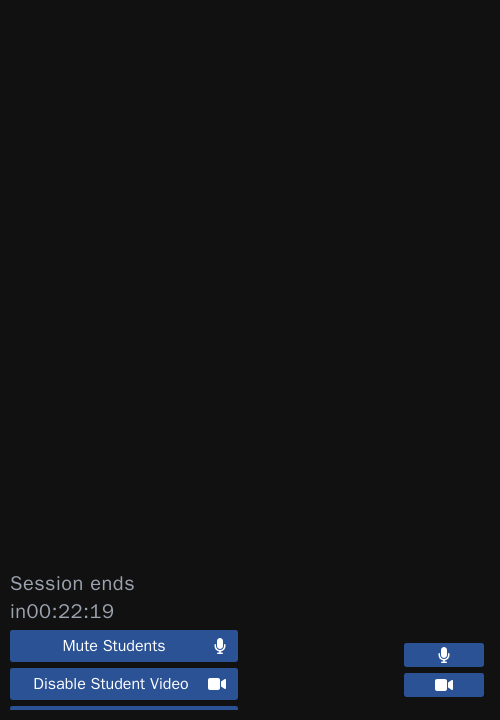 click at bounding box center (444, 655) 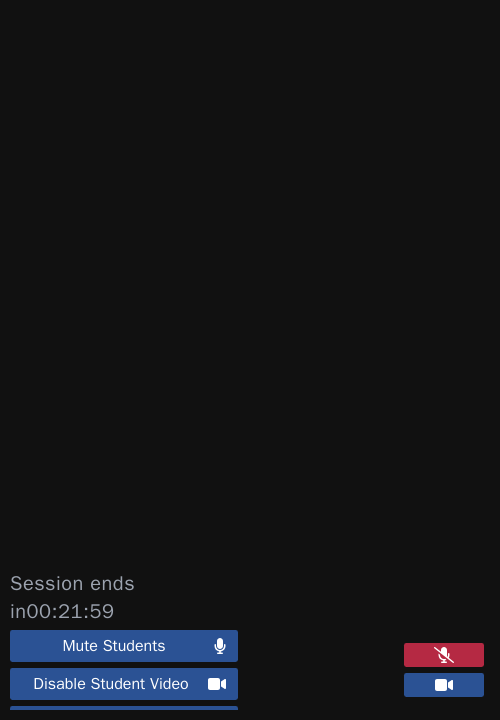 click at bounding box center [444, 655] 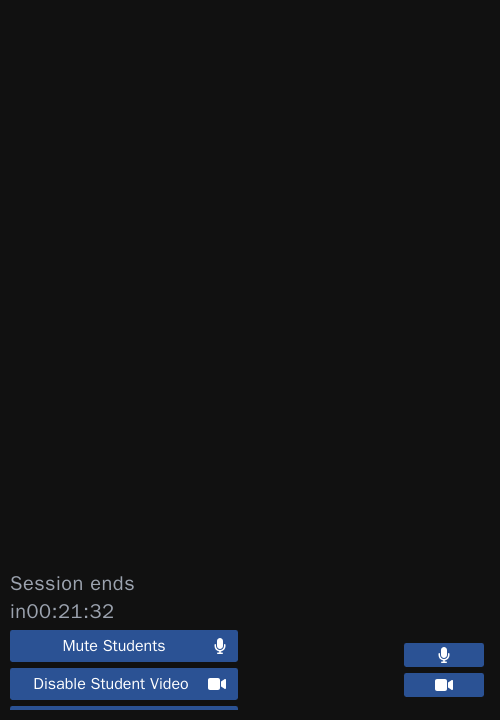 click at bounding box center (444, 655) 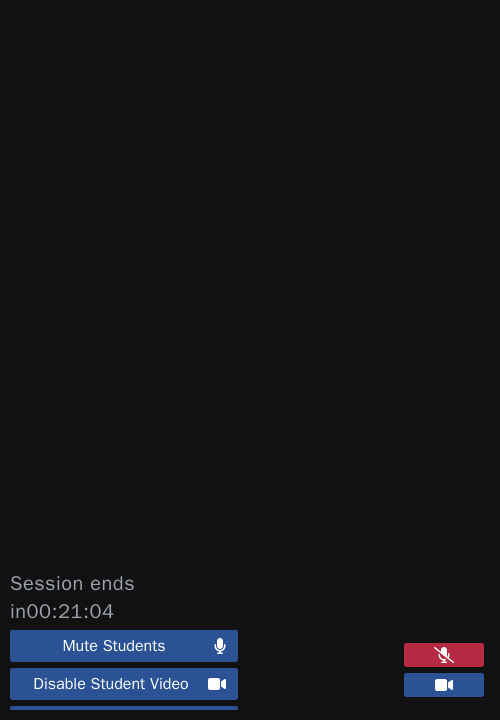 click at bounding box center (444, 655) 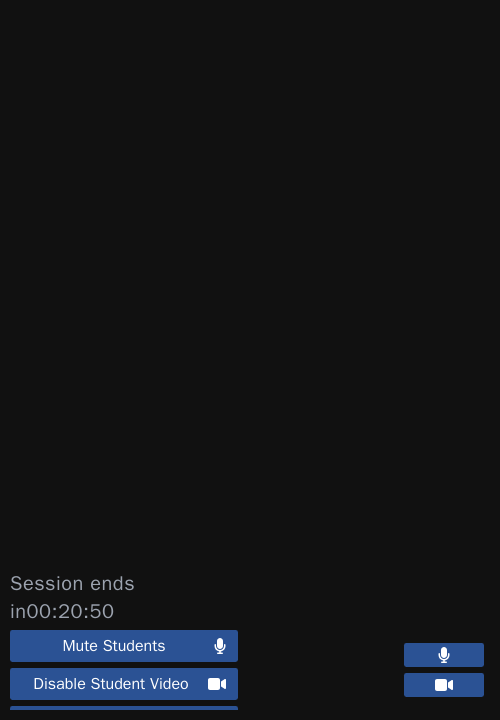 click 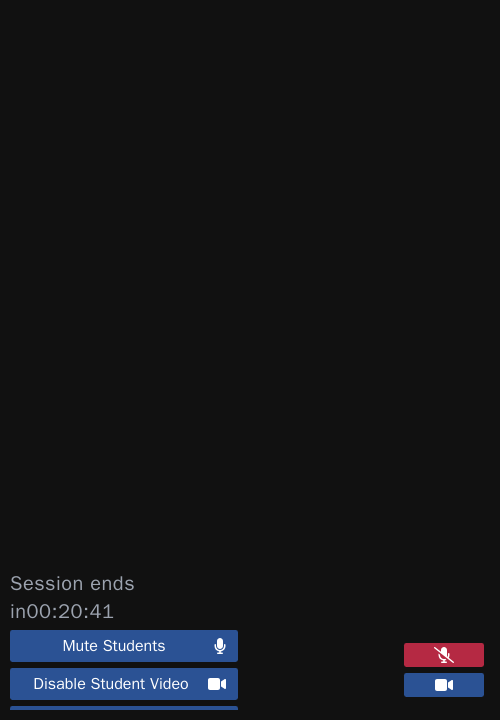 click at bounding box center [444, 655] 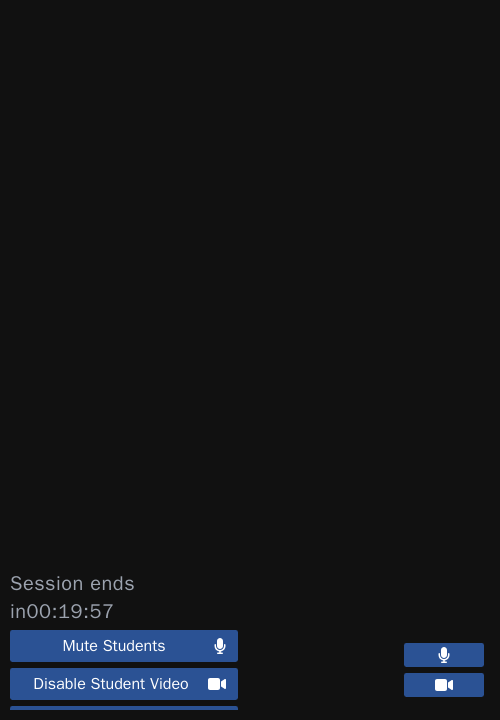 click at bounding box center [444, 655] 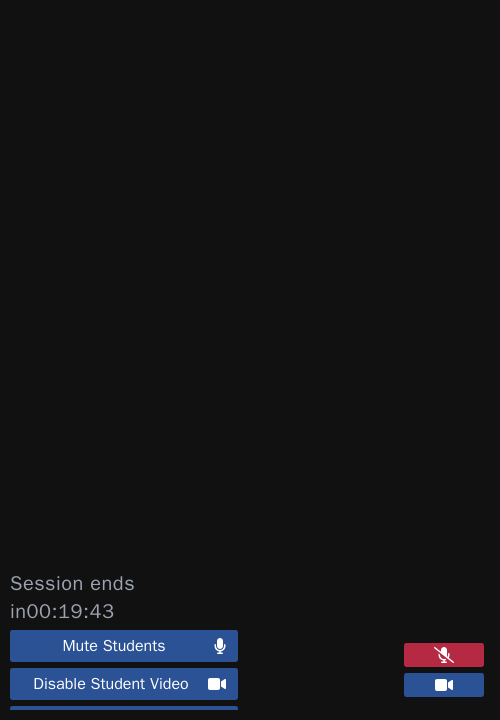 click 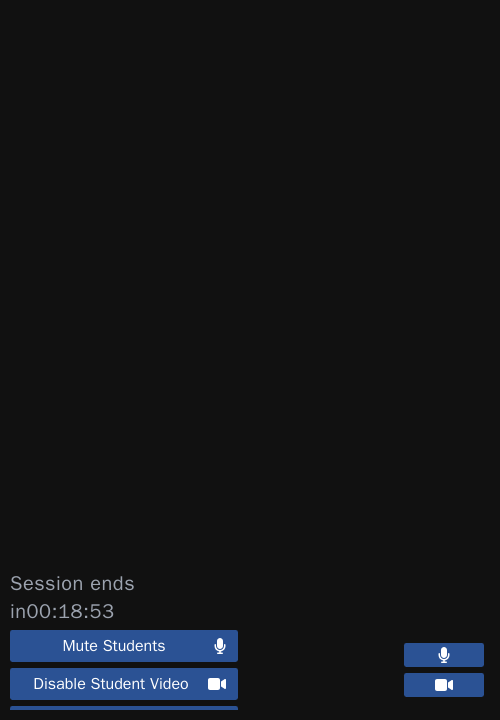 click 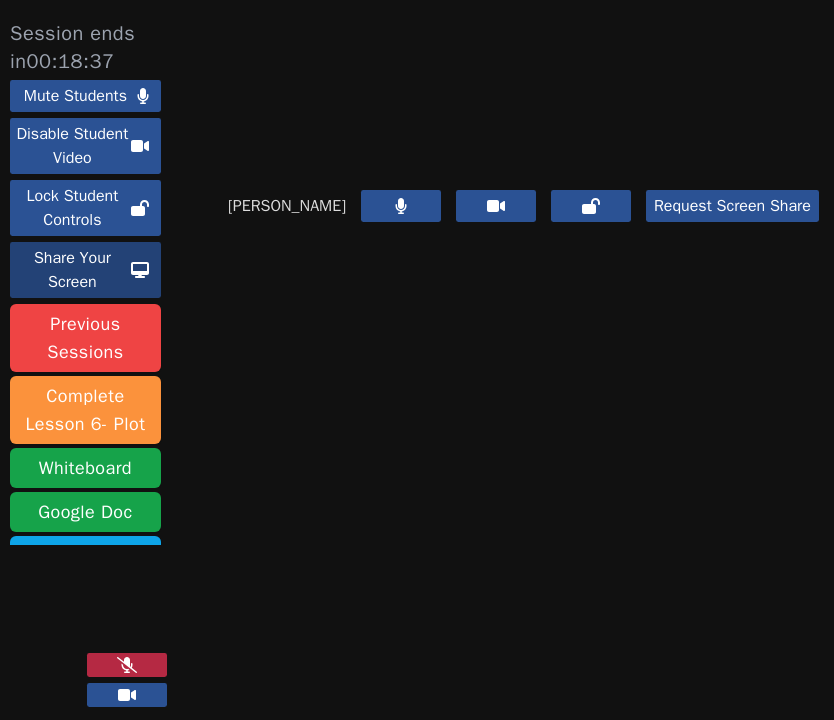 click on "Share Your Screen" at bounding box center (72, 270) 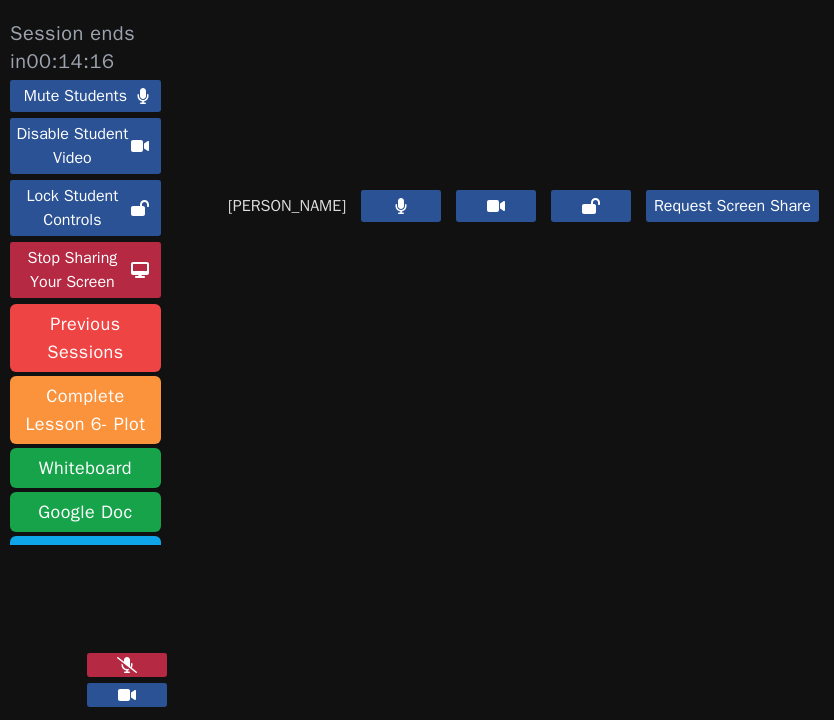 click at bounding box center [127, 665] 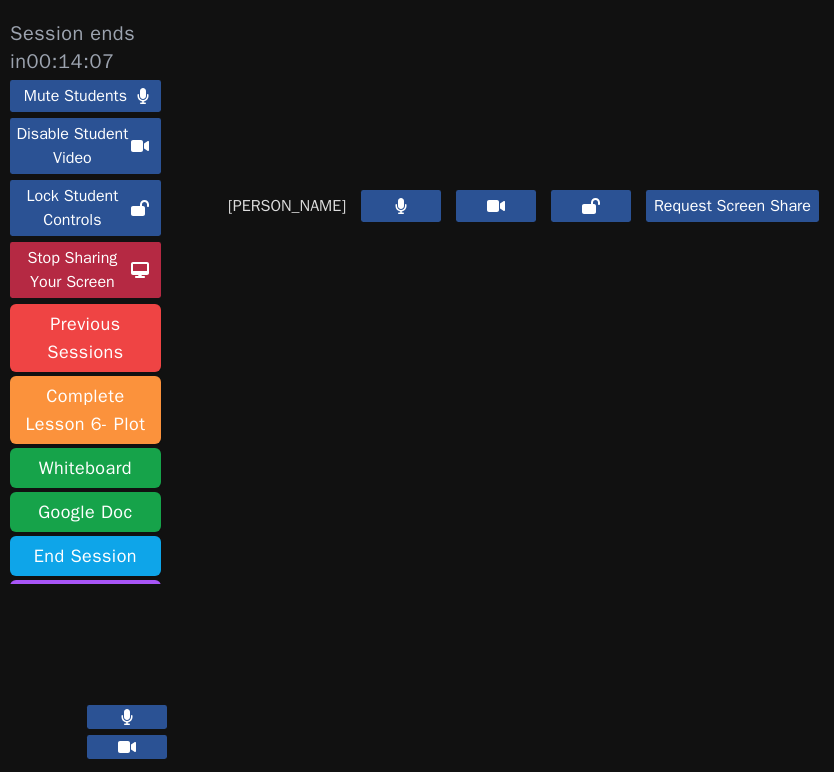 click at bounding box center [127, 717] 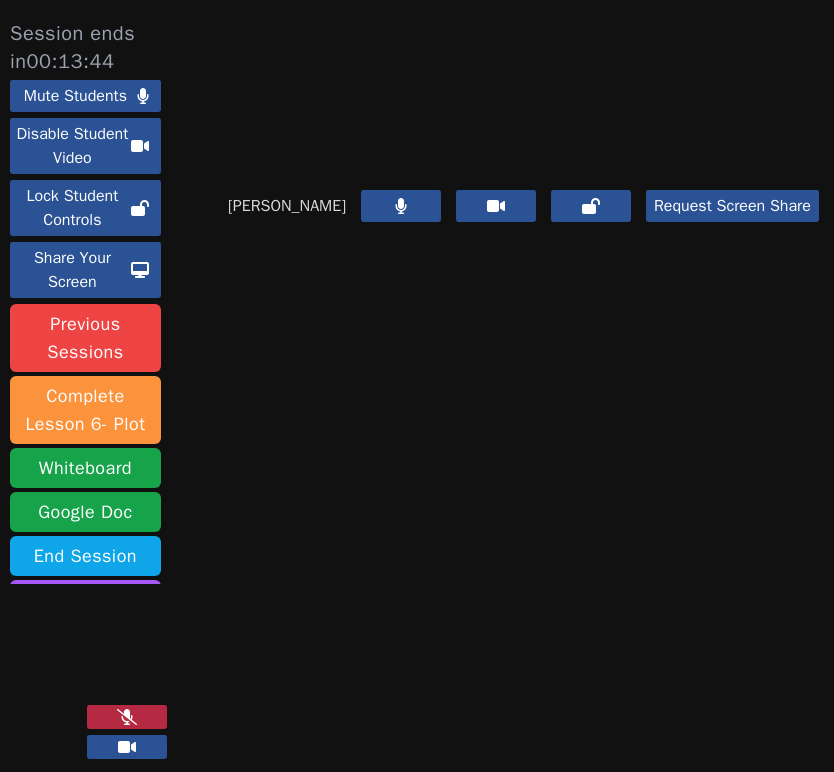 click 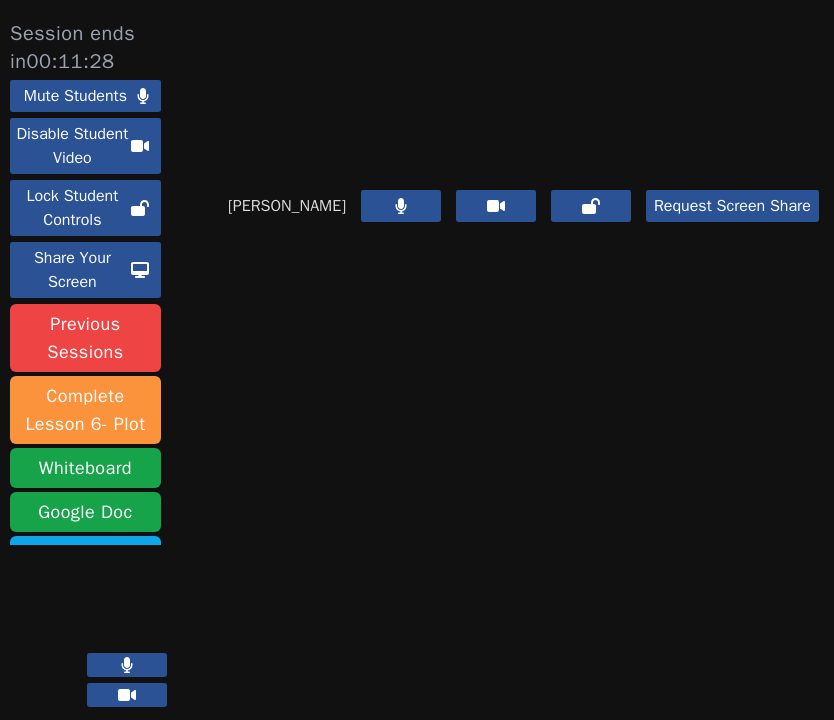 click at bounding box center [127, 665] 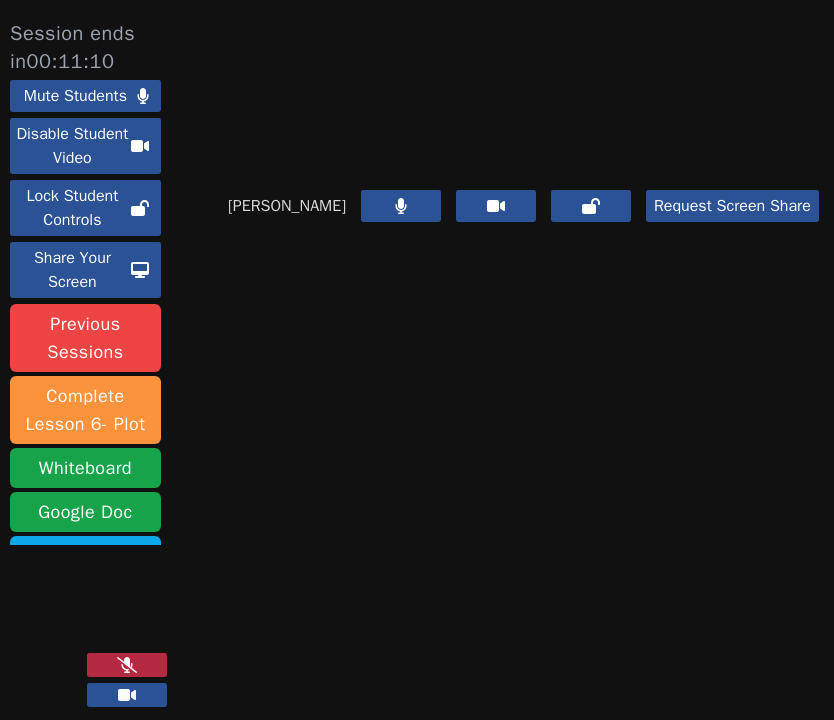 click at bounding box center (127, 665) 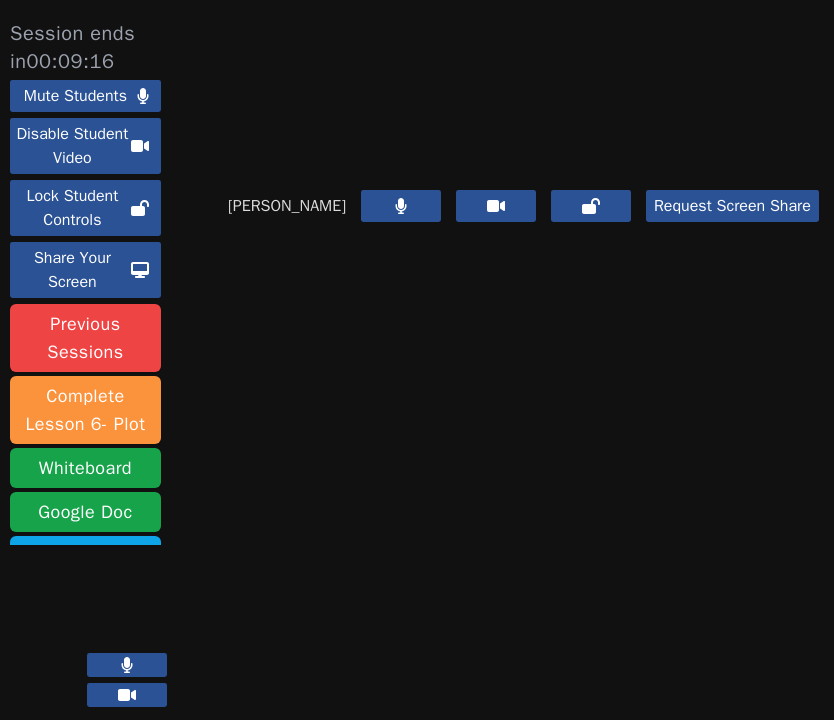 click at bounding box center [127, 665] 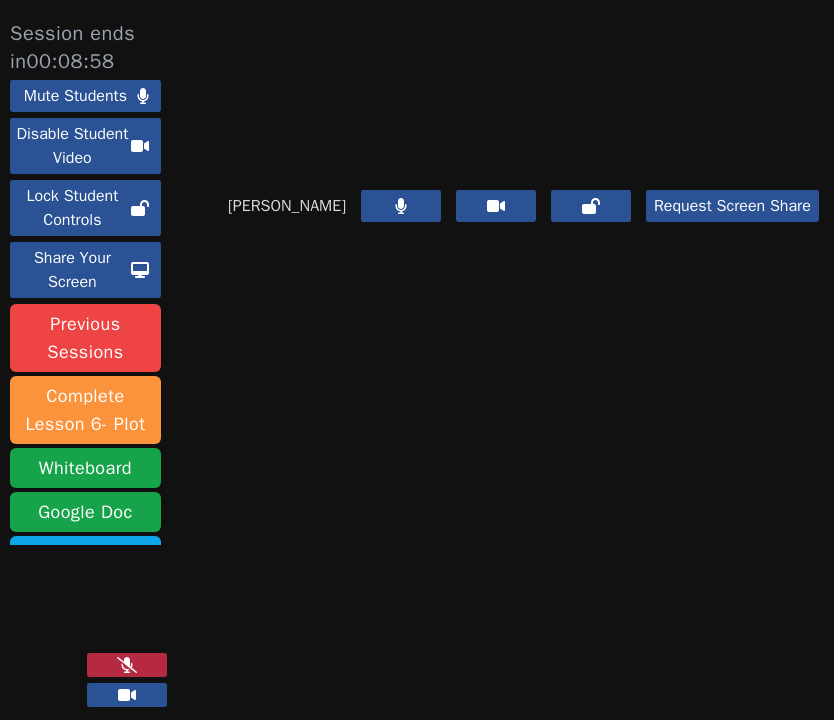 click at bounding box center [127, 665] 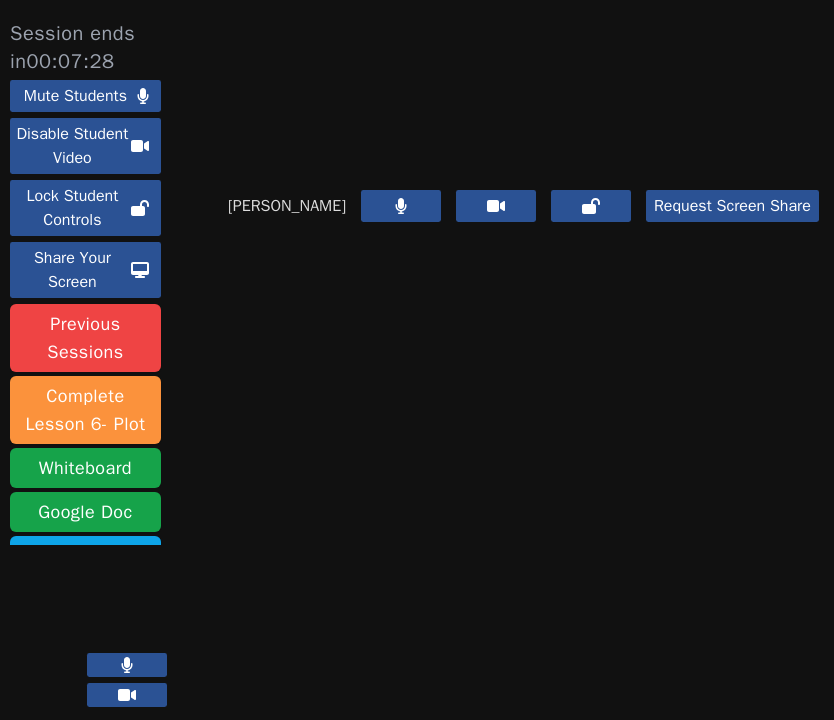 click 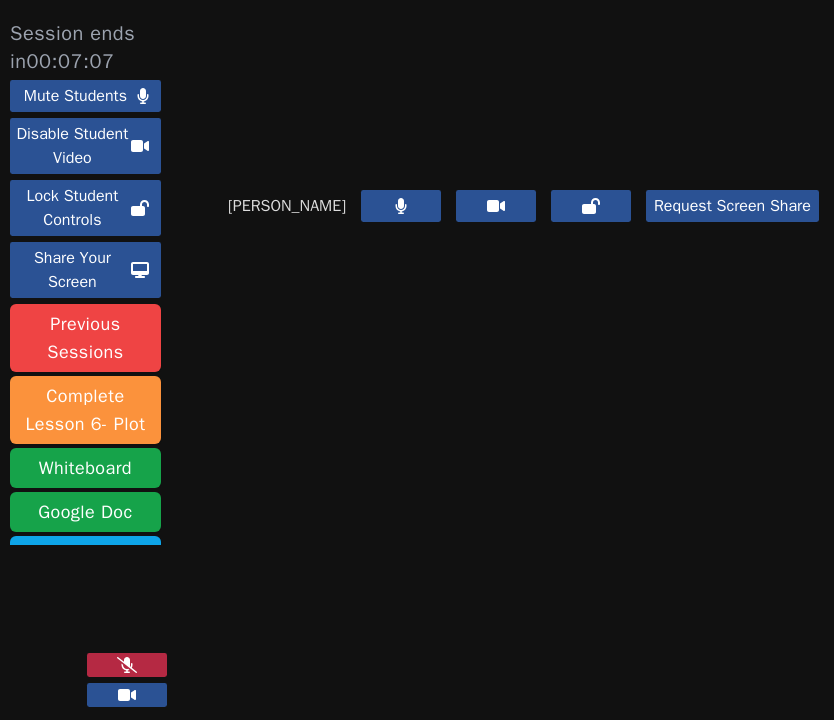 click 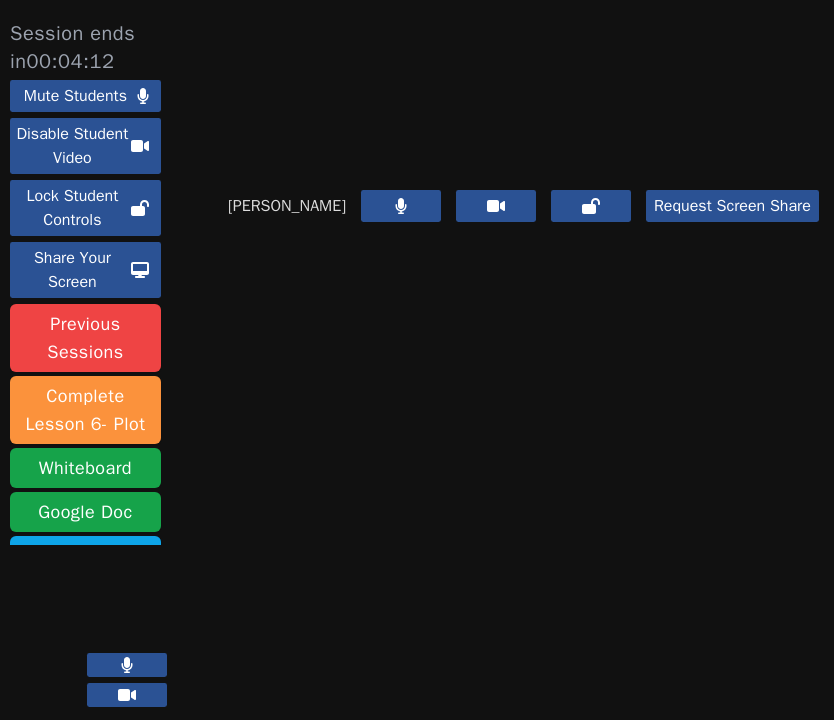click 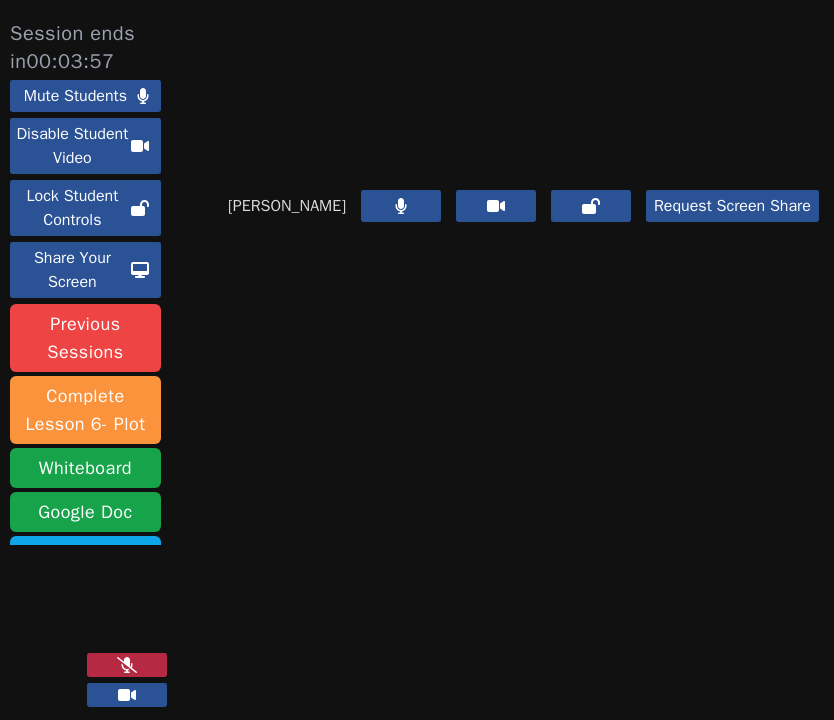 click at bounding box center (127, 665) 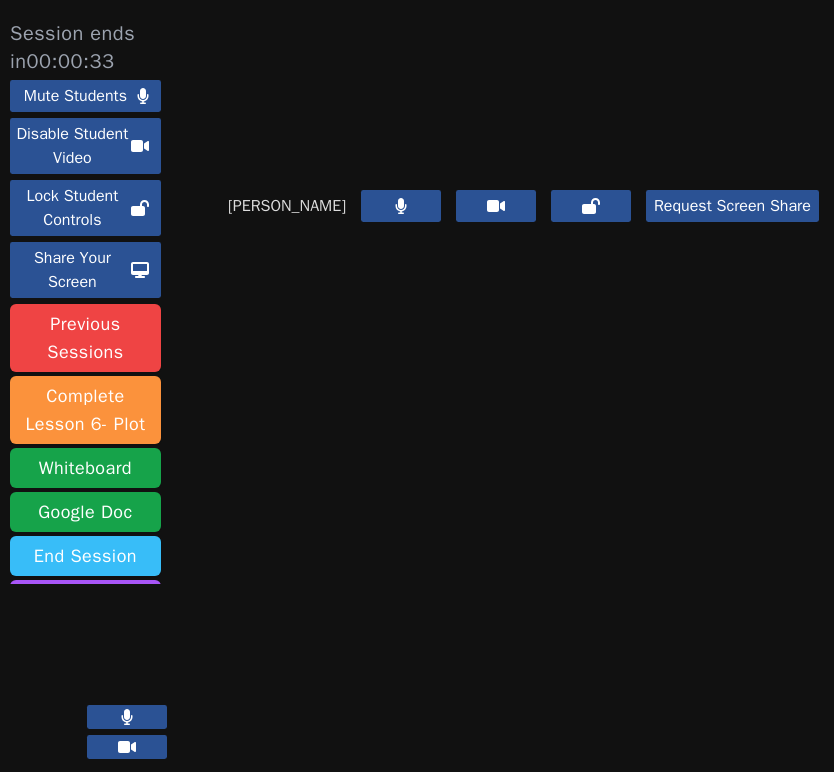 click on "End Session" at bounding box center (85, 556) 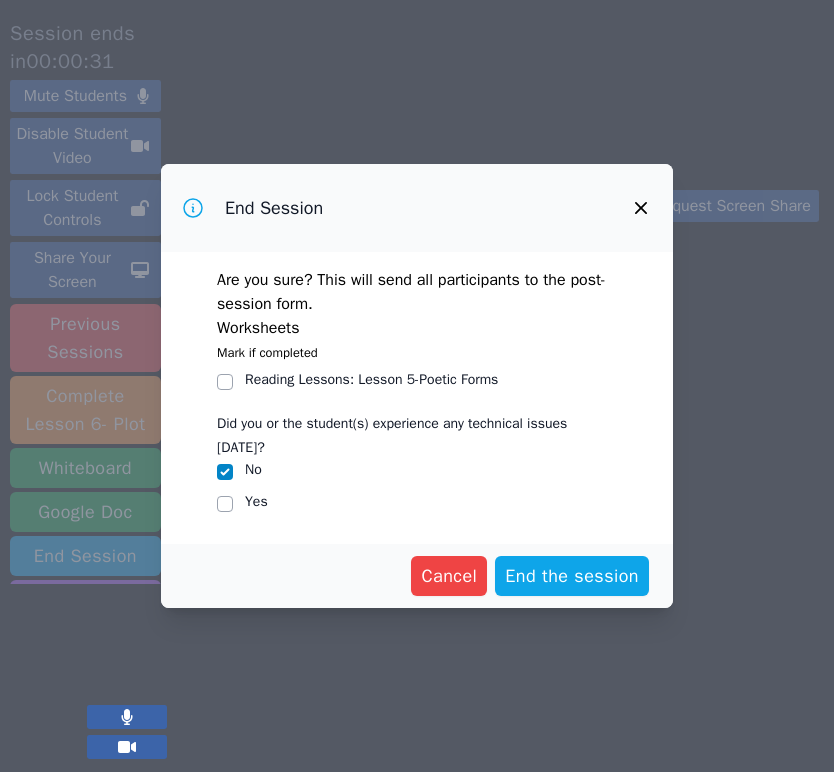 click on "Reading Lessons :   Lesson 5-Poetic Forms" at bounding box center (371, 380) 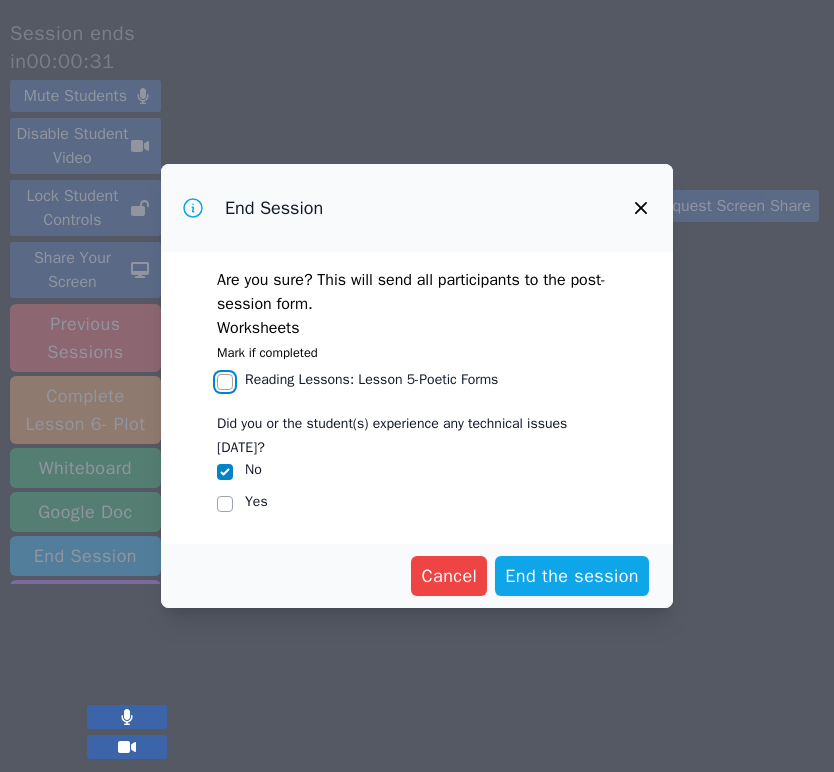click on "Reading Lessons :   Lesson 5-Poetic Forms" at bounding box center (225, 382) 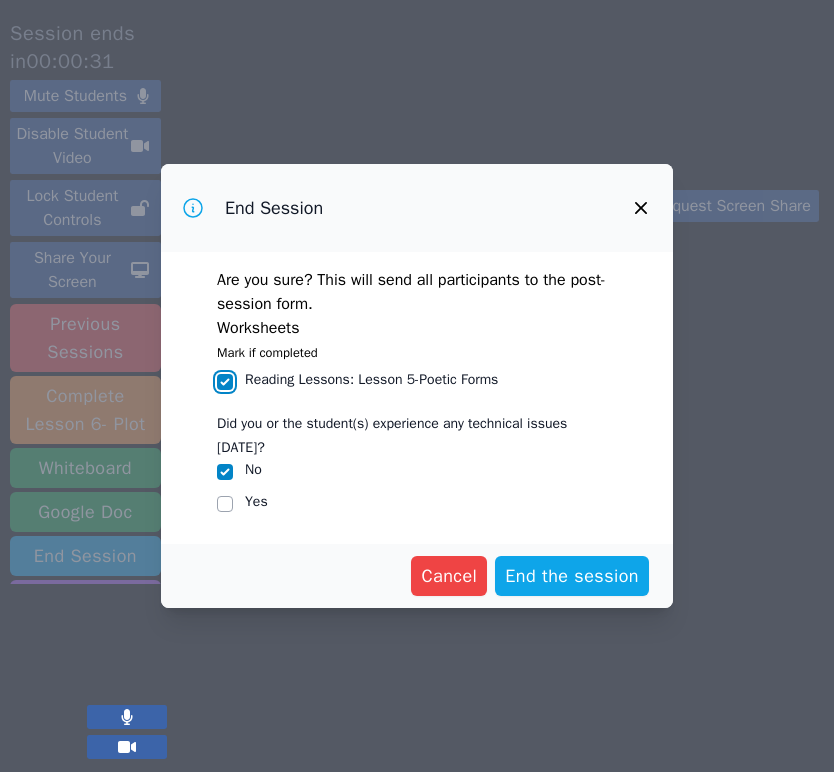 checkbox on "true" 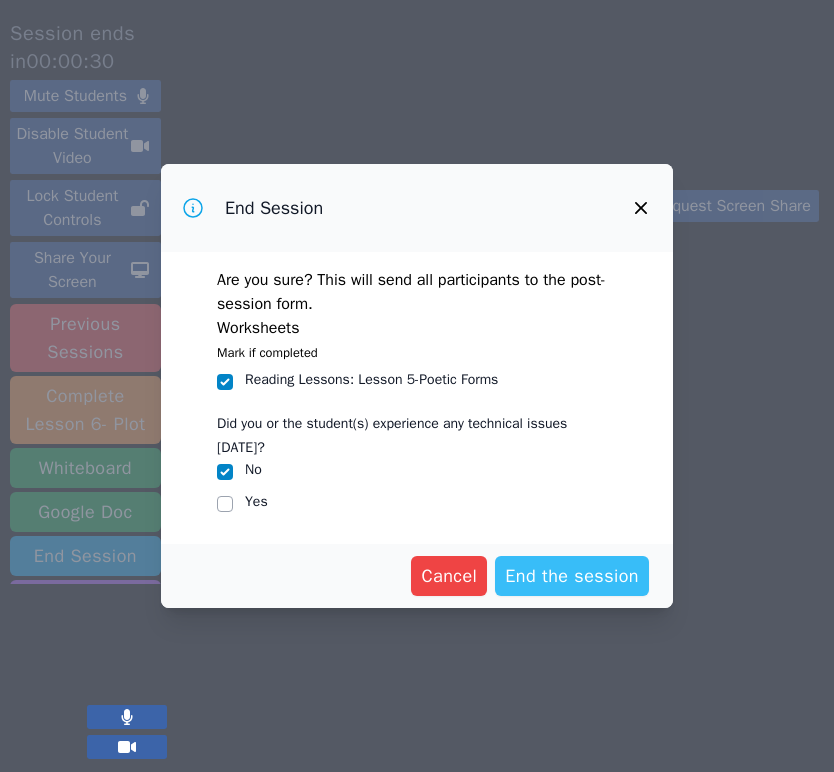 click on "End the session" at bounding box center [572, 576] 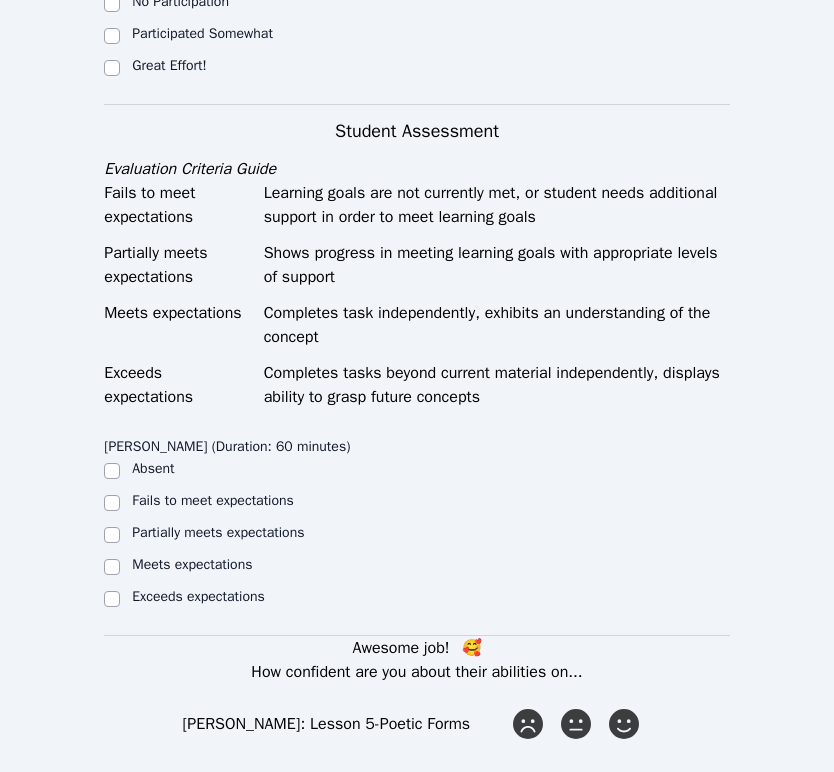 scroll, scrollTop: 973, scrollLeft: 0, axis: vertical 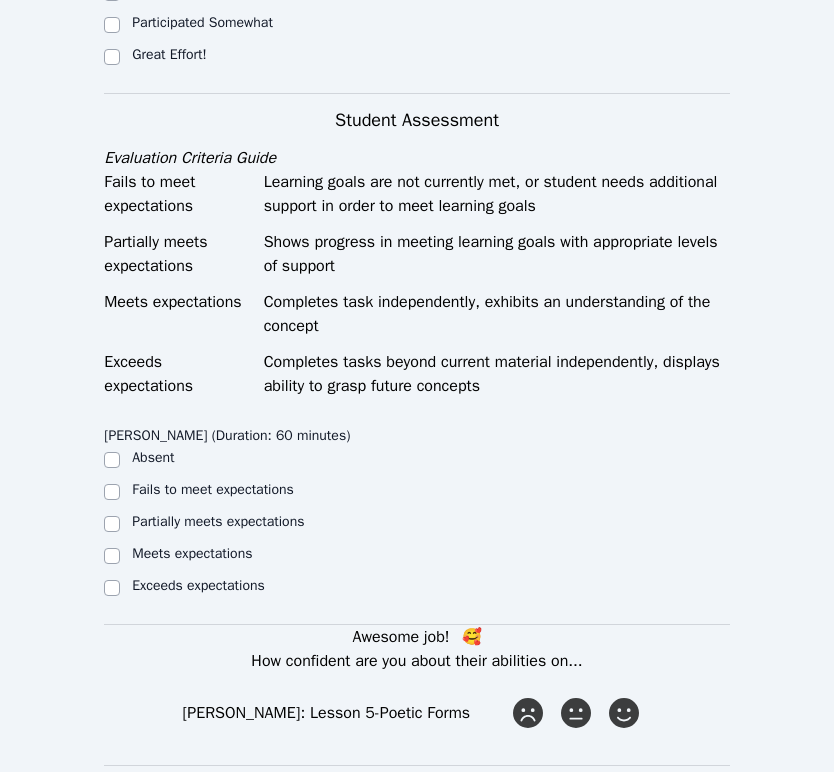 click on "Great Effort!" at bounding box center [169, 54] 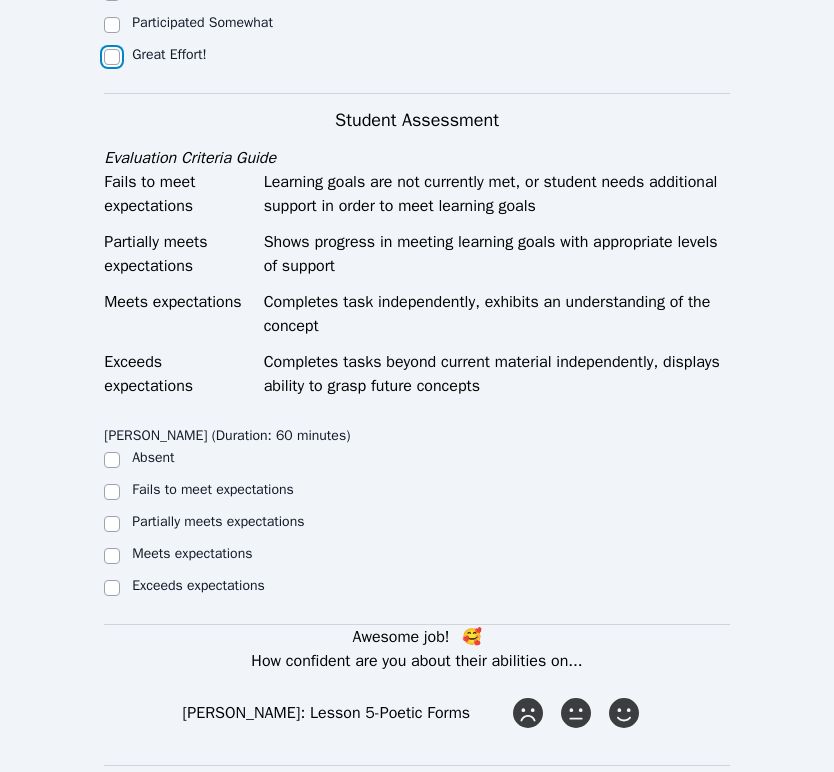click on "Great Effort!" at bounding box center (112, 57) 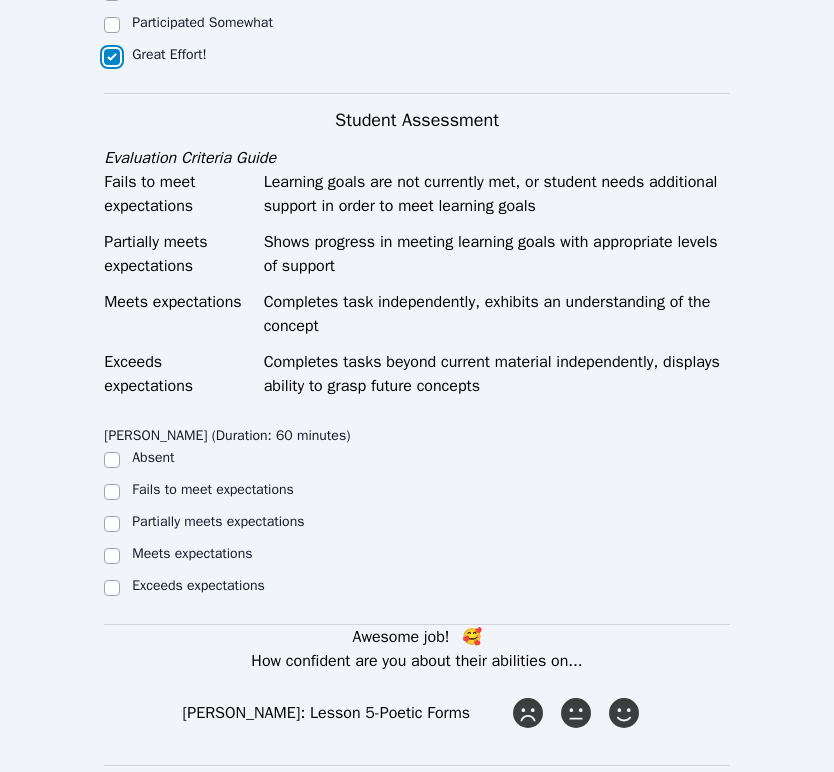 checkbox on "true" 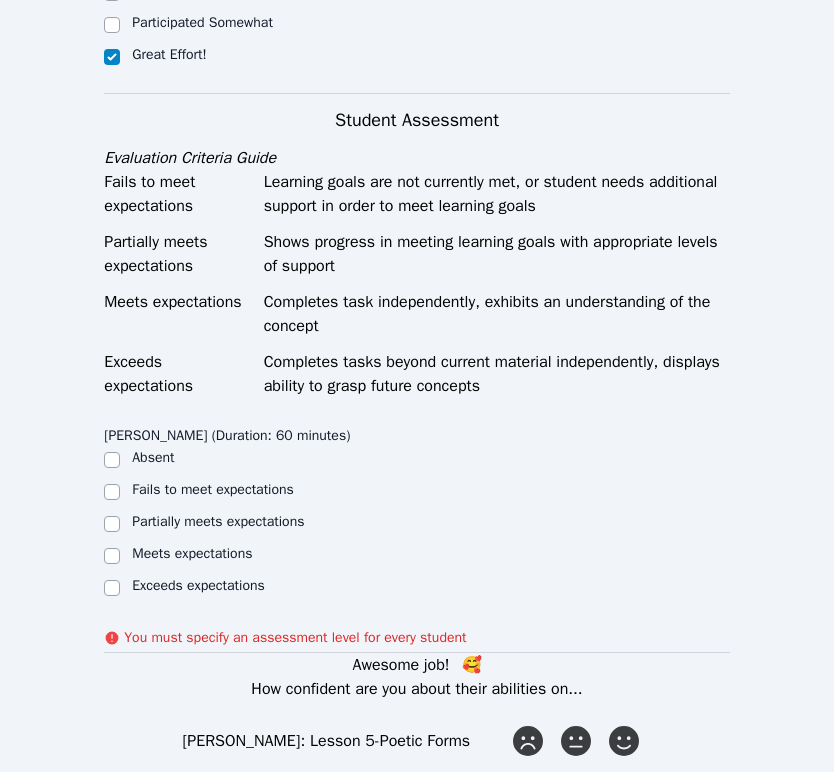 click on "Exceeds expectations" at bounding box center (198, 585) 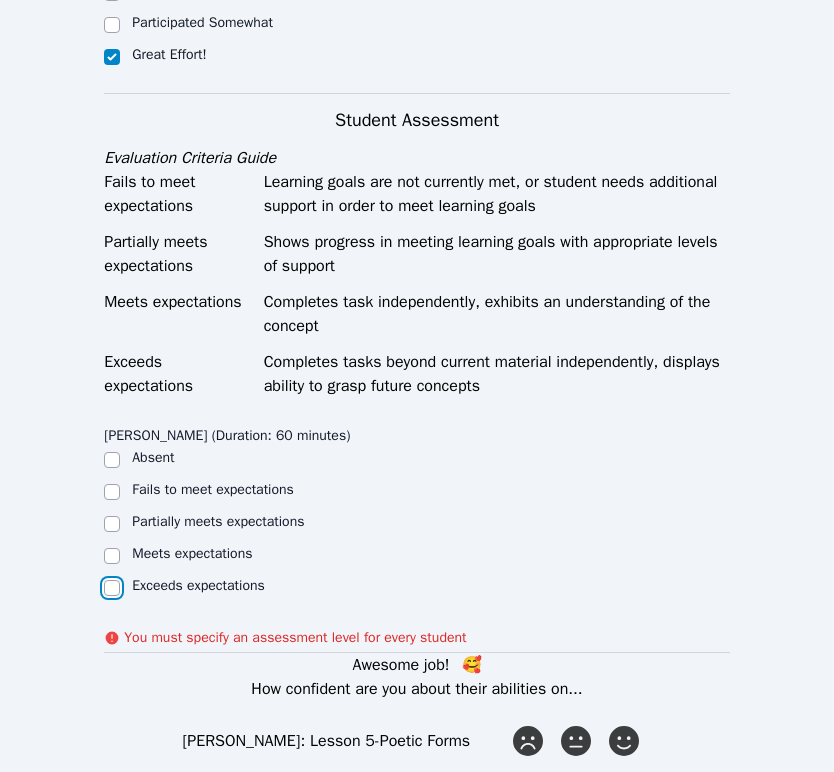 click on "Exceeds expectations" at bounding box center (112, 588) 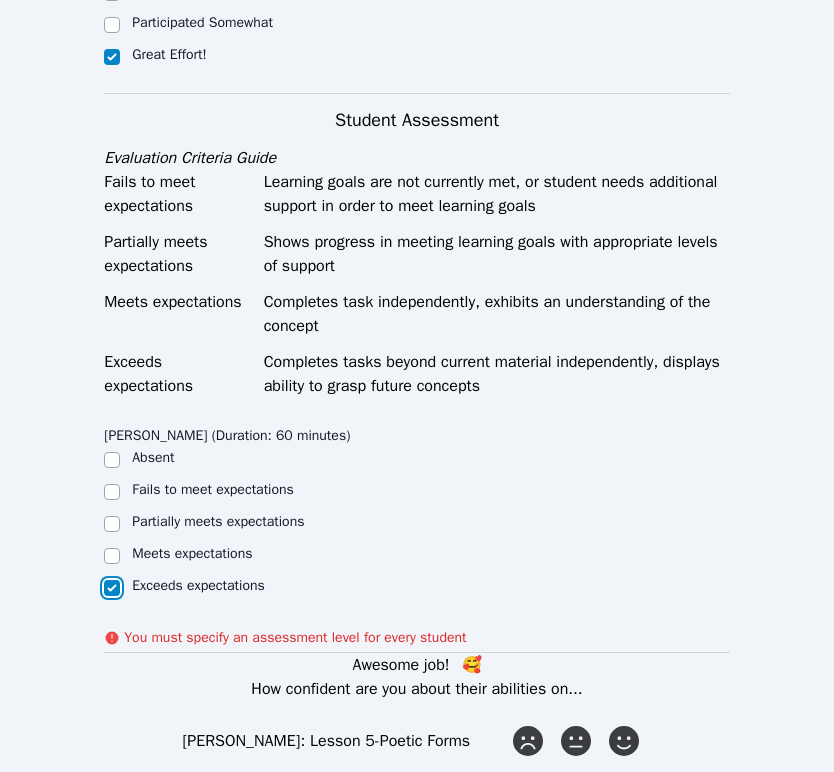 checkbox on "true" 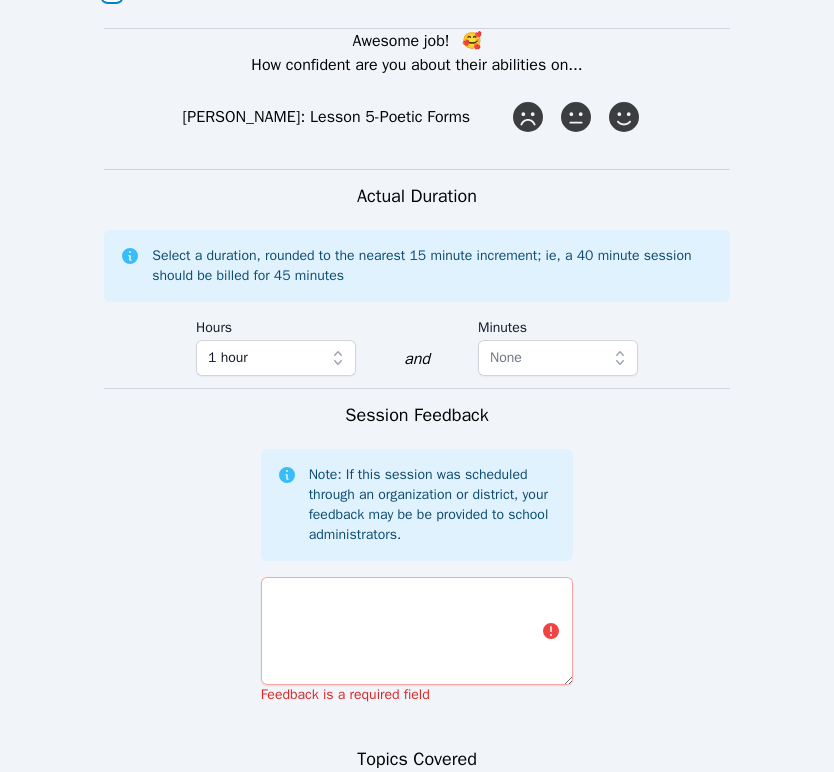 scroll, scrollTop: 1583, scrollLeft: 0, axis: vertical 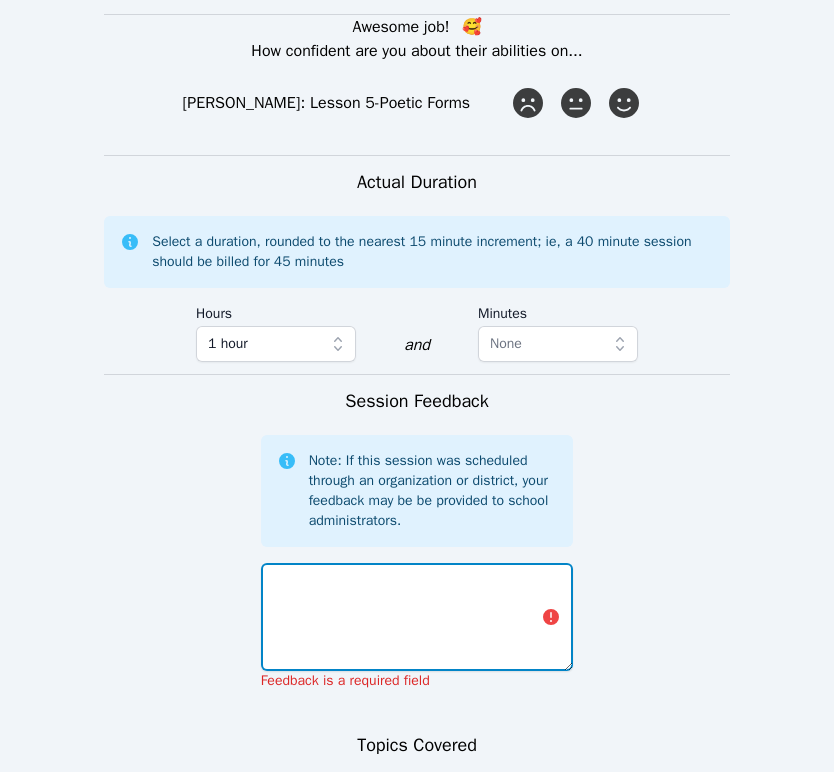 click at bounding box center (417, 617) 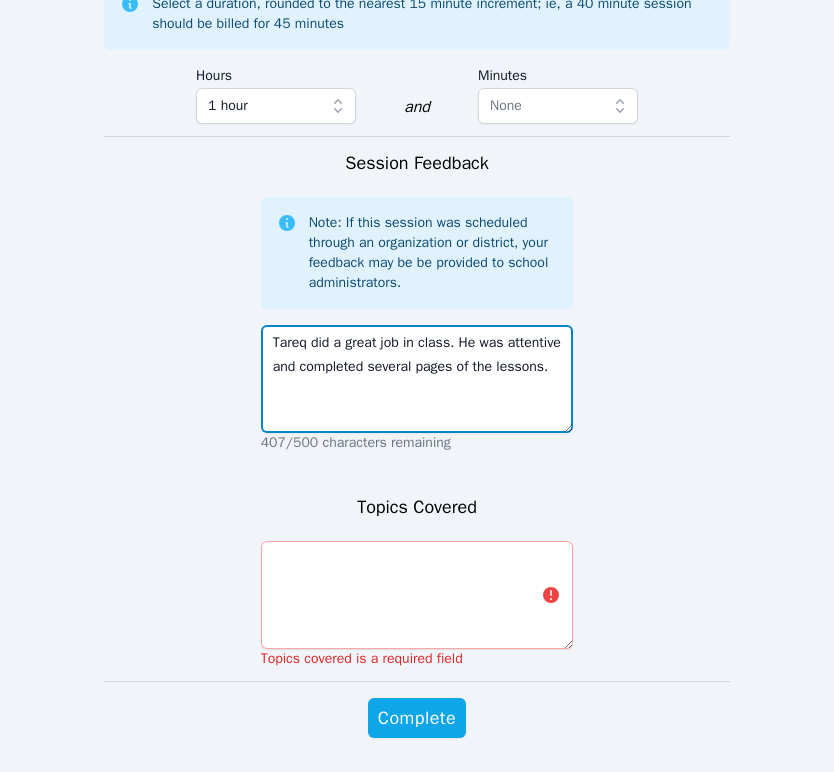 scroll, scrollTop: 1883, scrollLeft: 0, axis: vertical 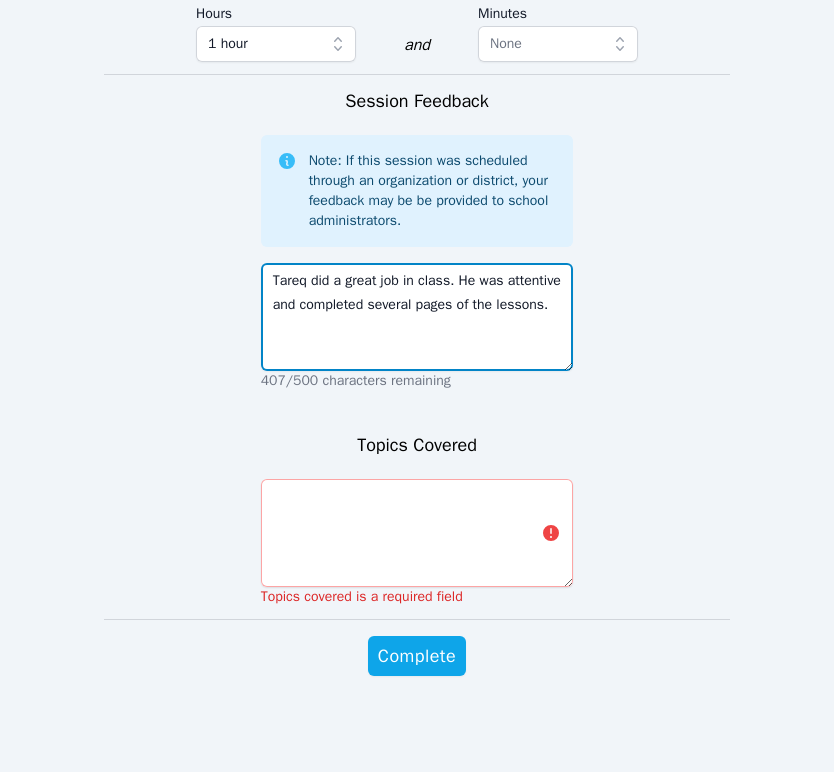 type on "Tareq did a great job in class. He was attentive and completed several pages of the lessons." 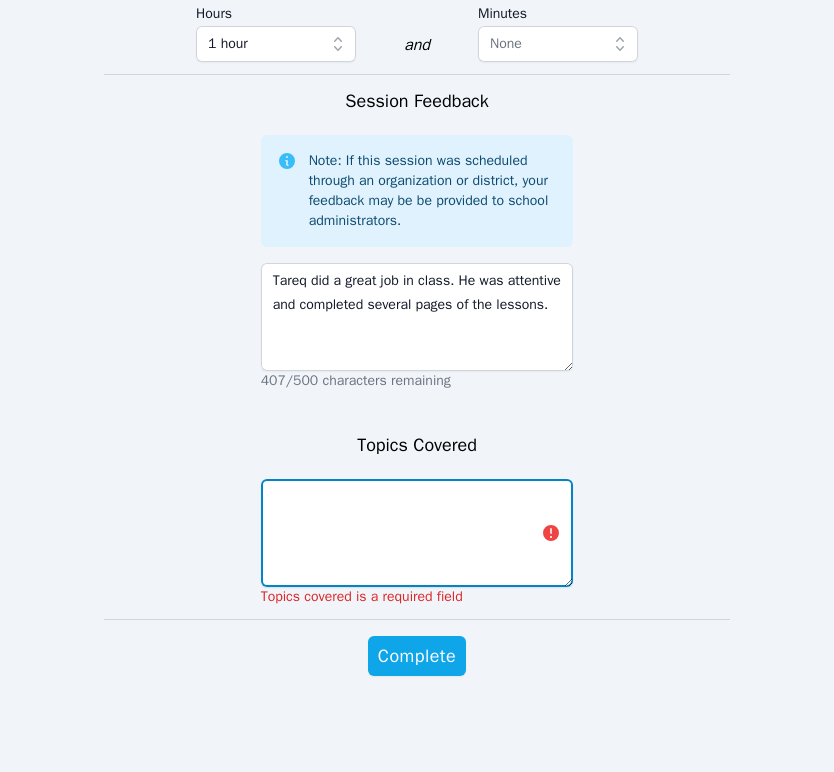 click at bounding box center [417, 533] 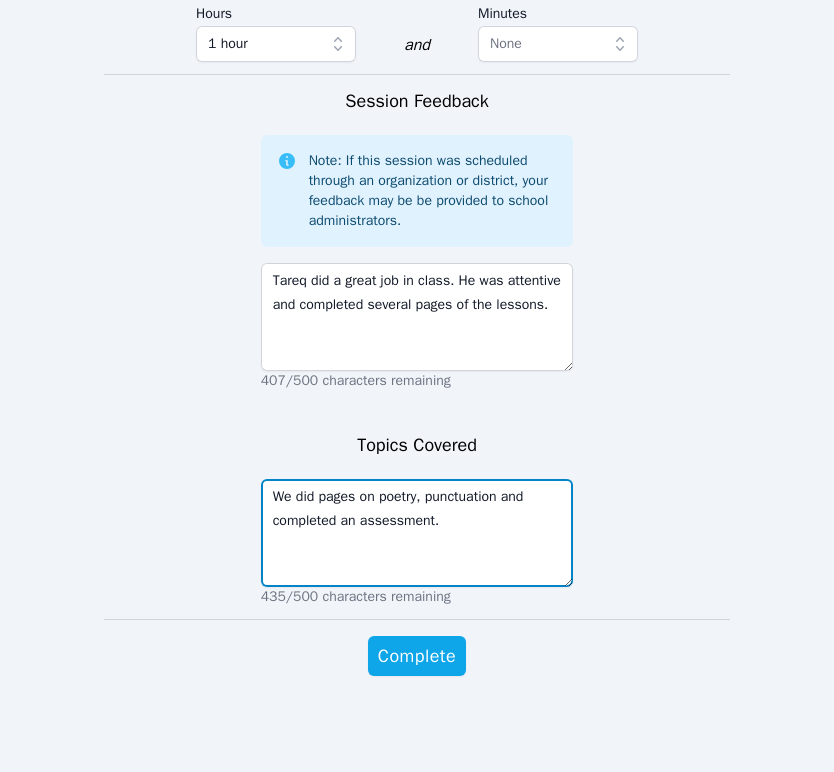 type on "We did pages on poetry, punctuation and completed an assessment." 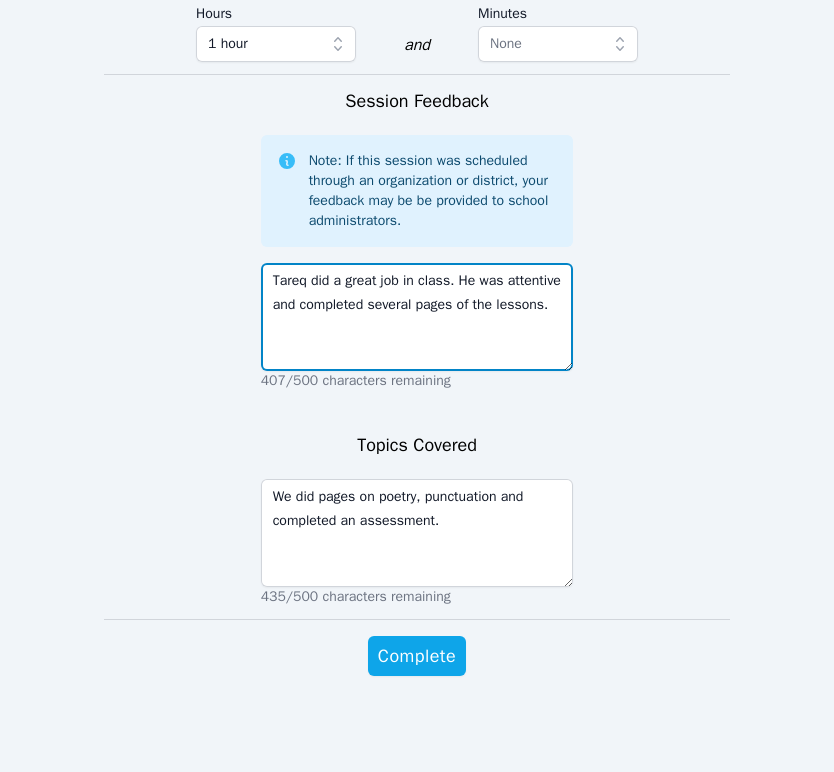 click on "Tareq did a great job in class. He was attentive and completed several pages of the lessons." at bounding box center [417, 317] 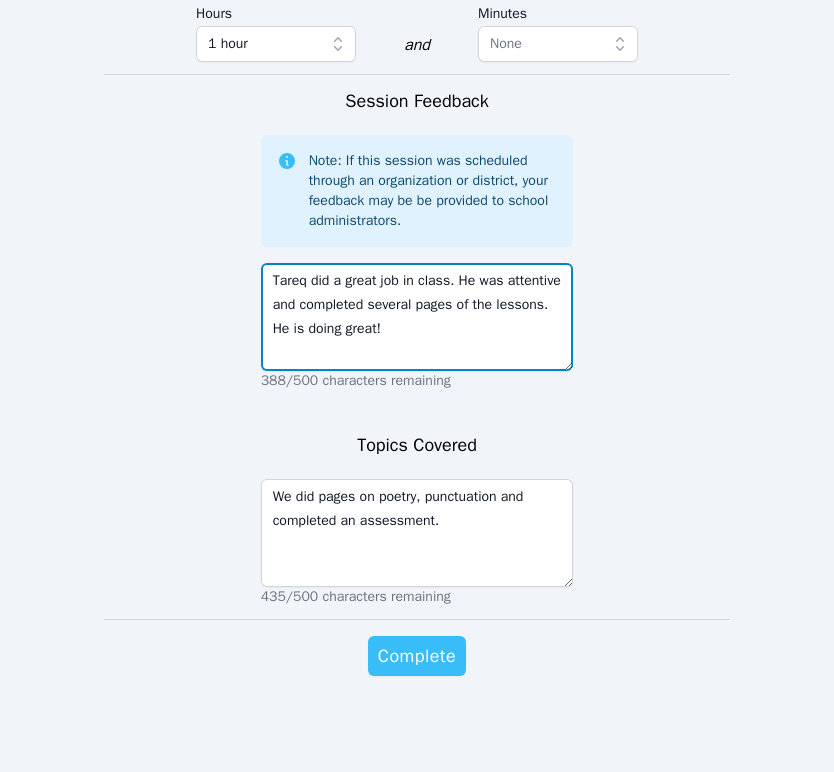 type on "Tareq did a great job in class. He was attentive and completed several pages of the lessons.  He is doing great!" 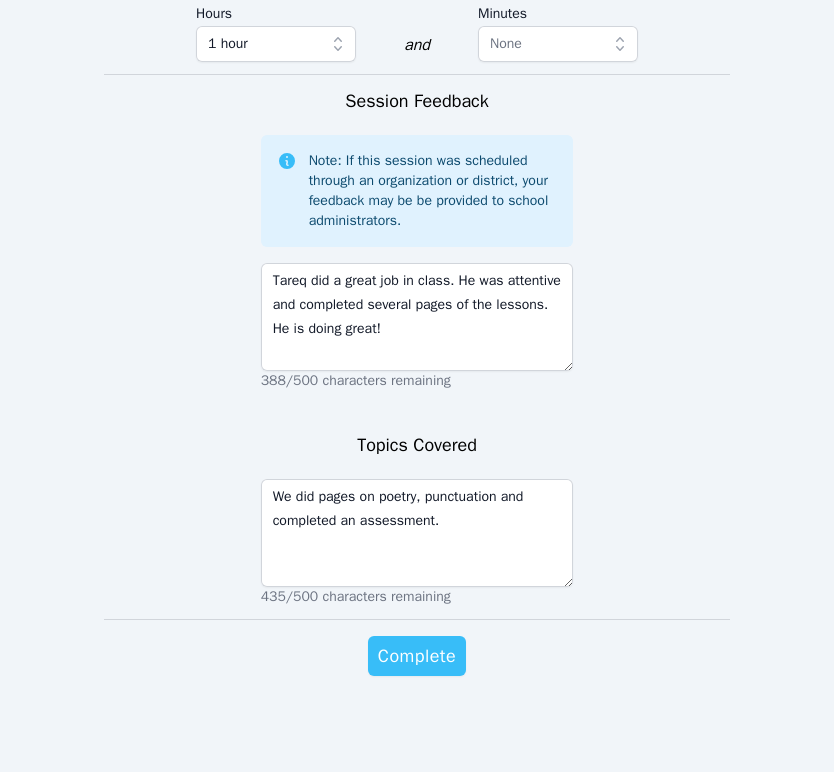 click on "Complete" at bounding box center [417, 656] 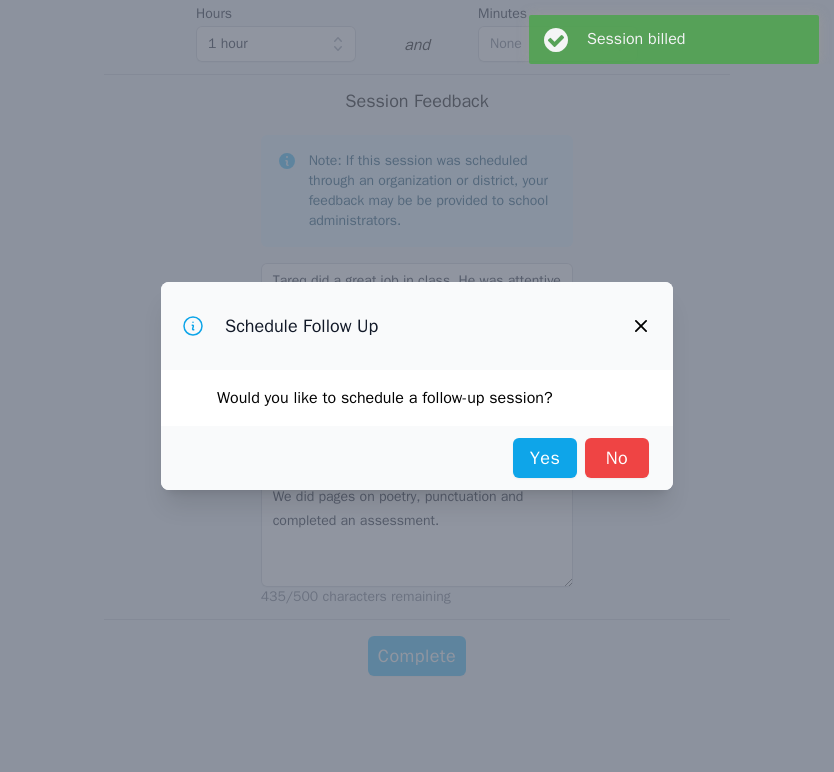 scroll, scrollTop: 0, scrollLeft: 0, axis: both 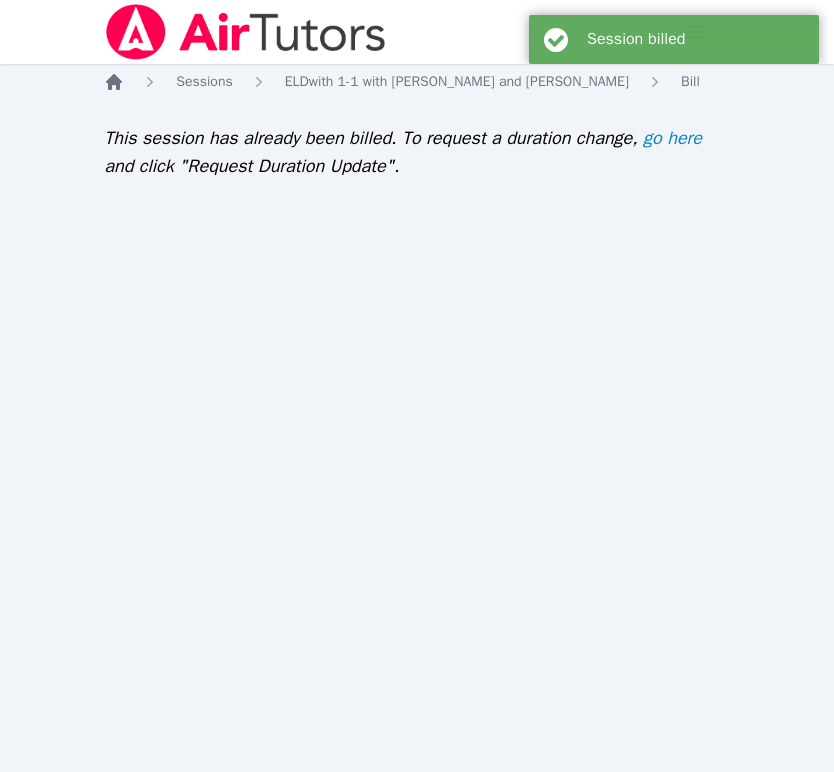 click 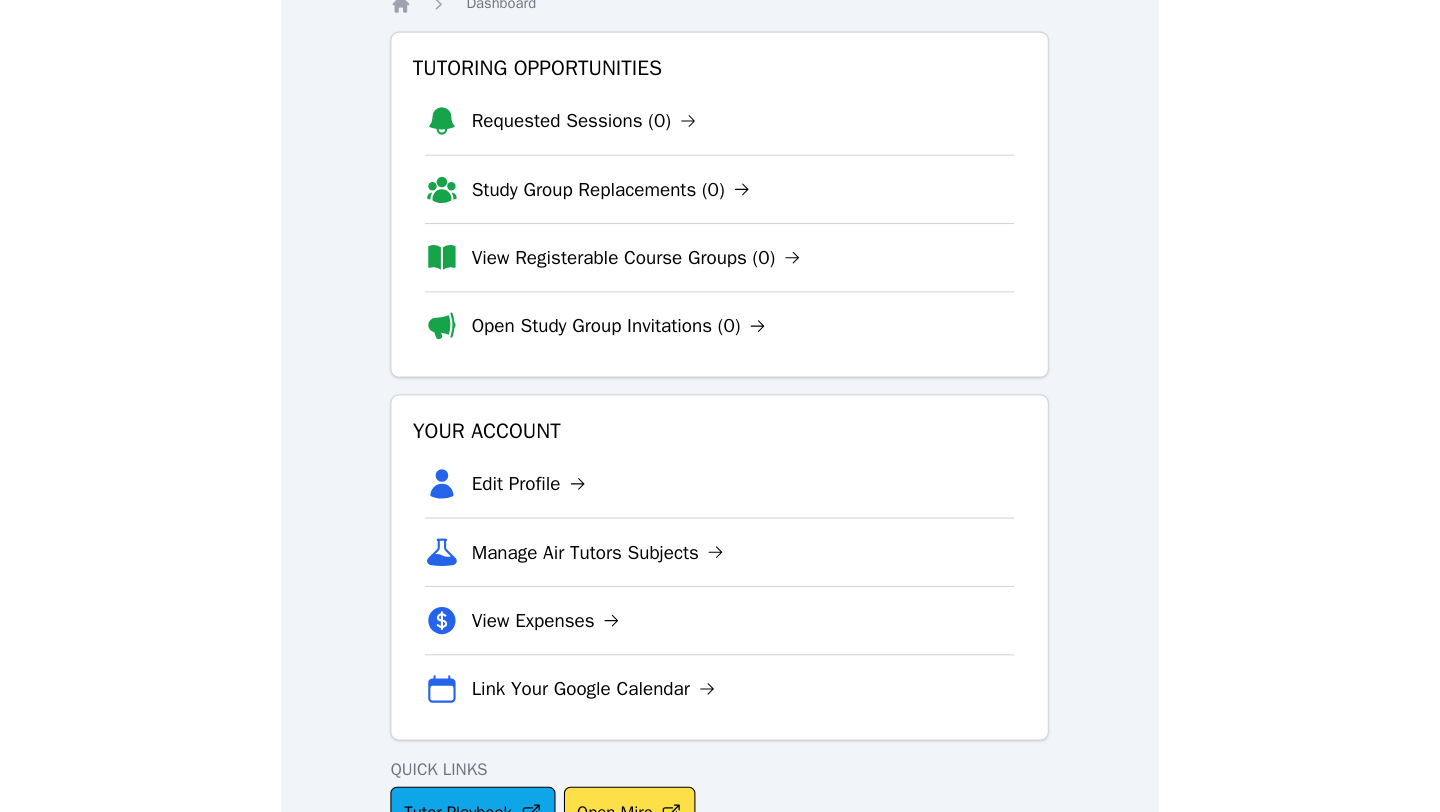 scroll, scrollTop: 0, scrollLeft: 0, axis: both 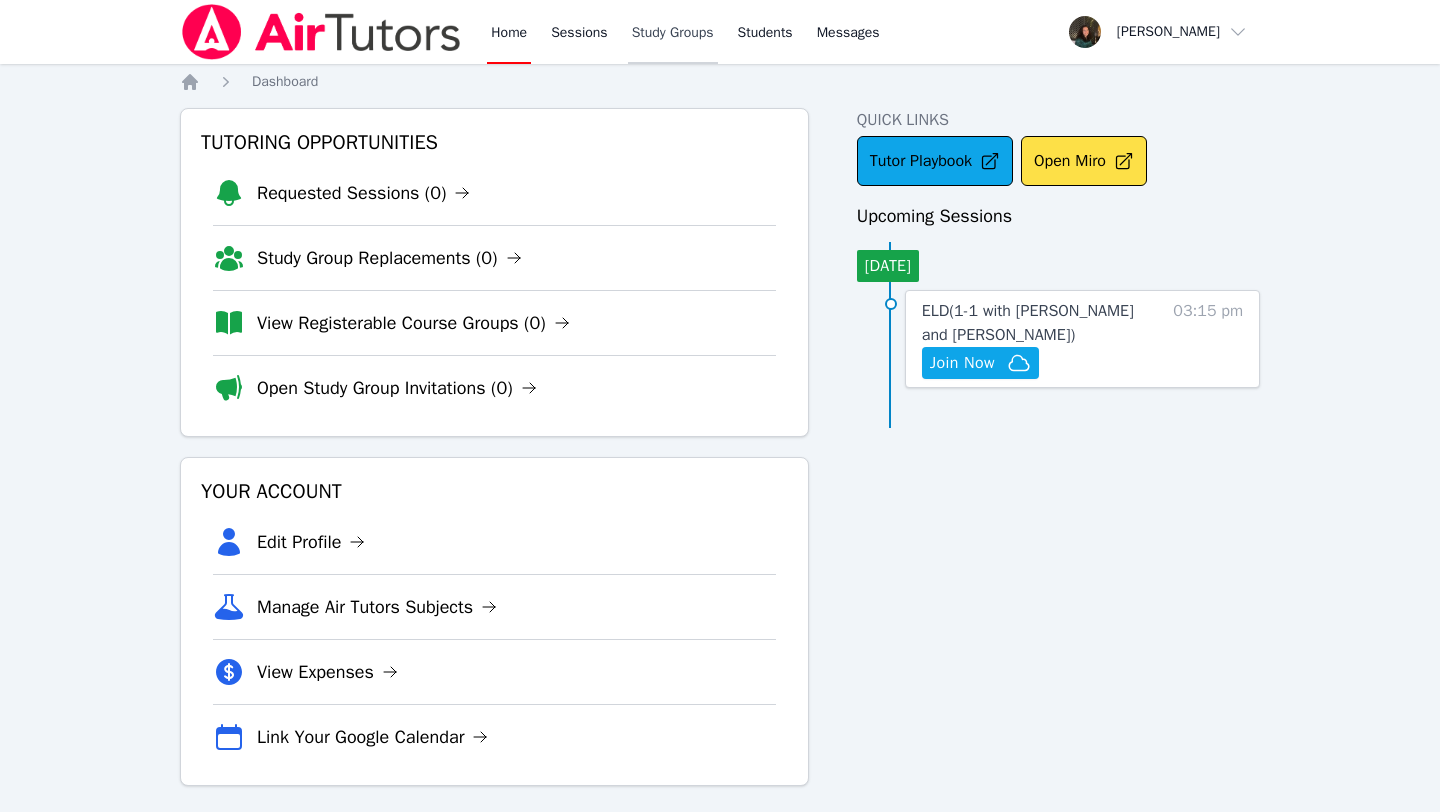 click on "Study Groups" at bounding box center [673, 32] 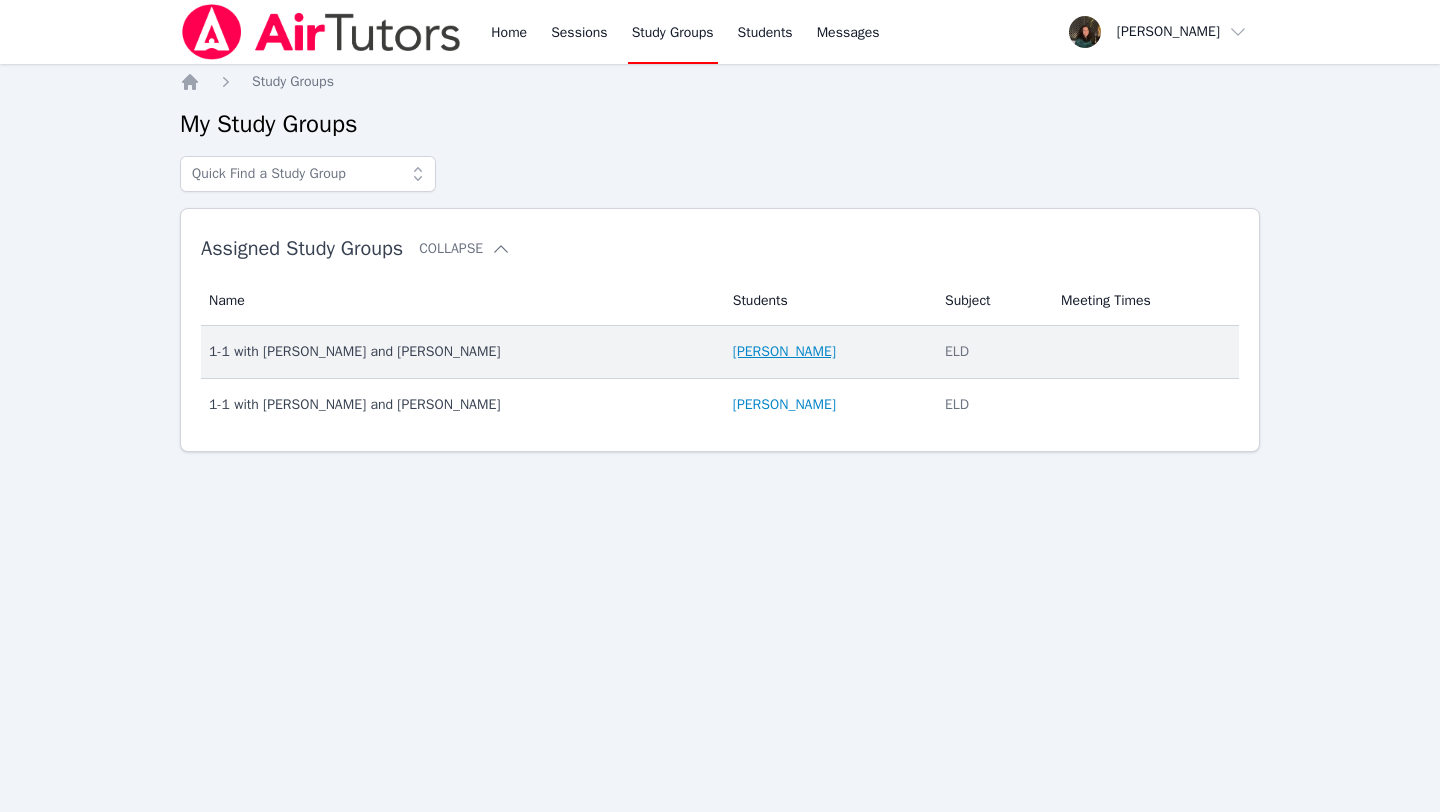 click on "[PERSON_NAME]" at bounding box center [784, 352] 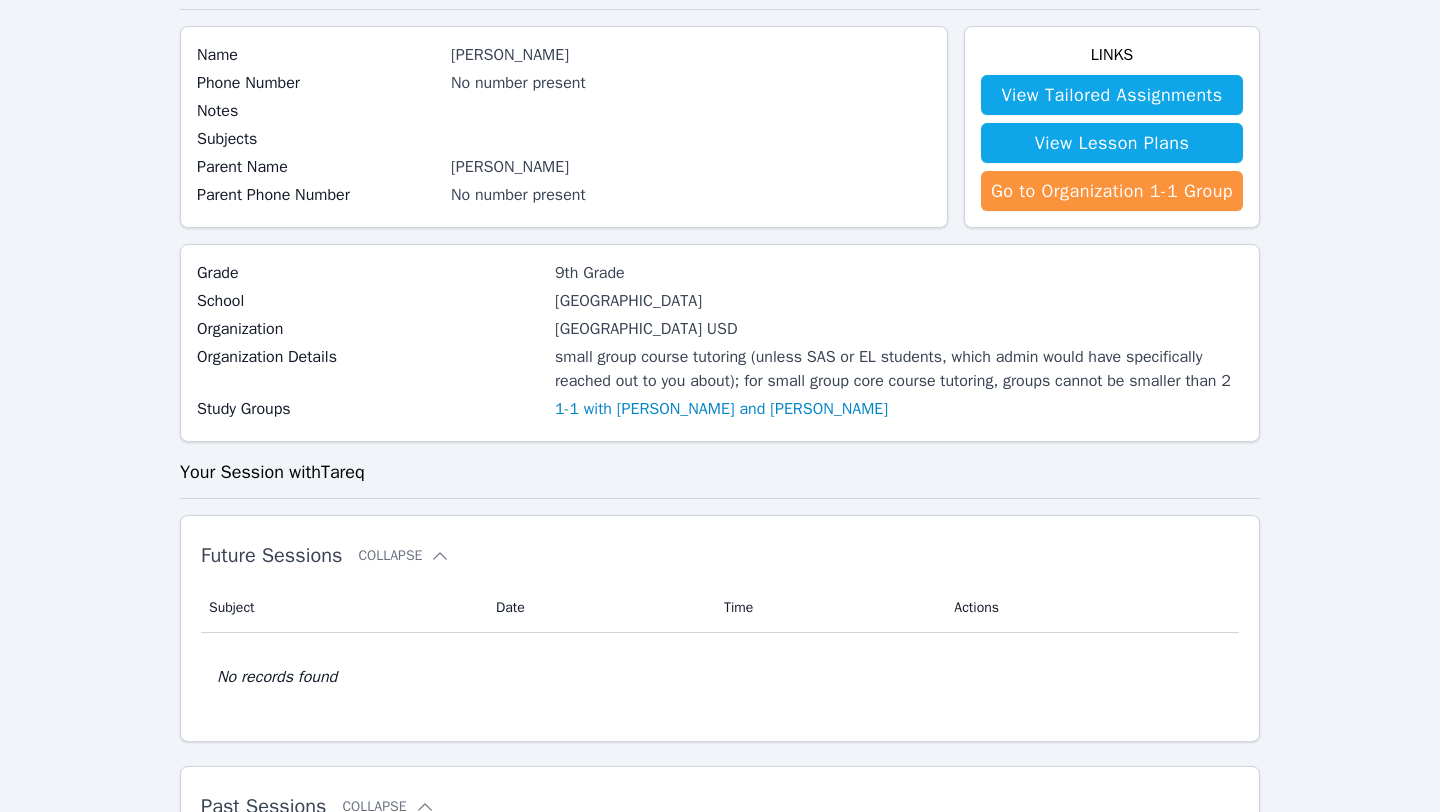 scroll, scrollTop: 0, scrollLeft: 0, axis: both 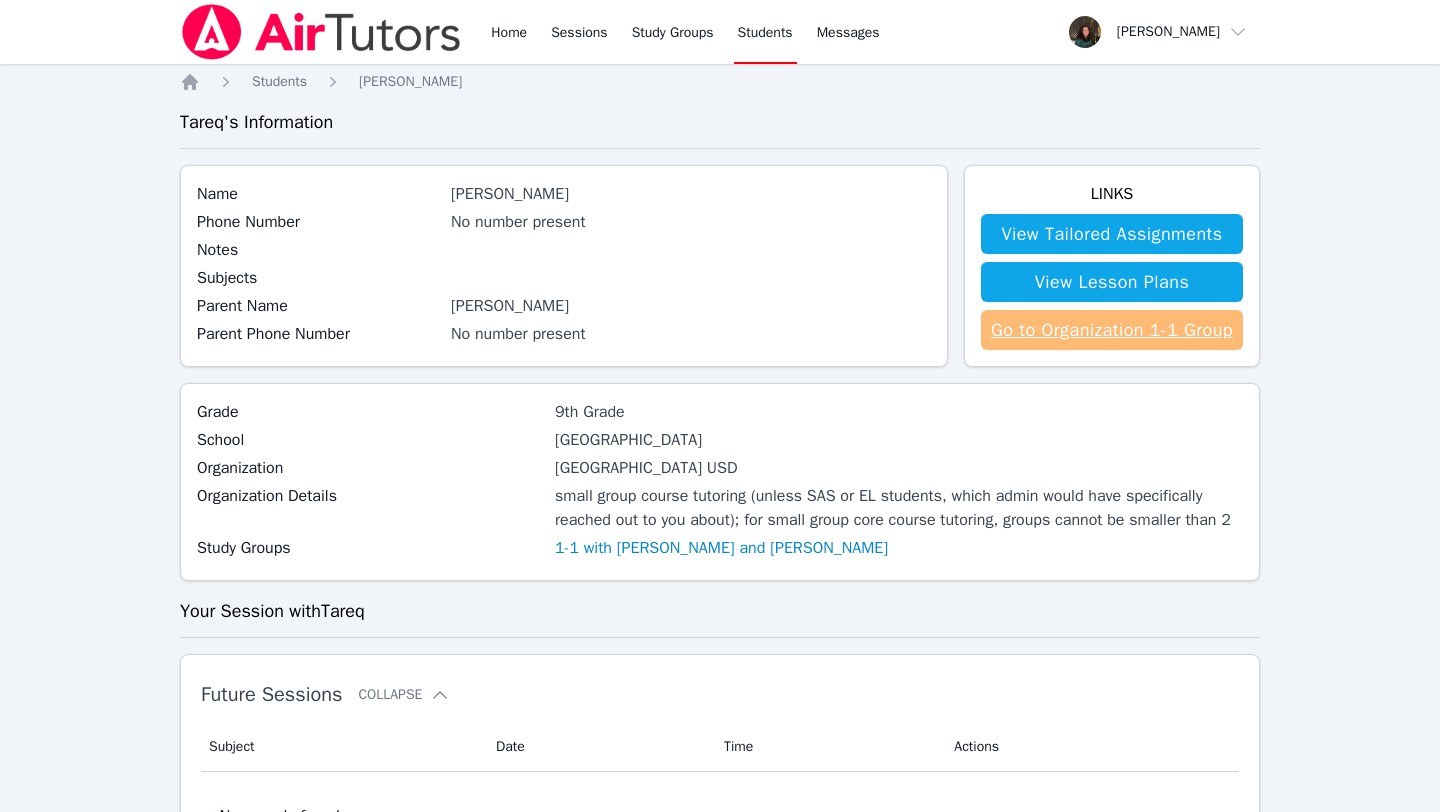 click on "Go to Organization 1-1 Group" at bounding box center [1112, 330] 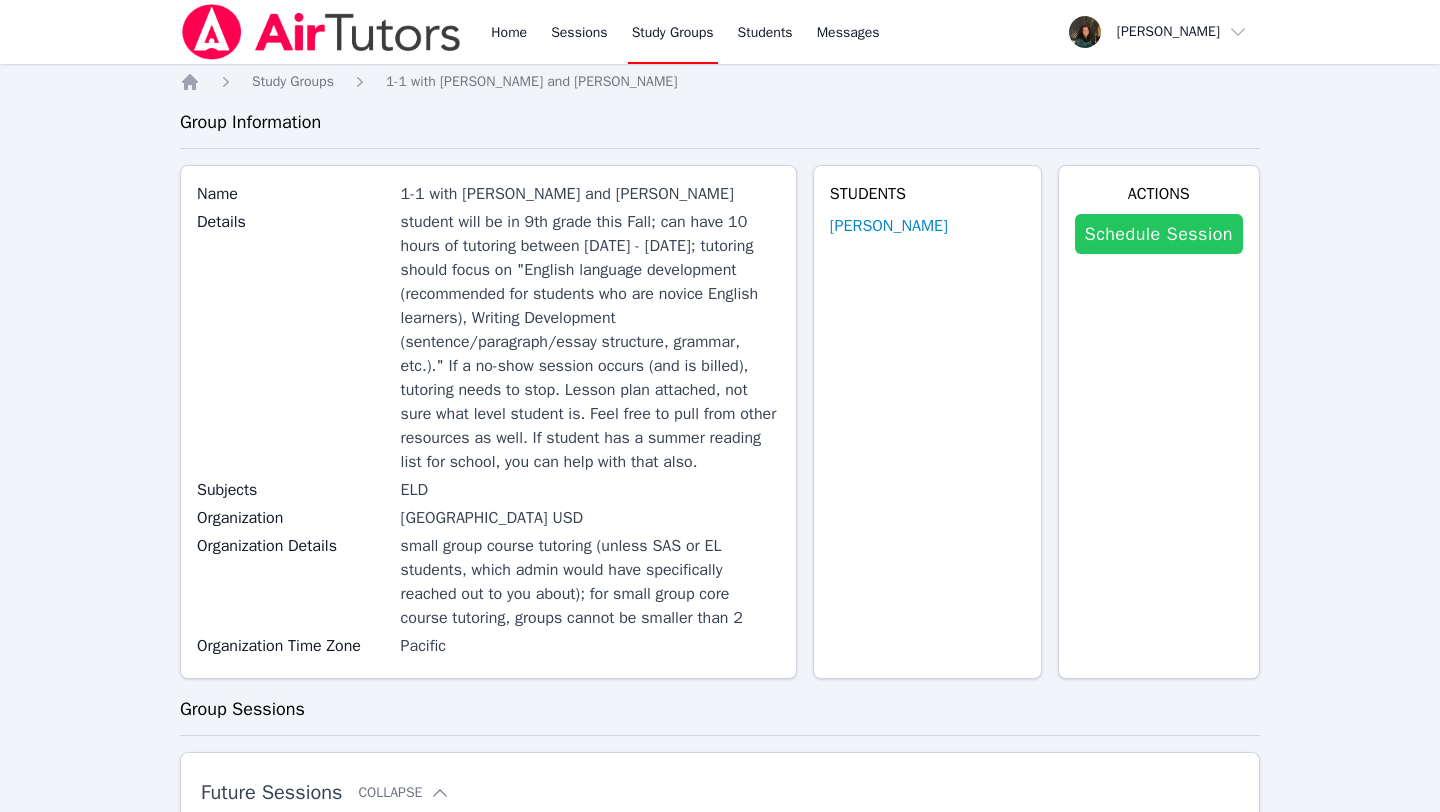 click on "Schedule Session" at bounding box center (1159, 234) 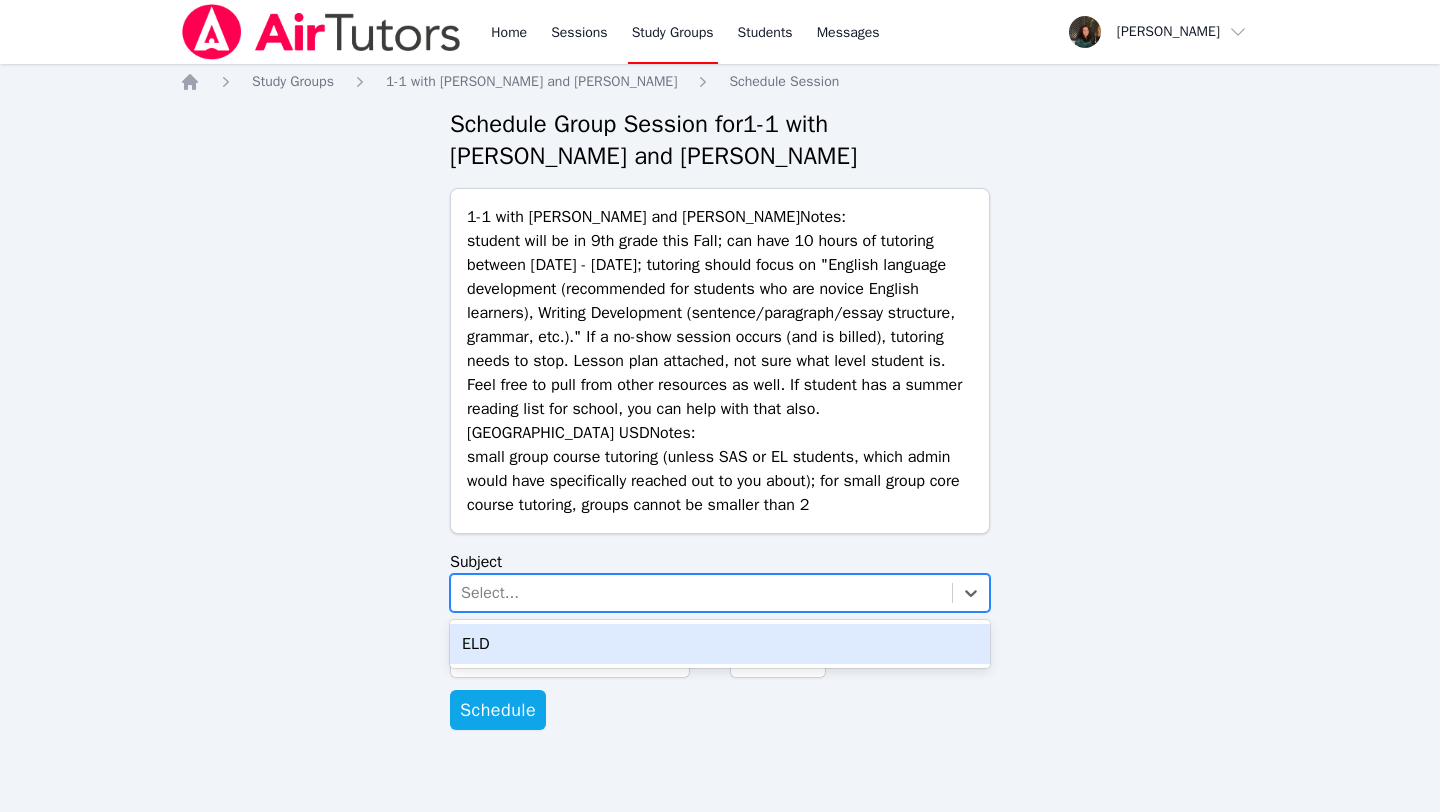 click on "Select..." at bounding box center [701, 593] 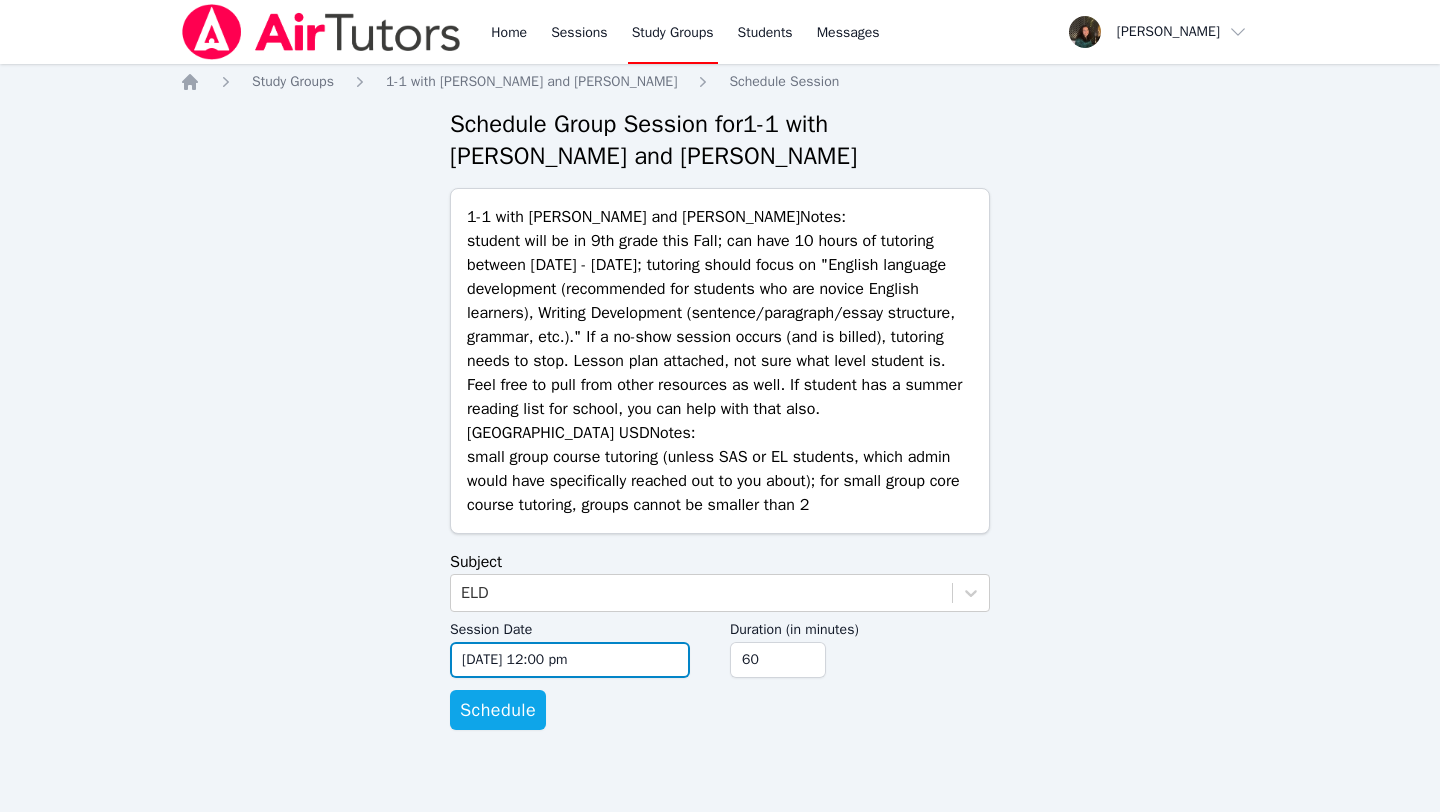 click on "[DATE] 12:00 pm" at bounding box center [570, 660] 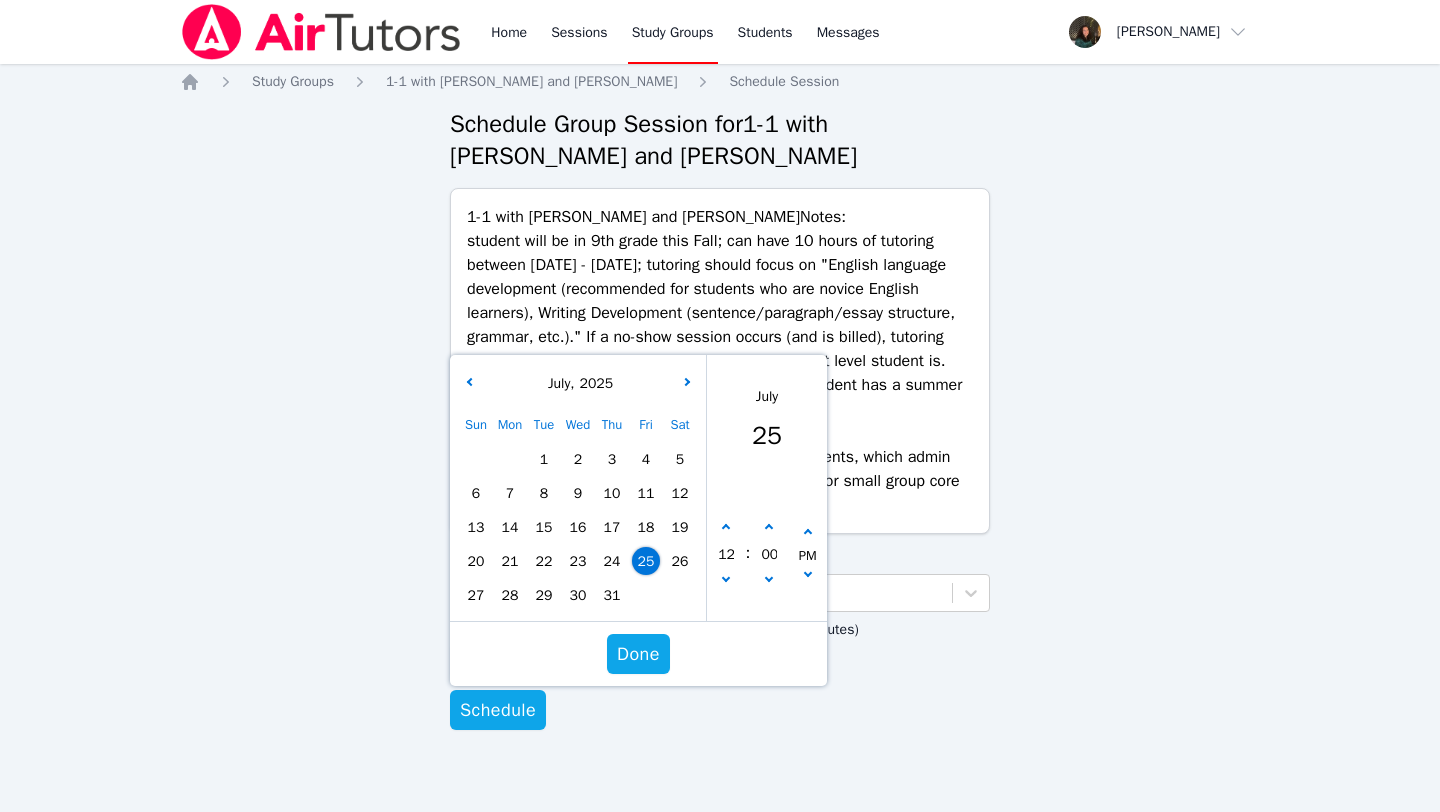 click on "22" at bounding box center [544, 561] 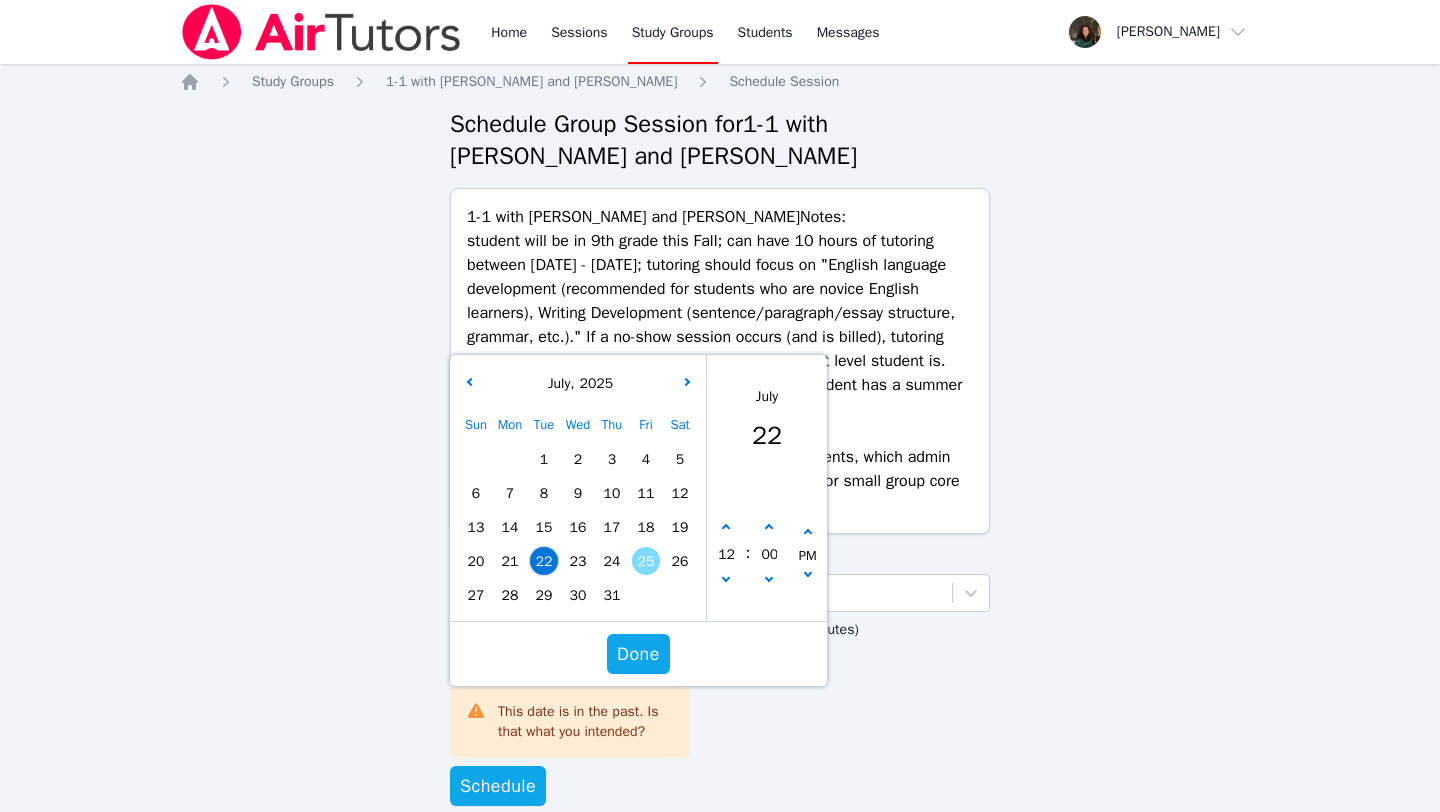 click on "29" at bounding box center (544, 595) 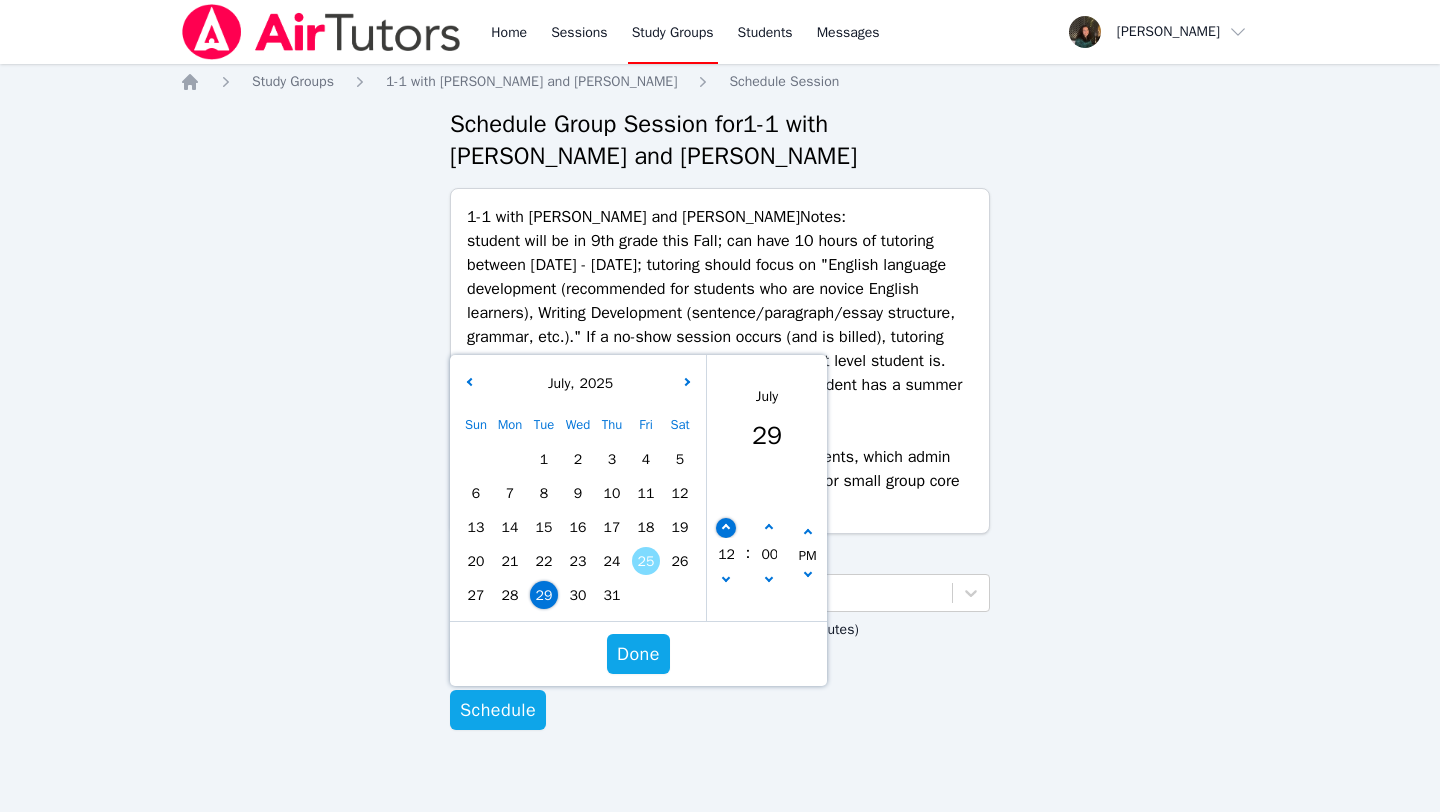 click at bounding box center [726, 528] 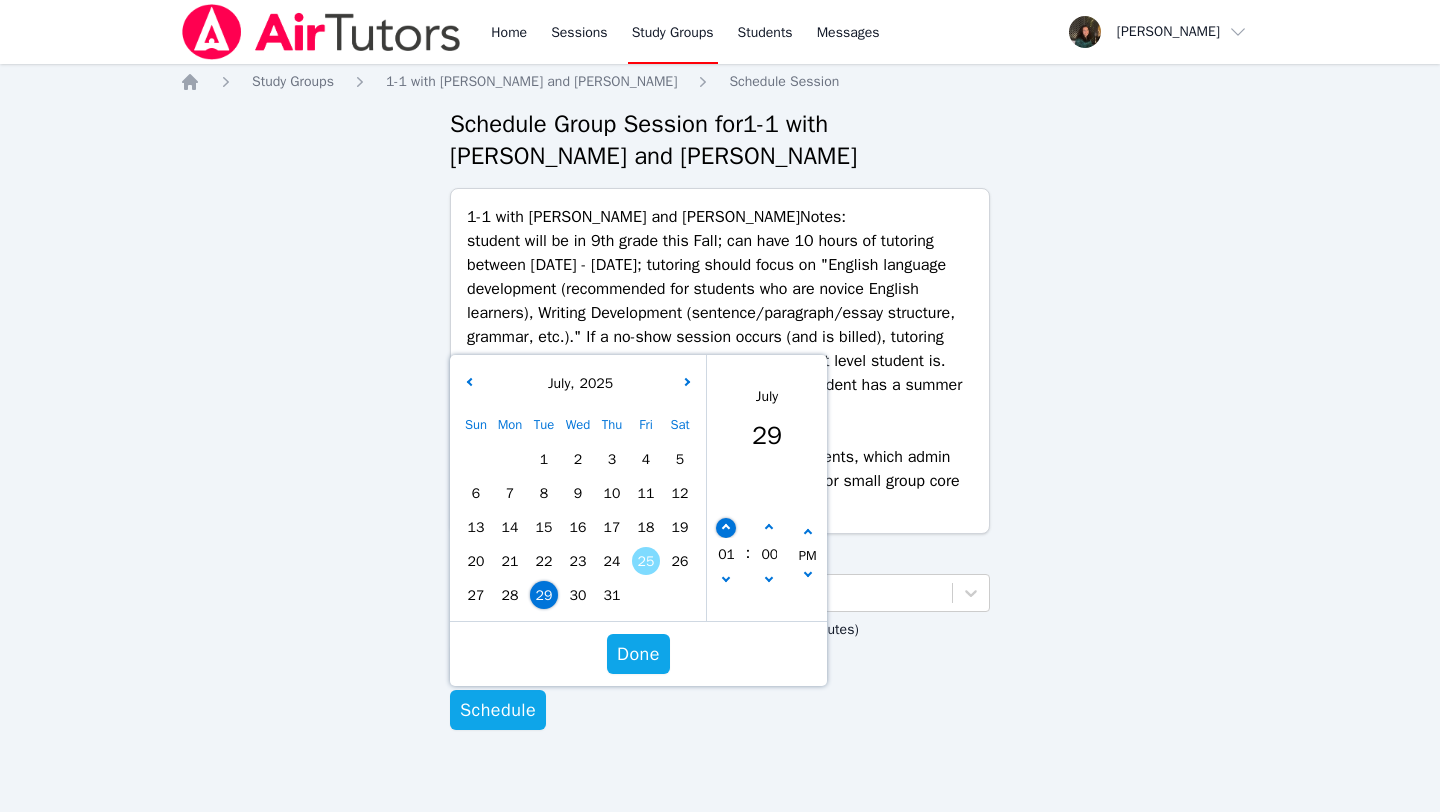 click at bounding box center [726, 528] 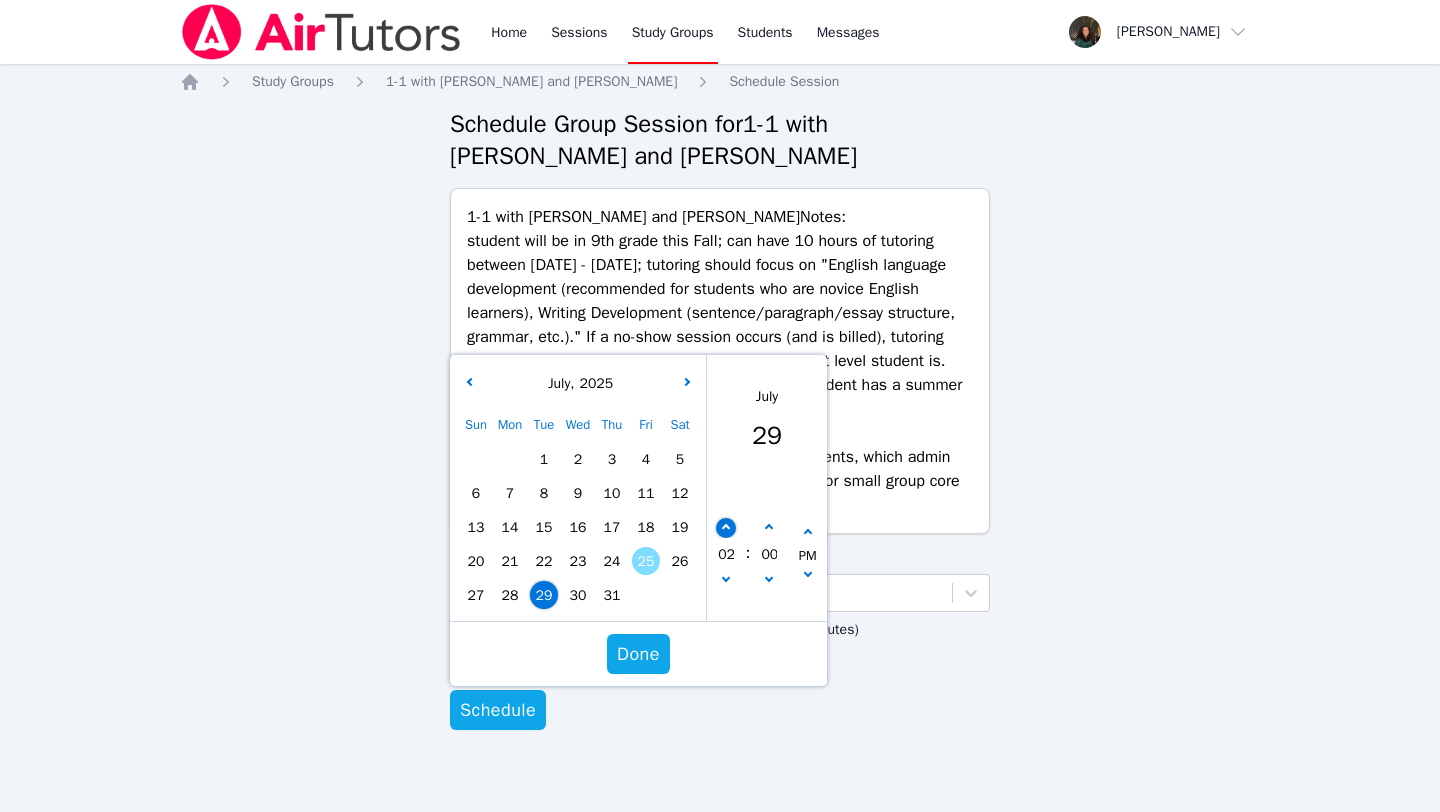 click at bounding box center [726, 528] 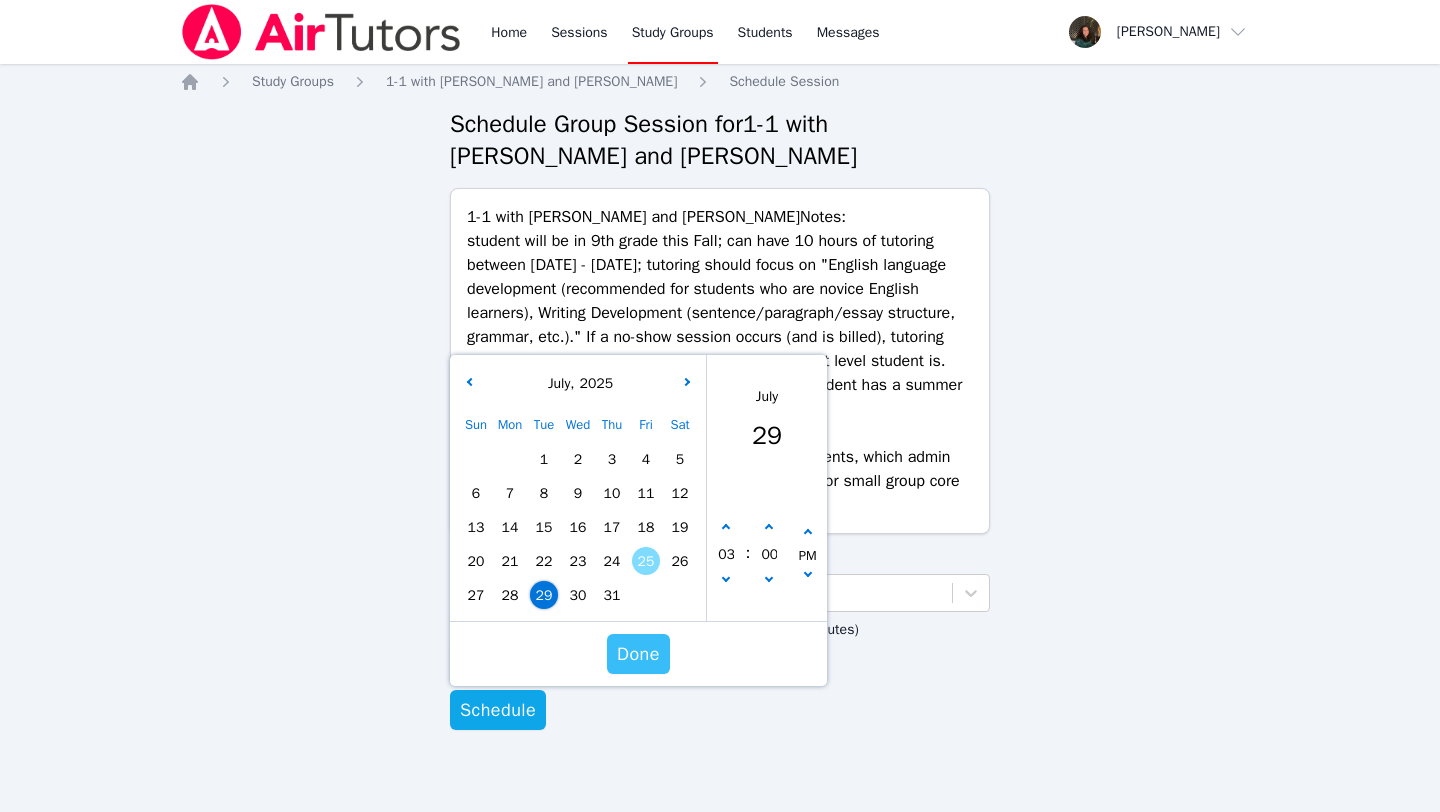 click on "Done" at bounding box center [638, 654] 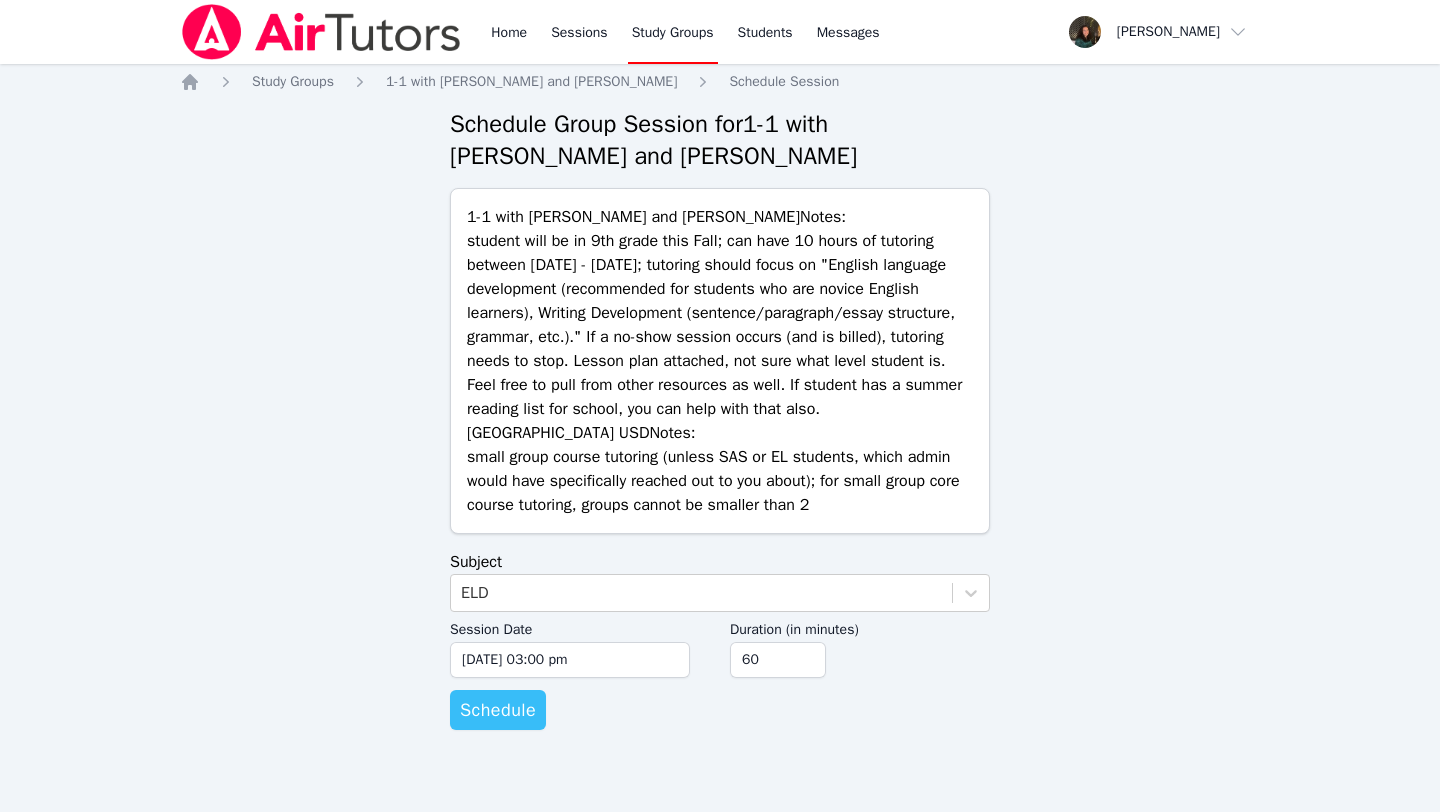 click on "Schedule" at bounding box center (498, 710) 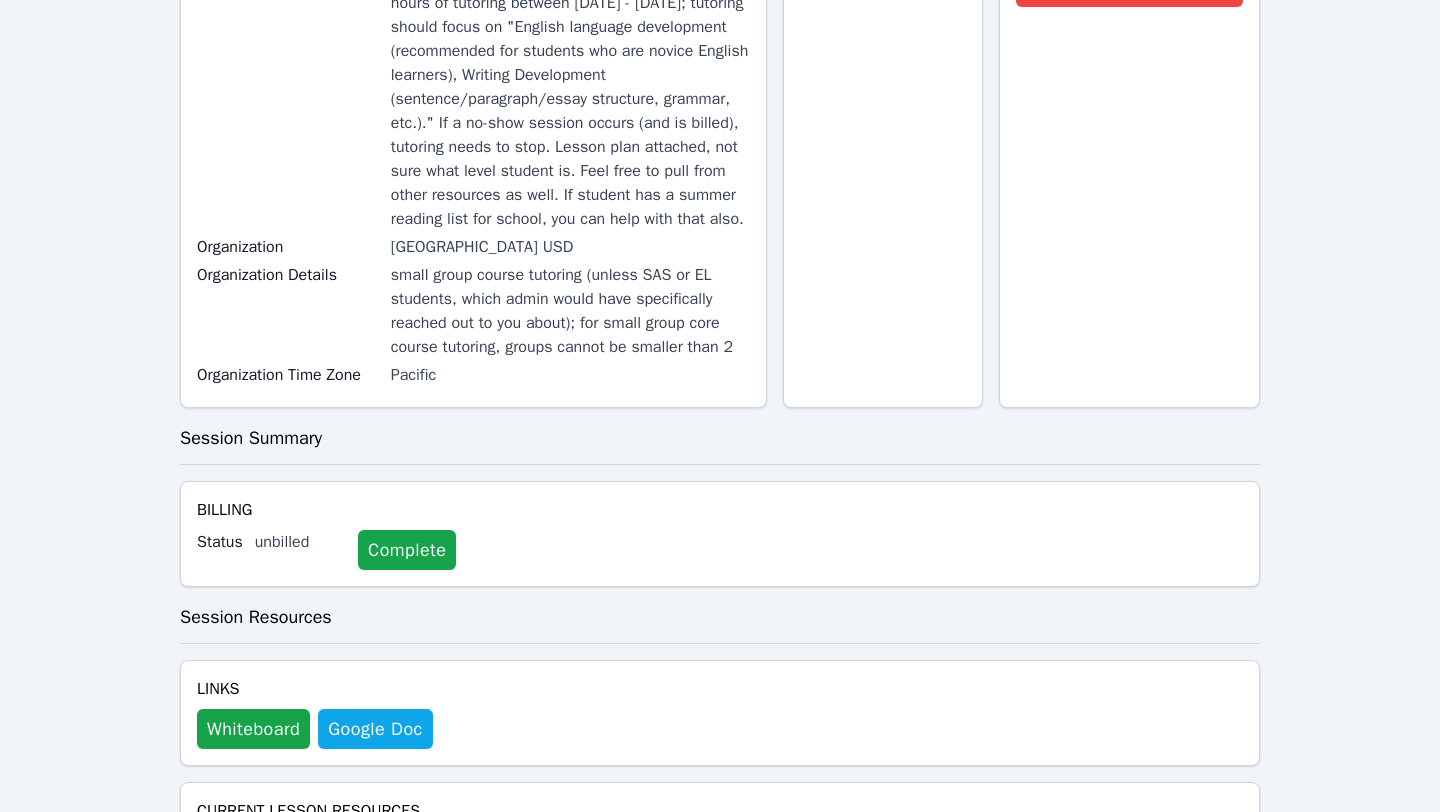 scroll, scrollTop: 0, scrollLeft: 0, axis: both 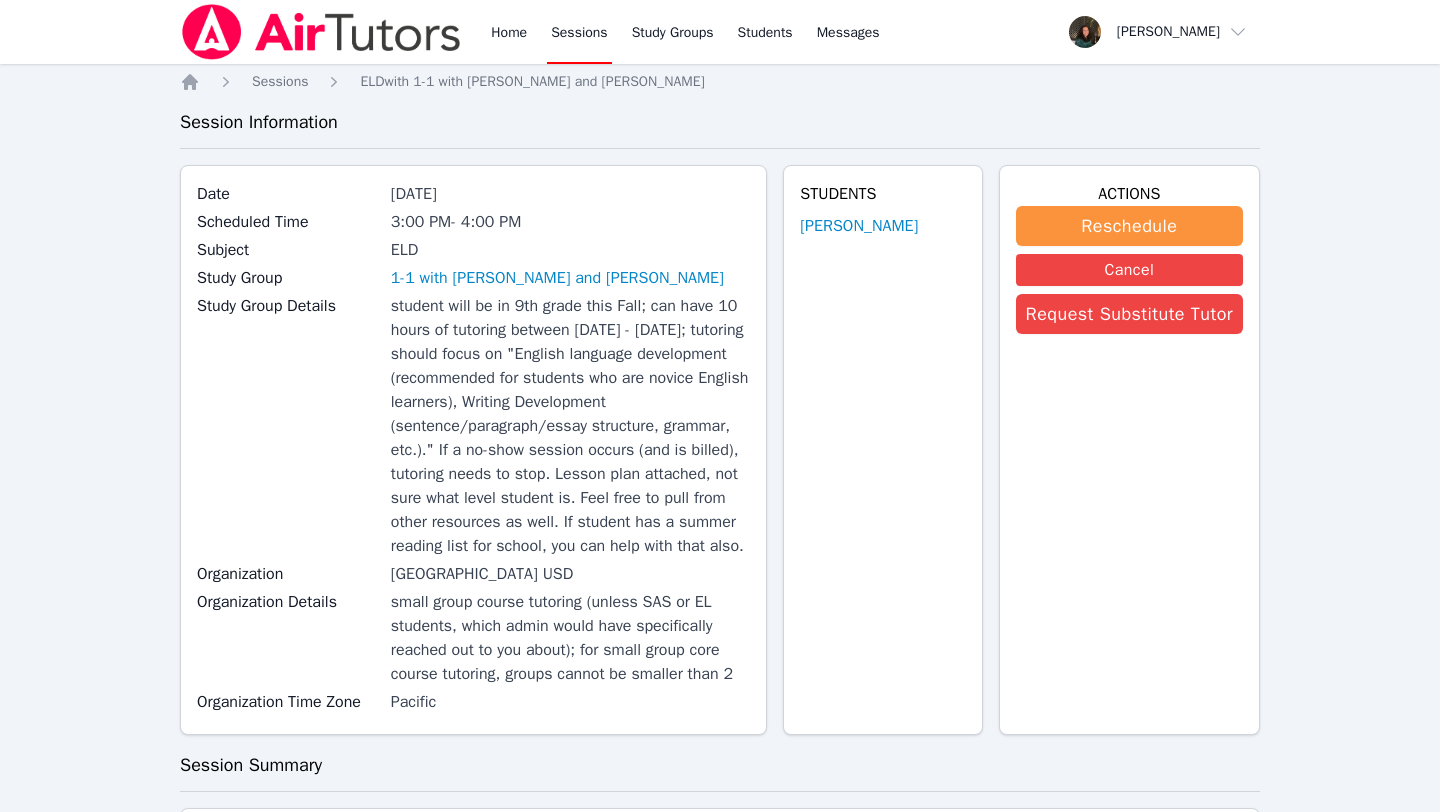 click on "Sessions" at bounding box center [579, 32] 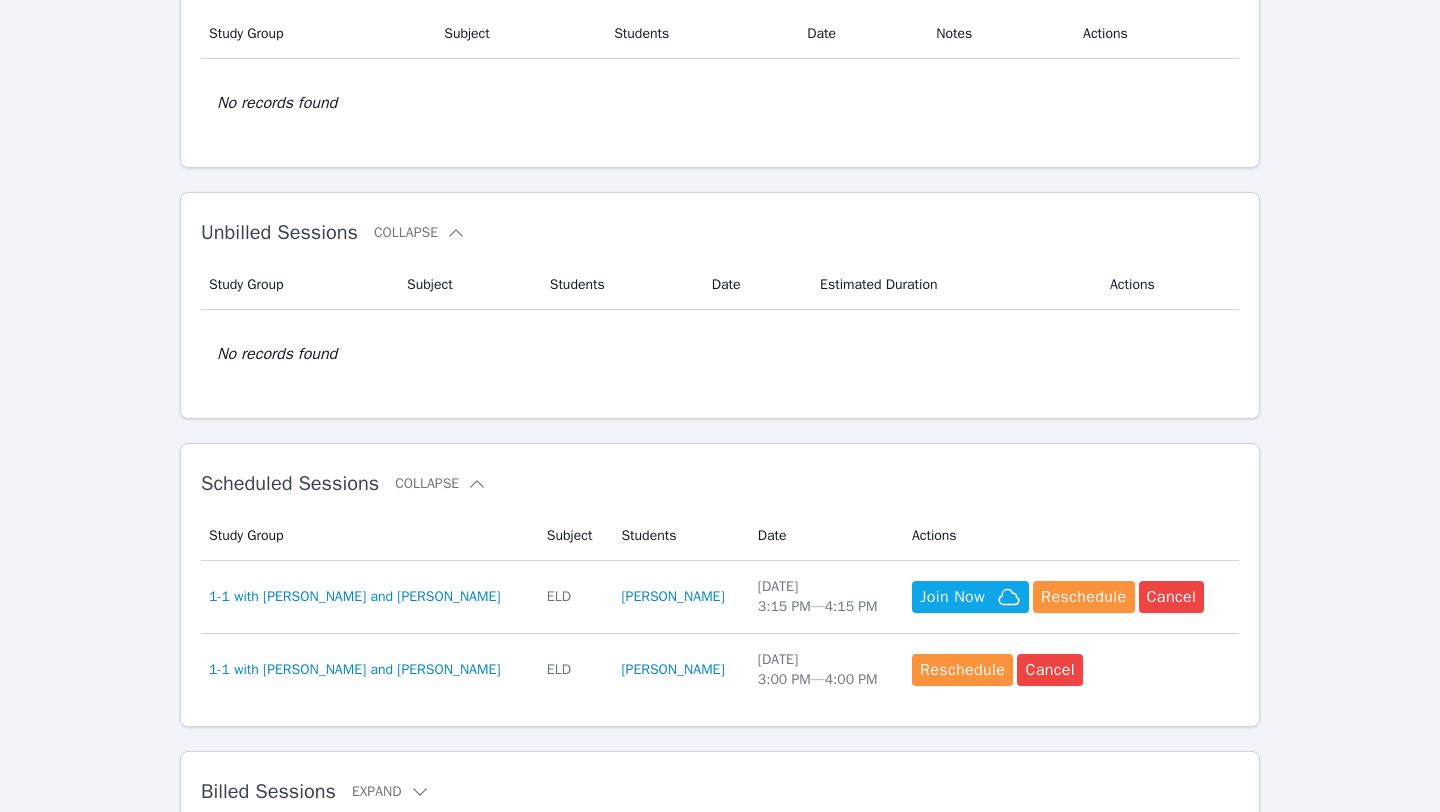 scroll, scrollTop: 268, scrollLeft: 0, axis: vertical 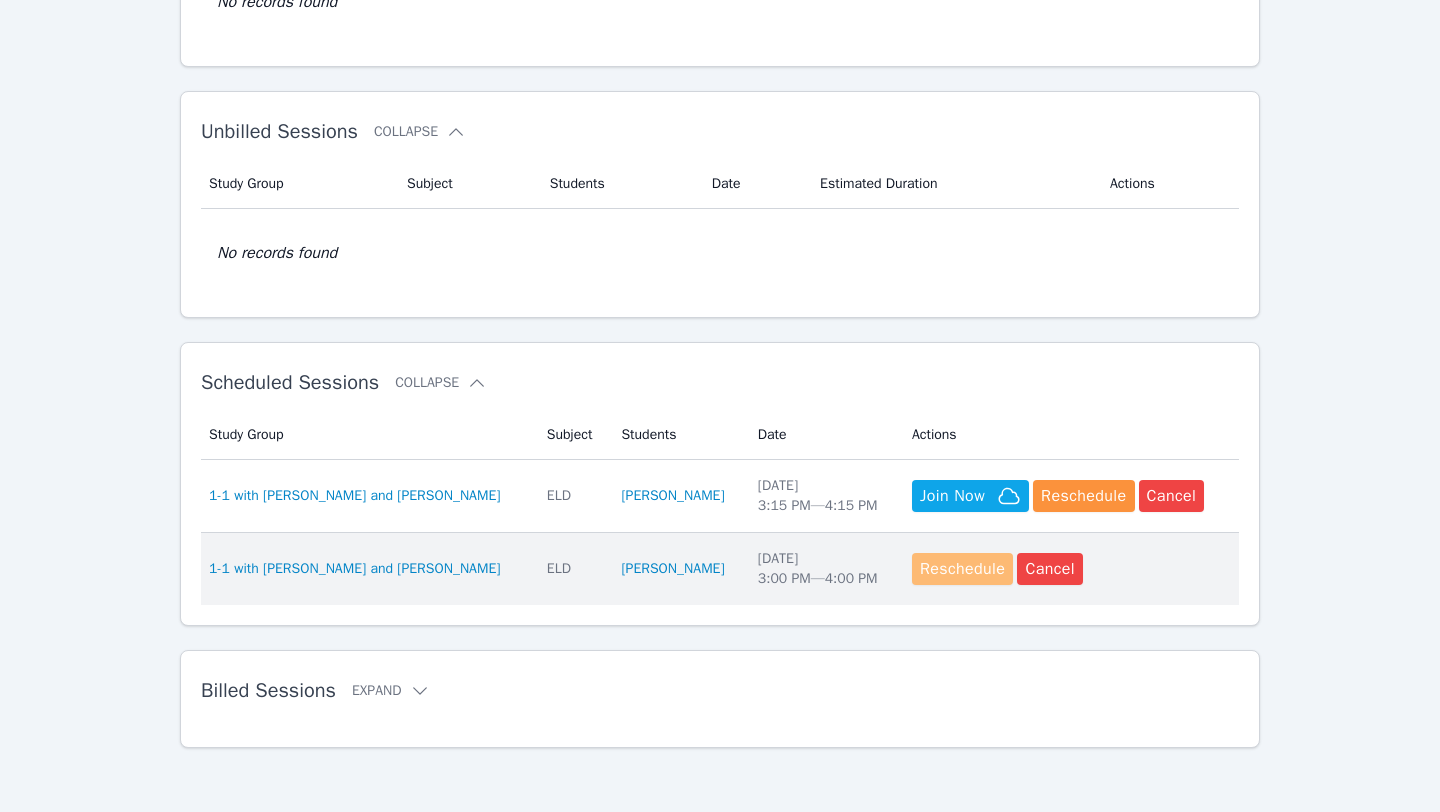 click on "Reschedule" at bounding box center [962, 569] 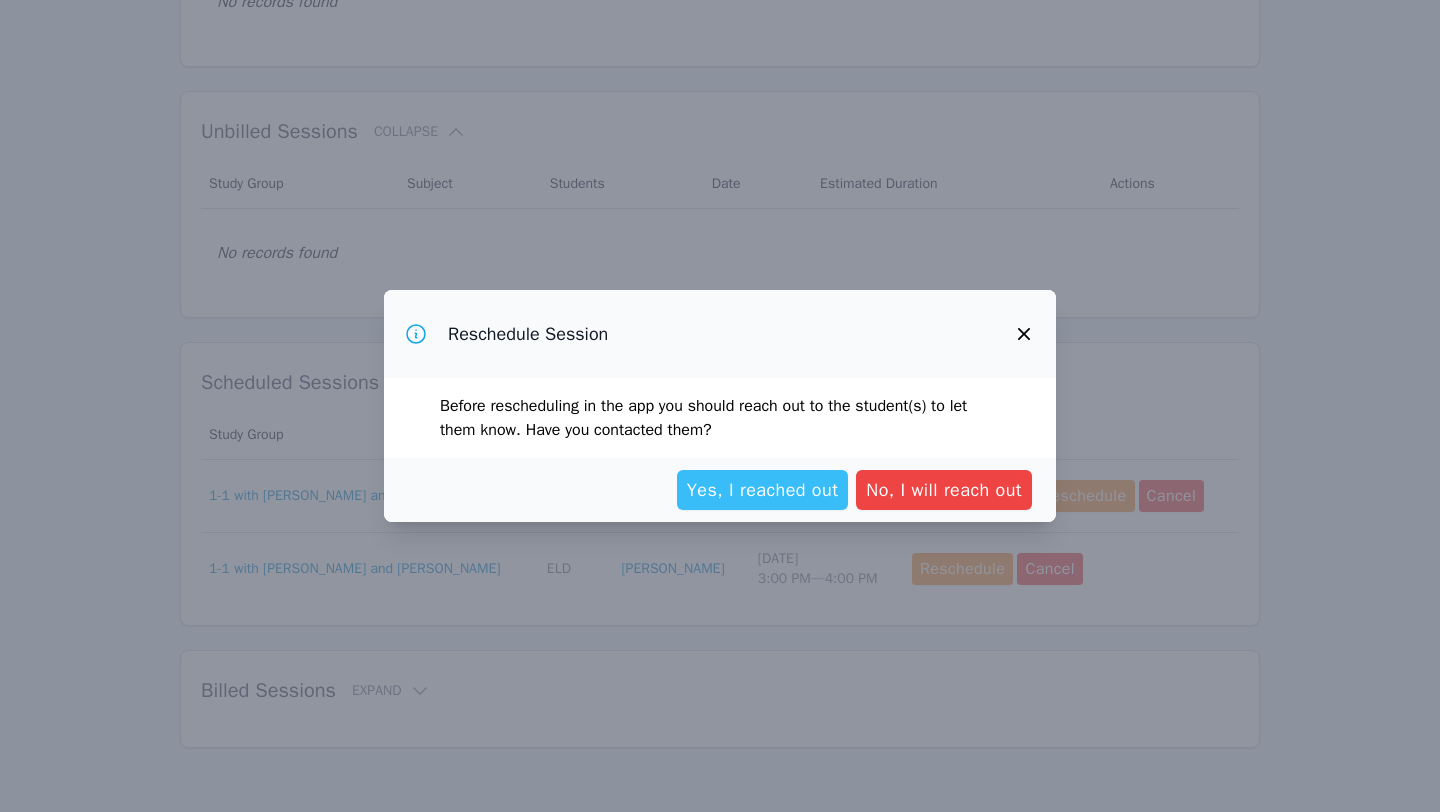 click on "Yes, I reached out" at bounding box center [763, 490] 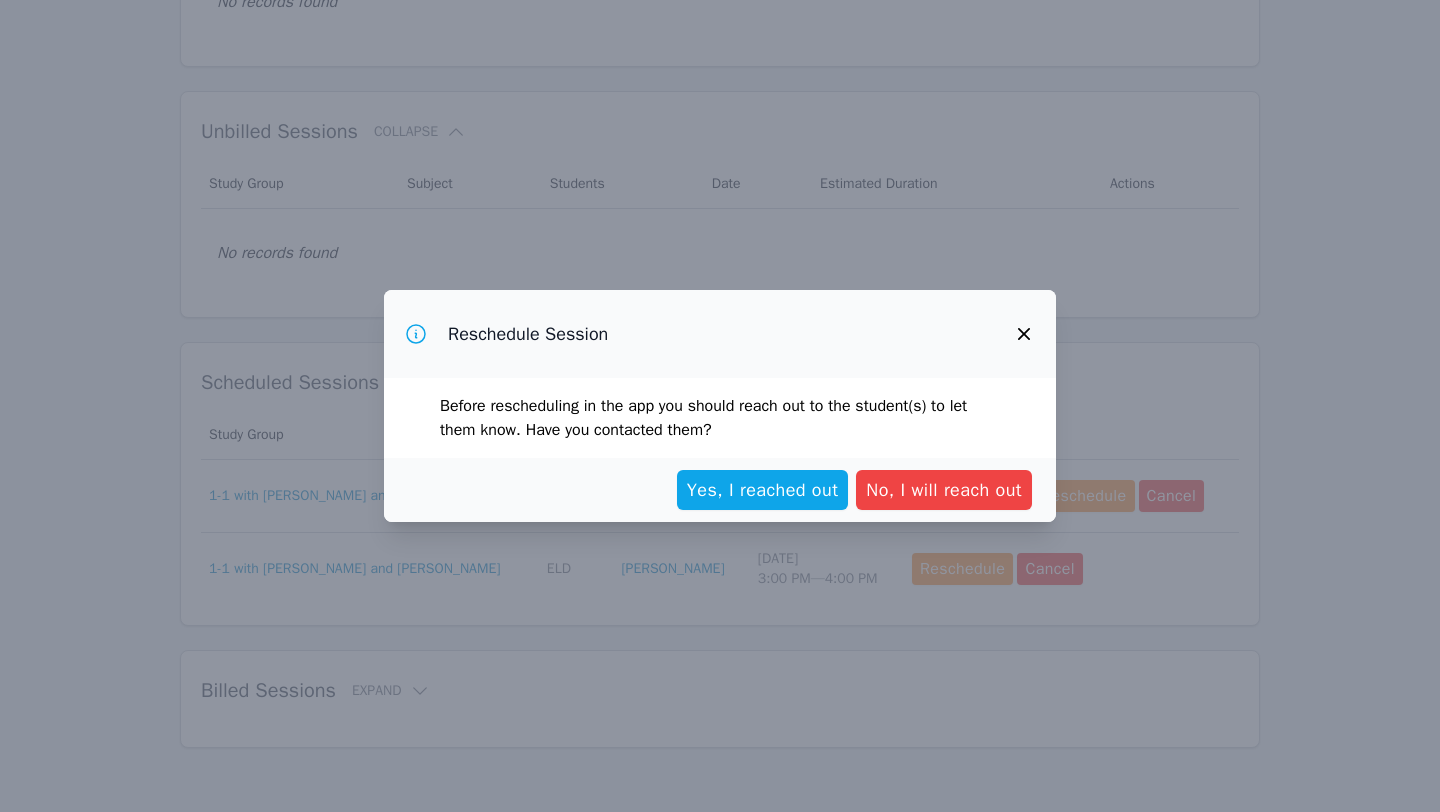 scroll, scrollTop: 0, scrollLeft: 0, axis: both 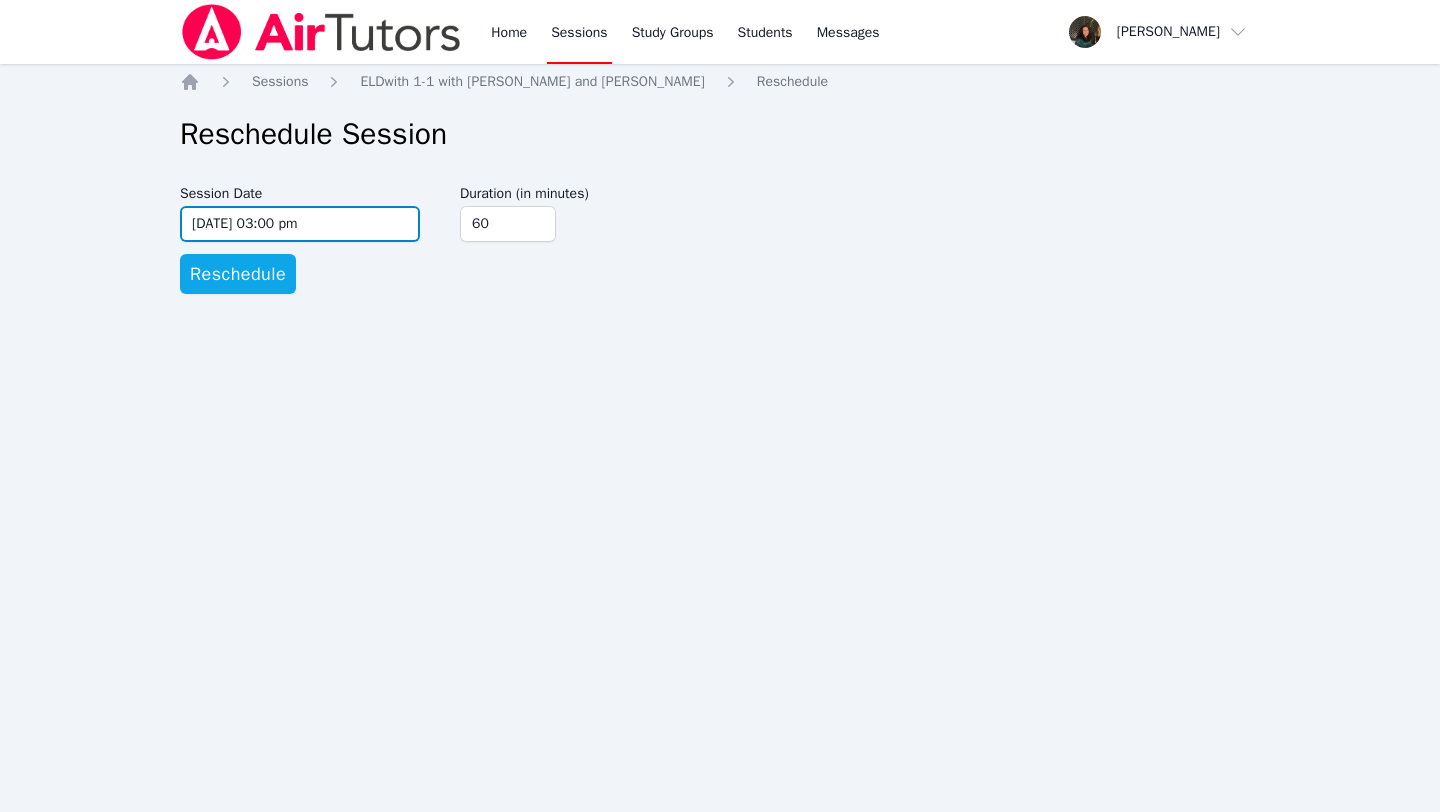 click on "[DATE] 03:00 pm" at bounding box center (300, 224) 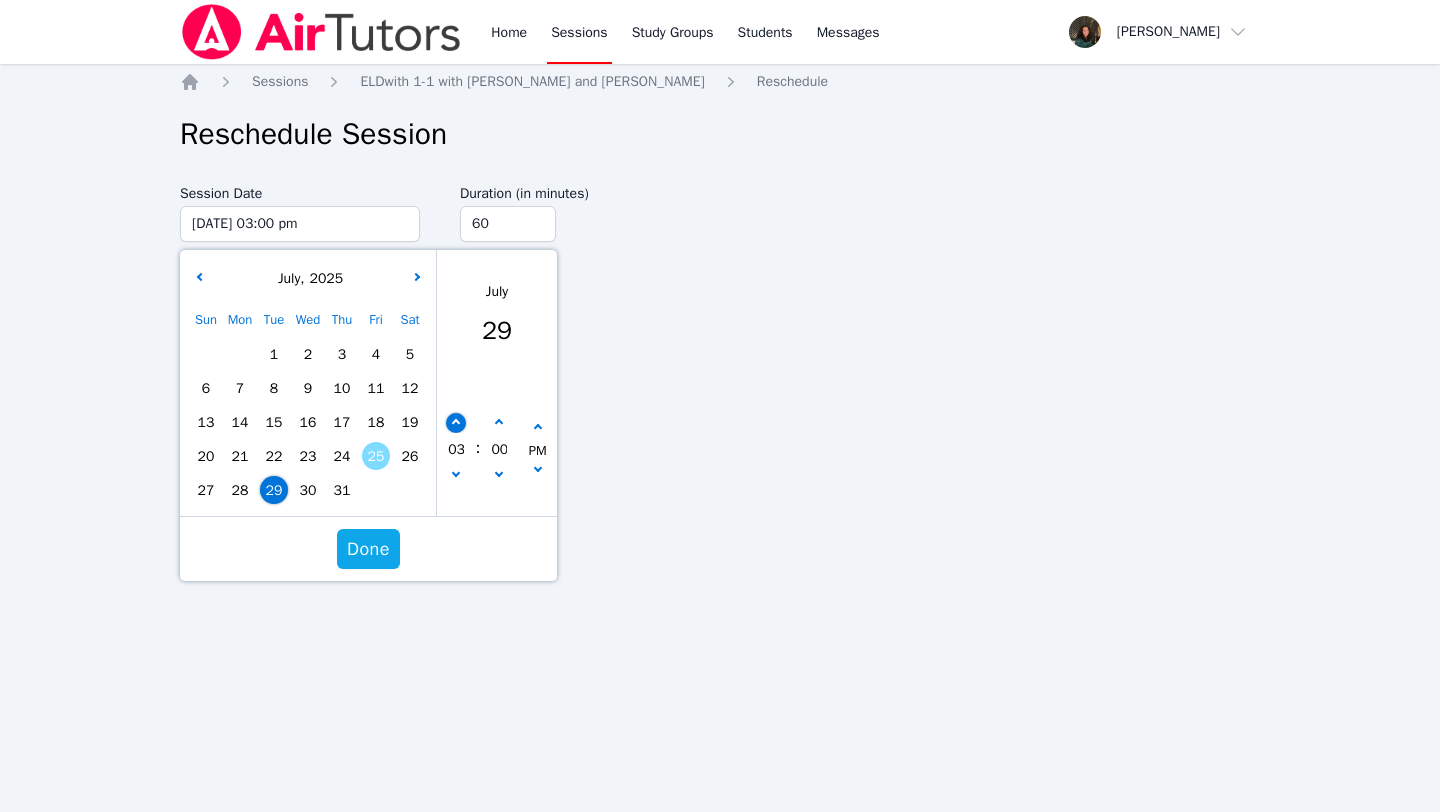 click at bounding box center (456, 423) 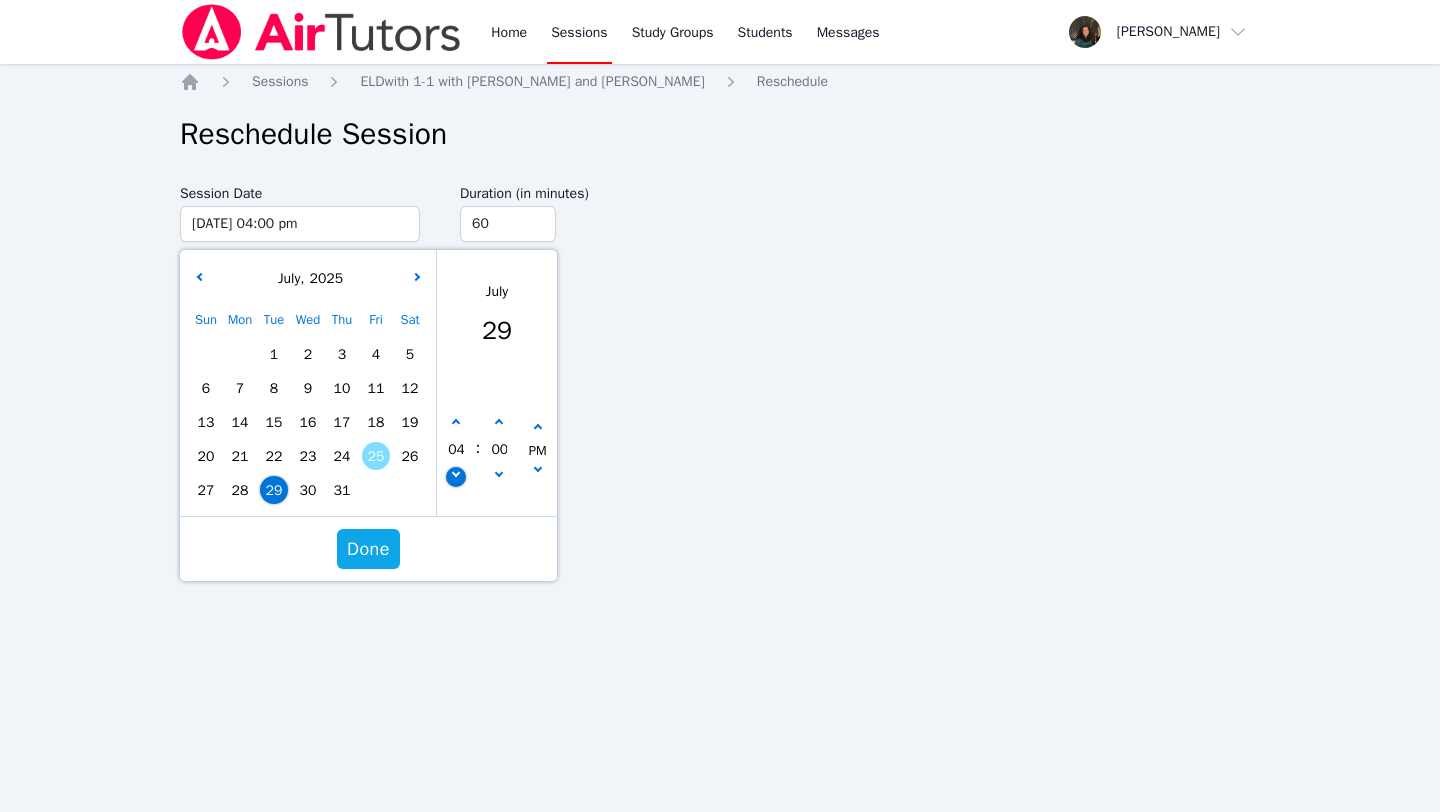 click at bounding box center [456, 473] 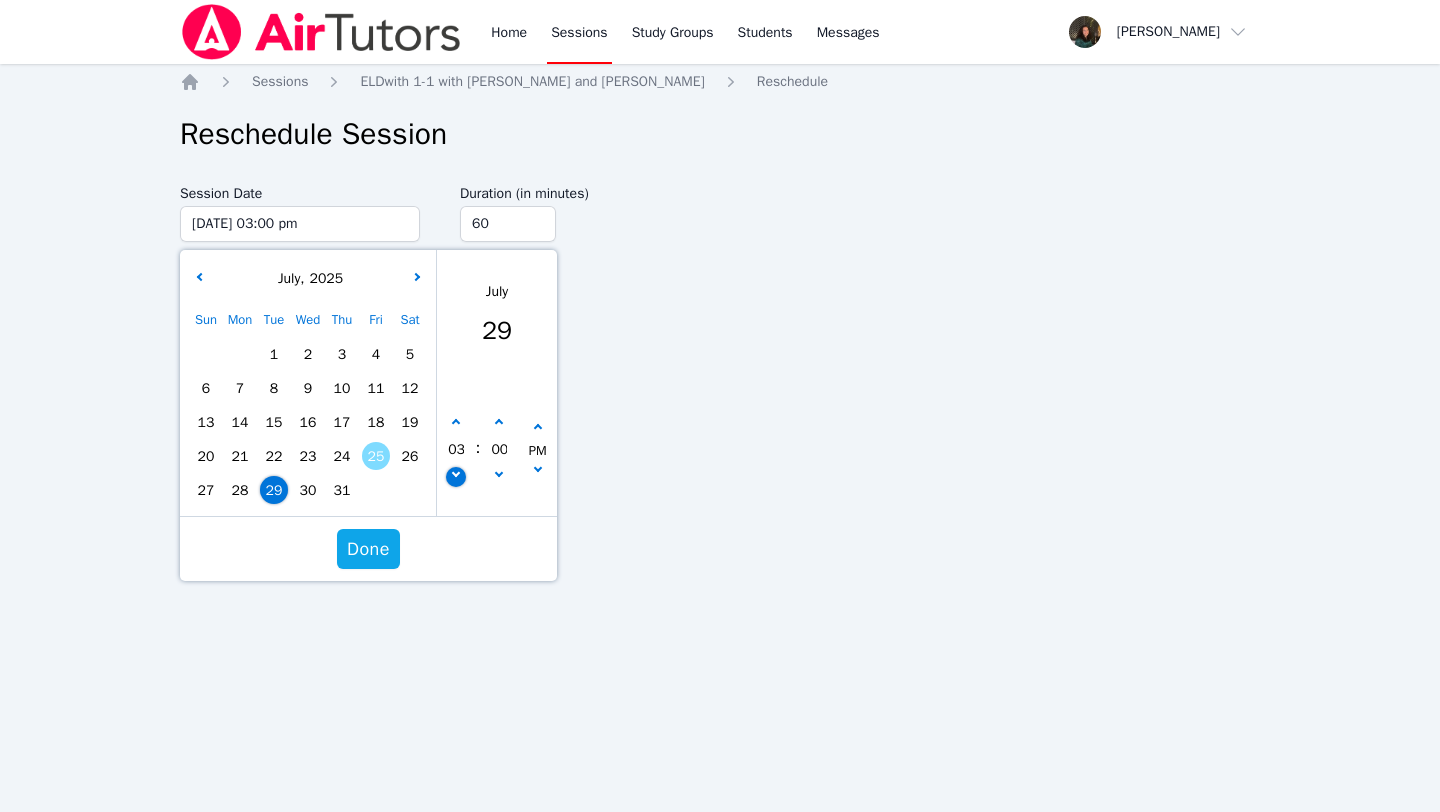 click at bounding box center (456, 473) 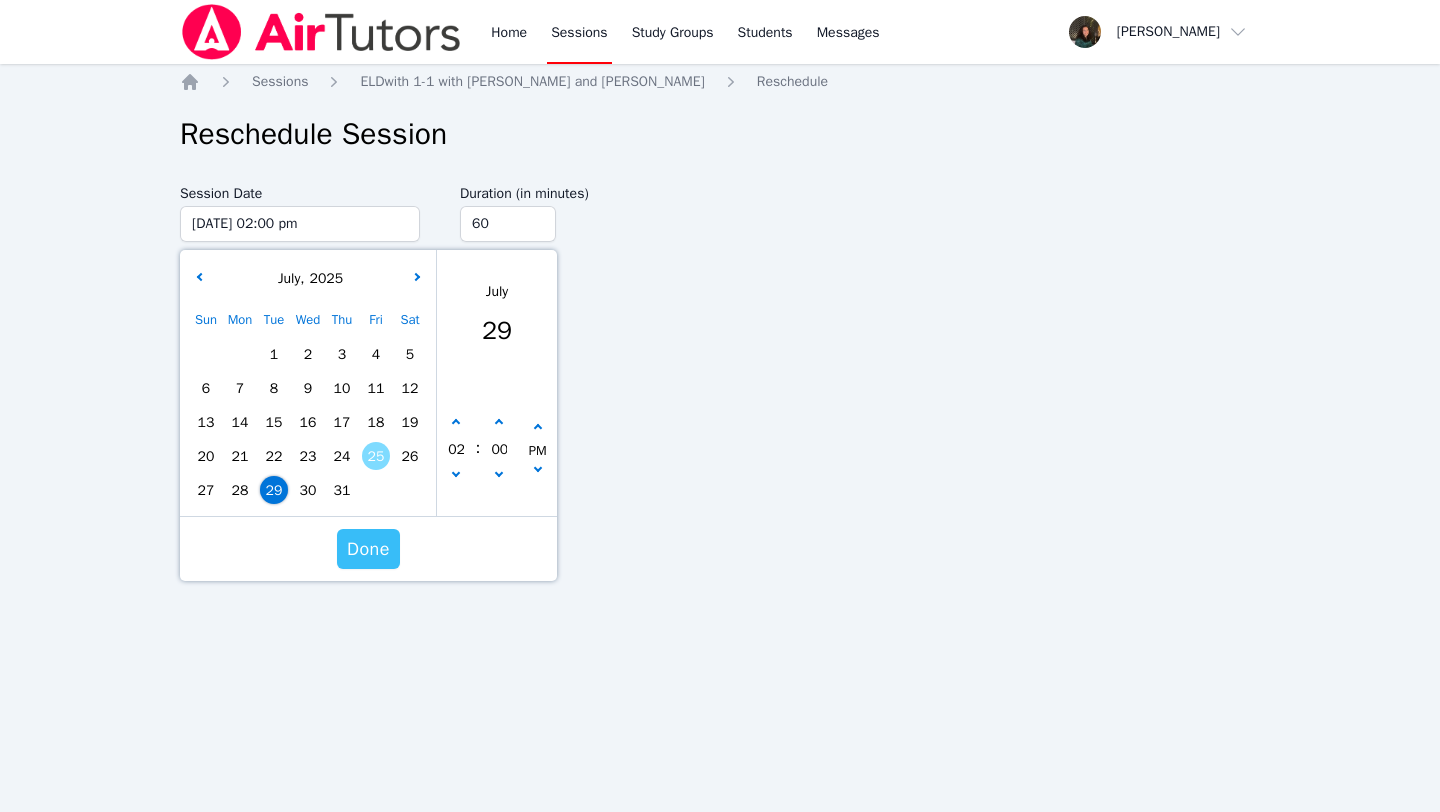 click on "Done" at bounding box center (368, 549) 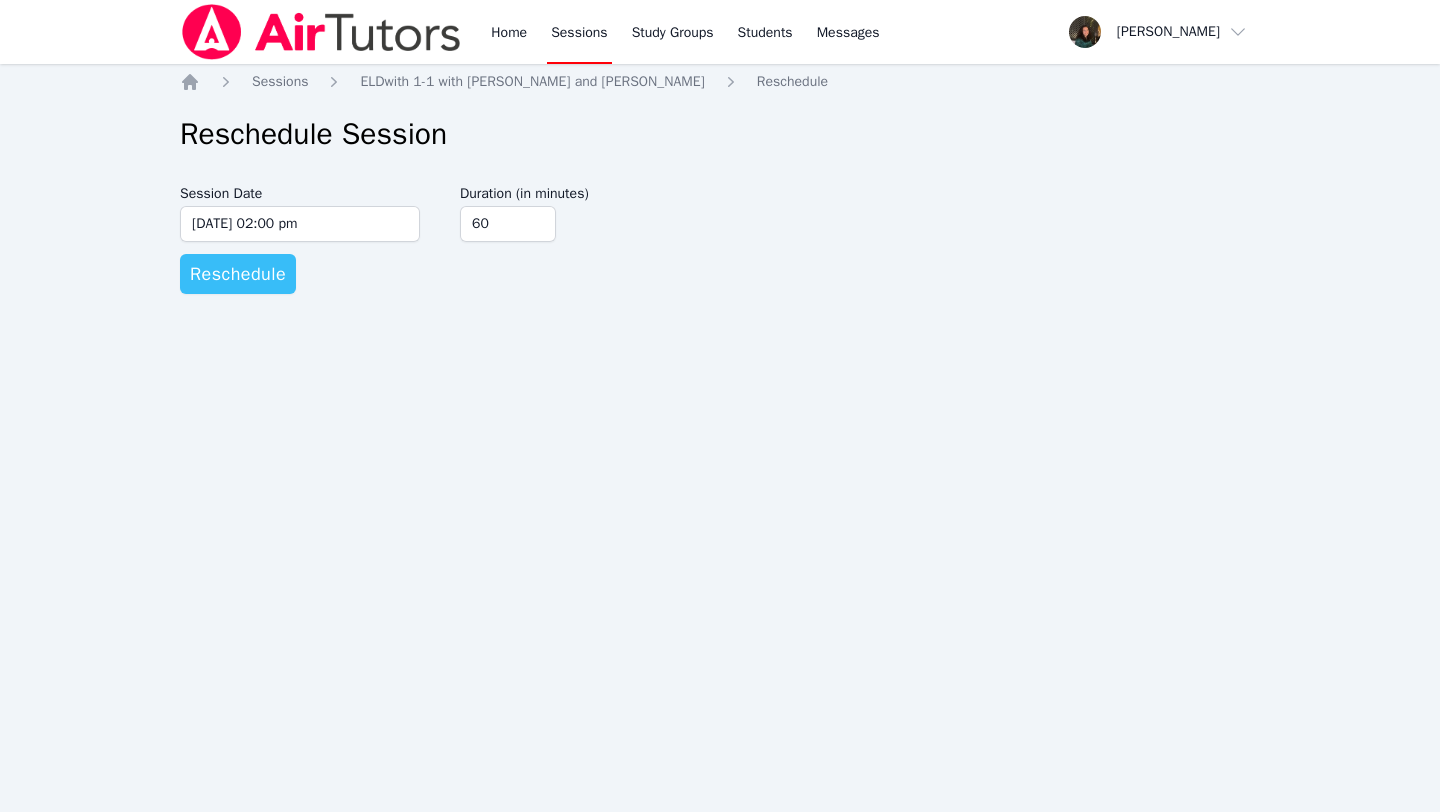 click on "Reschedule" at bounding box center (238, 274) 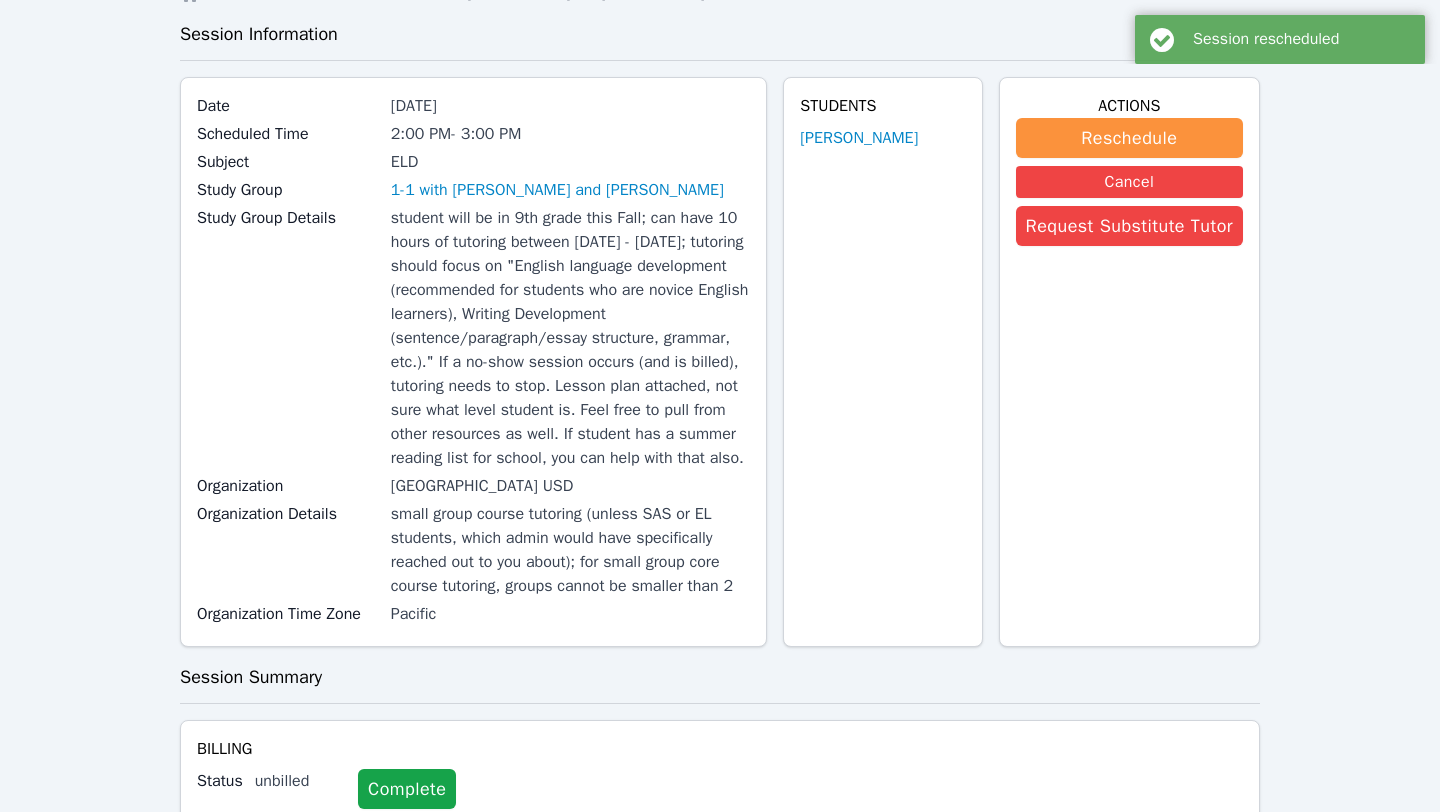 scroll, scrollTop: 0, scrollLeft: 0, axis: both 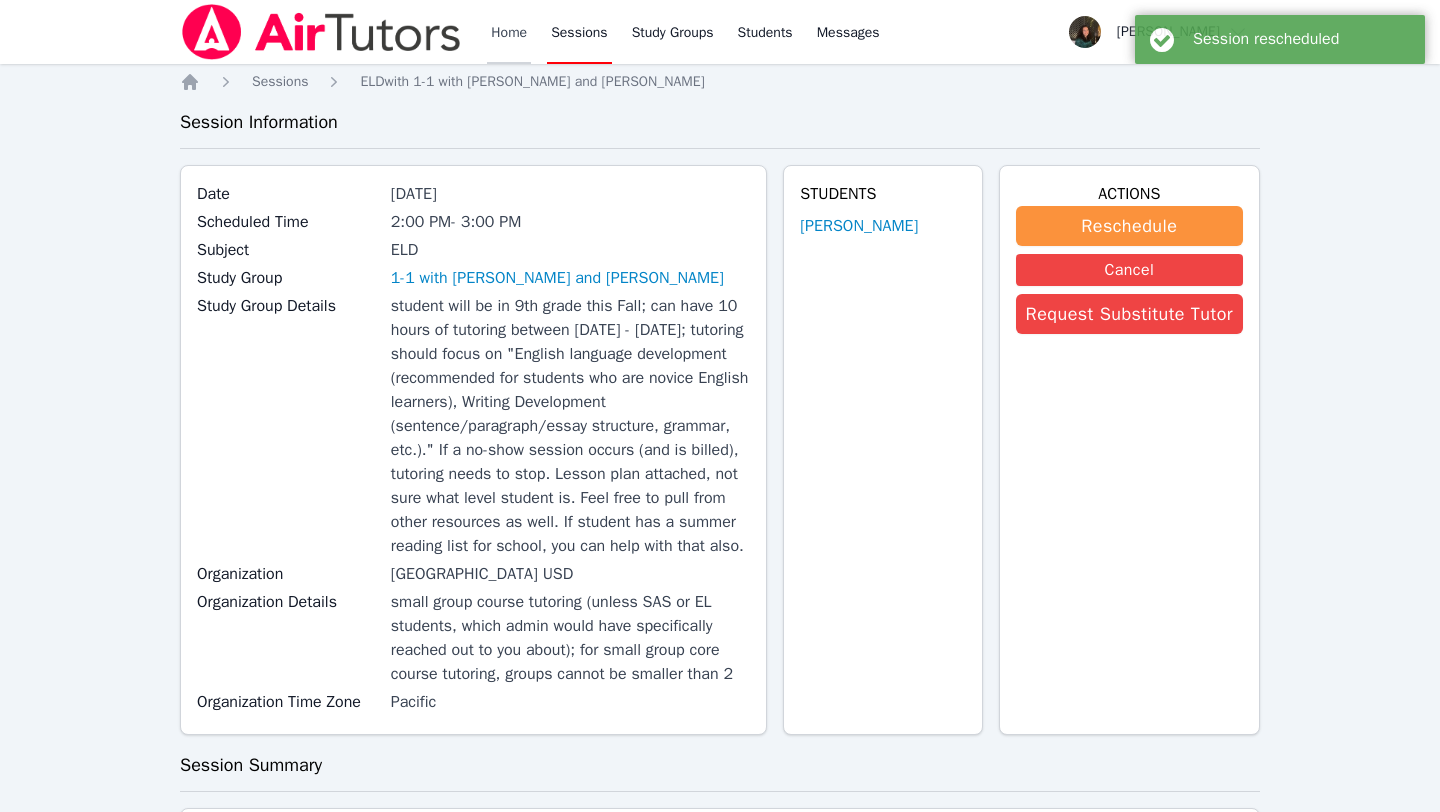 click on "Home" at bounding box center (509, 32) 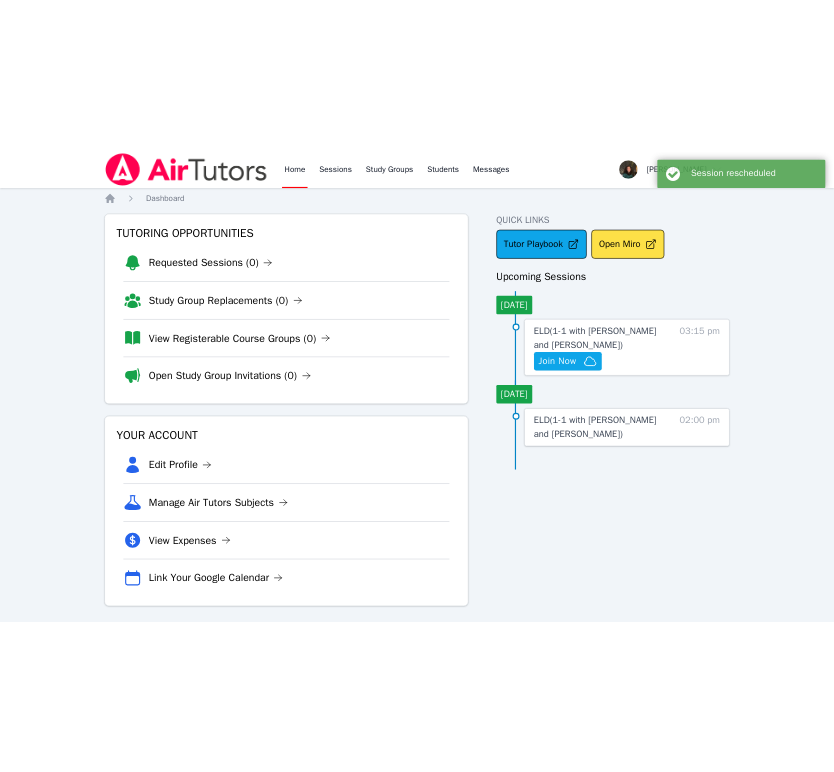 scroll, scrollTop: 1, scrollLeft: 0, axis: vertical 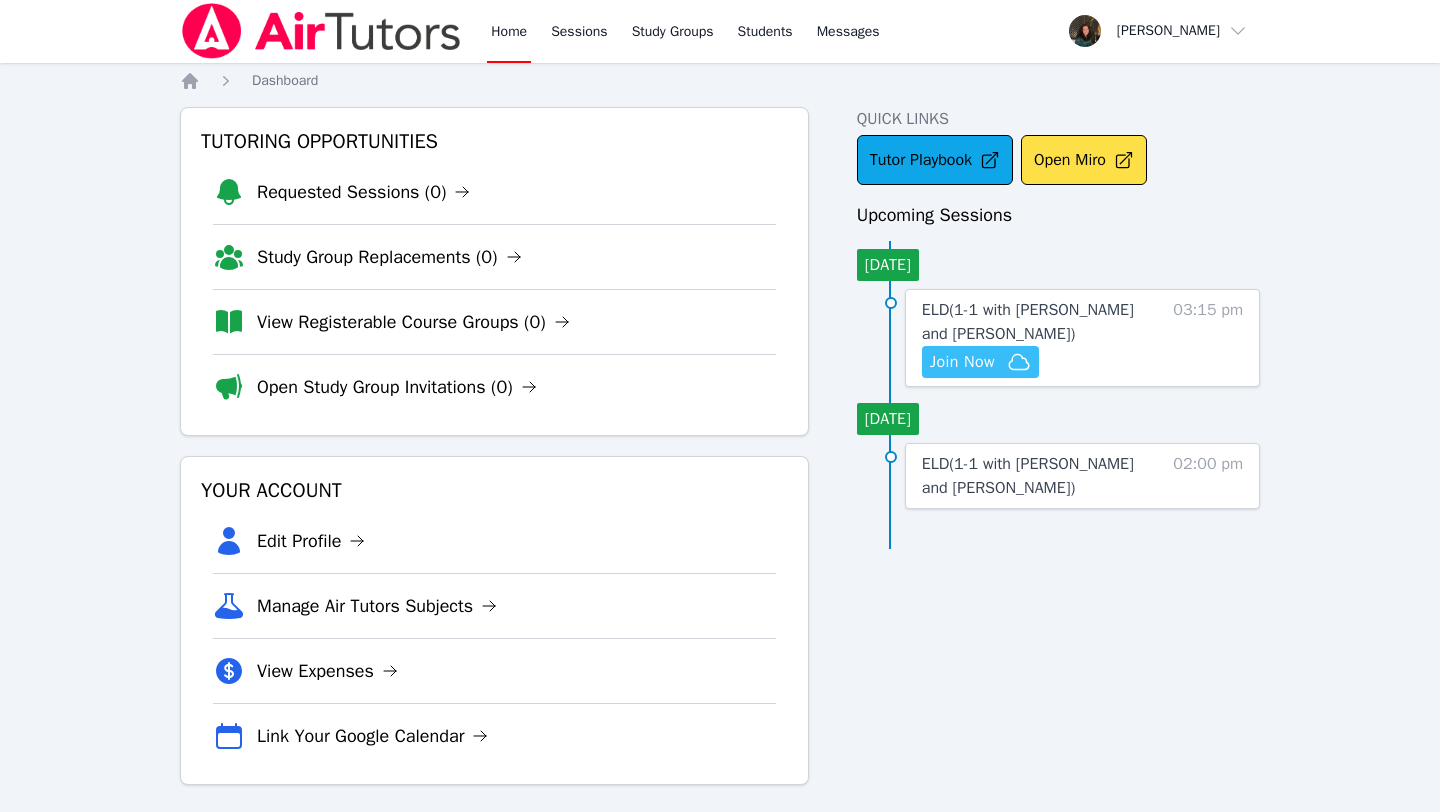 click on "Join Now" at bounding box center (962, 362) 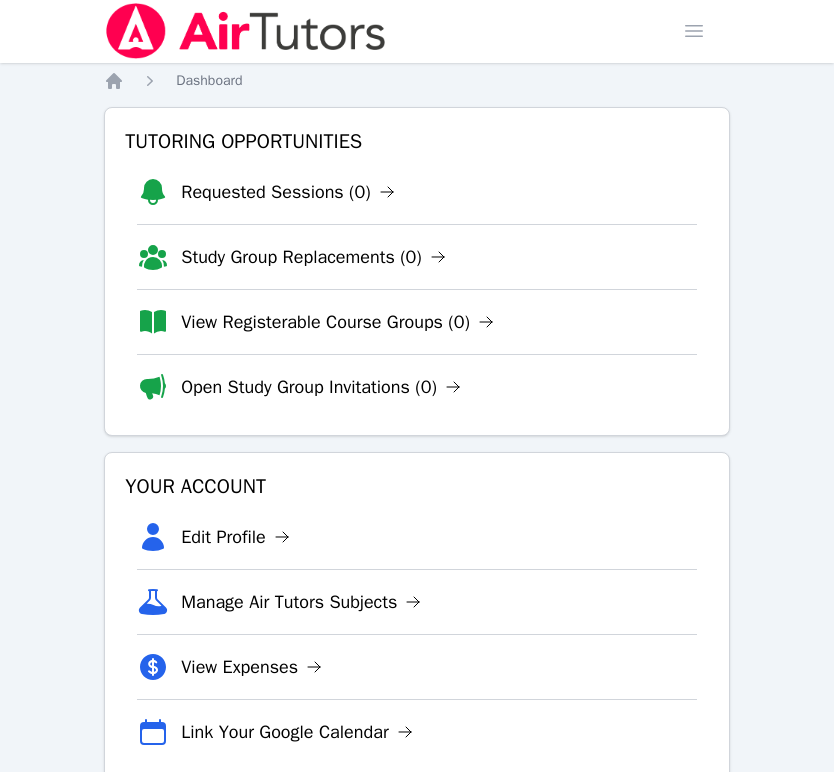 scroll, scrollTop: 428, scrollLeft: 0, axis: vertical 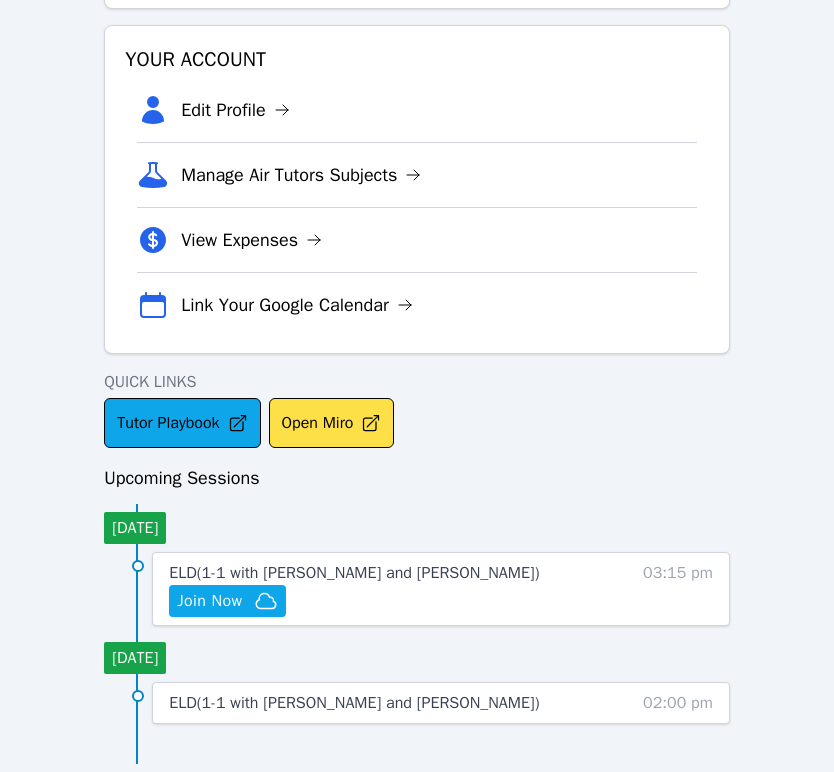 click on "ELD  ( 1-1 with [PERSON_NAME] and [PERSON_NAME] ) Hidden Join Now" at bounding box center [373, 589] 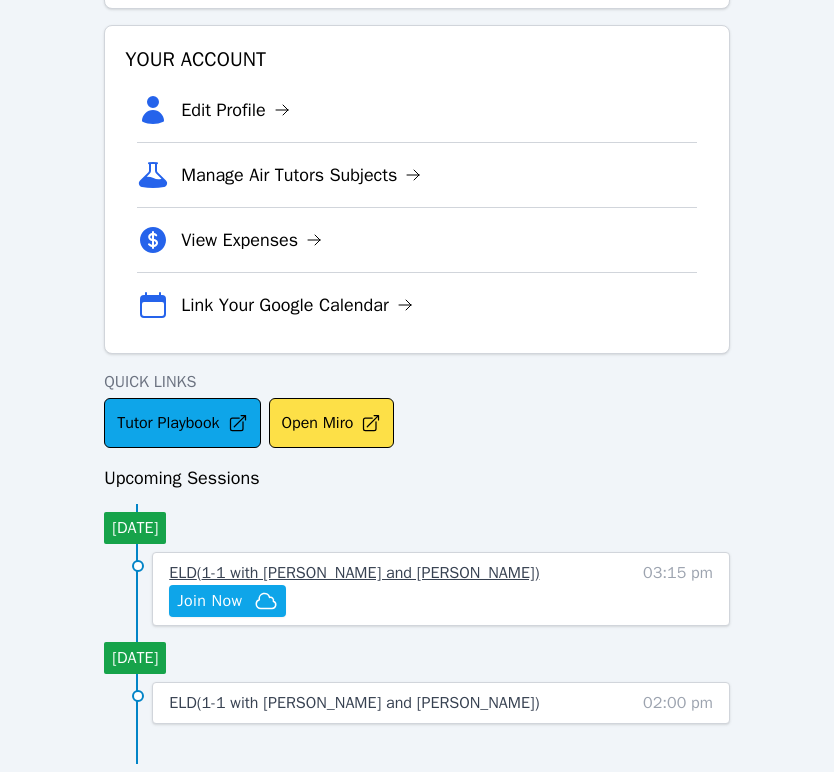 click on "ELD  ( 1-1 with [PERSON_NAME] and [PERSON_NAME] )" at bounding box center (354, 573) 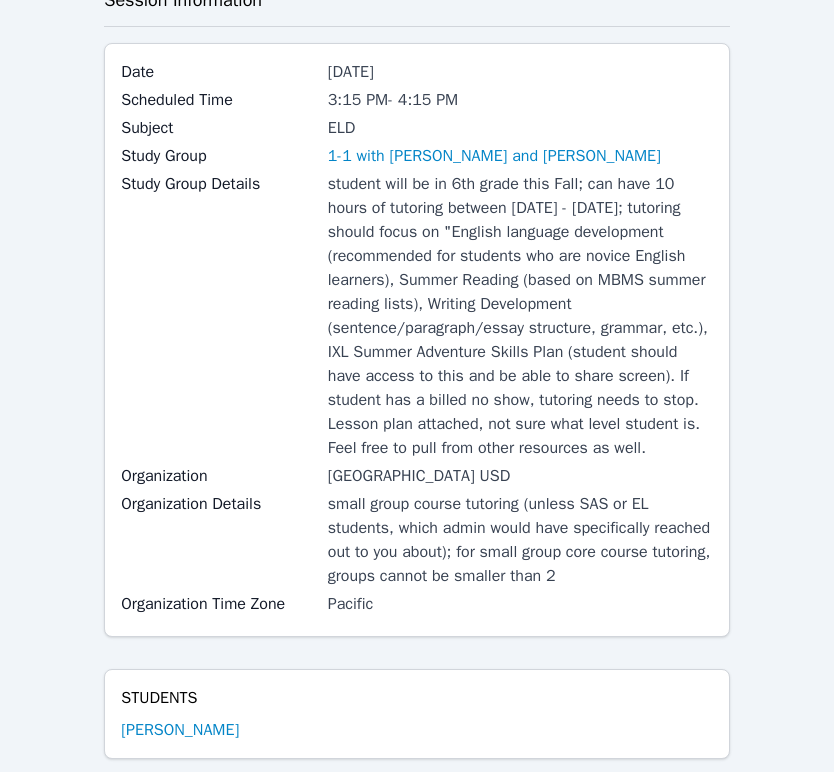 scroll, scrollTop: 0, scrollLeft: 0, axis: both 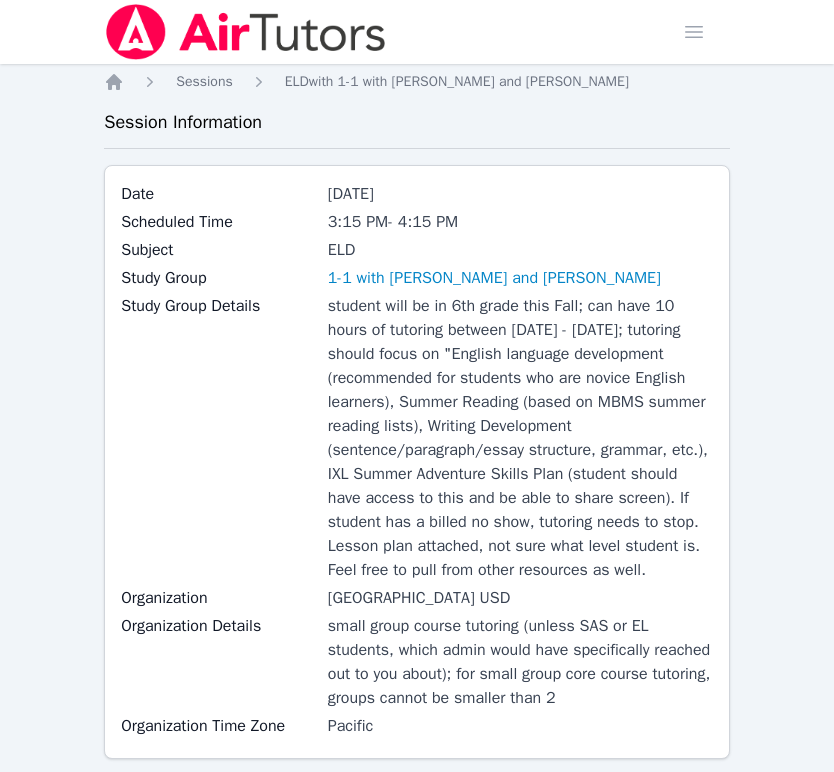 click at bounding box center [245, 32] 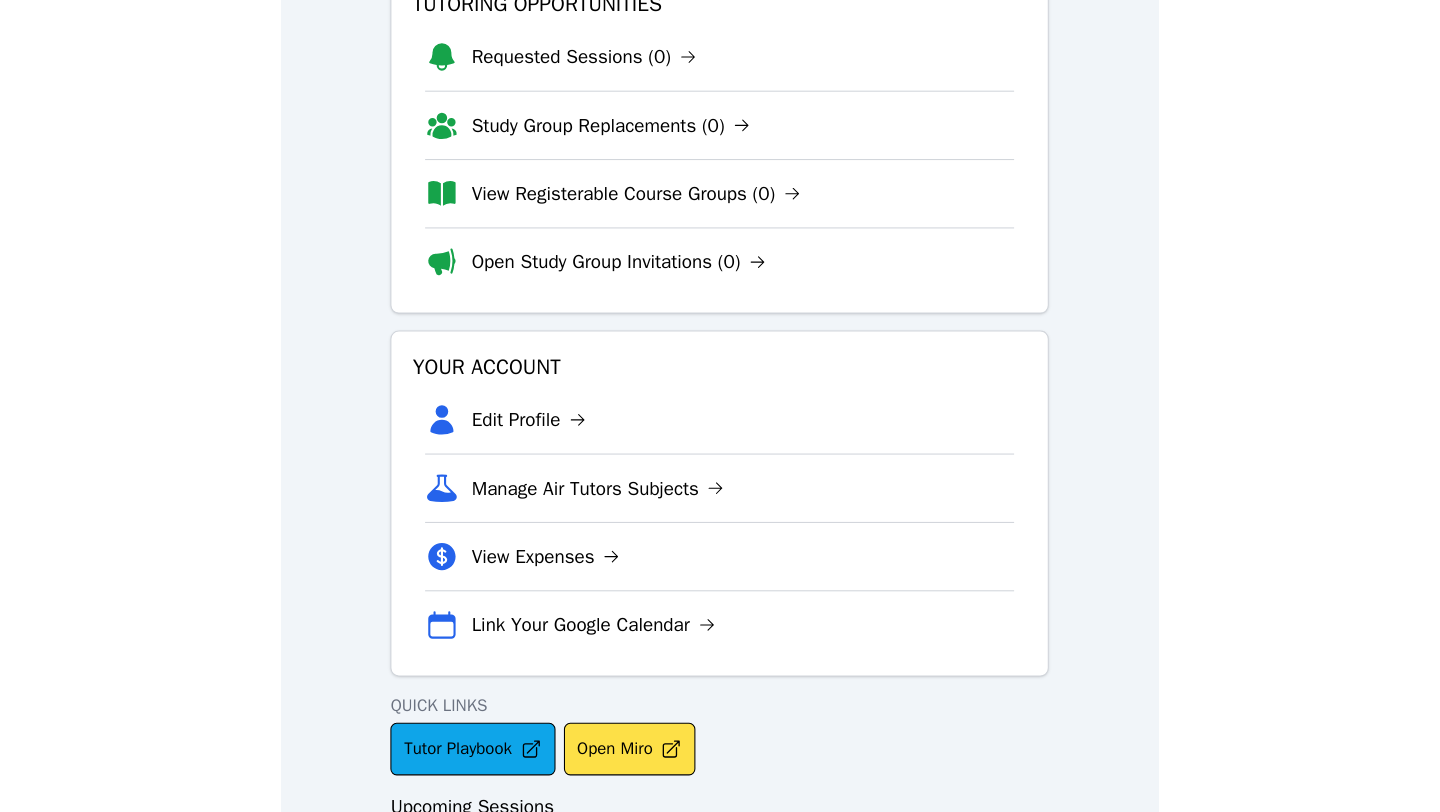 scroll, scrollTop: 0, scrollLeft: 0, axis: both 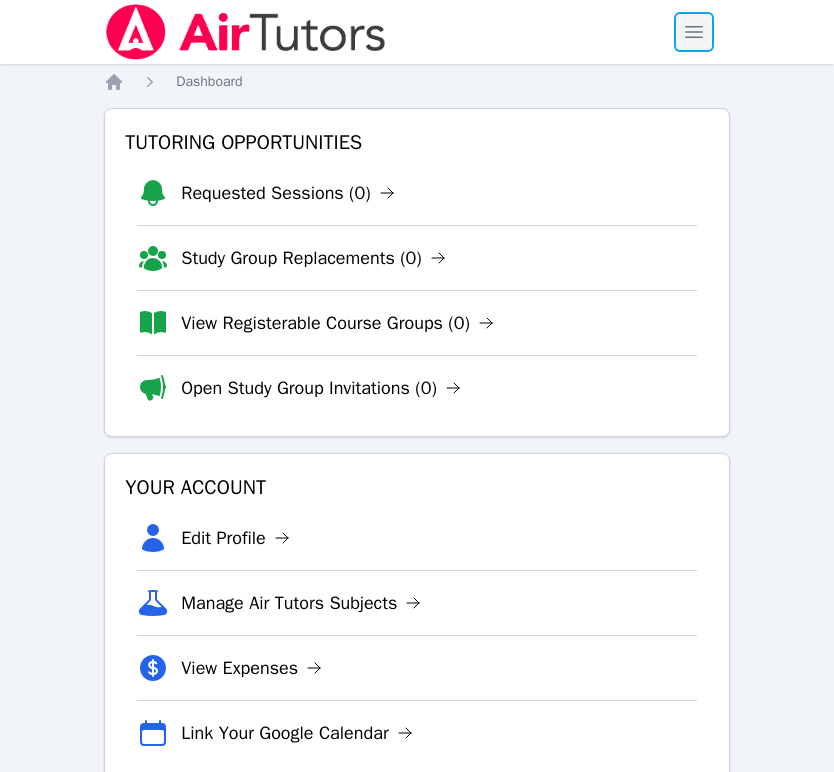 click at bounding box center [694, 32] 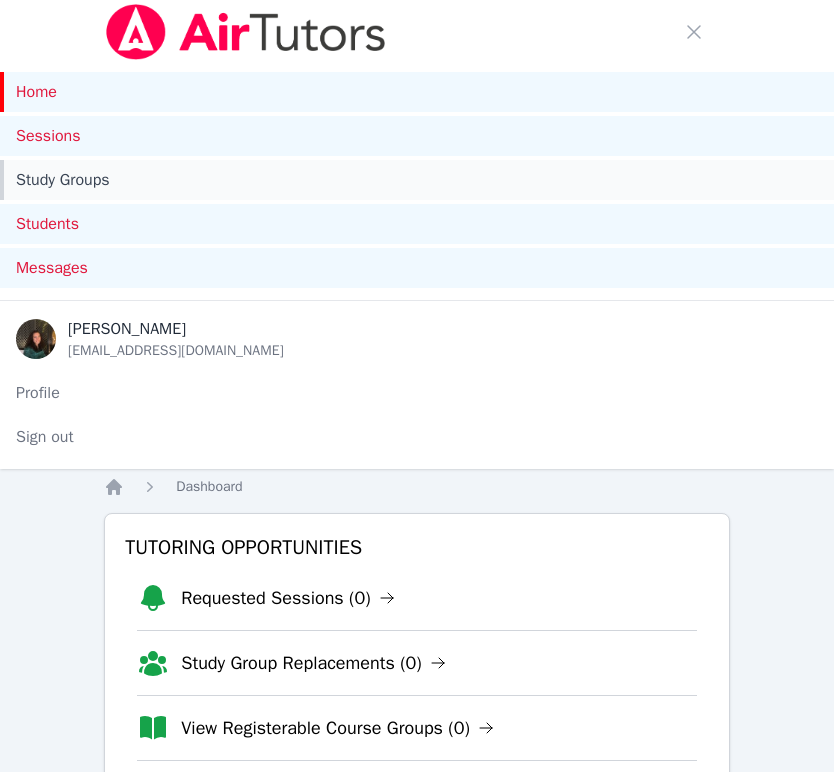 click on "Study Groups" at bounding box center [417, 180] 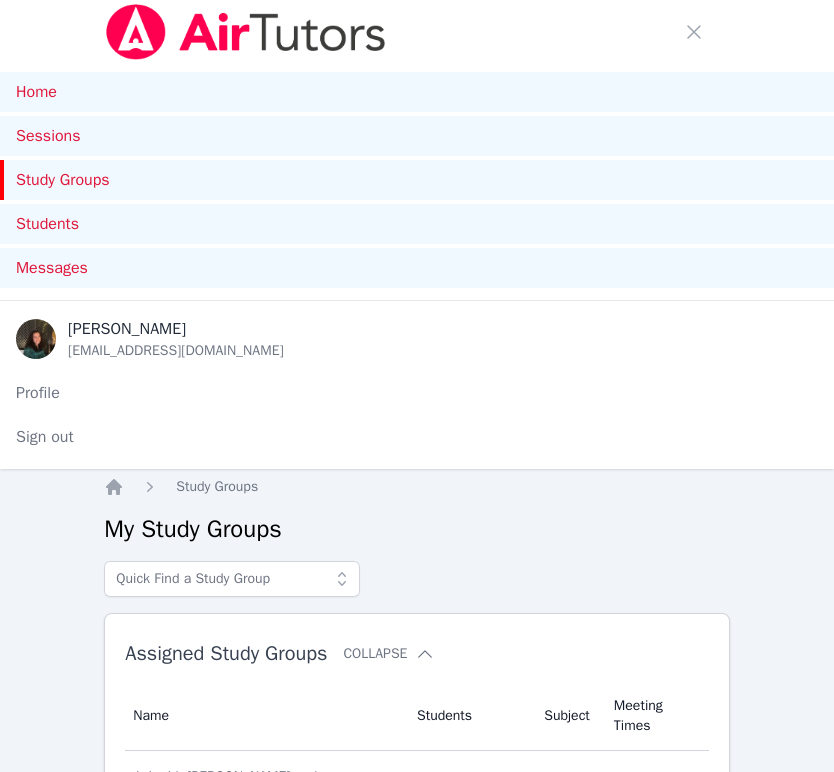 click on "Study Groups" at bounding box center [417, 180] 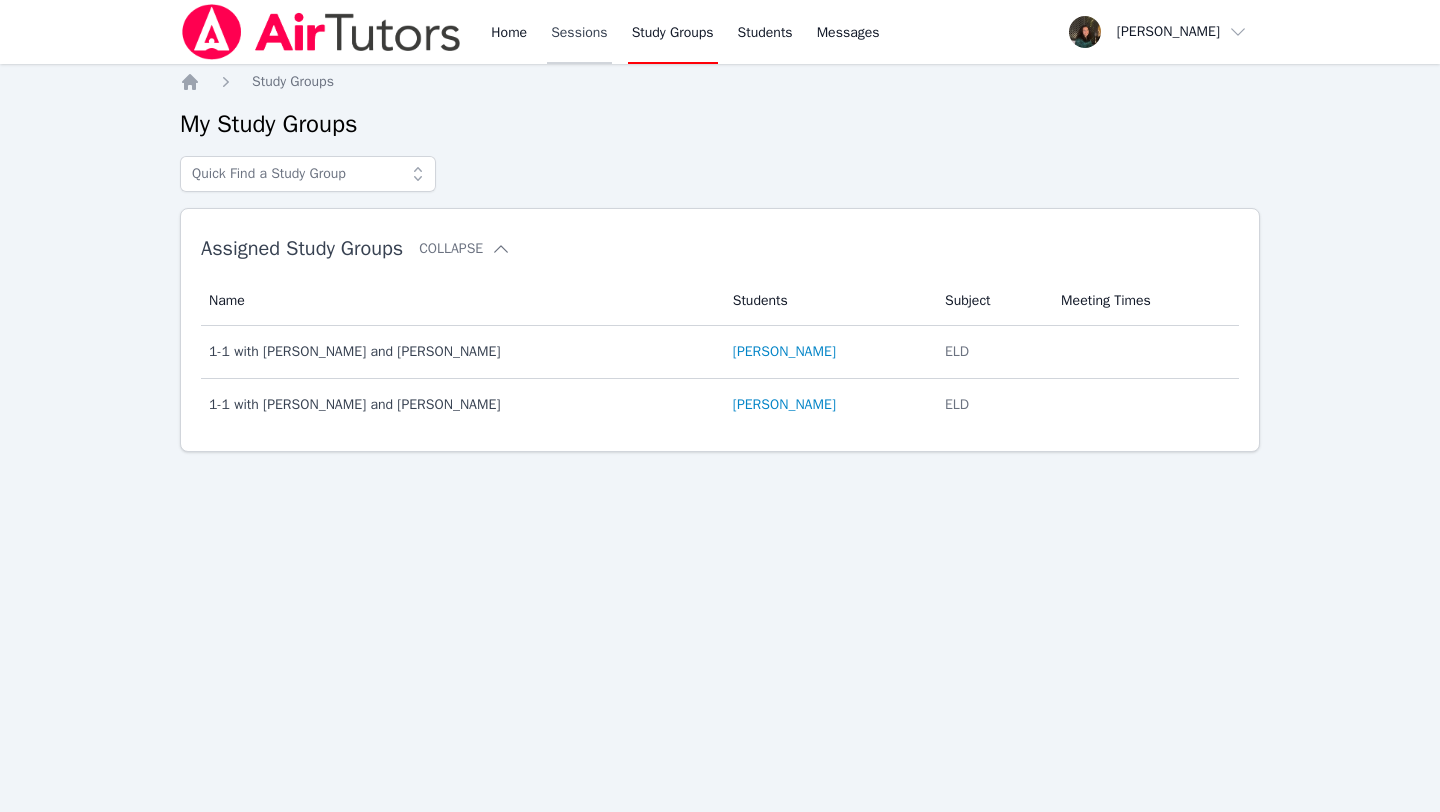 click on "Sessions" at bounding box center (579, 32) 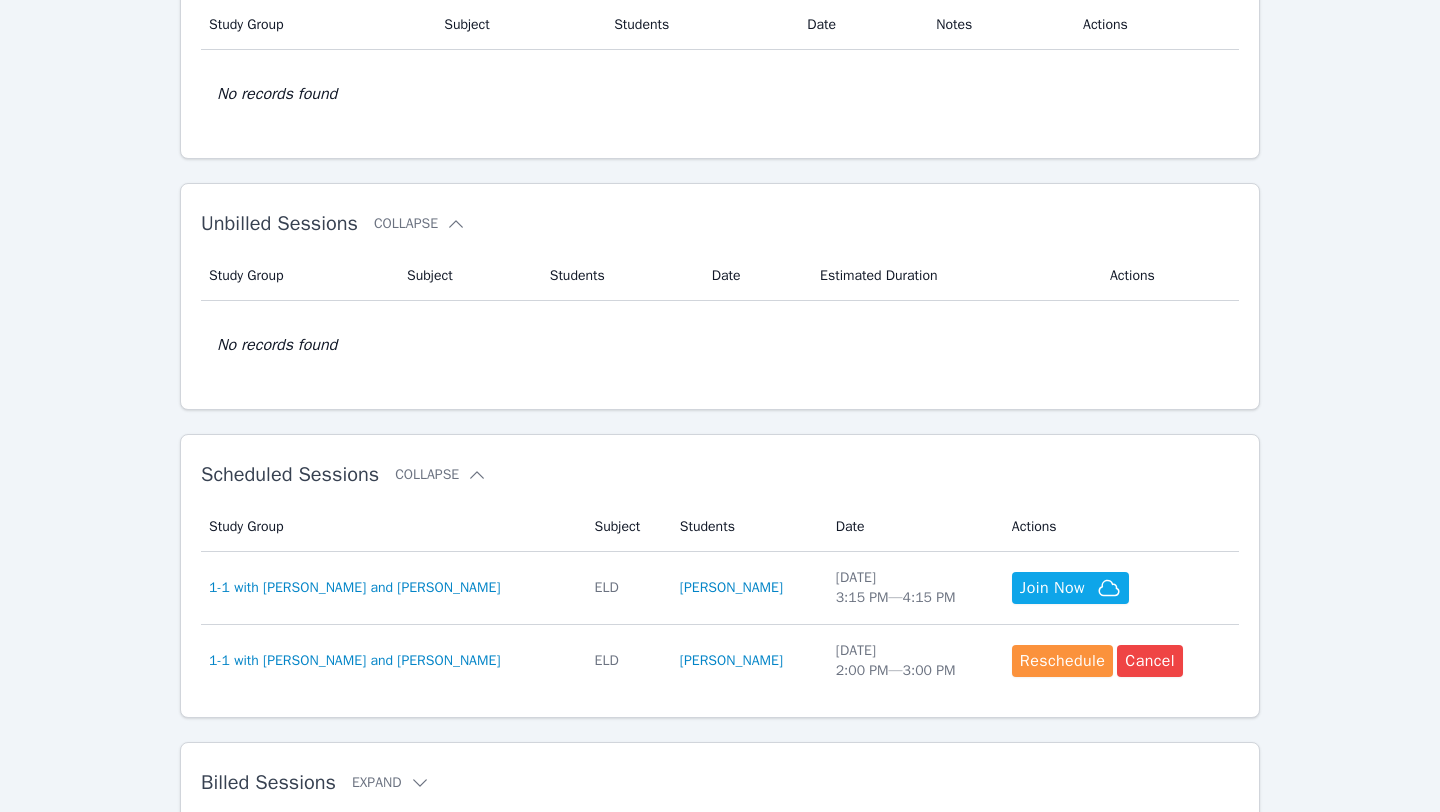 scroll, scrollTop: 268, scrollLeft: 0, axis: vertical 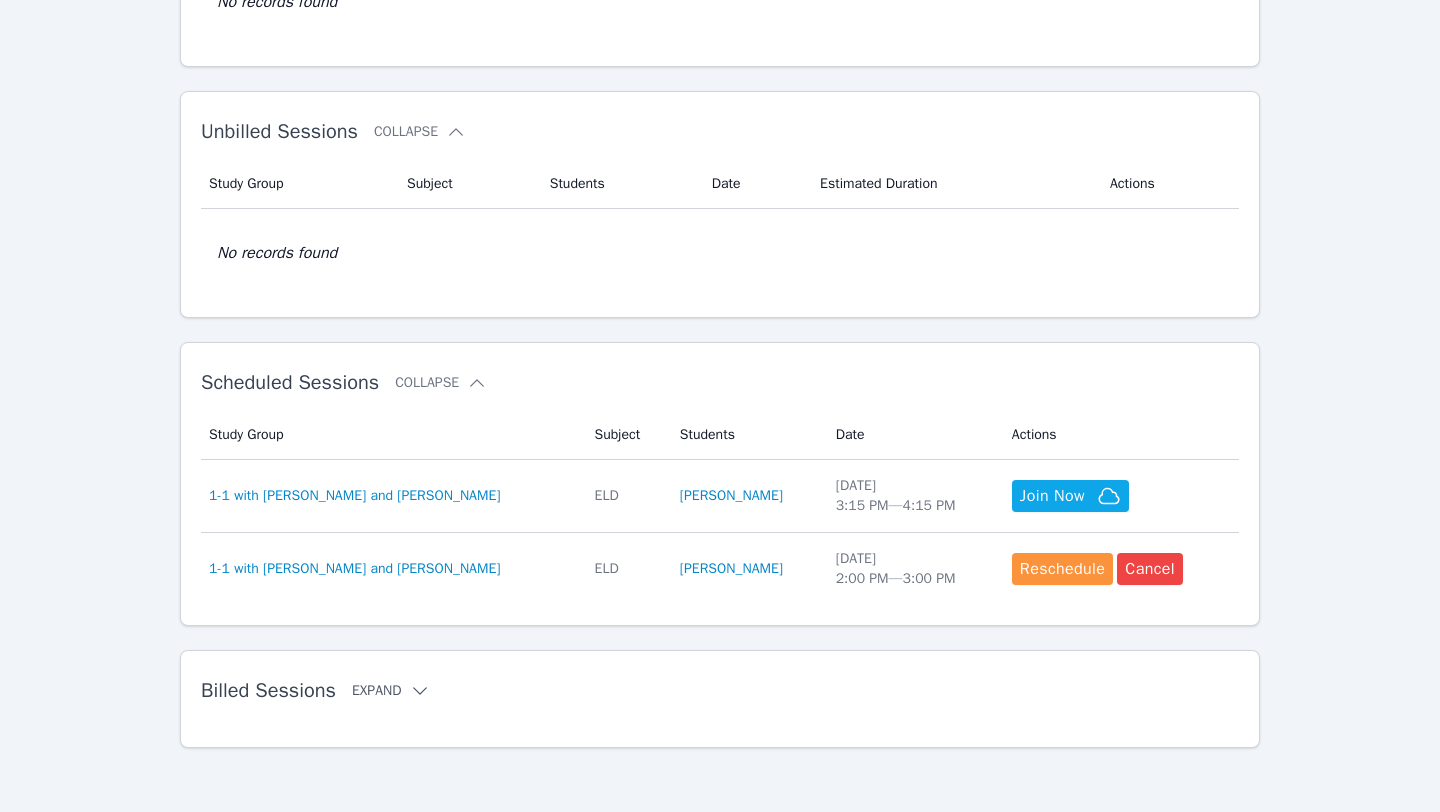 click 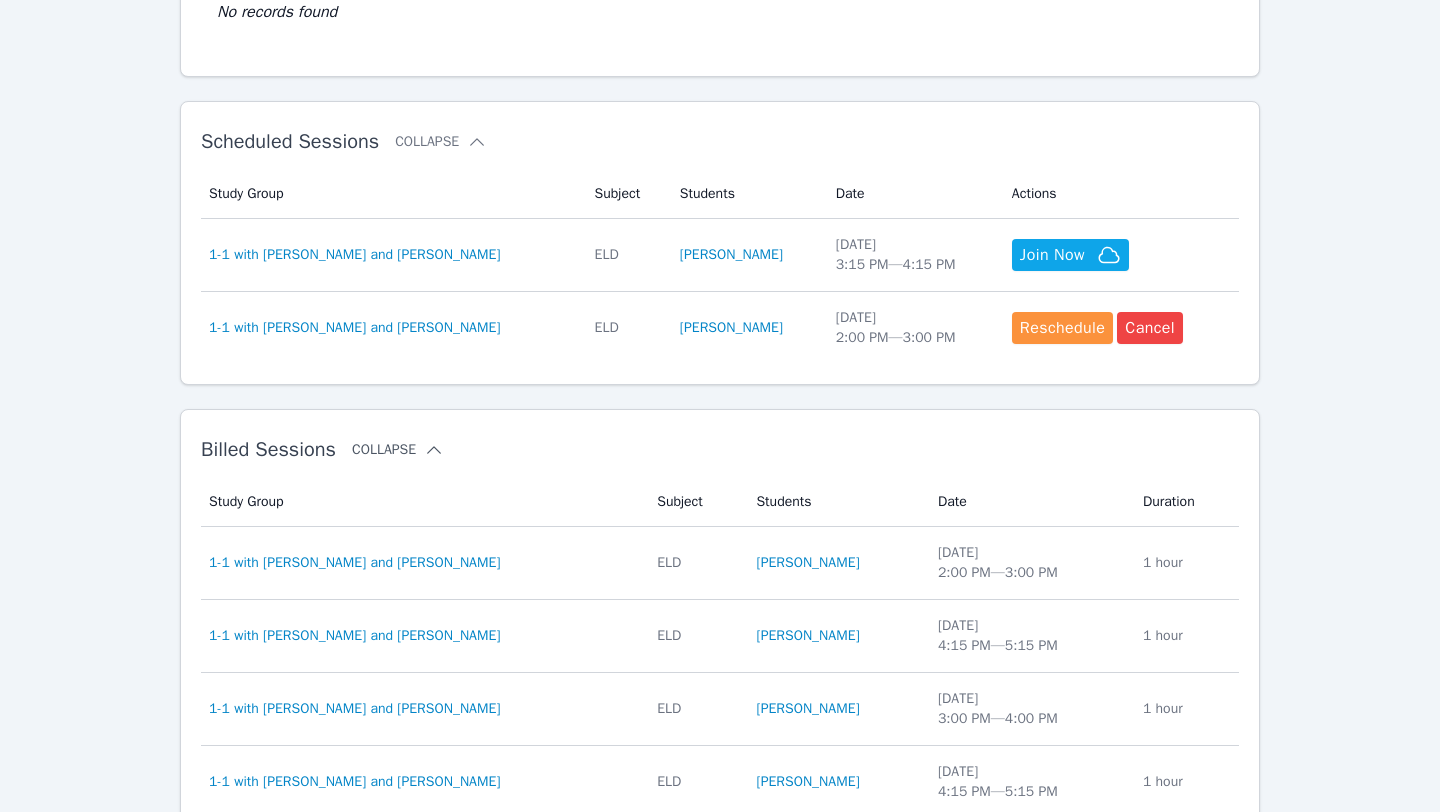 scroll, scrollTop: 510, scrollLeft: 0, axis: vertical 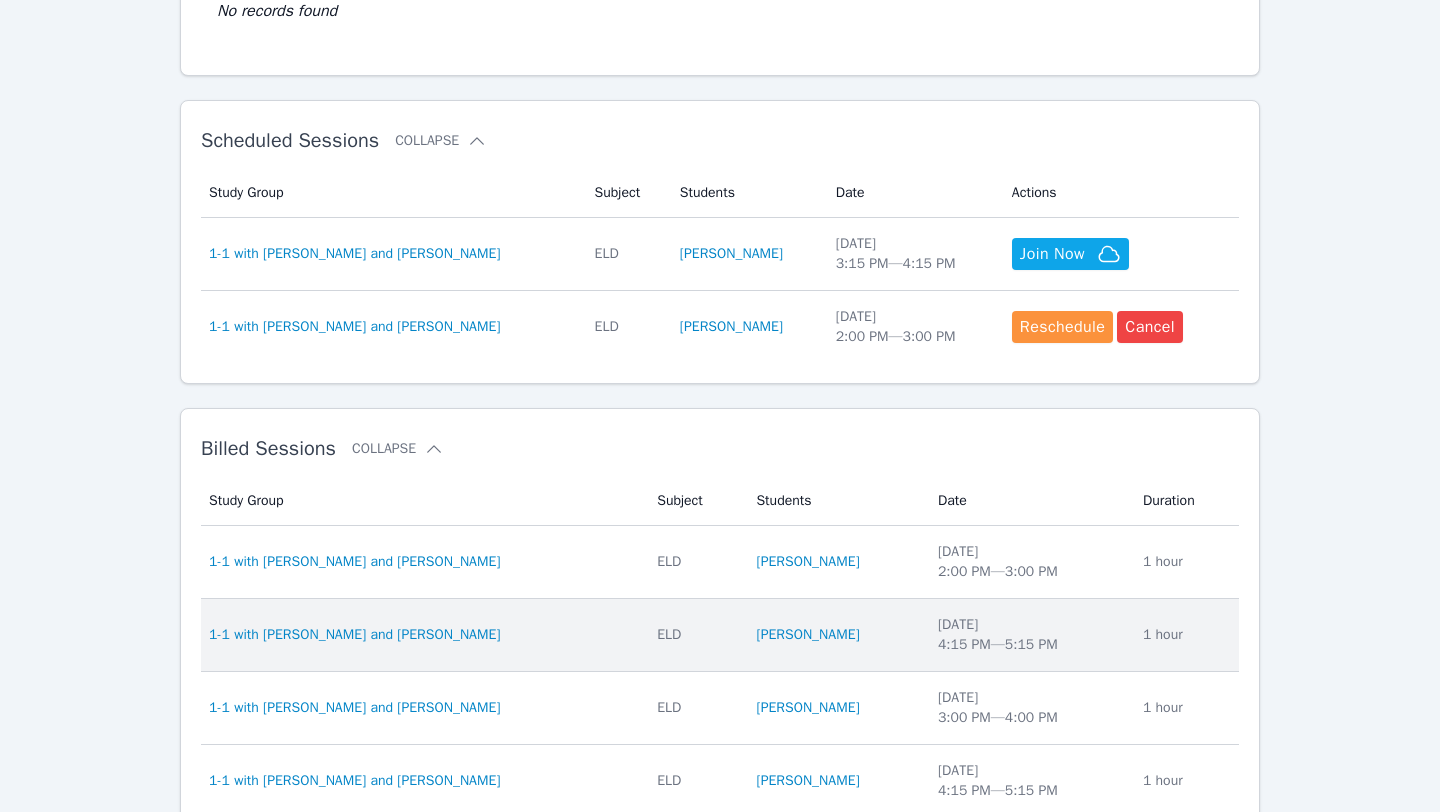 click on "[DATE] 4:15 PM — 5:15 PM" at bounding box center [1028, 635] 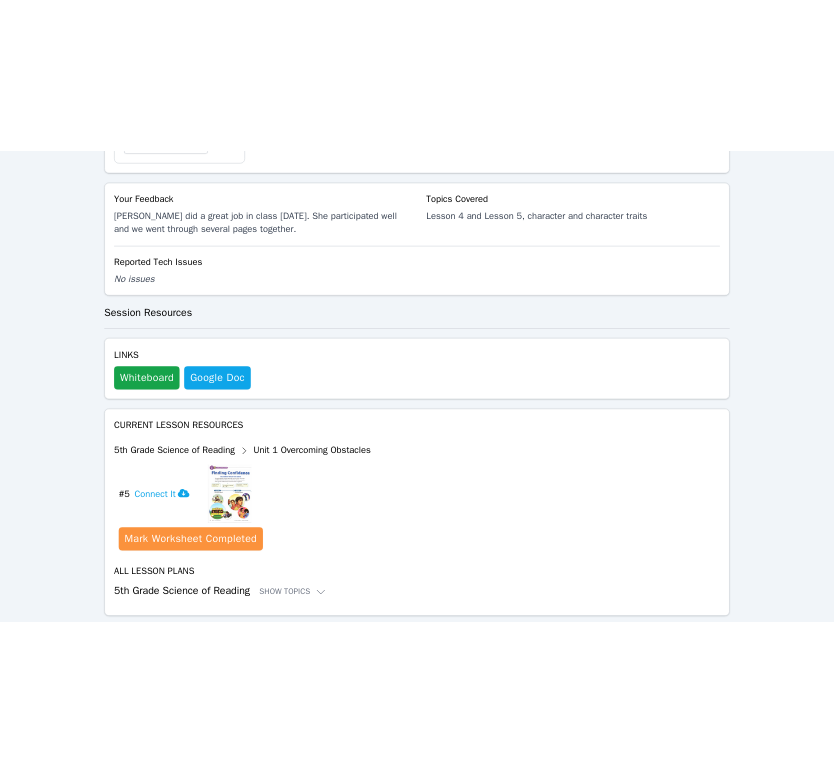 scroll, scrollTop: 1322, scrollLeft: 0, axis: vertical 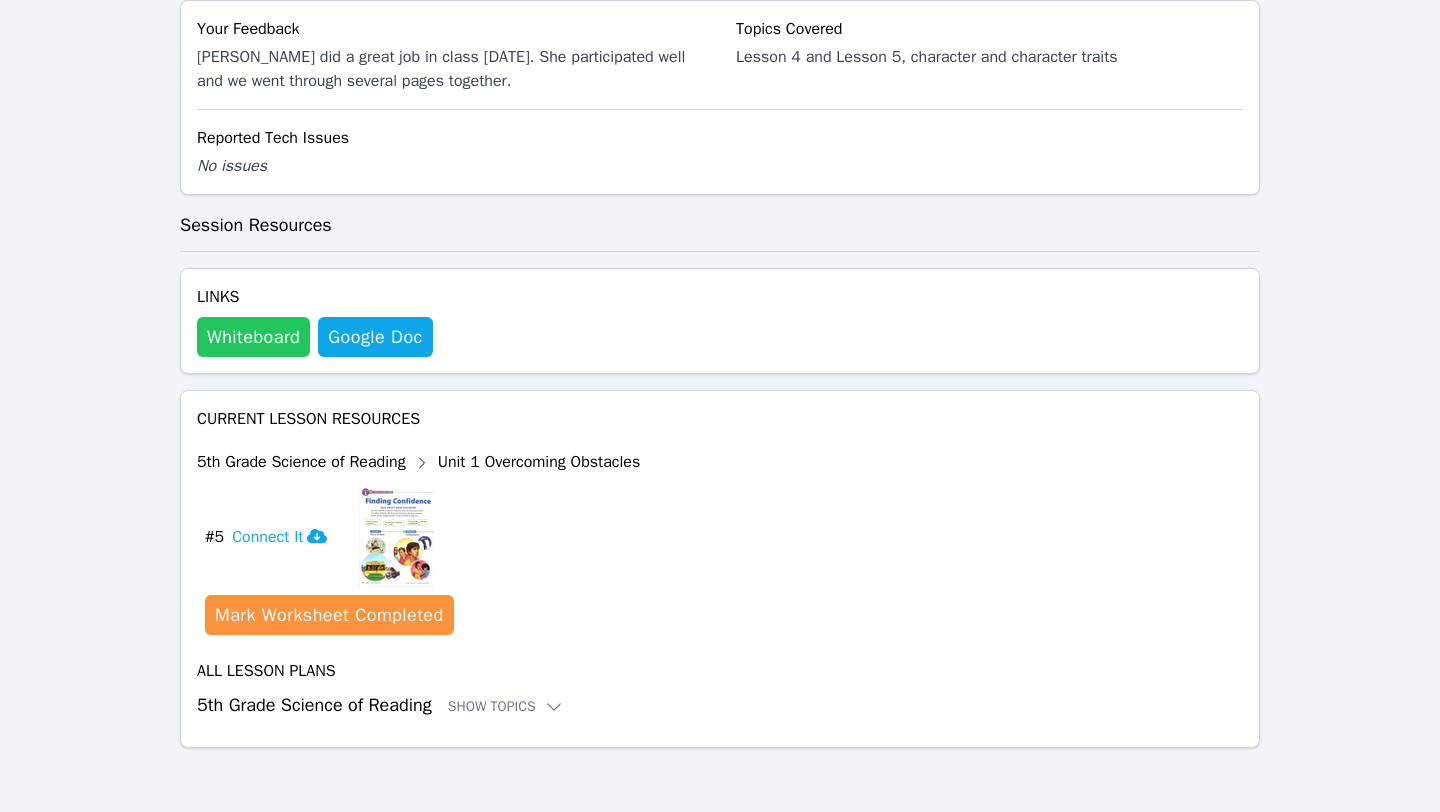click on "Whiteboard" at bounding box center [253, 337] 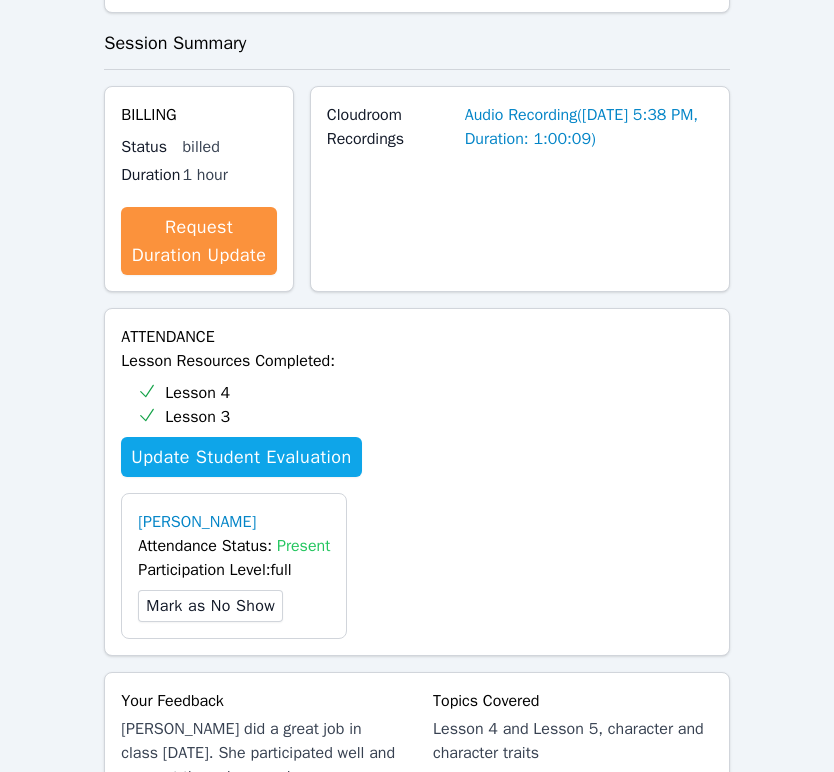 scroll, scrollTop: 1272, scrollLeft: 0, axis: vertical 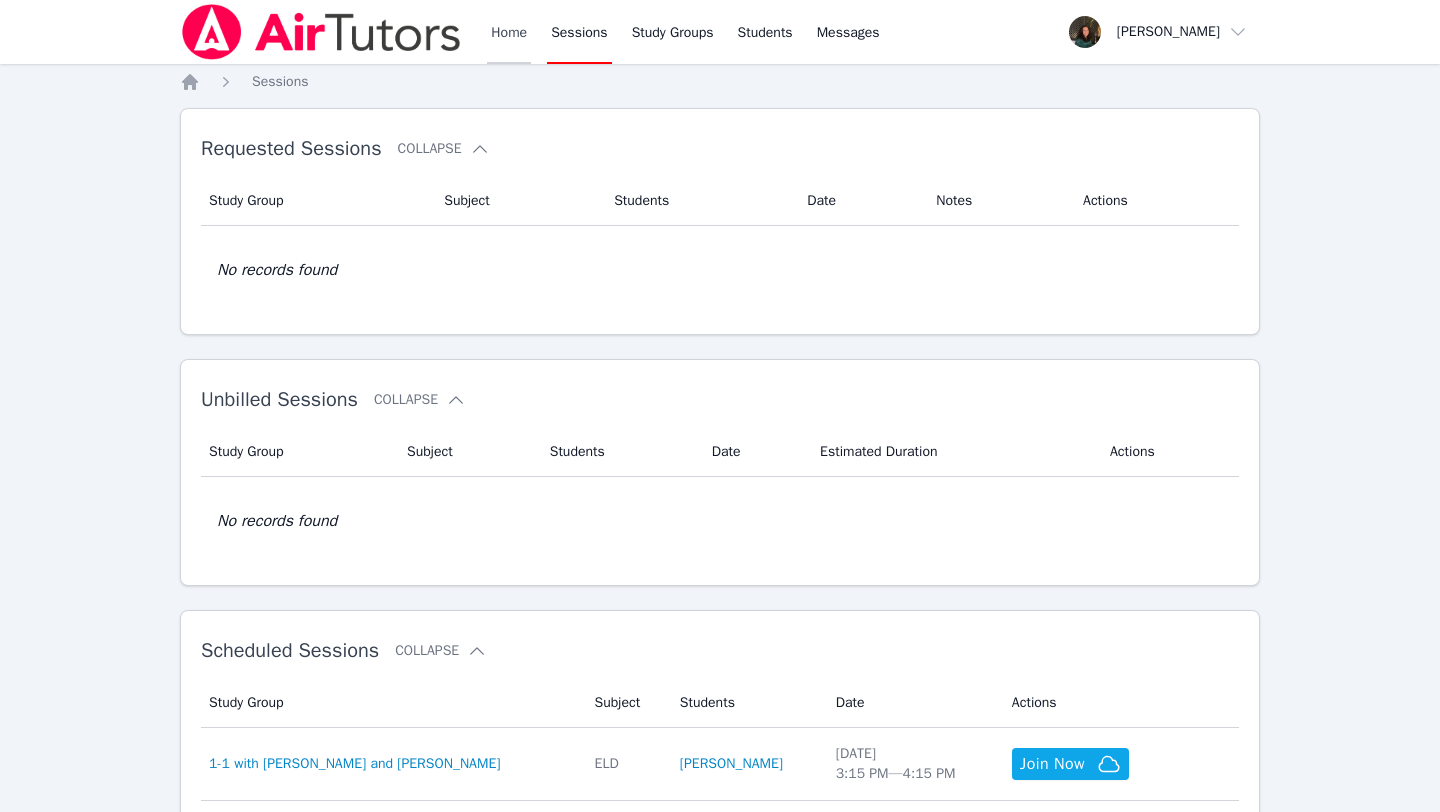 click on "Home" at bounding box center [509, 32] 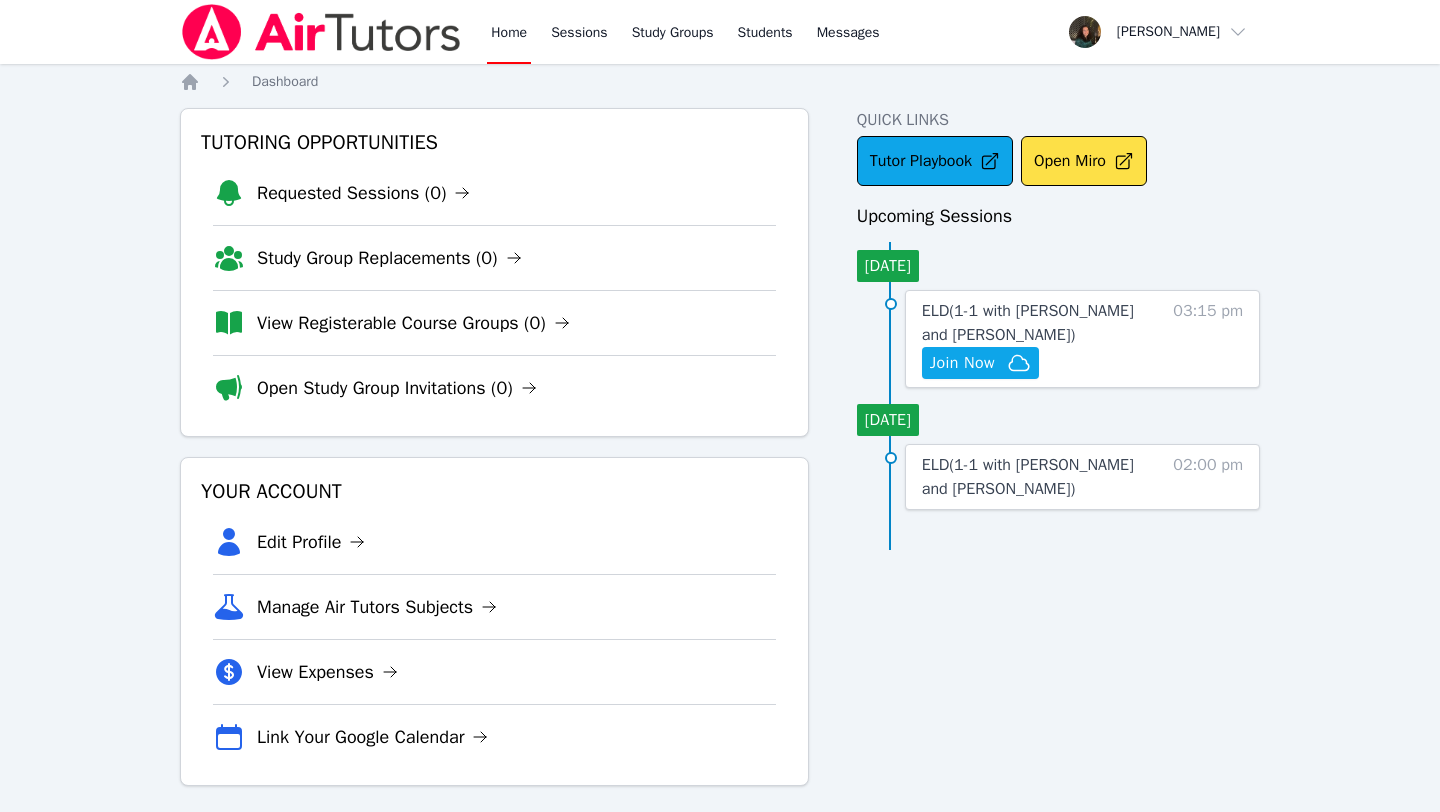 scroll, scrollTop: 14, scrollLeft: 0, axis: vertical 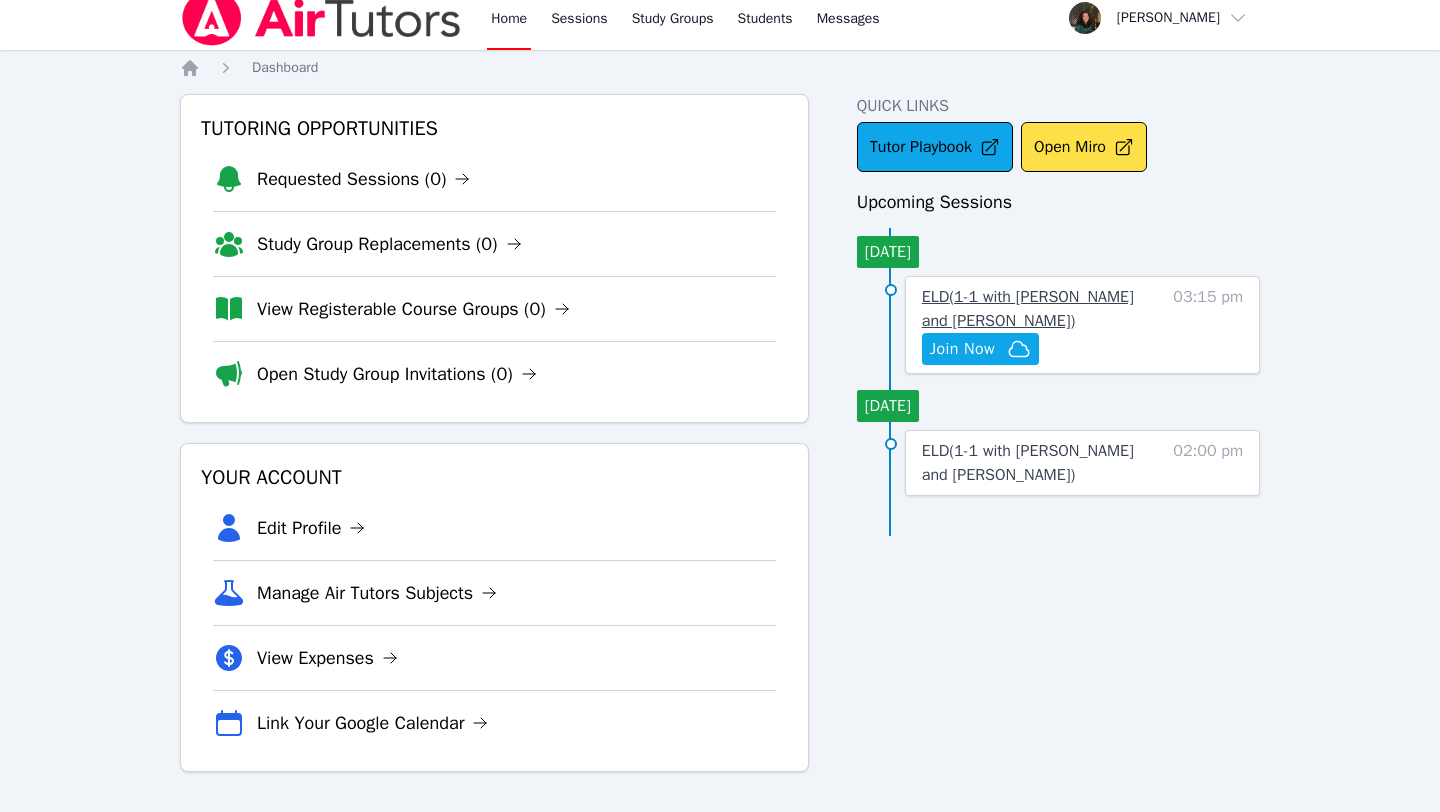 click on "ELD  ( 1-1 with [PERSON_NAME] and [PERSON_NAME] )" at bounding box center [1042, 309] 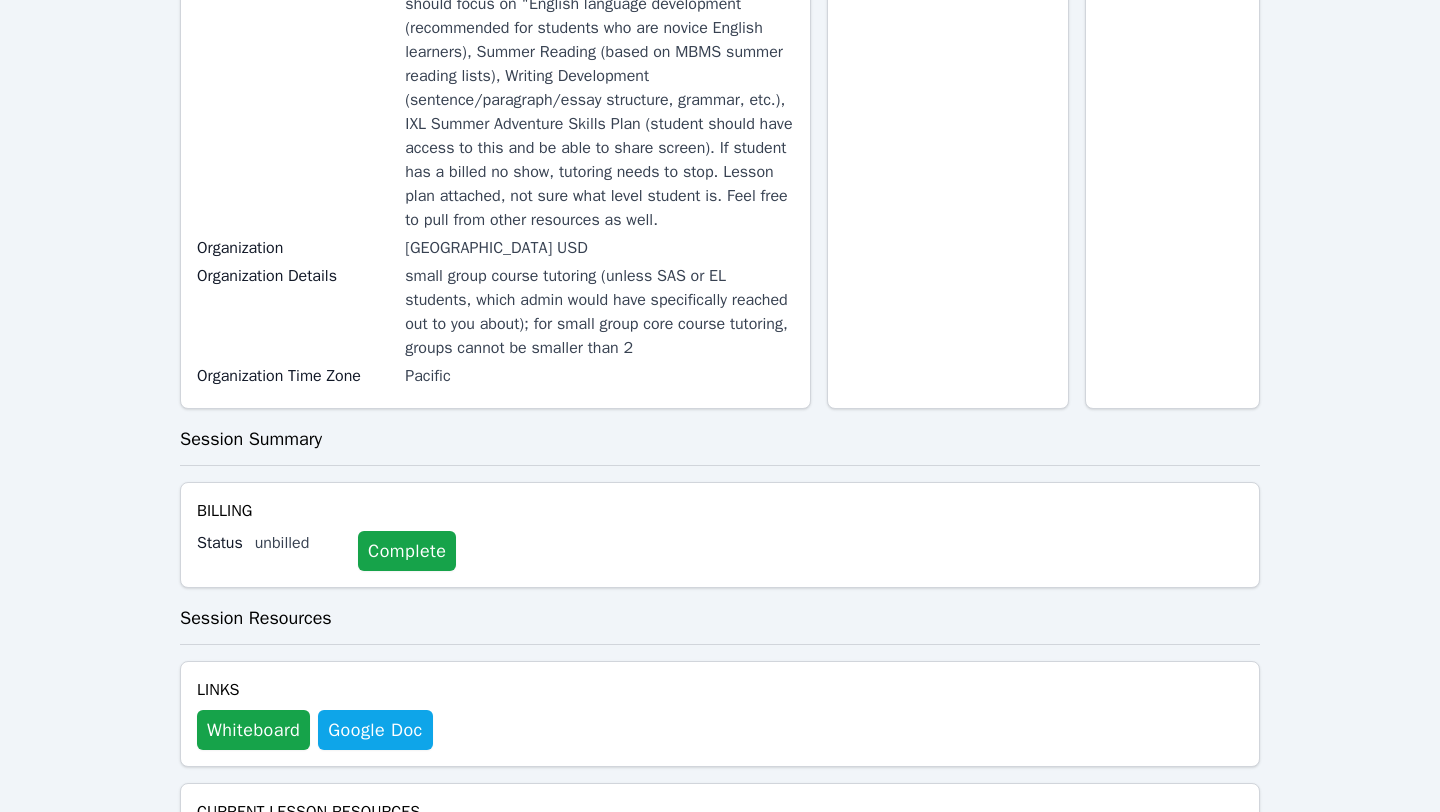 scroll, scrollTop: 743, scrollLeft: 0, axis: vertical 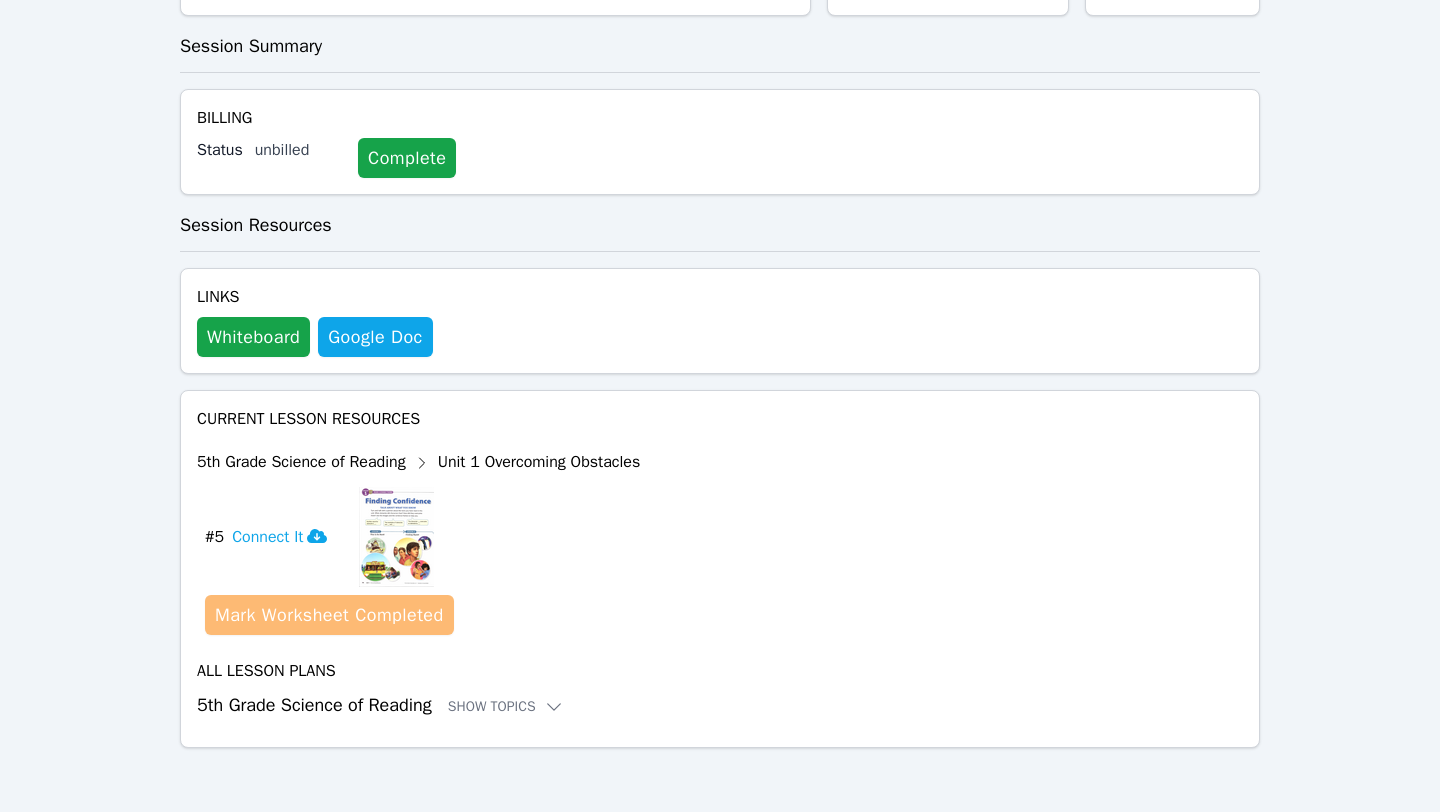click on "Mark Worksheet Completed" at bounding box center [329, 615] 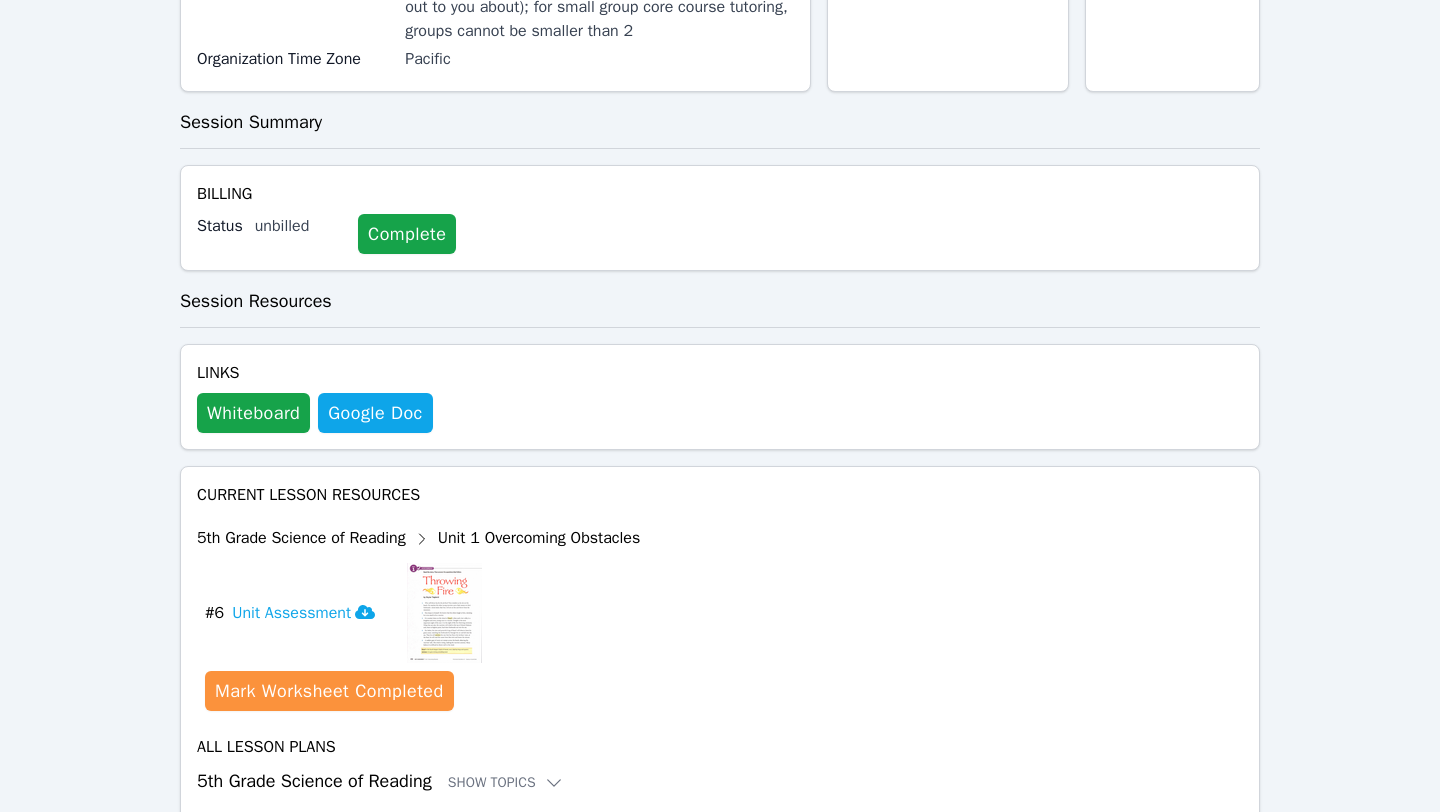 scroll, scrollTop: 743, scrollLeft: 0, axis: vertical 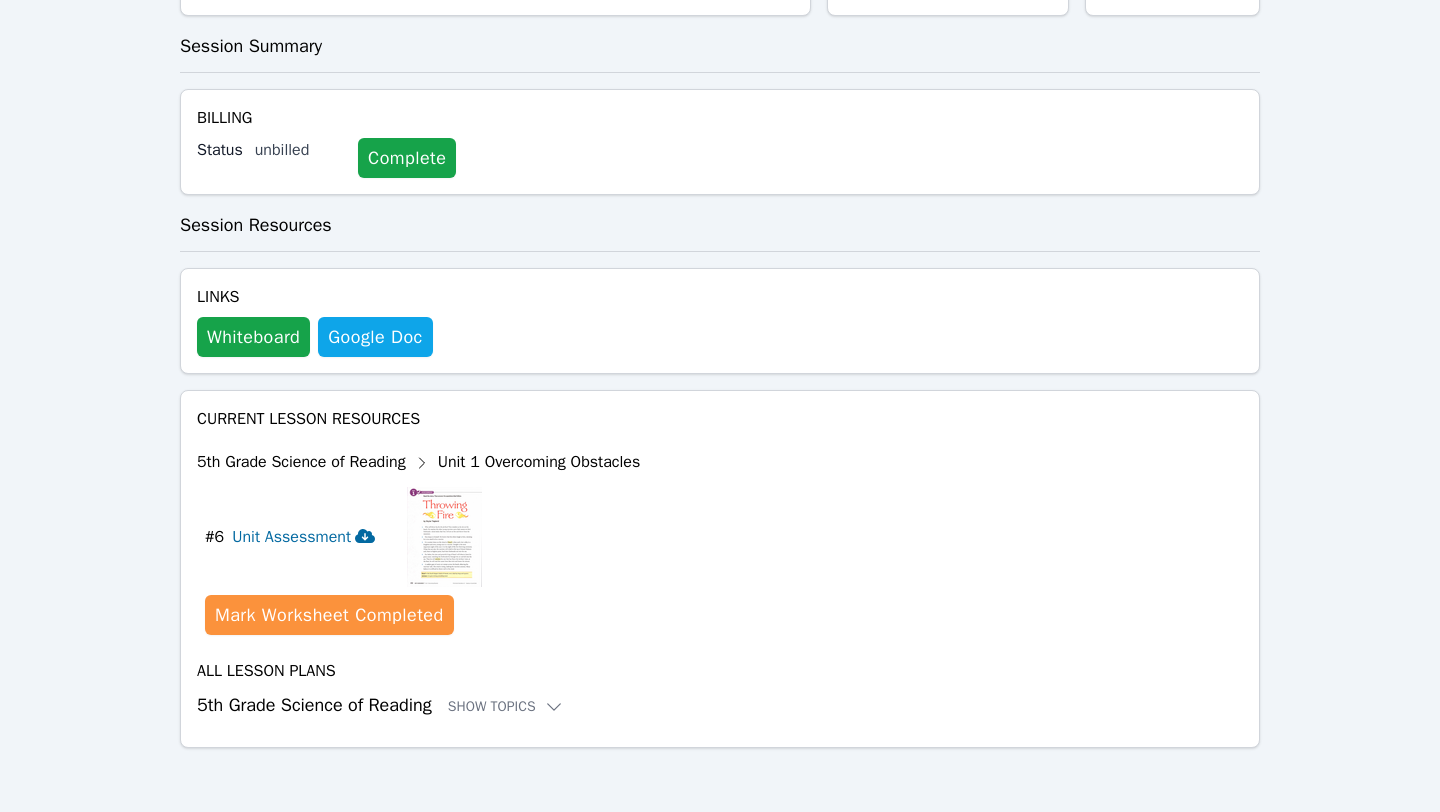 click on "Unit Assessment" at bounding box center (303, 537) 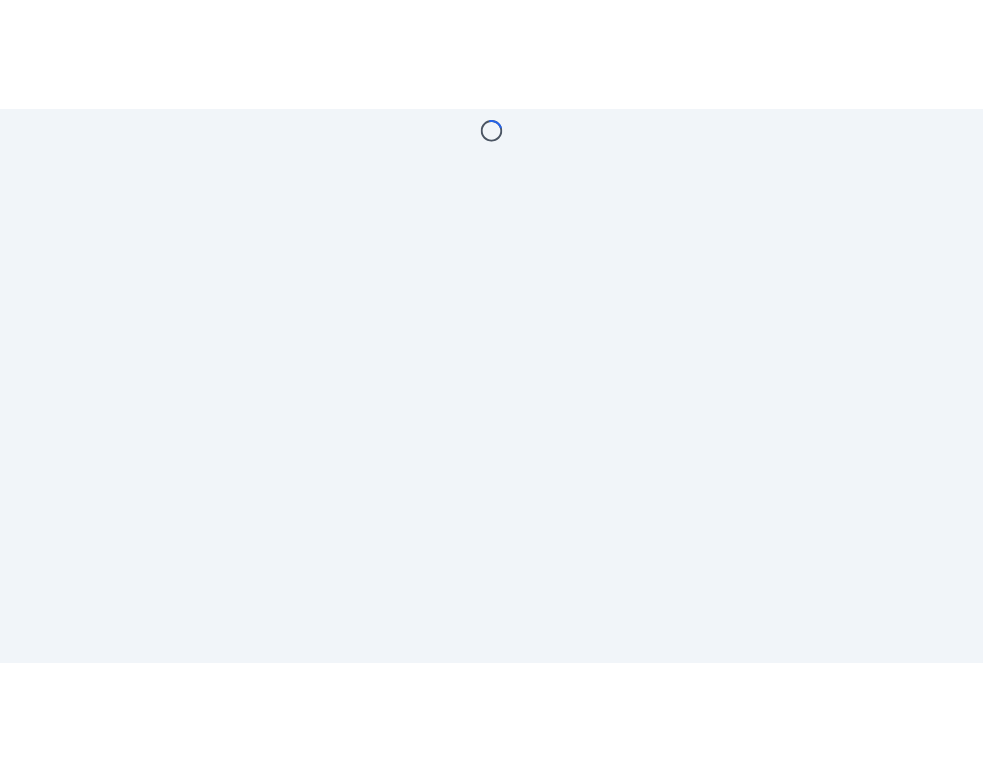 scroll, scrollTop: 0, scrollLeft: 0, axis: both 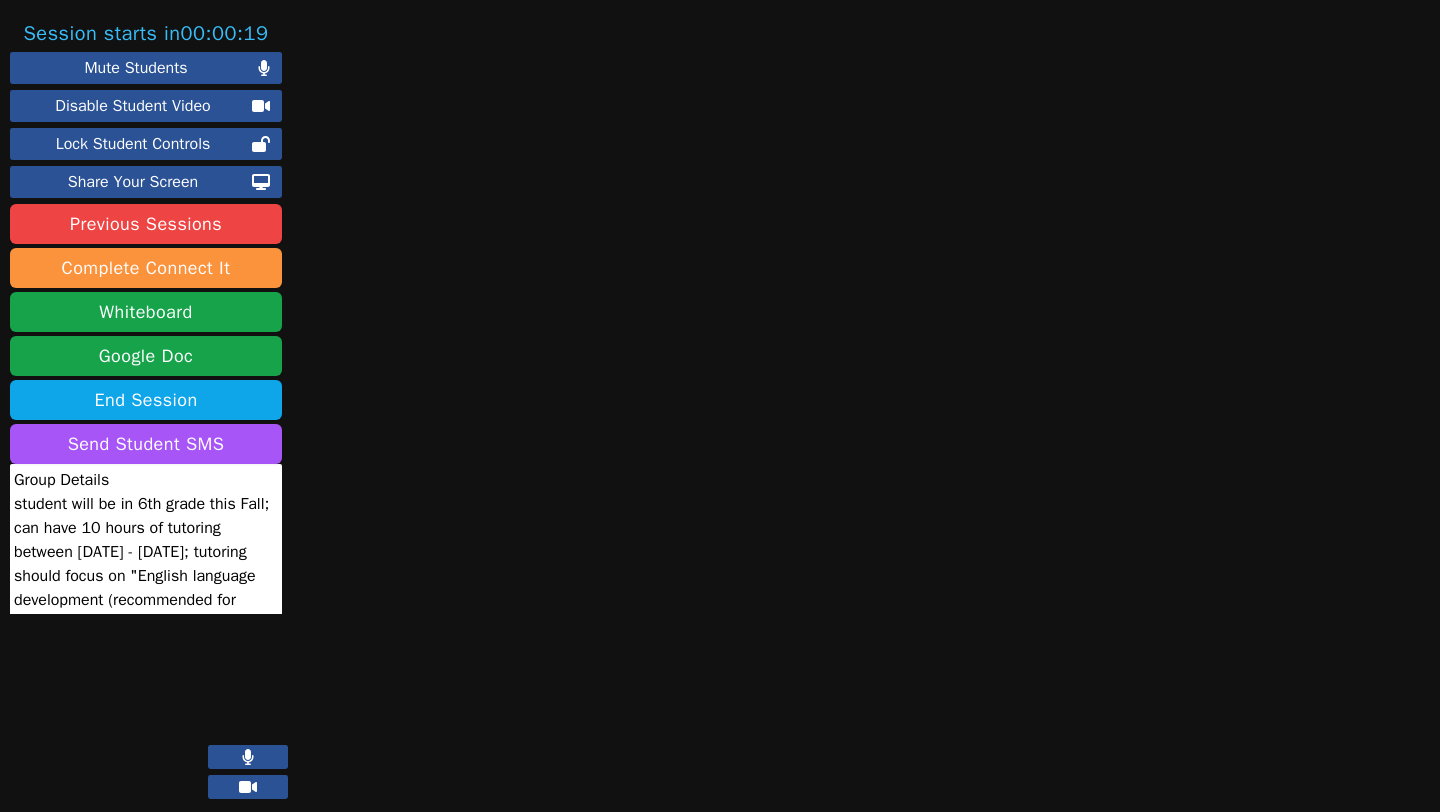 click at bounding box center (248, 757) 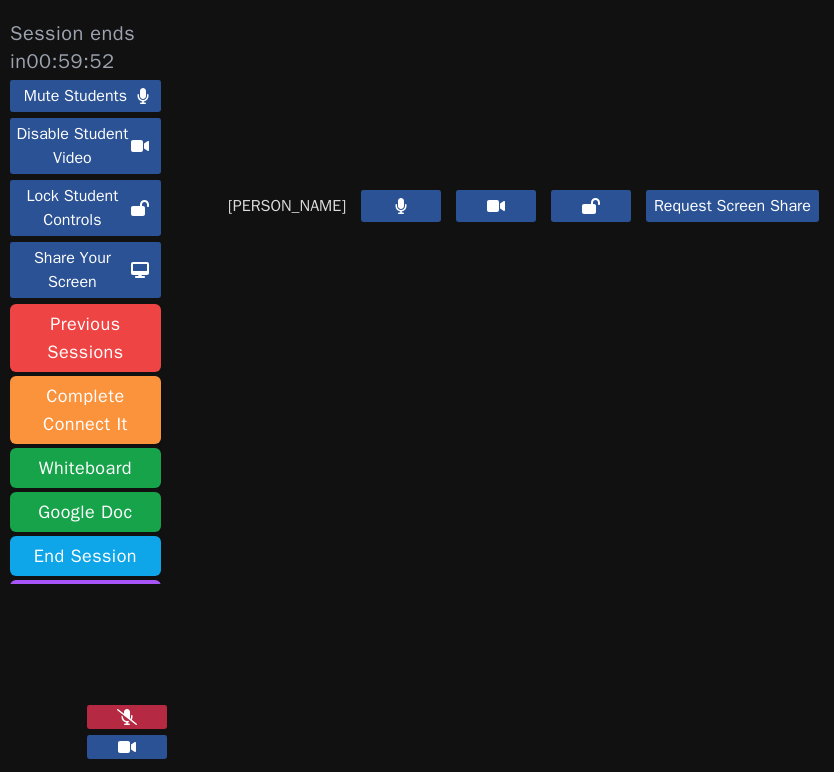 click at bounding box center [127, 717] 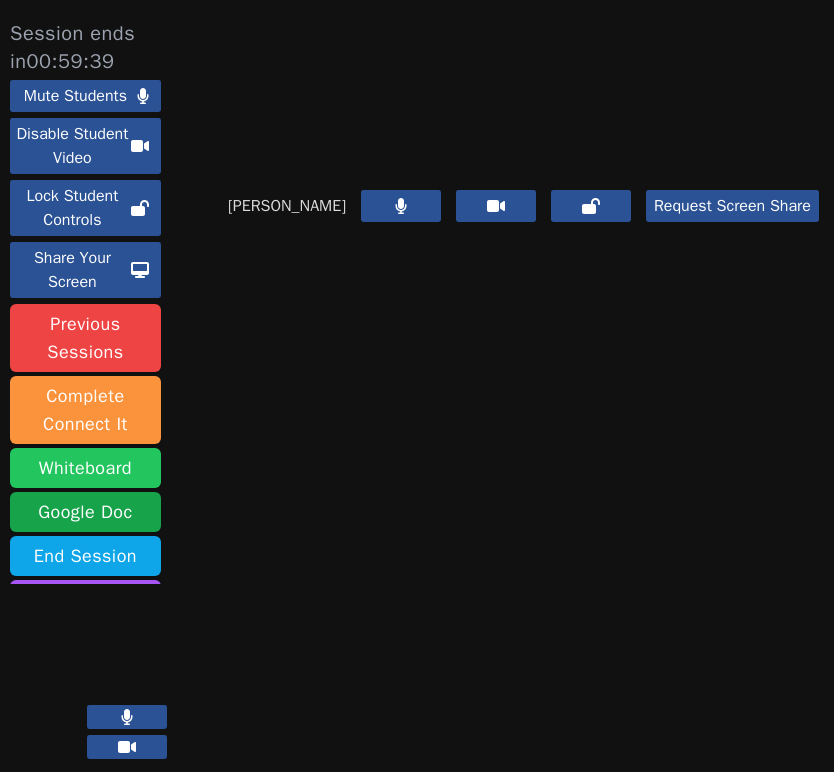 click on "Whiteboard" at bounding box center (85, 468) 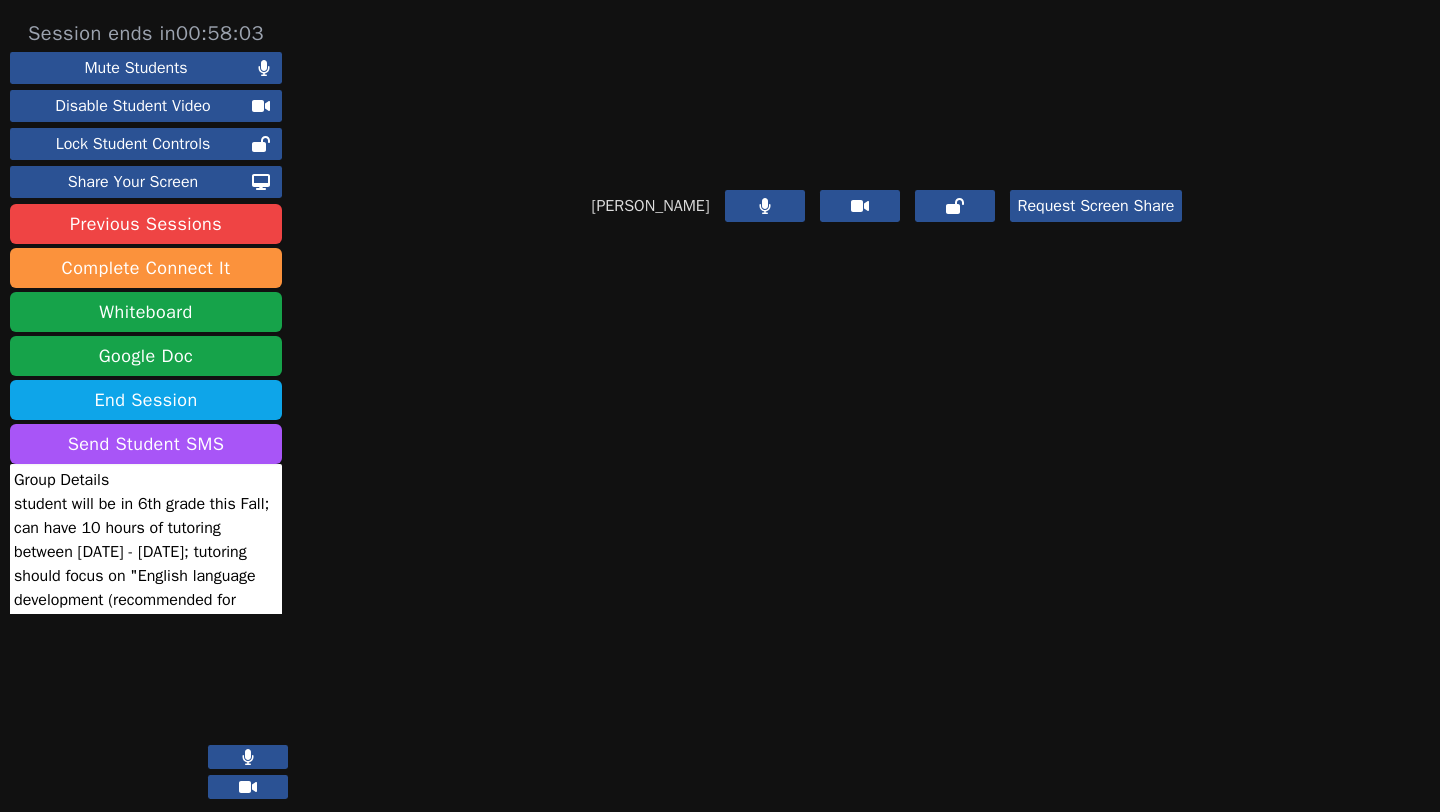 click at bounding box center [248, 757] 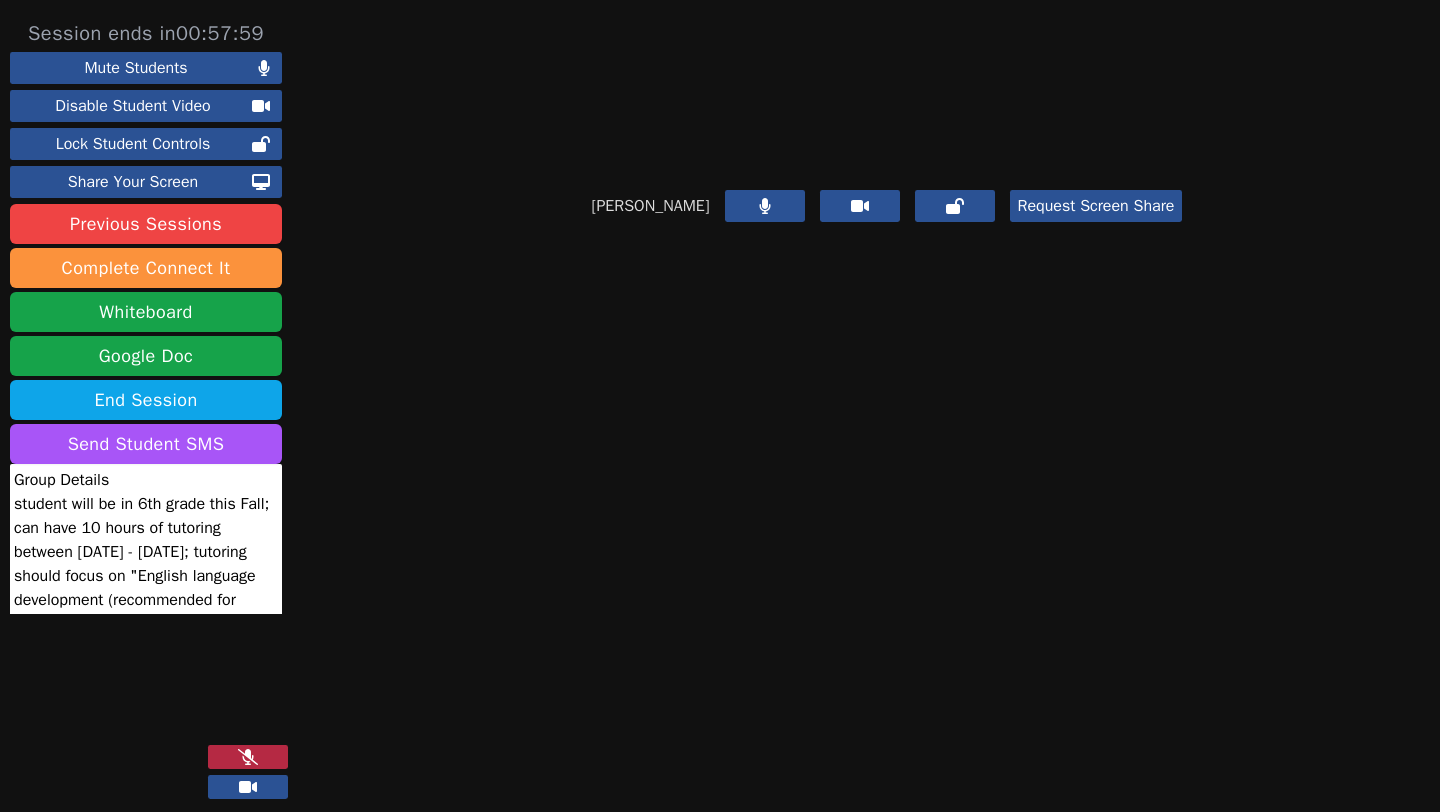 click at bounding box center (248, 757) 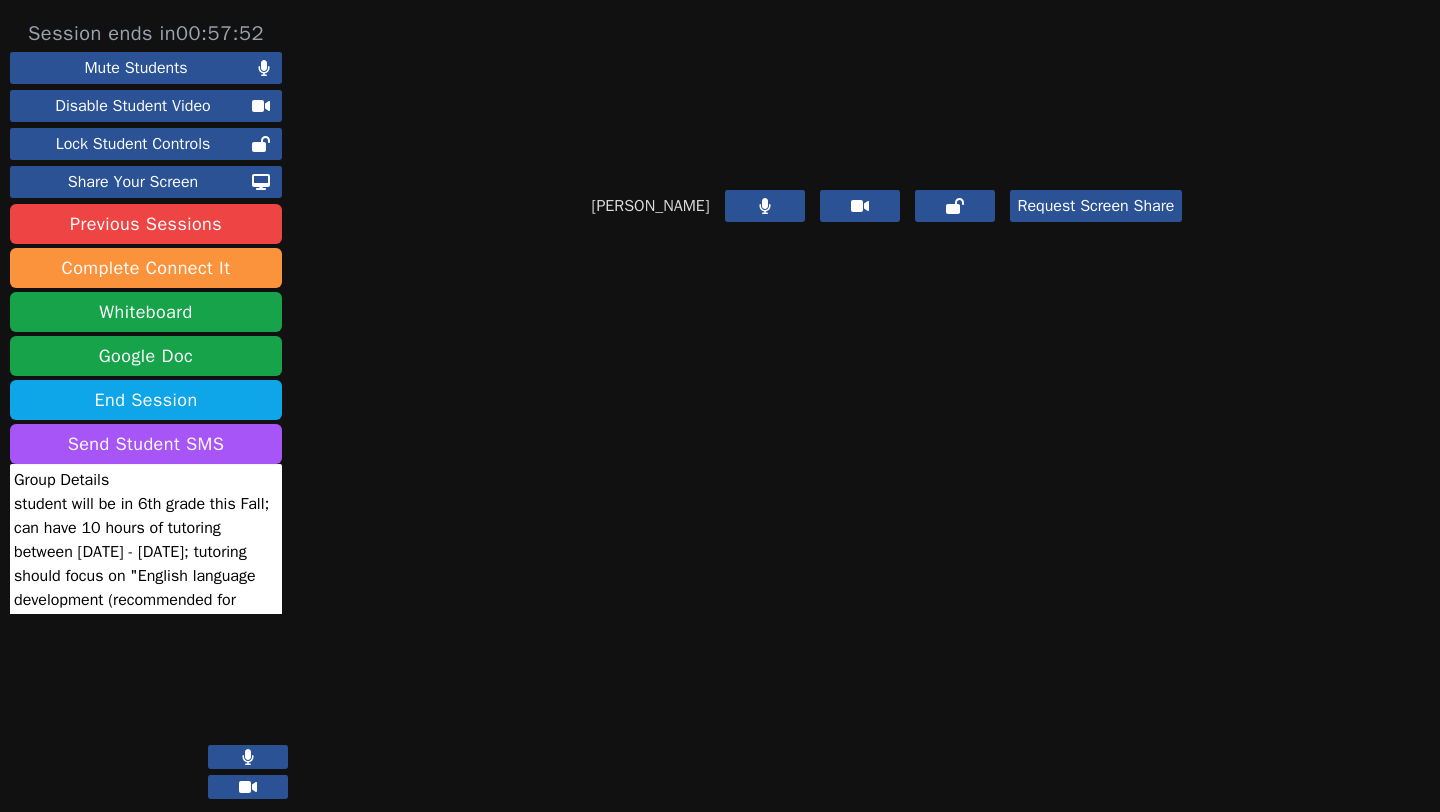 click at bounding box center [248, 757] 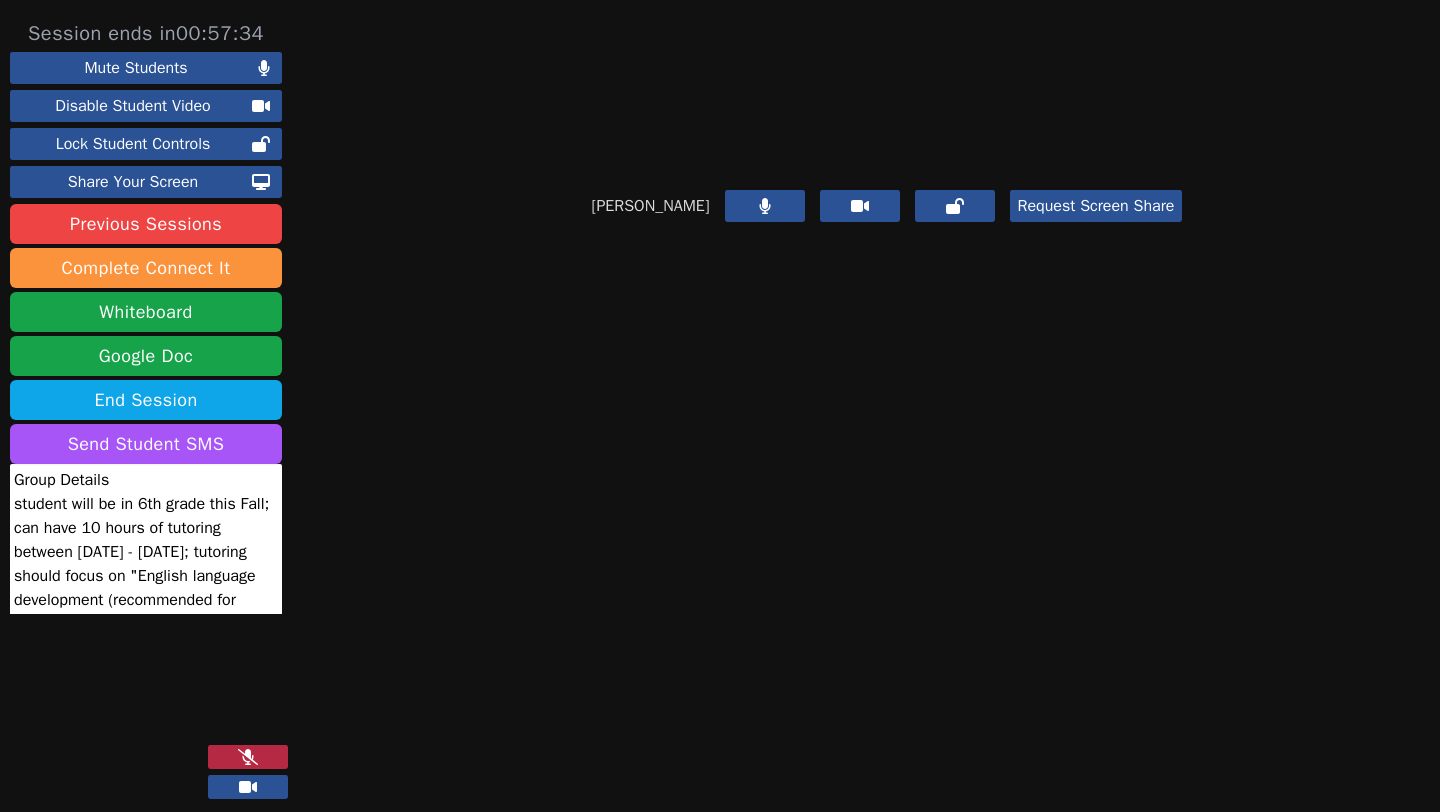 click at bounding box center (248, 757) 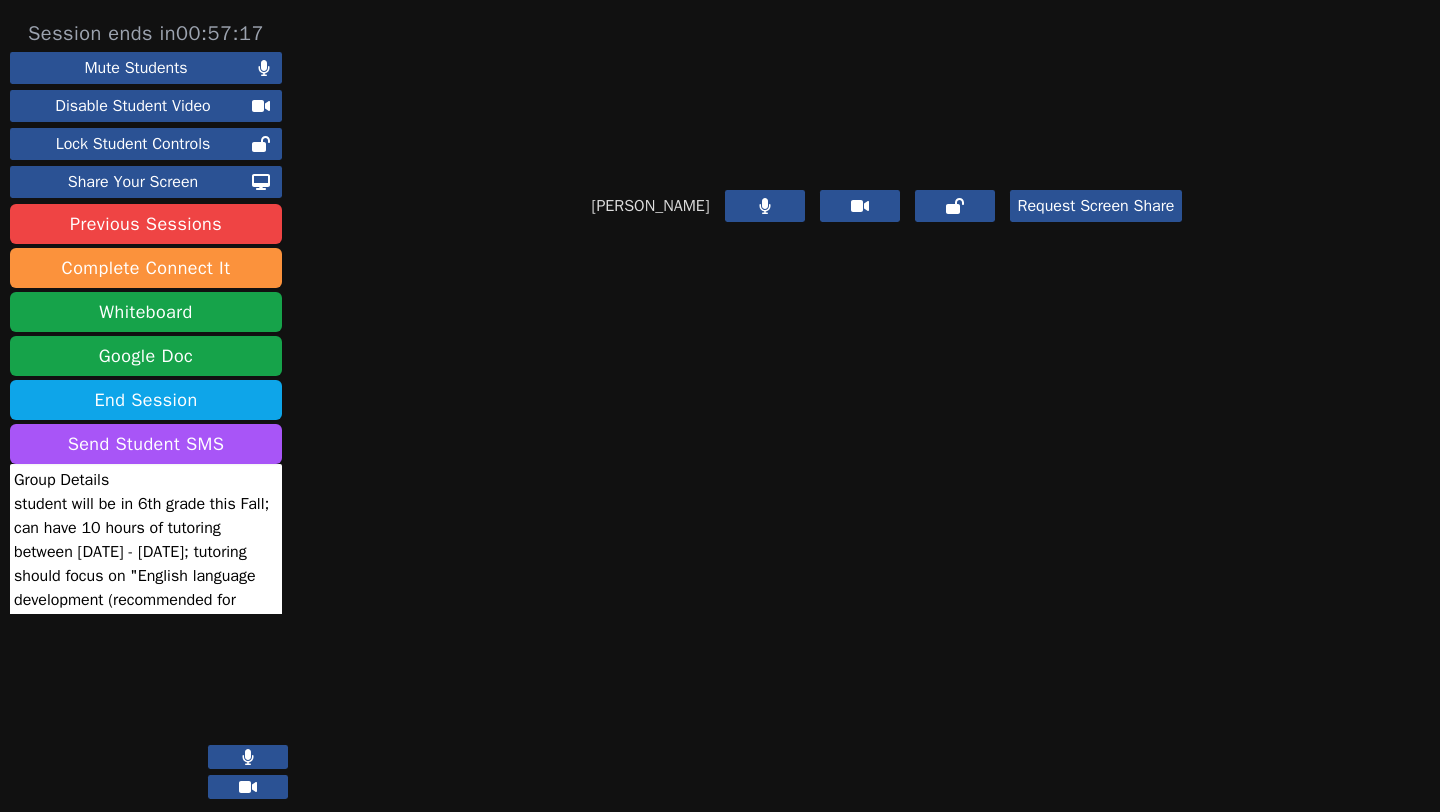 click 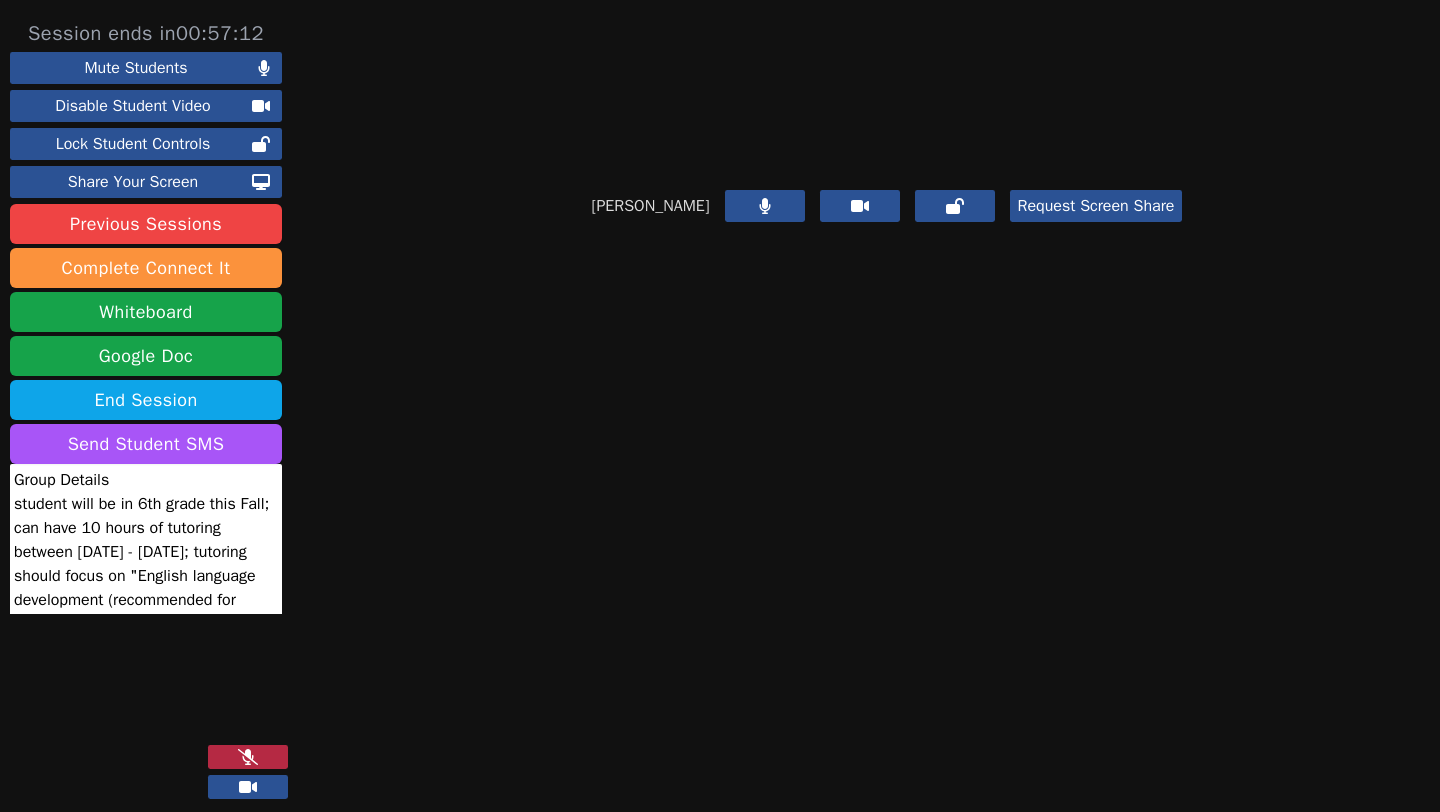 click 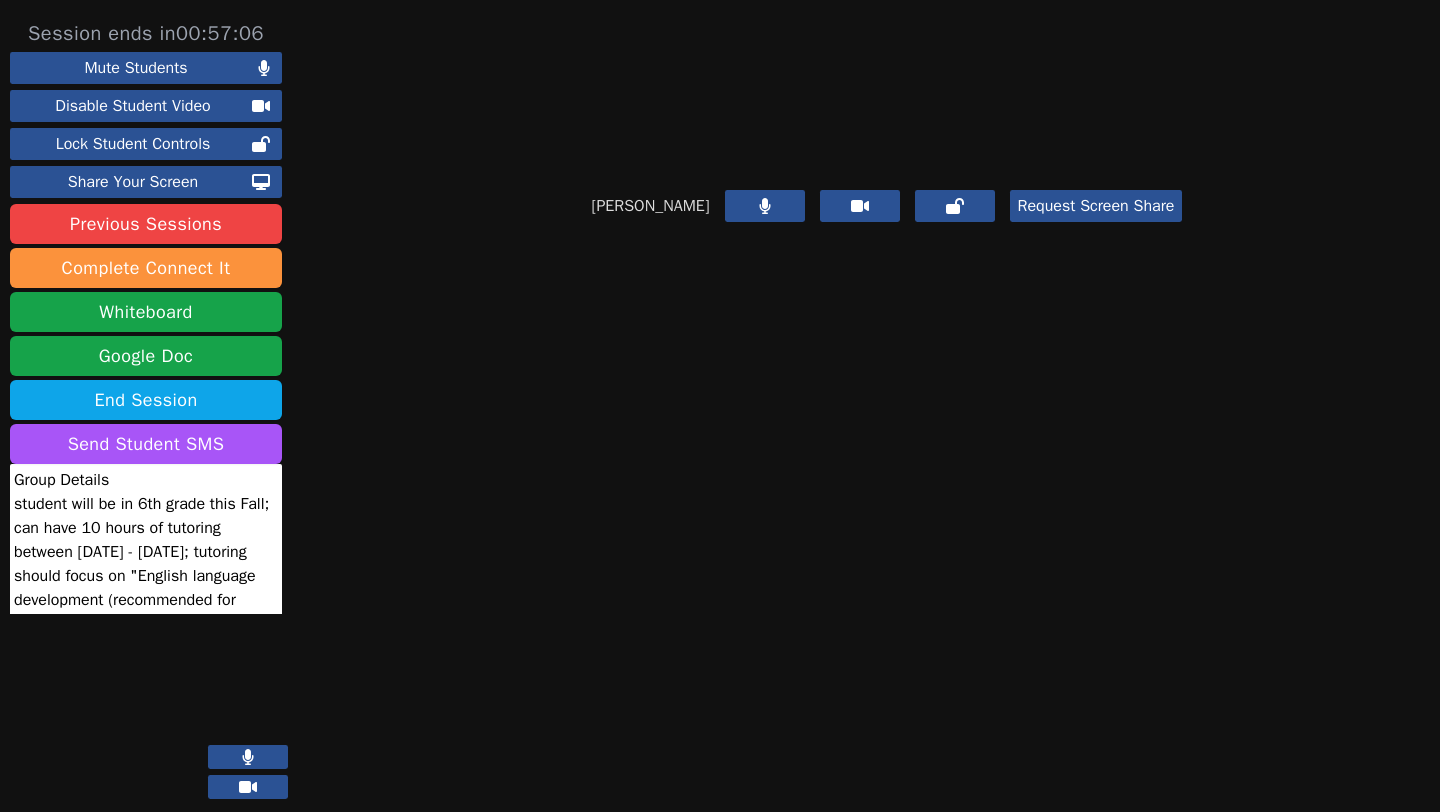 click at bounding box center (248, 757) 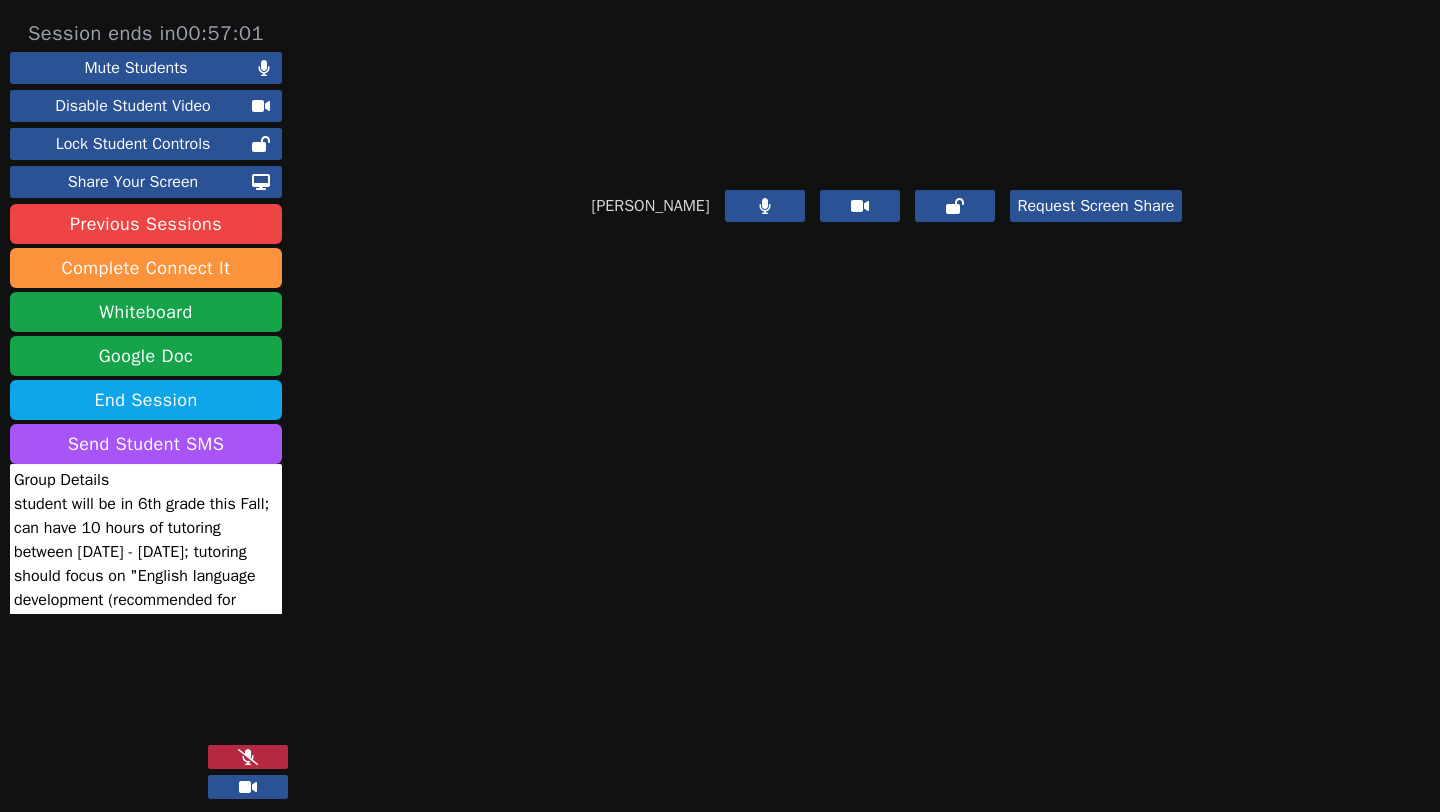 click at bounding box center [248, 757] 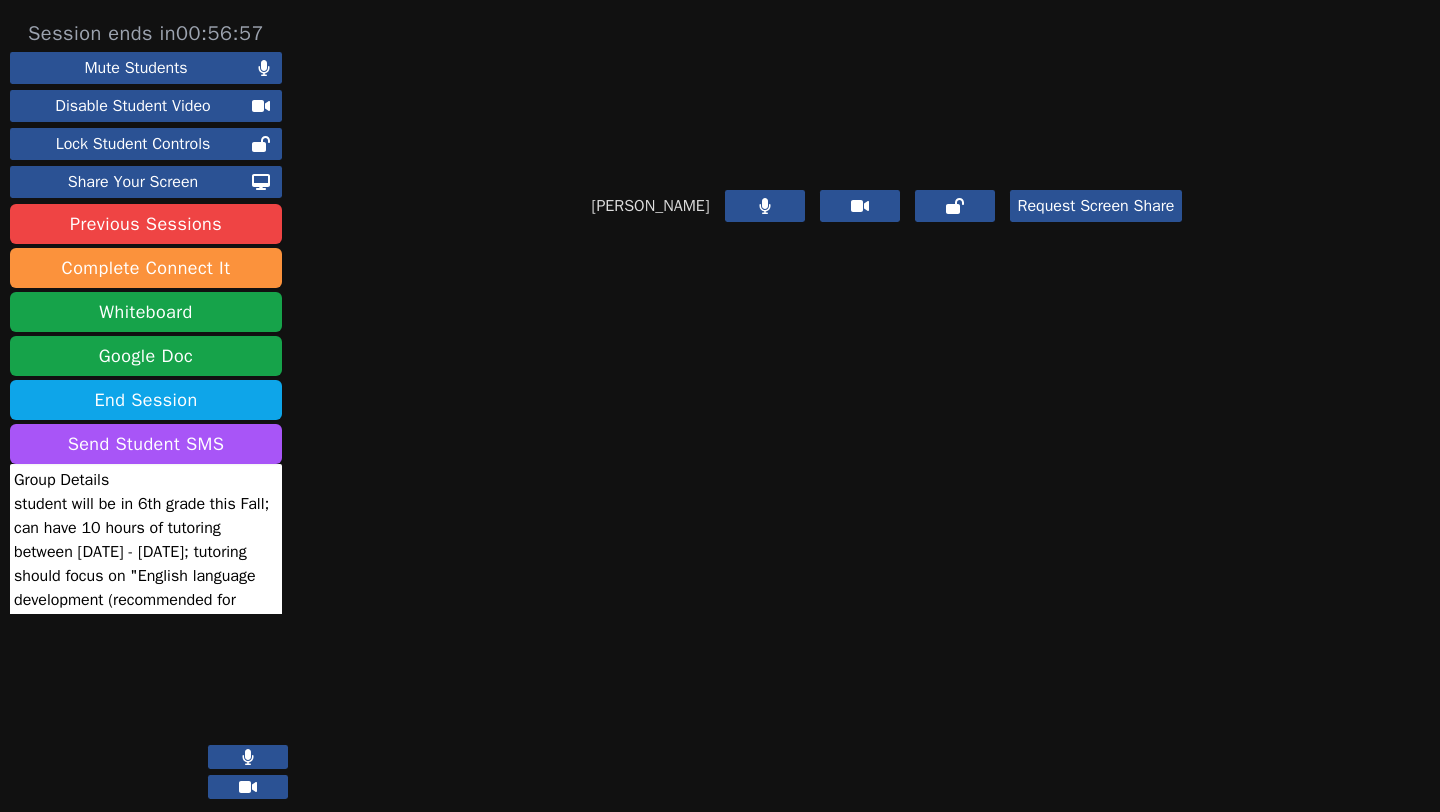 click at bounding box center [152, 685] 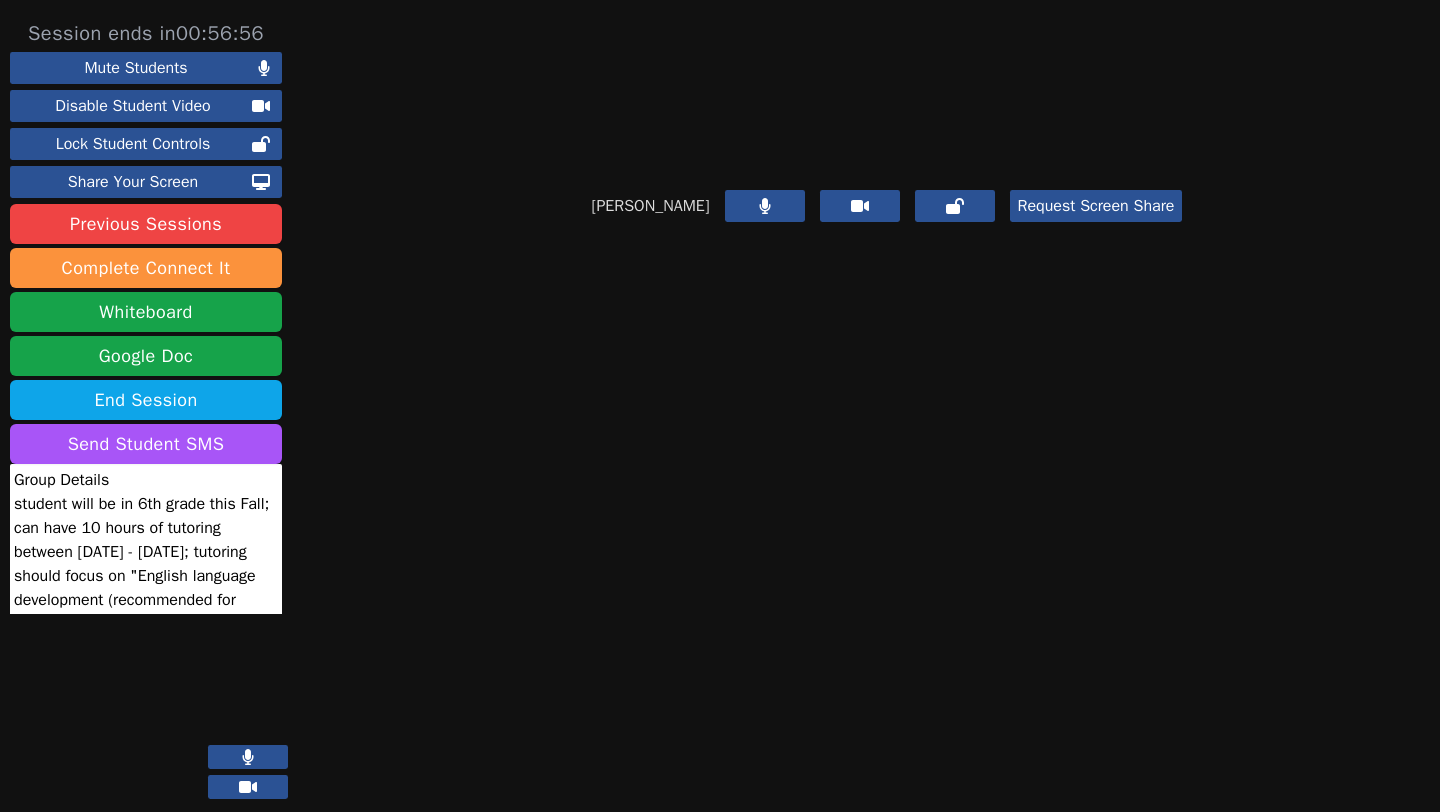 click at bounding box center (248, 757) 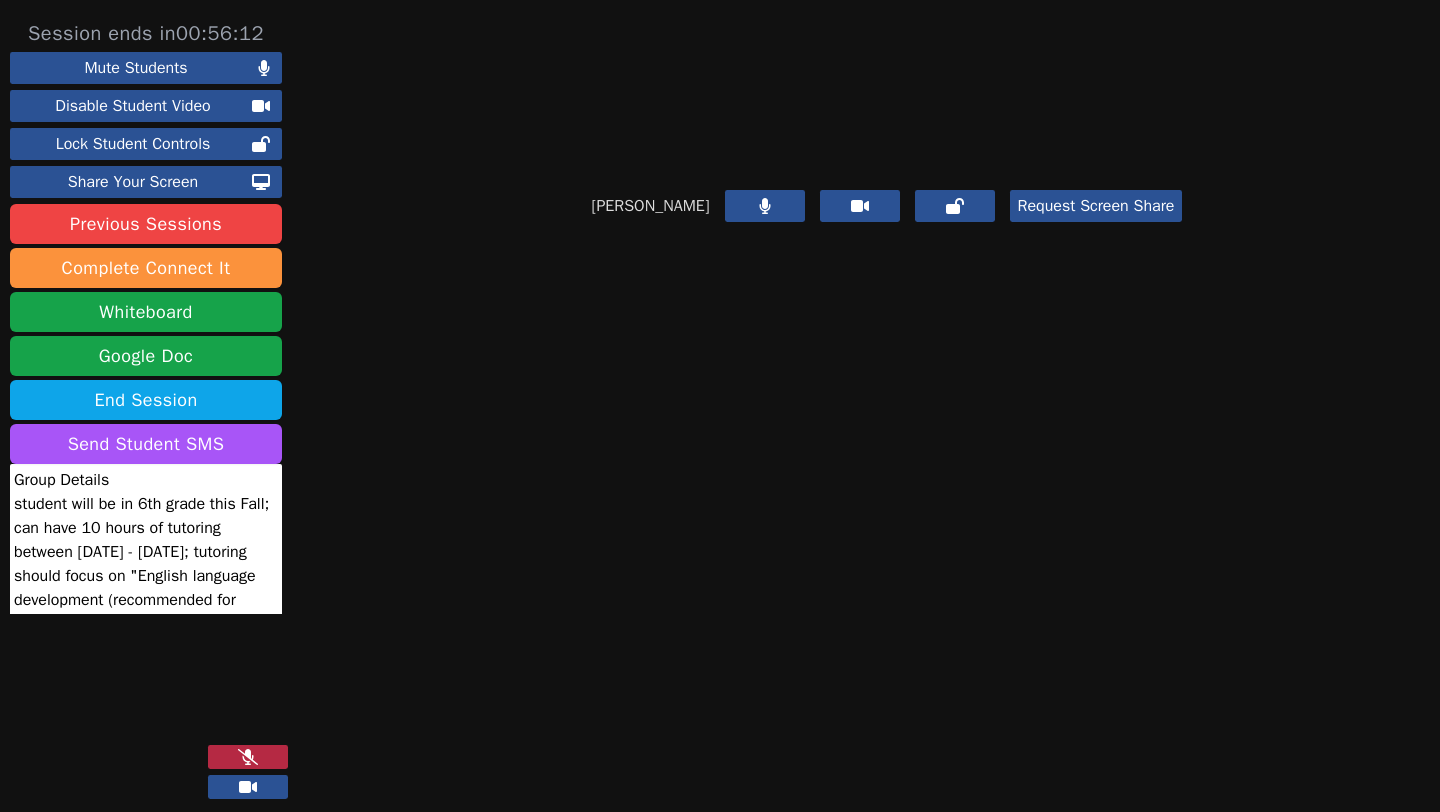 click 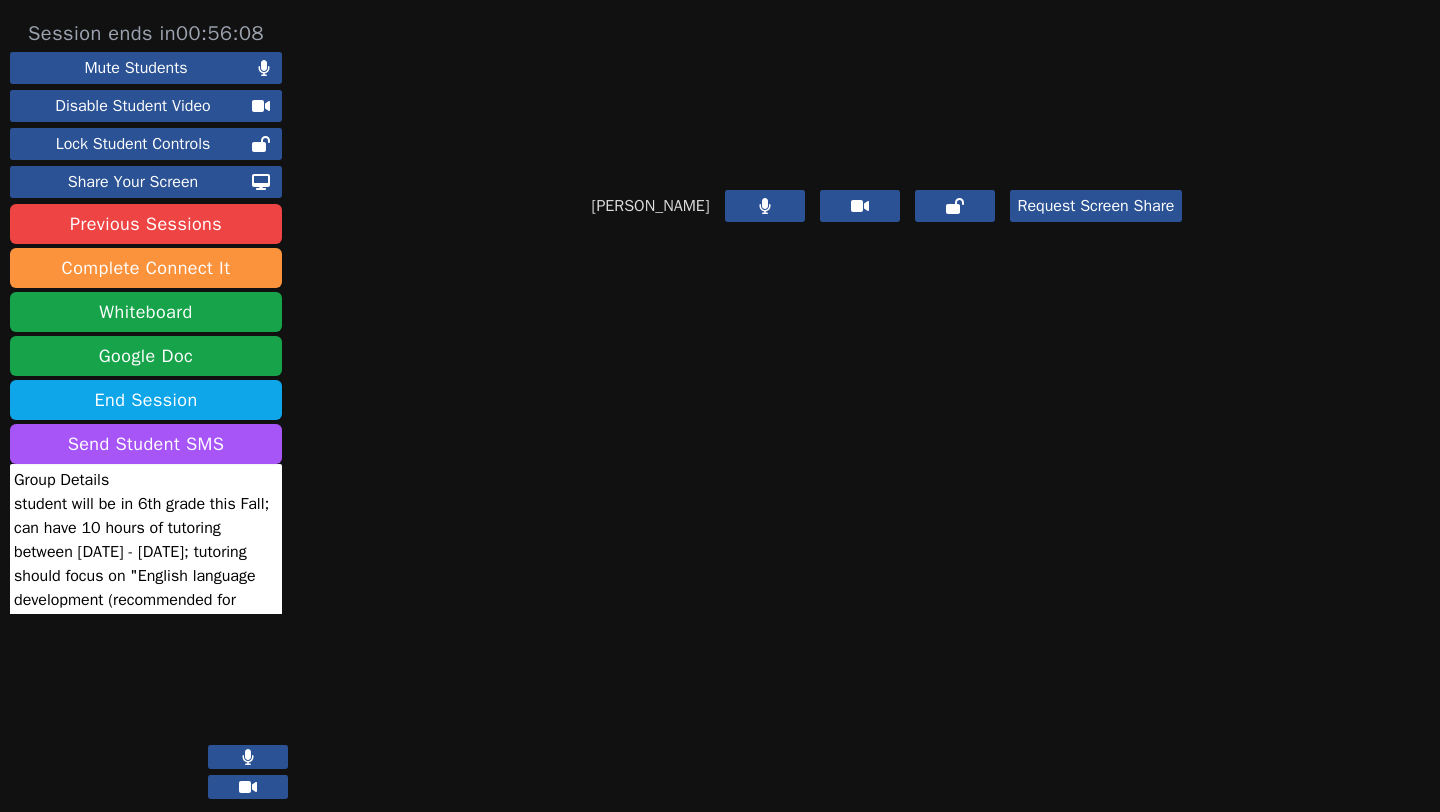 click at bounding box center (248, 757) 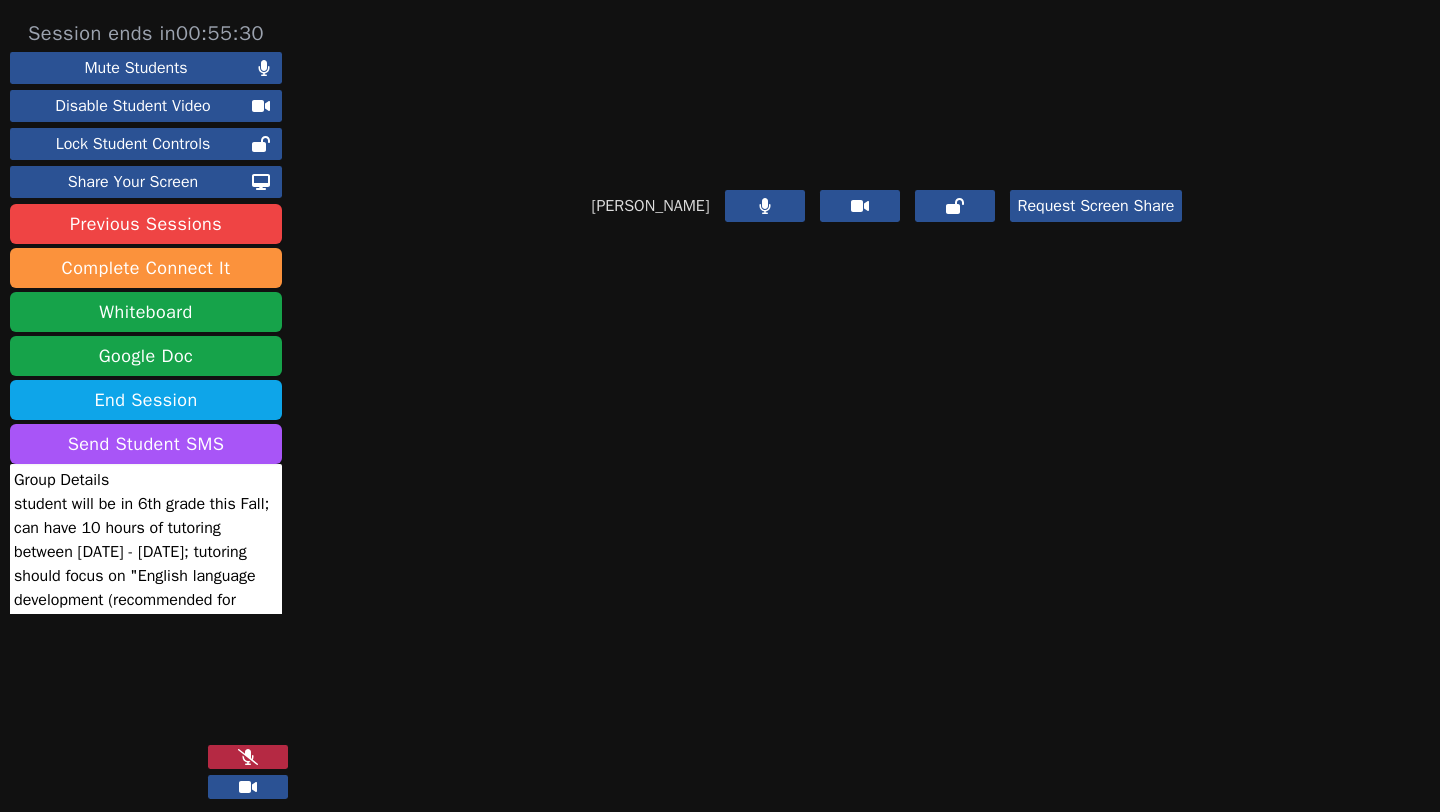 click at bounding box center [248, 757] 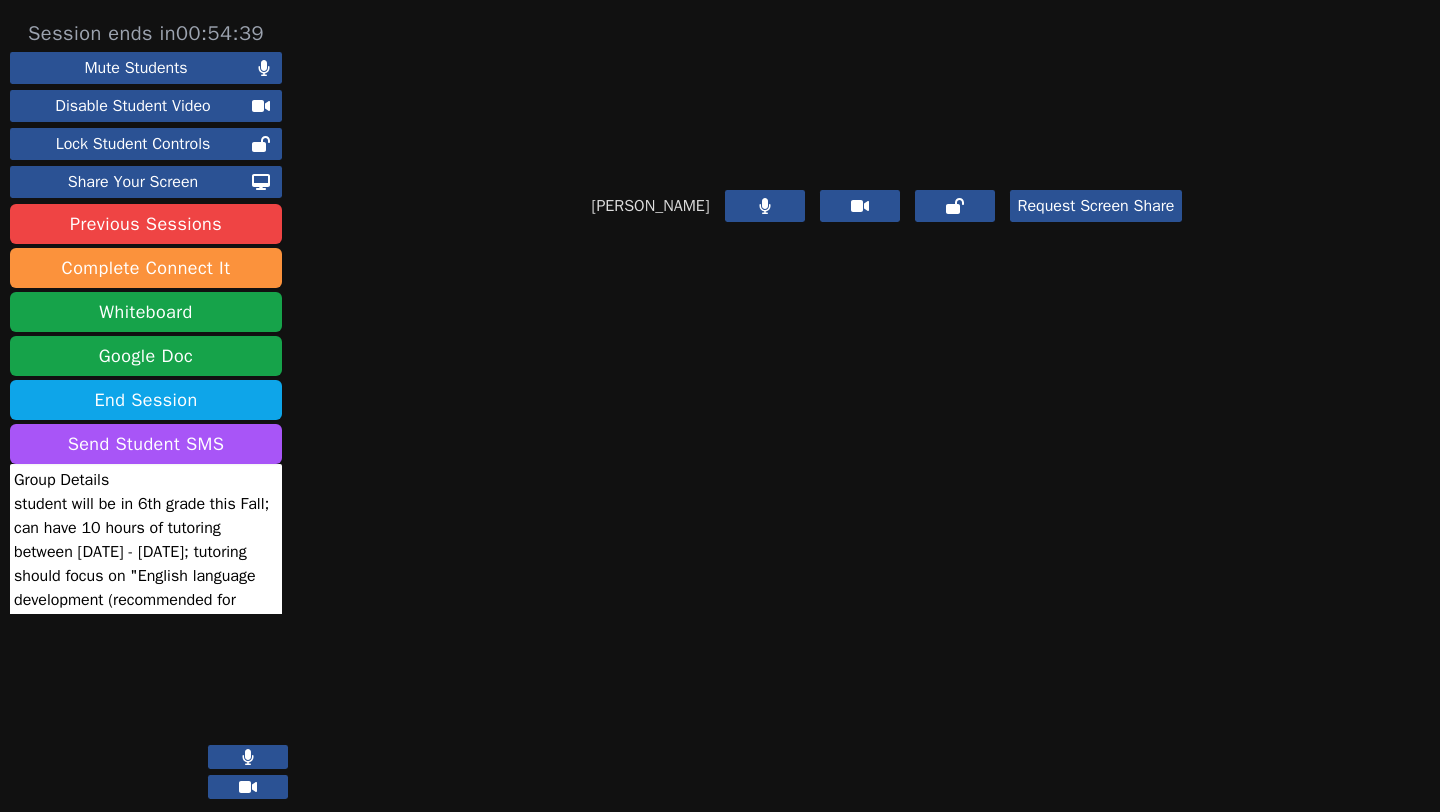 click at bounding box center (248, 757) 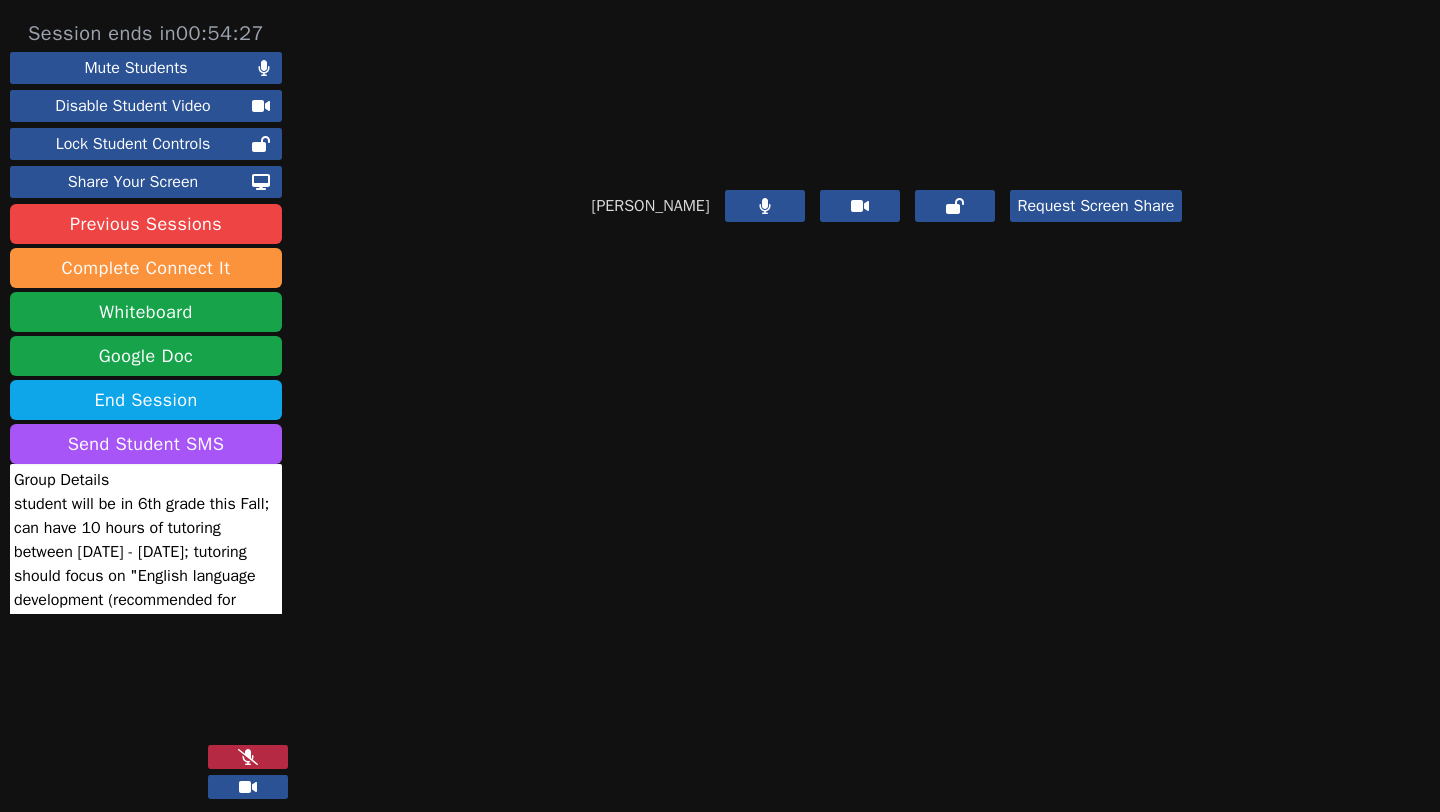 click at bounding box center (248, 757) 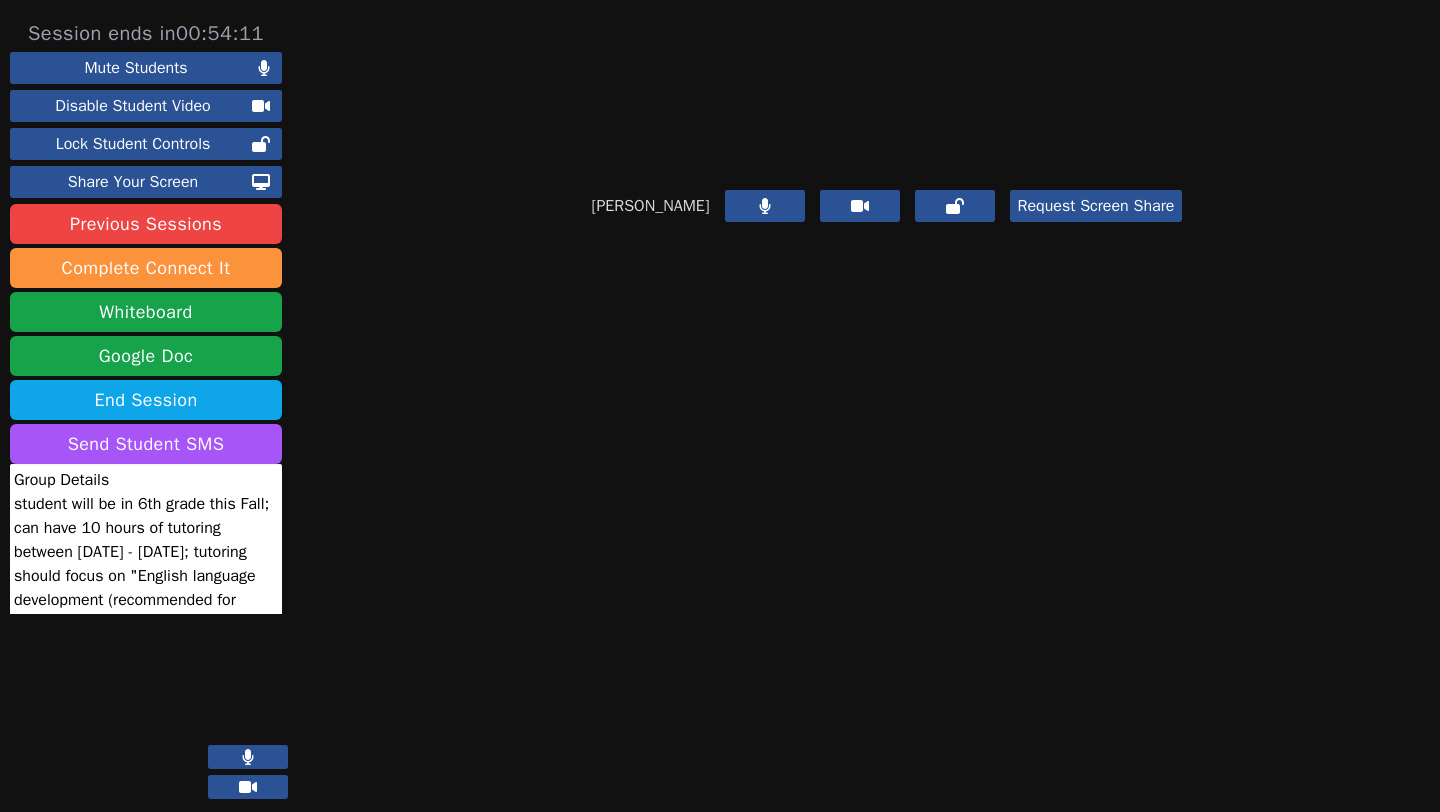 click at bounding box center (248, 757) 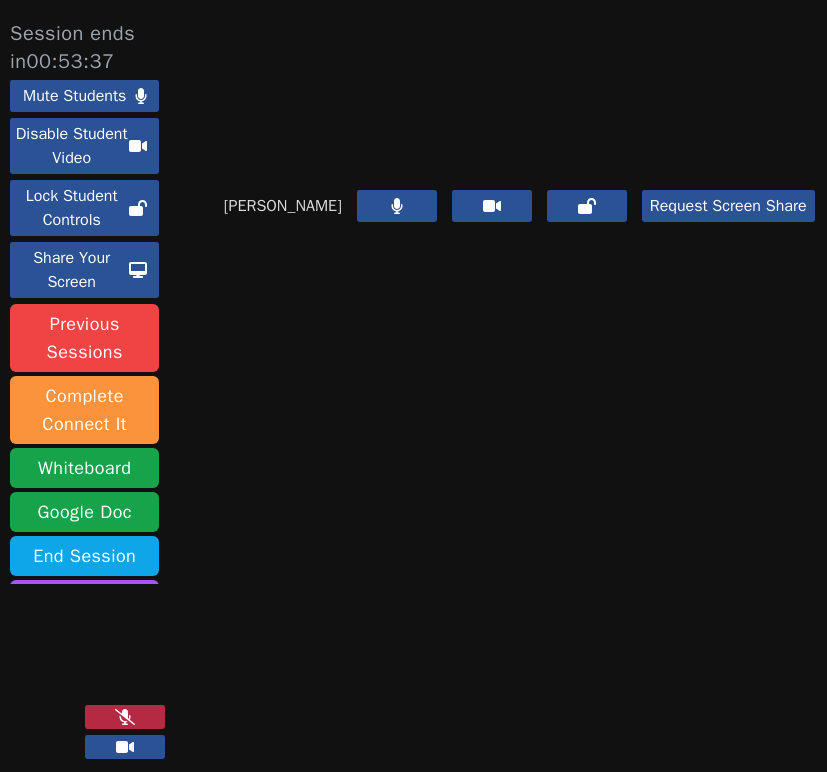 click 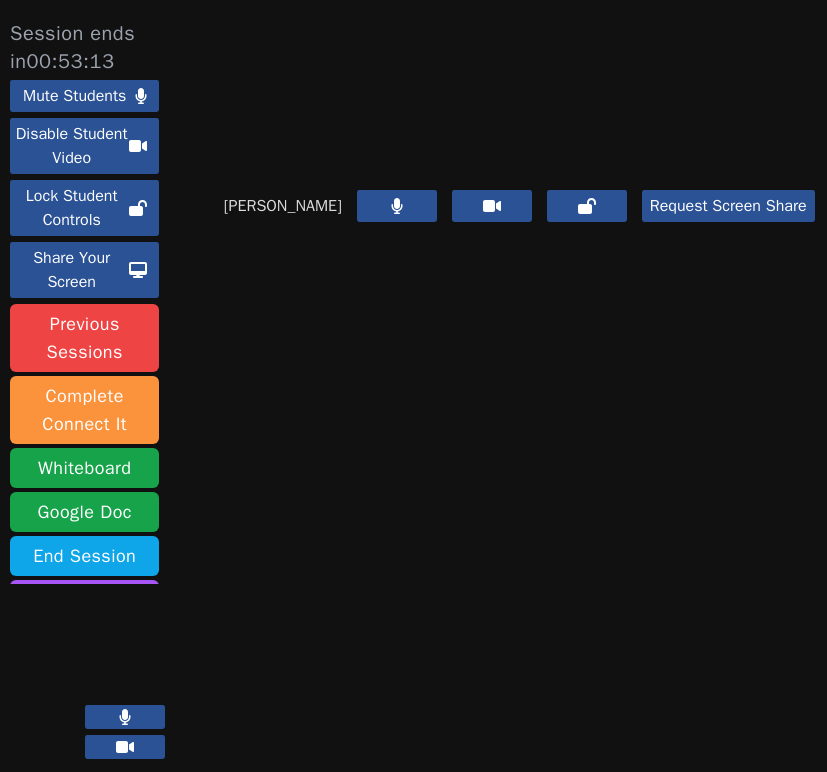 click at bounding box center (125, 717) 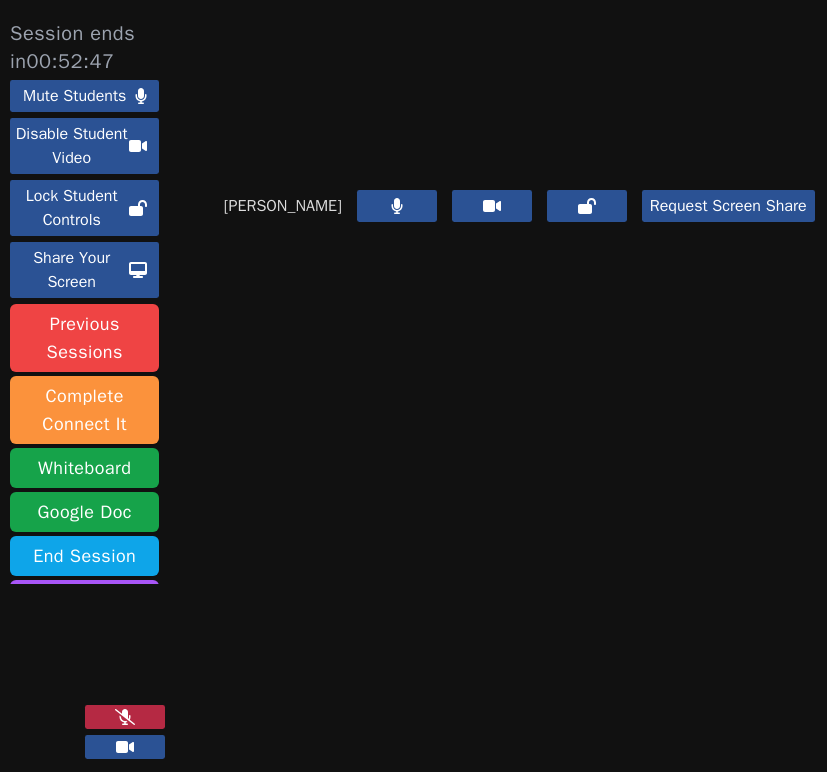 click 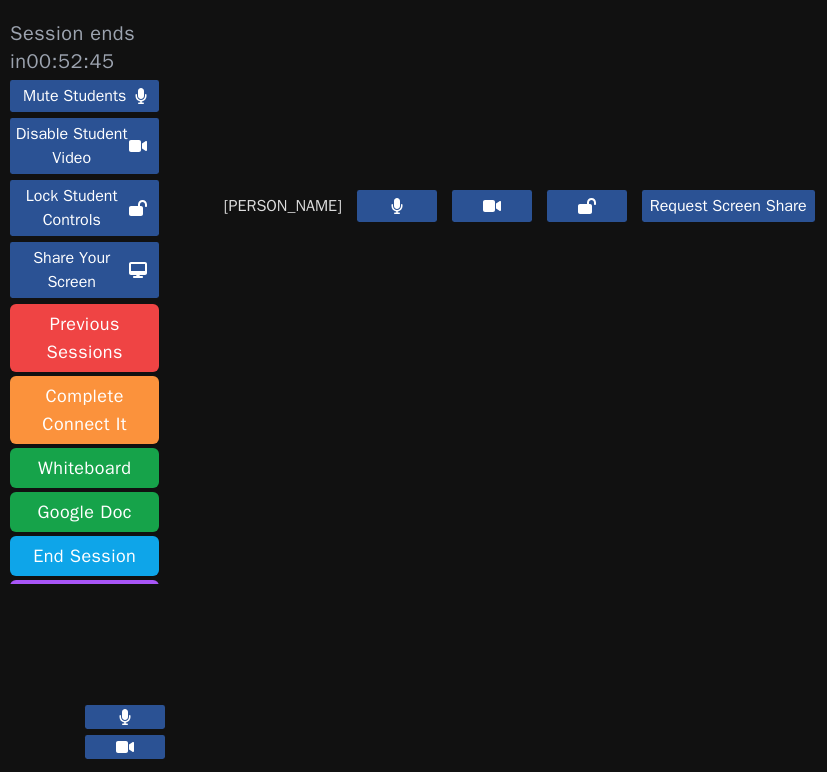 click at bounding box center [125, 717] 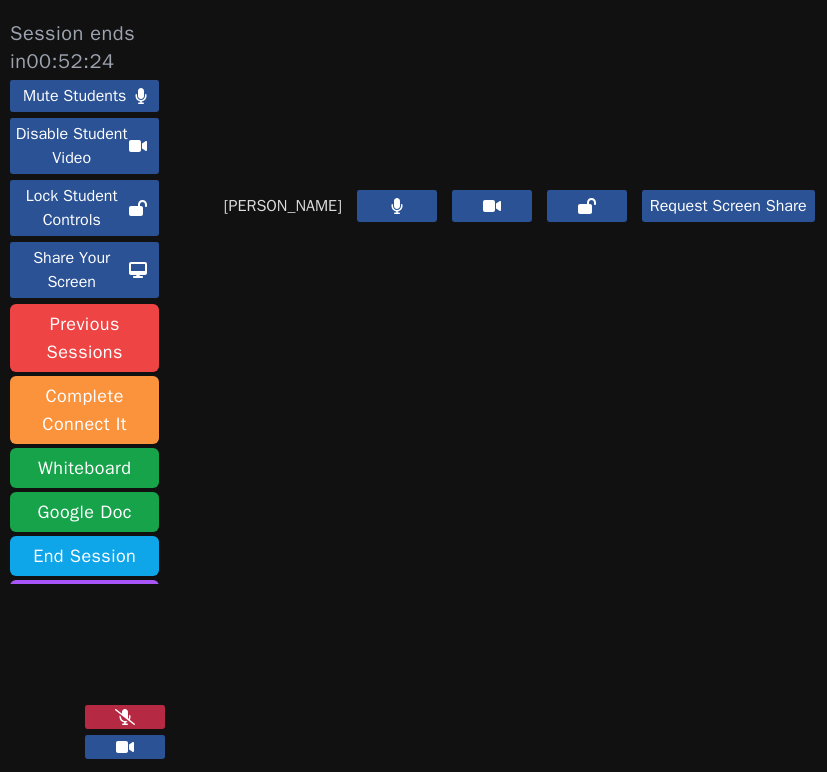 click at bounding box center [125, 717] 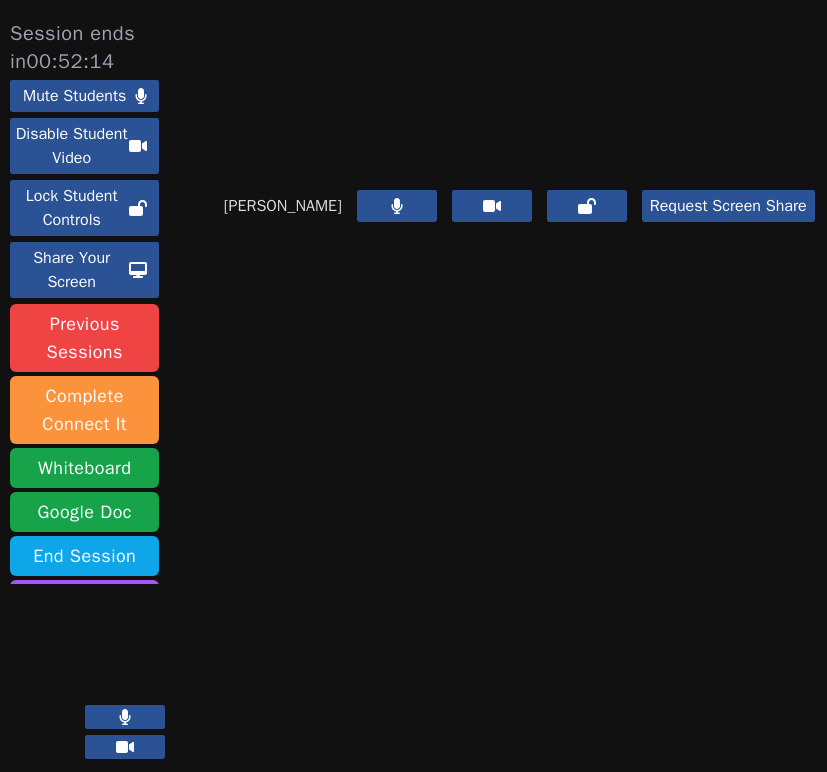 click 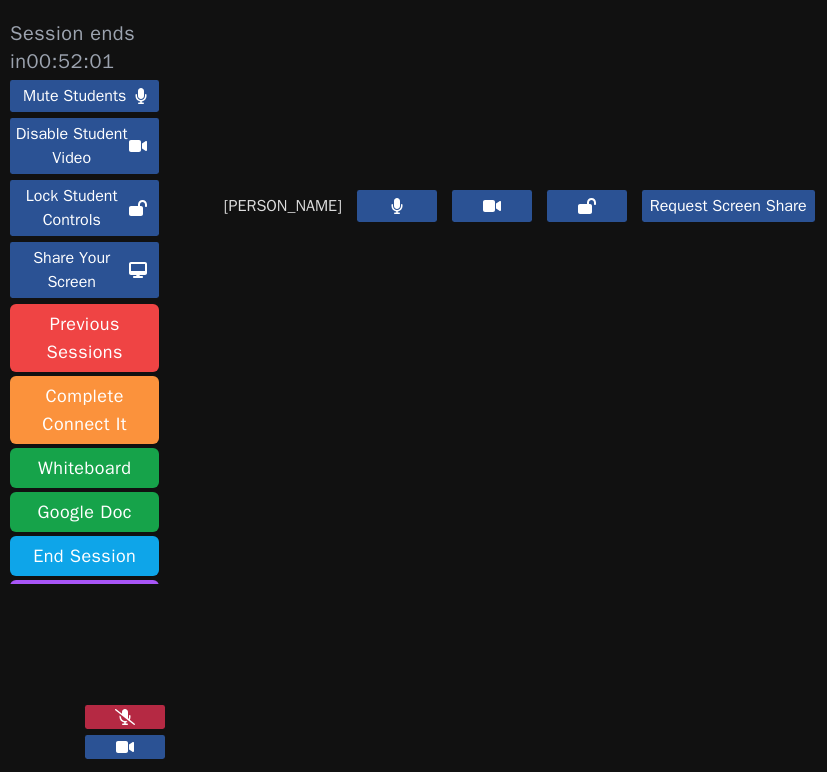 click 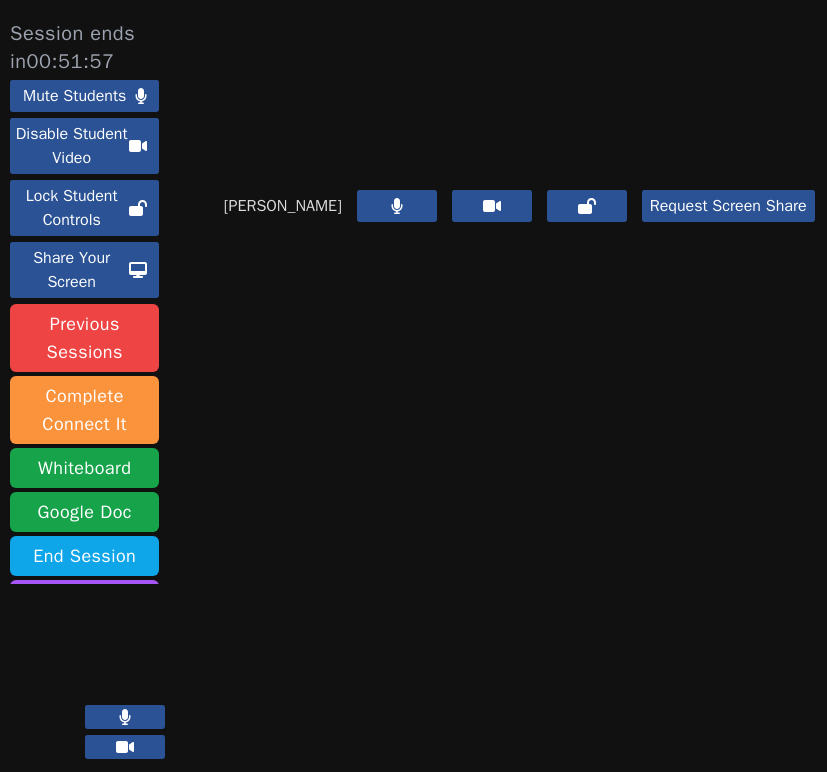 click 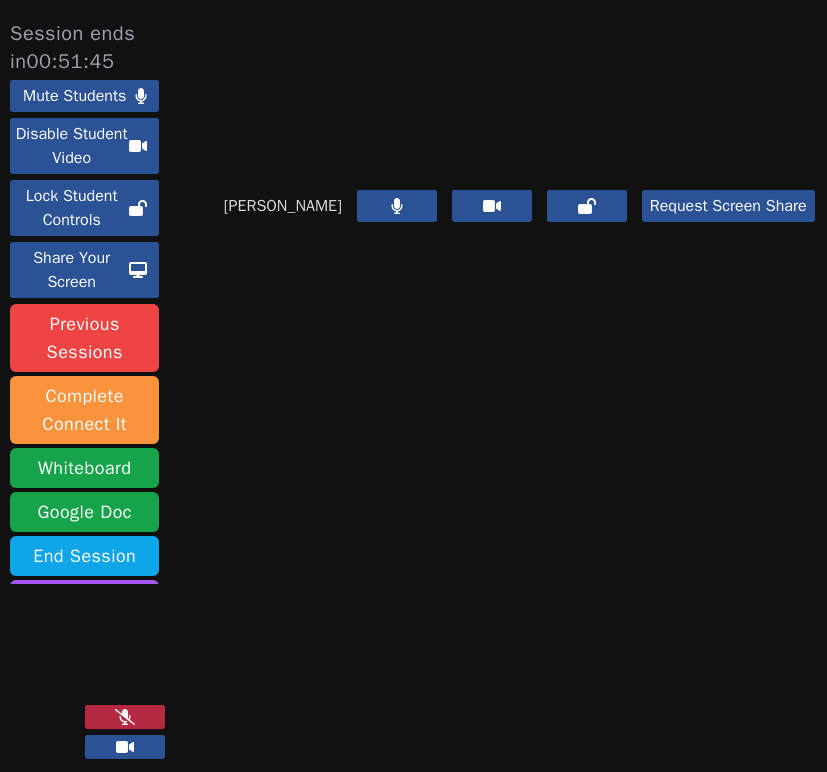 click at bounding box center [125, 717] 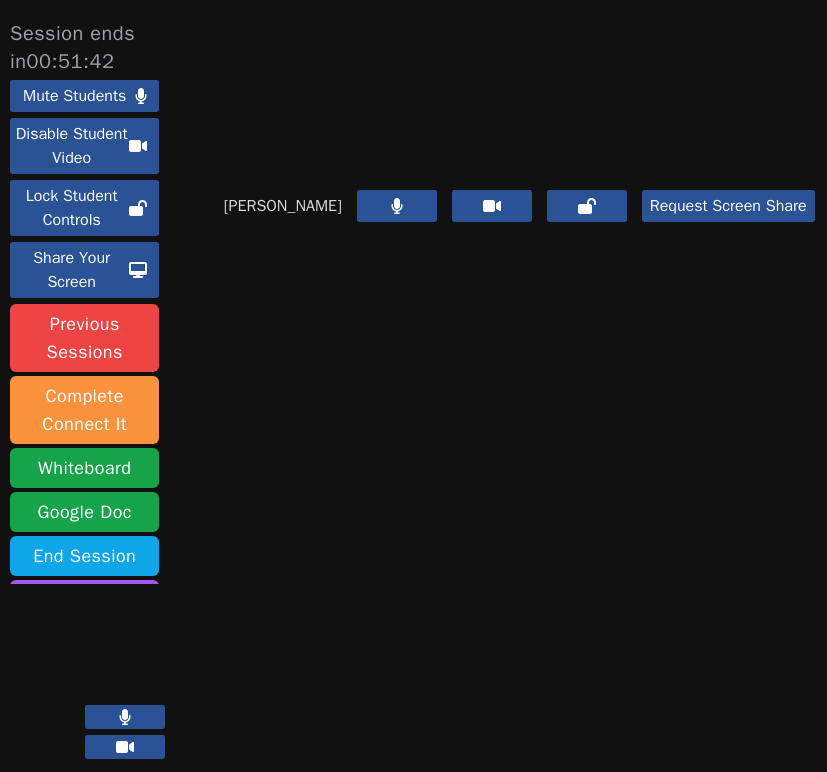 click at bounding box center [125, 717] 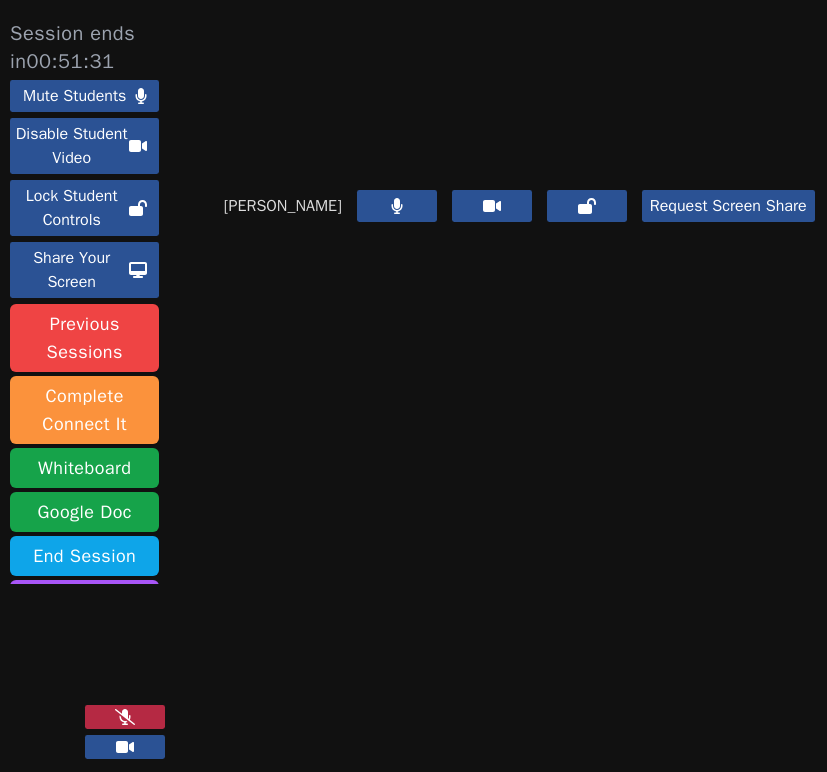 click at bounding box center (125, 717) 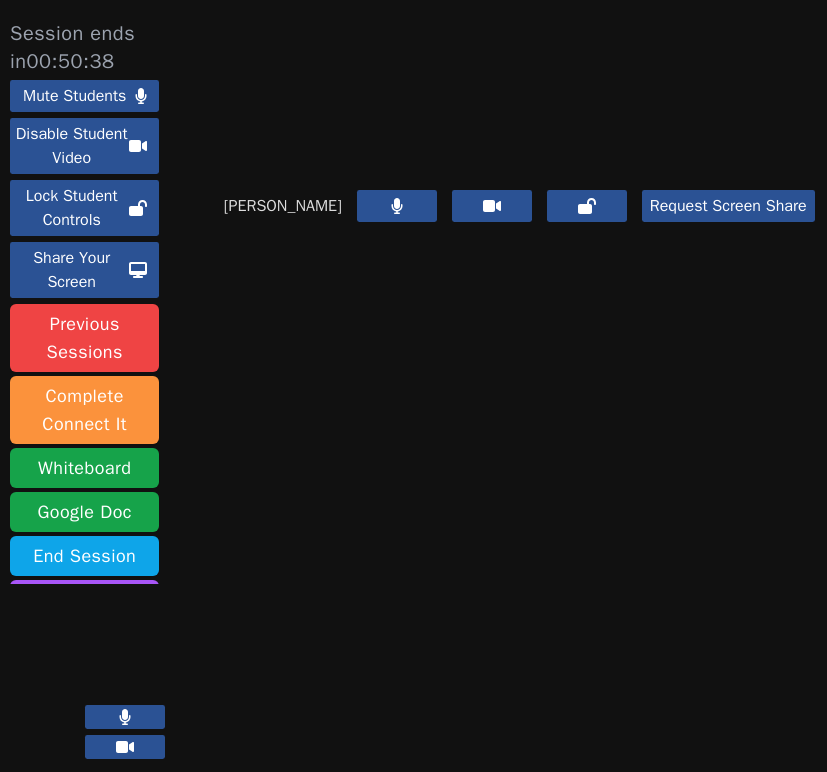 click 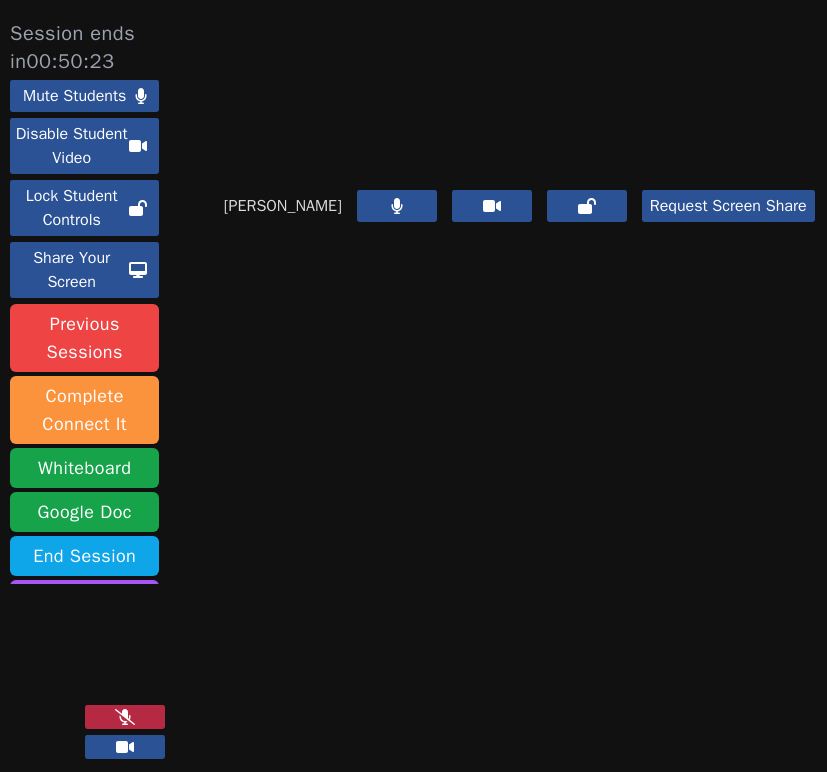 click 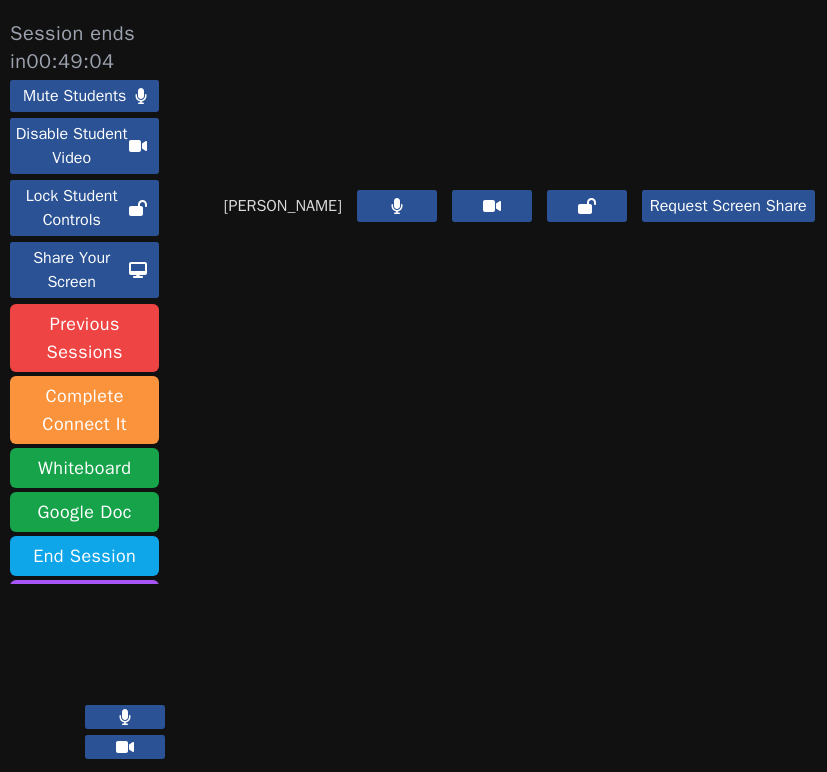 click 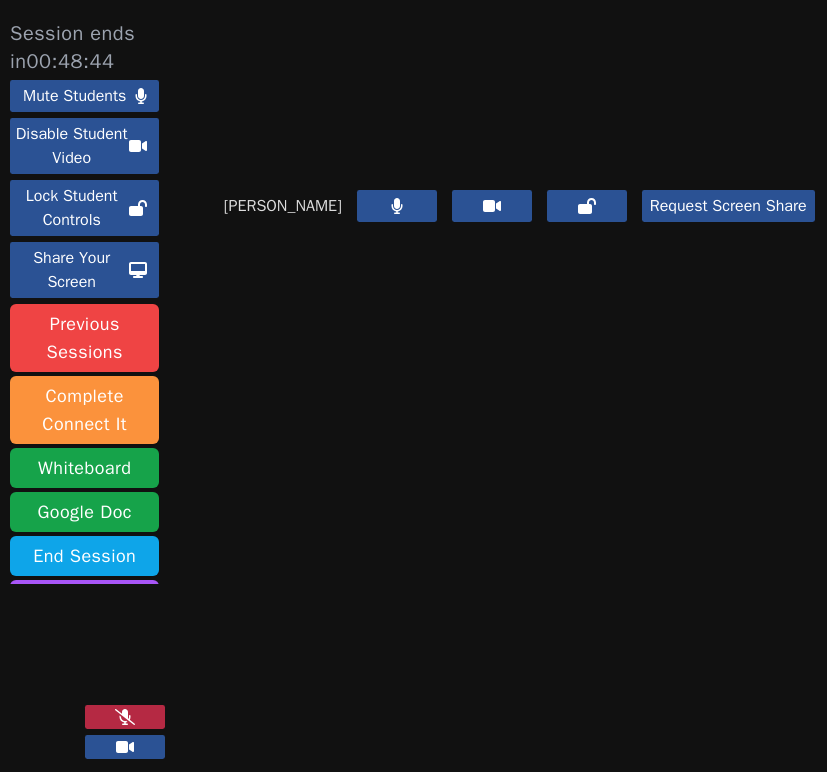 click 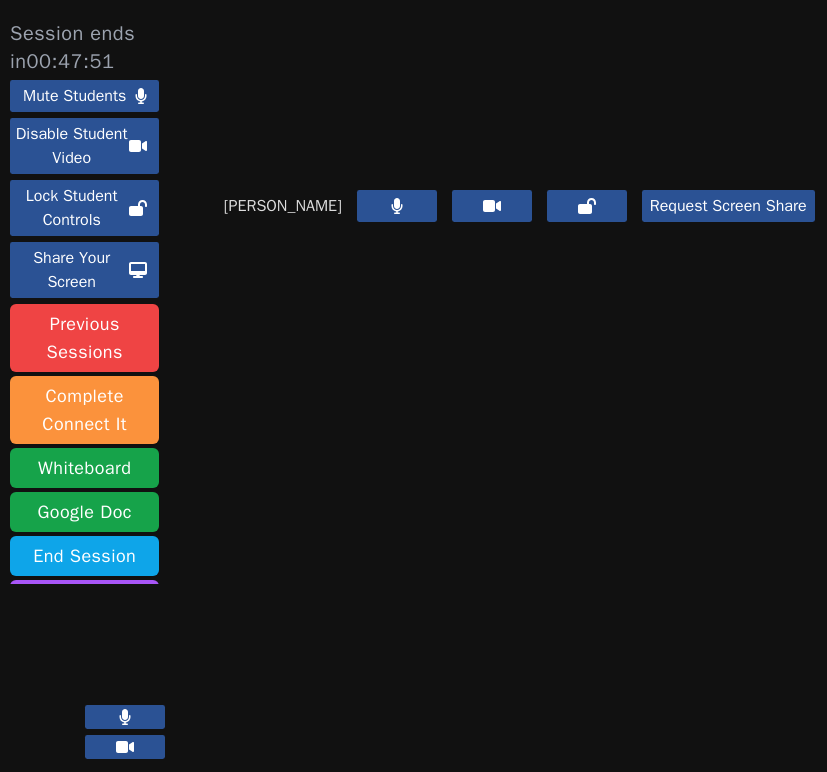 click 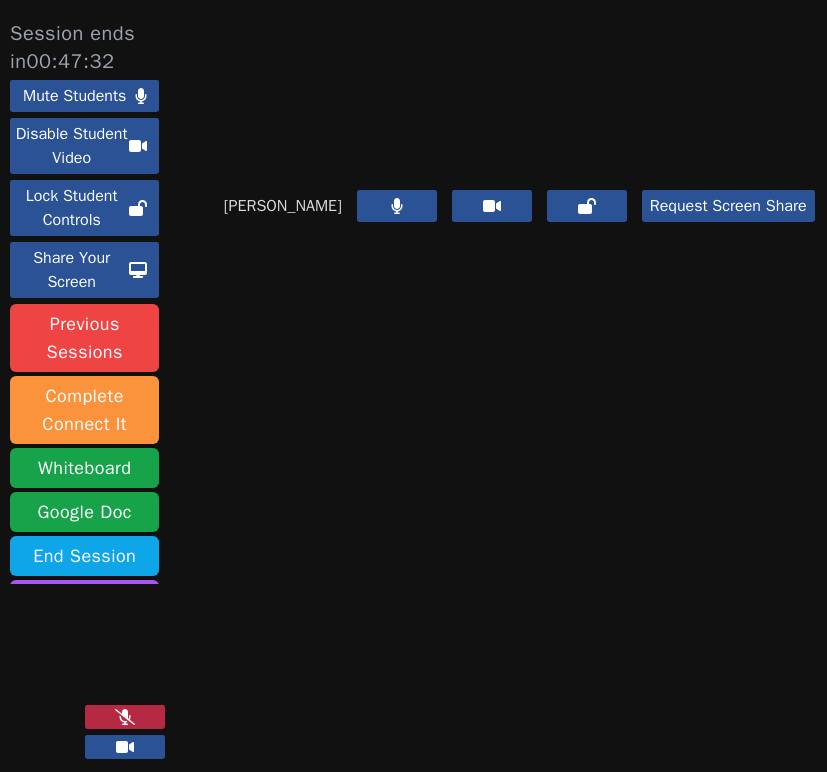 click at bounding box center (125, 717) 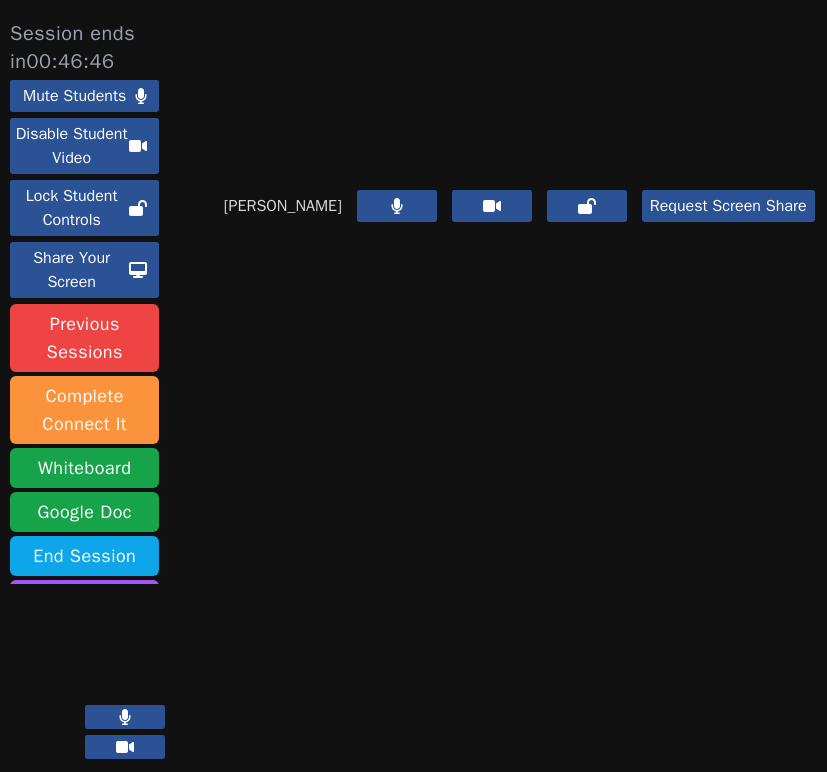 click at bounding box center (125, 717) 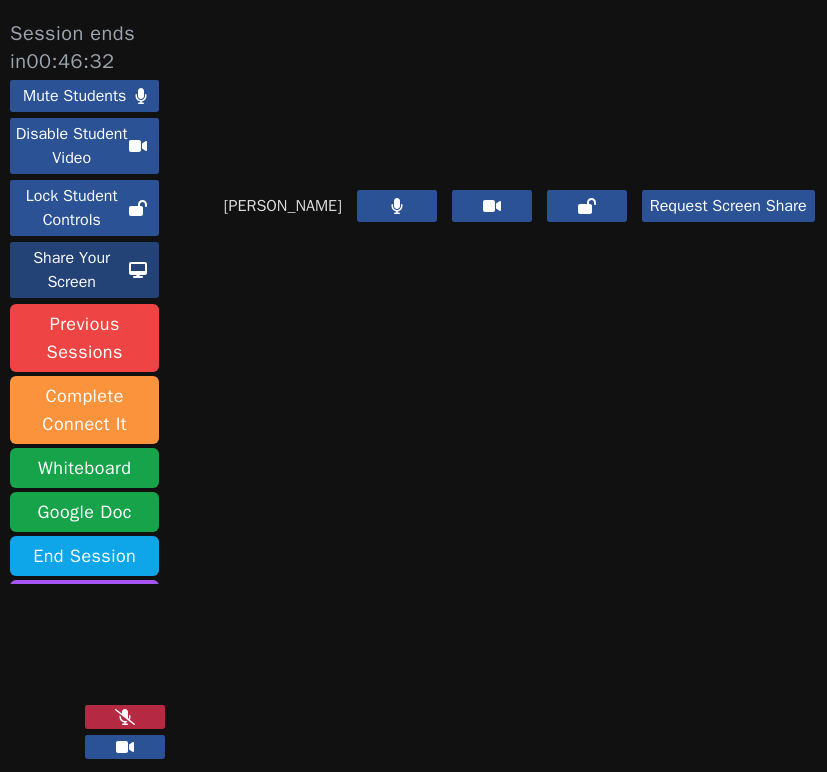 click on "Share Your Screen" at bounding box center [71, 270] 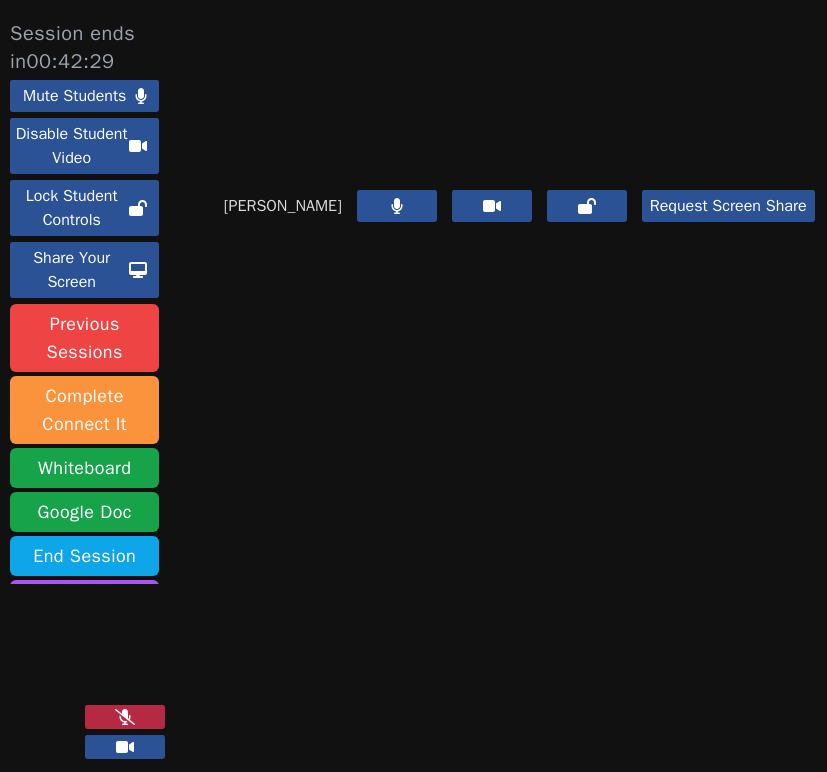 click 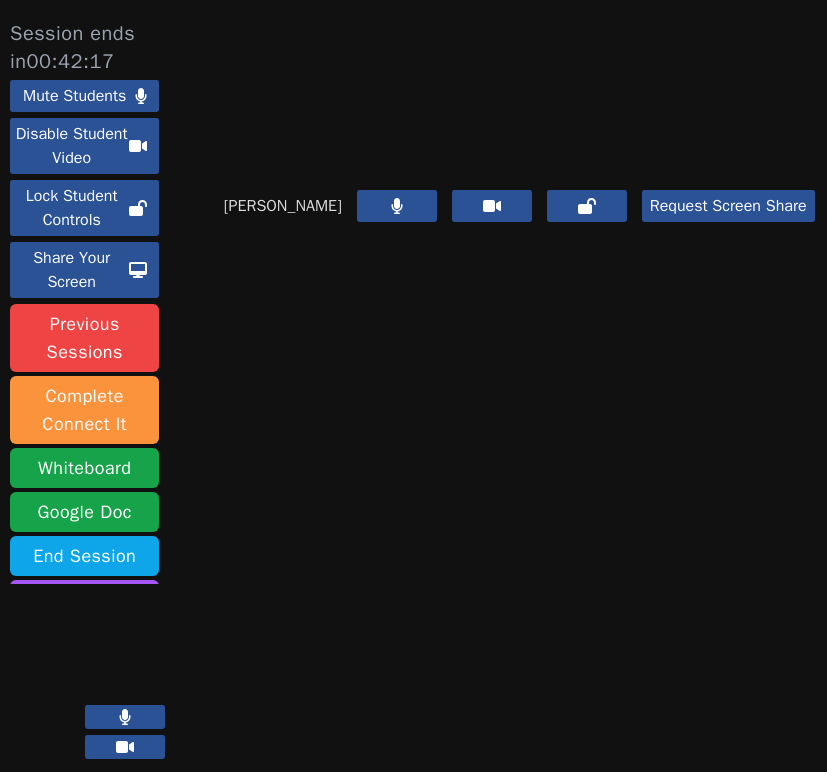click at bounding box center (125, 717) 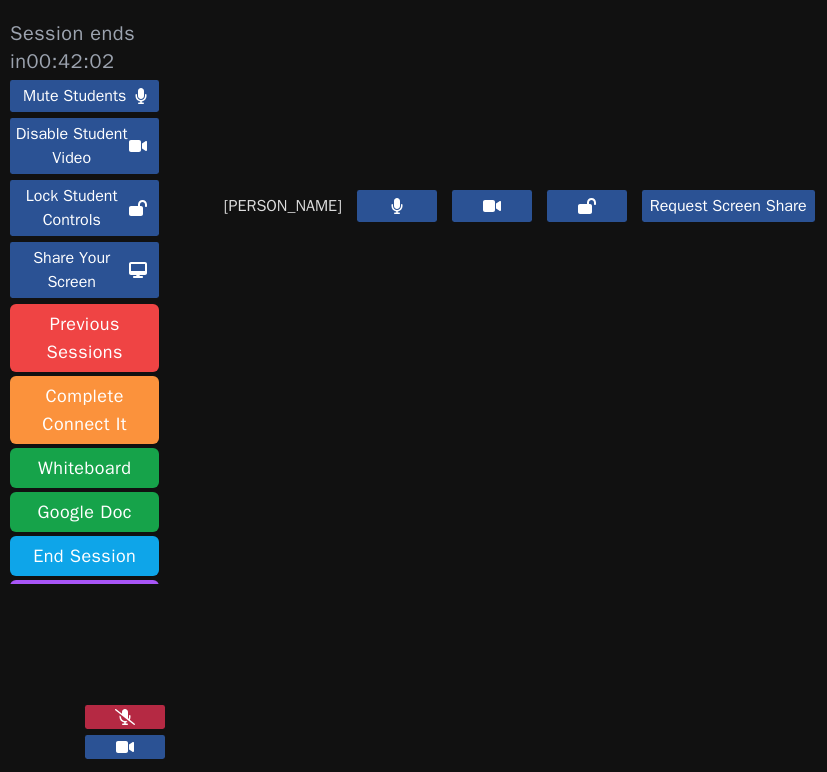 click at bounding box center [125, 717] 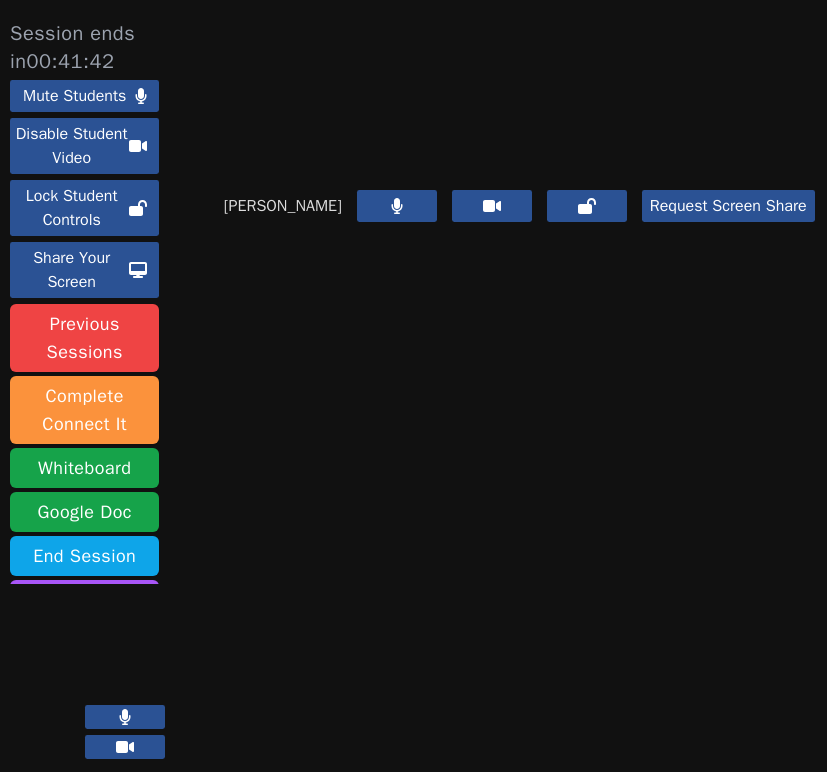 click at bounding box center [125, 733] 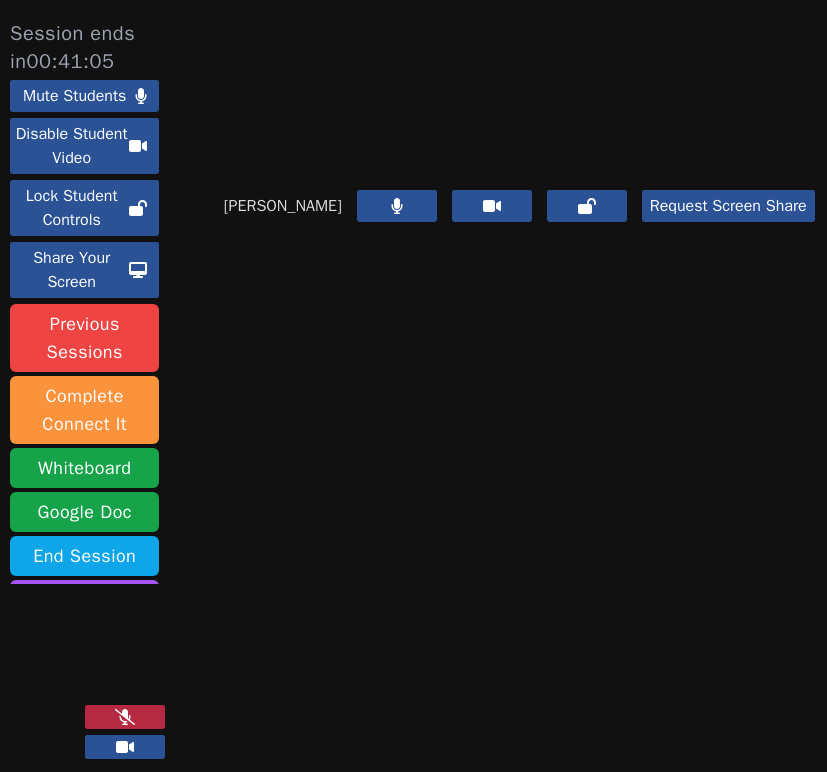 click at bounding box center (125, 717) 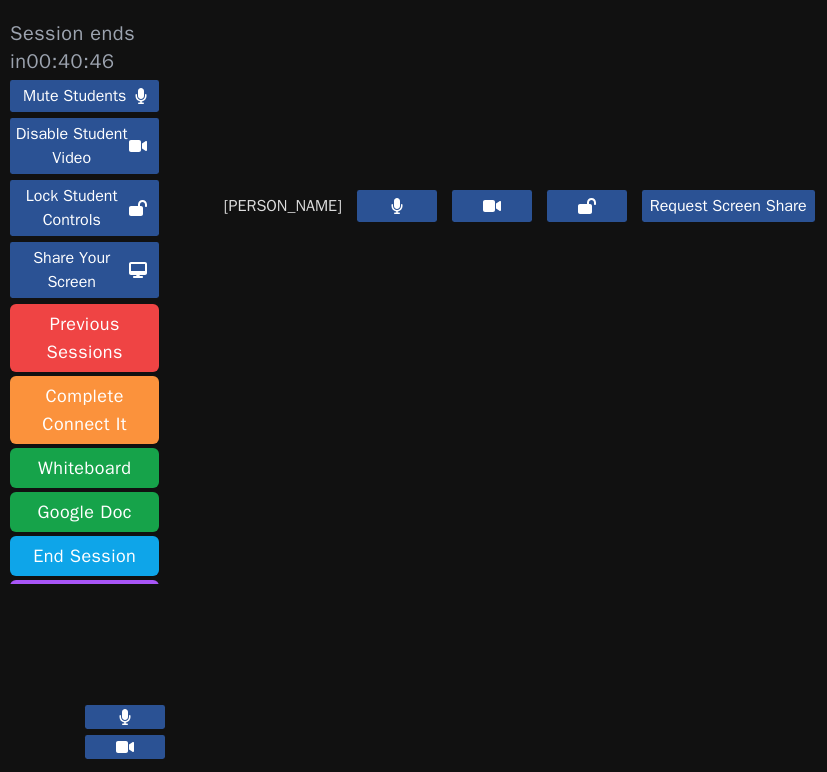 click at bounding box center (125, 717) 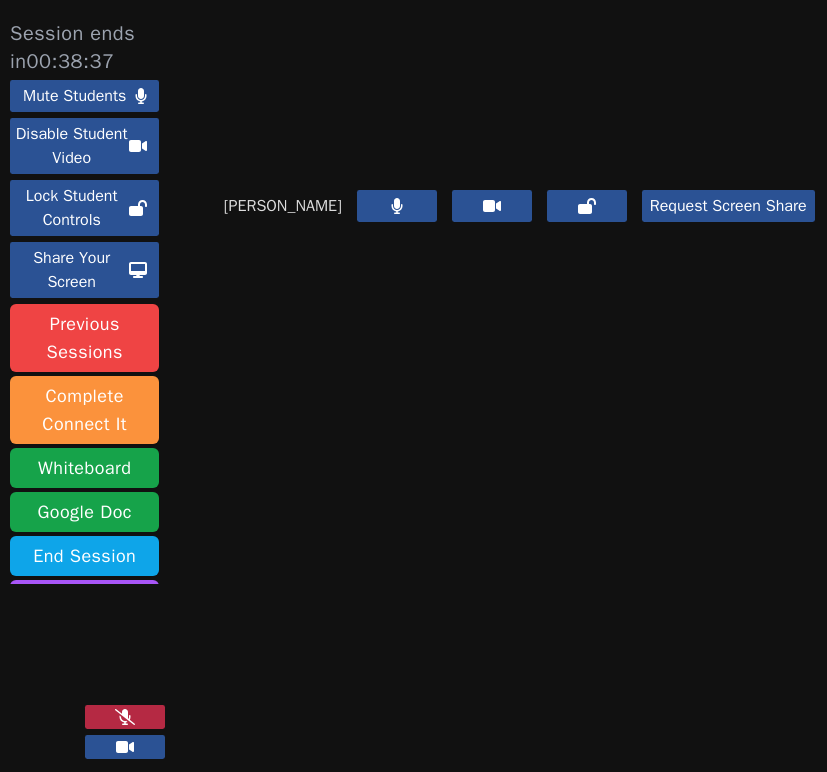 click at bounding box center [125, 717] 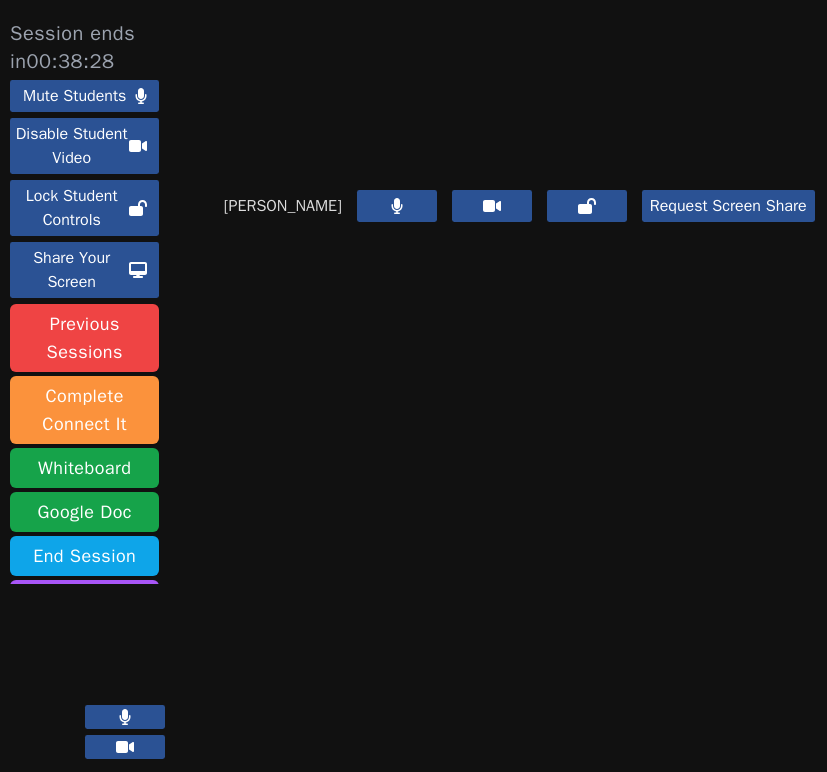 click at bounding box center [125, 717] 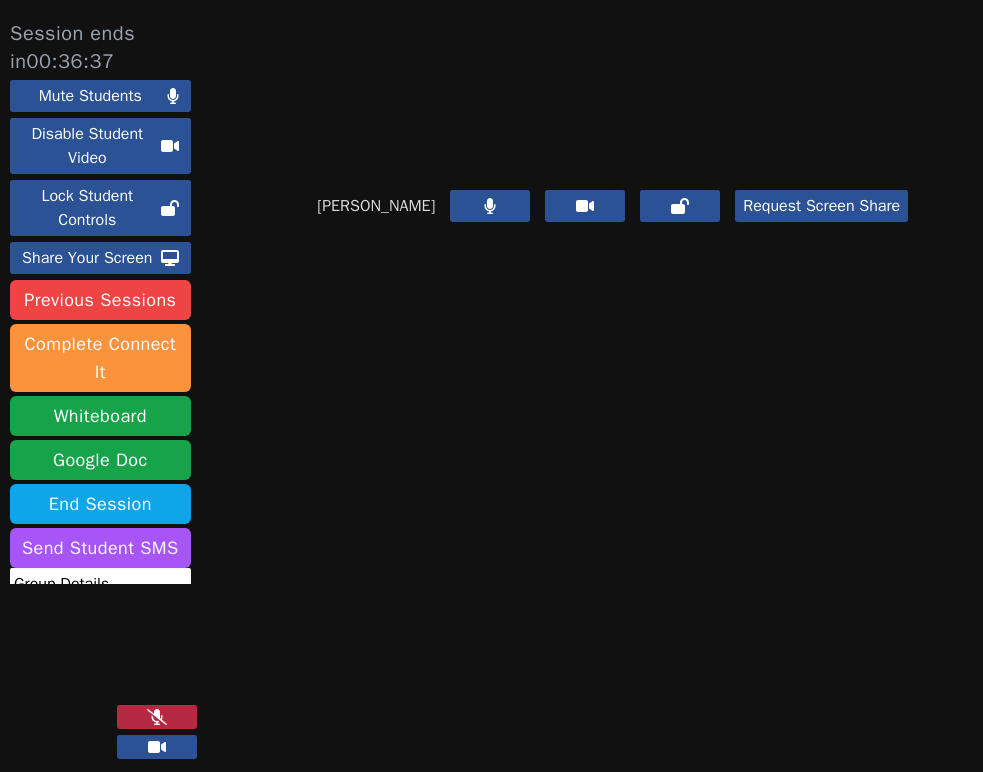 click at bounding box center (157, 717) 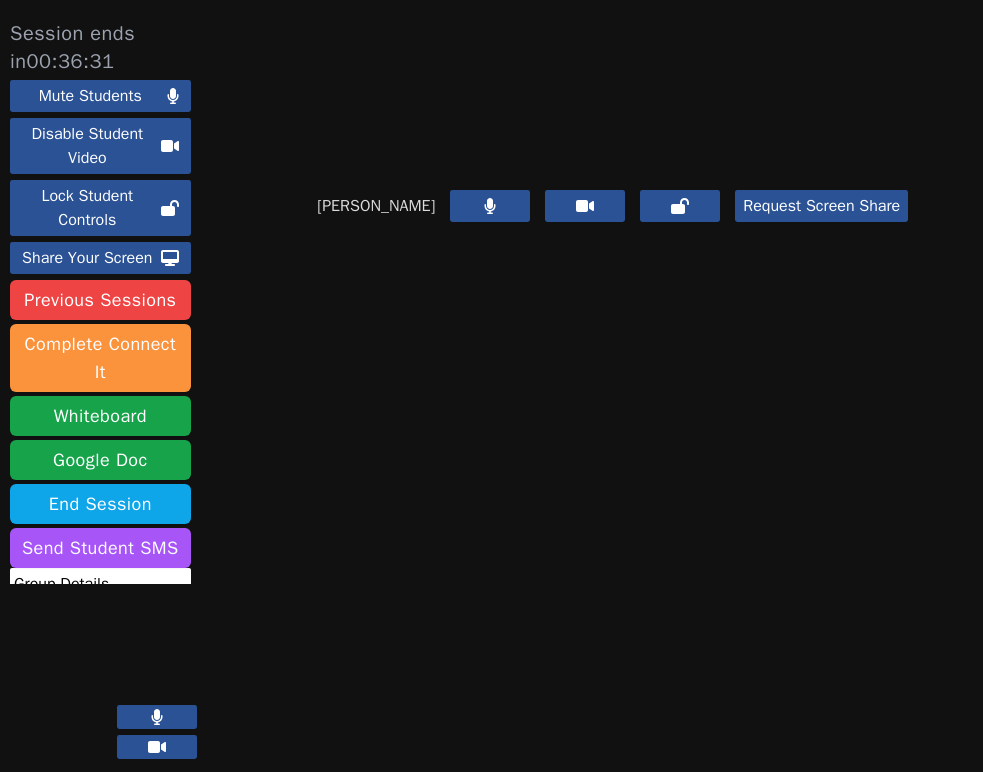 click at bounding box center [157, 717] 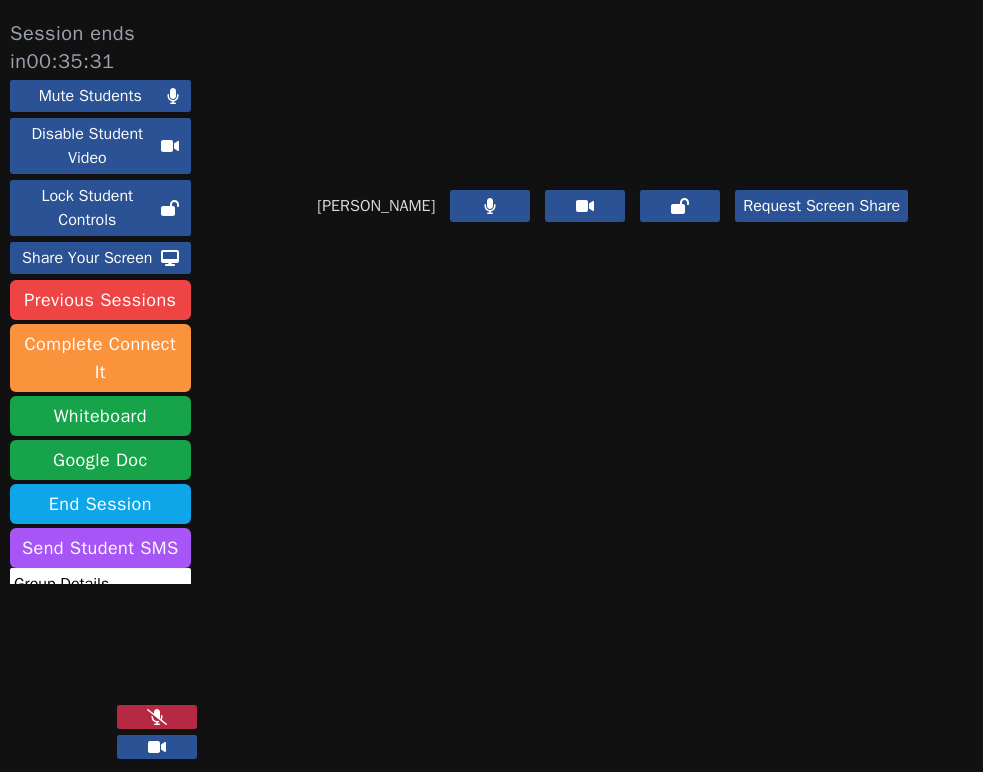 click 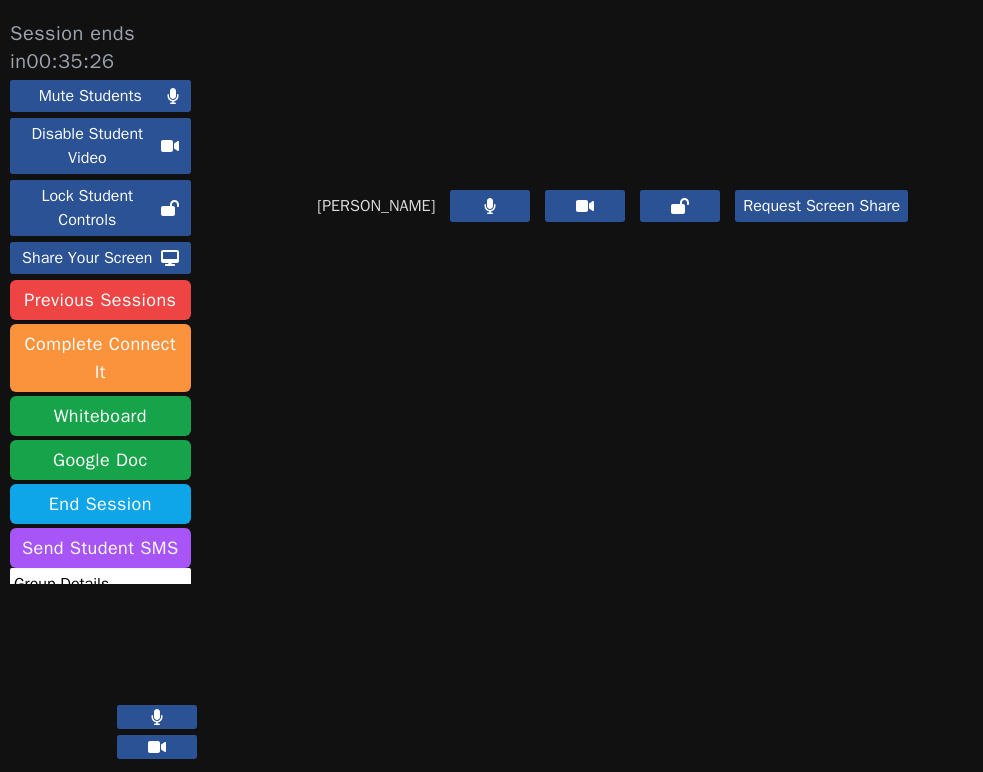 click at bounding box center [157, 717] 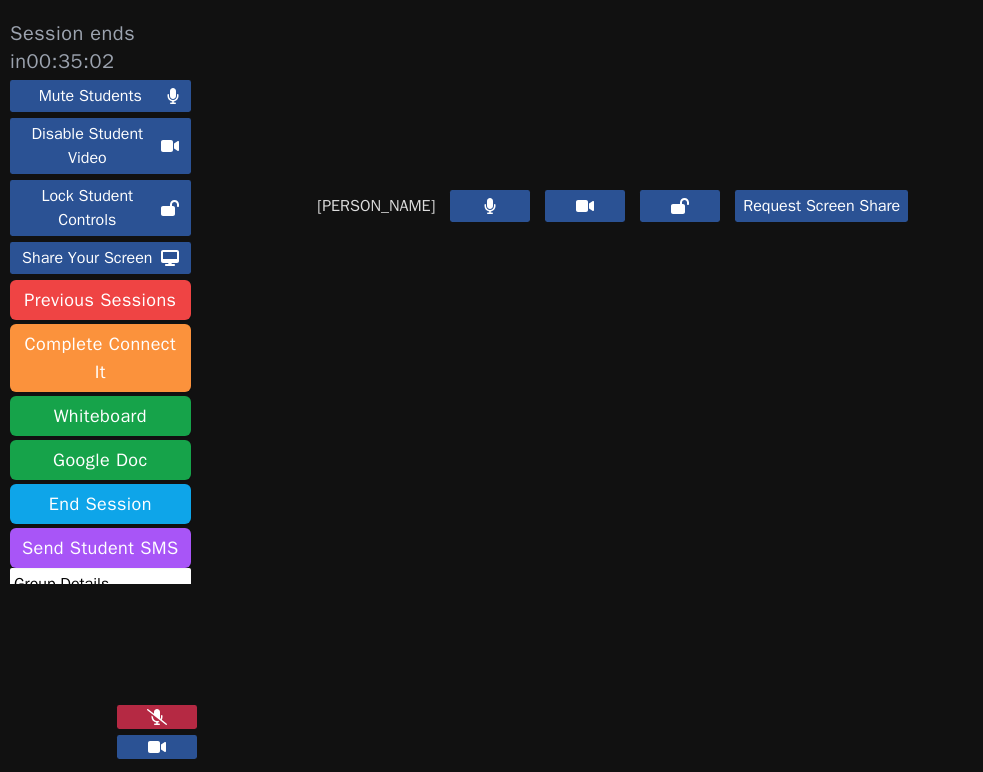 click at bounding box center (157, 717) 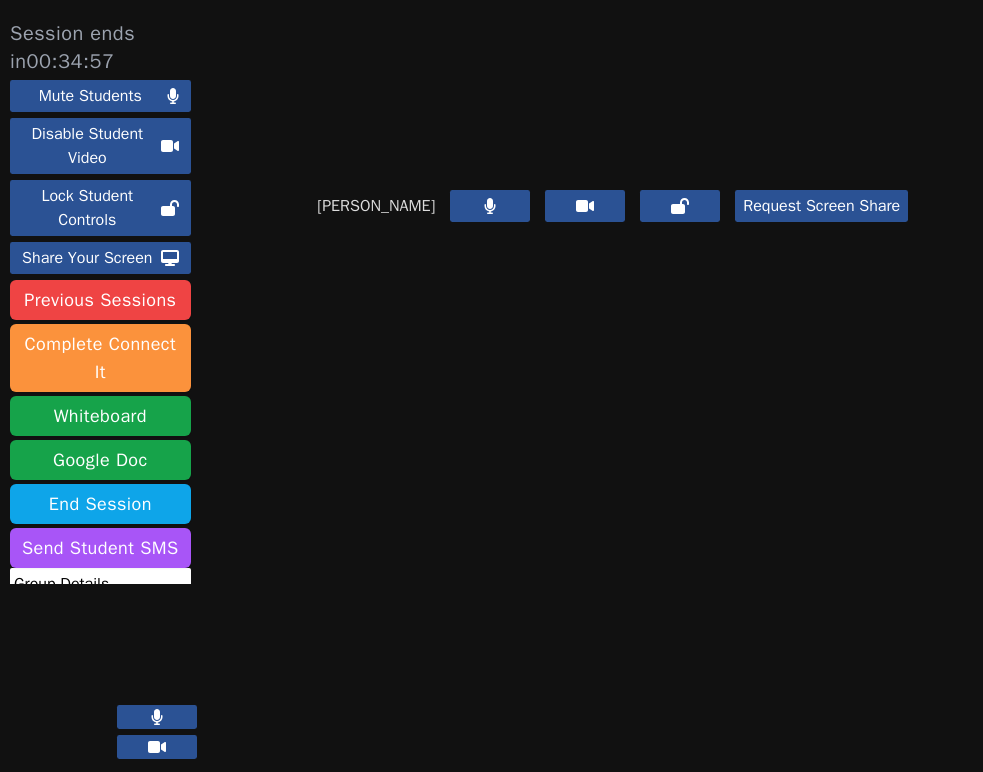 click at bounding box center (157, 717) 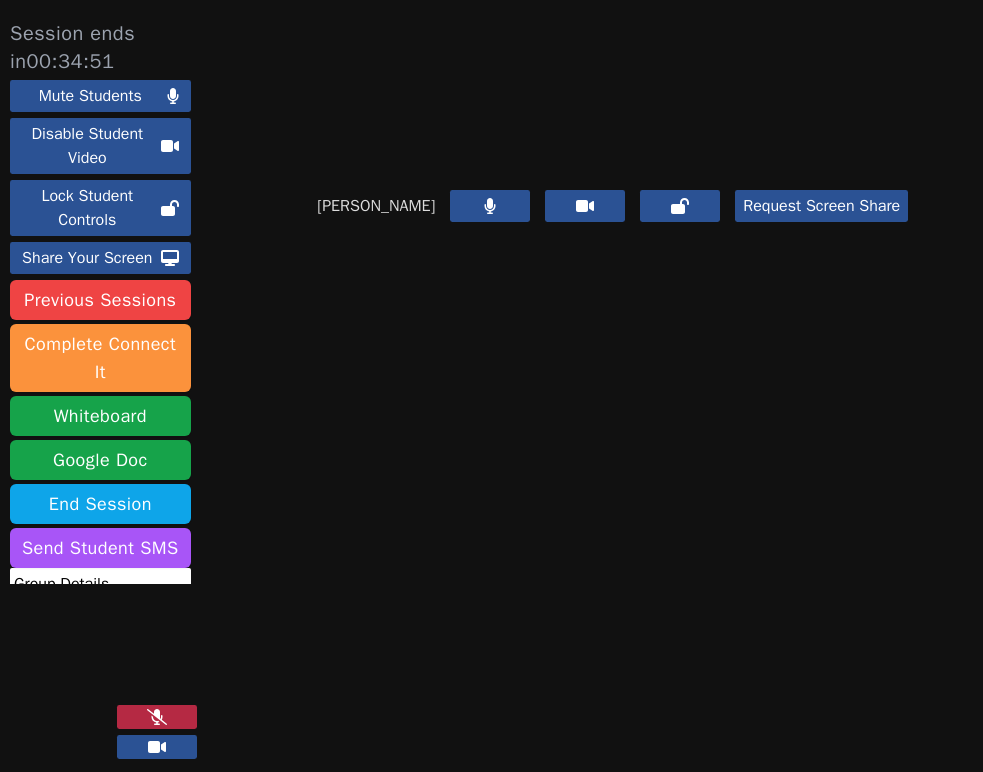 click at bounding box center [157, 717] 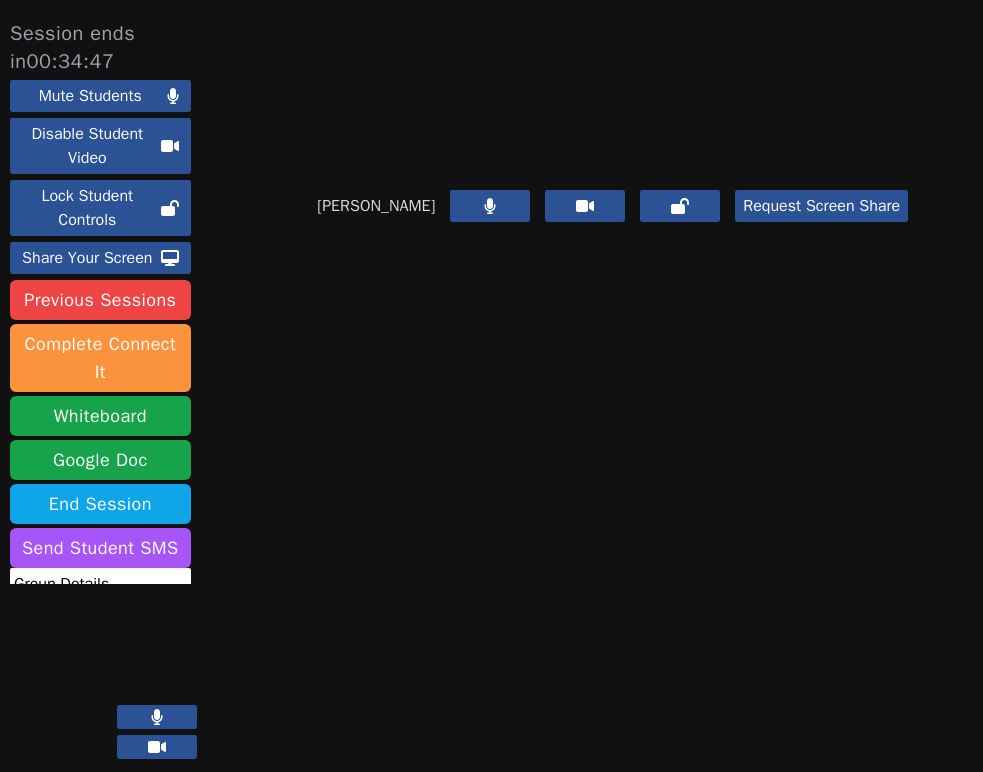 click at bounding box center (157, 717) 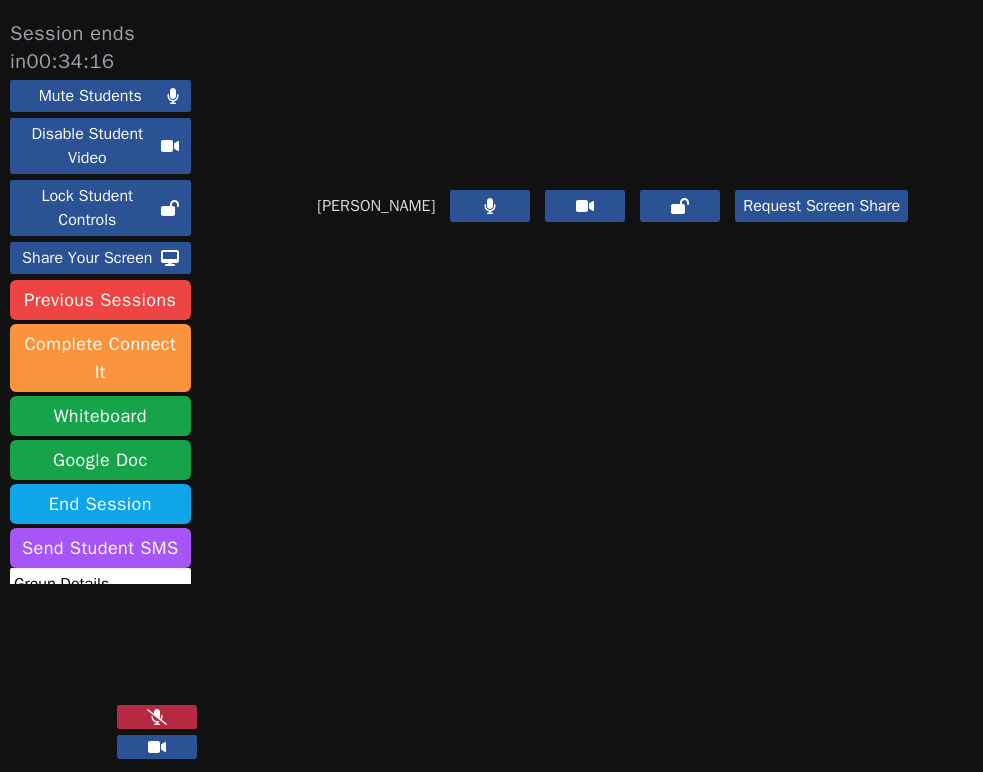 click at bounding box center (157, 717) 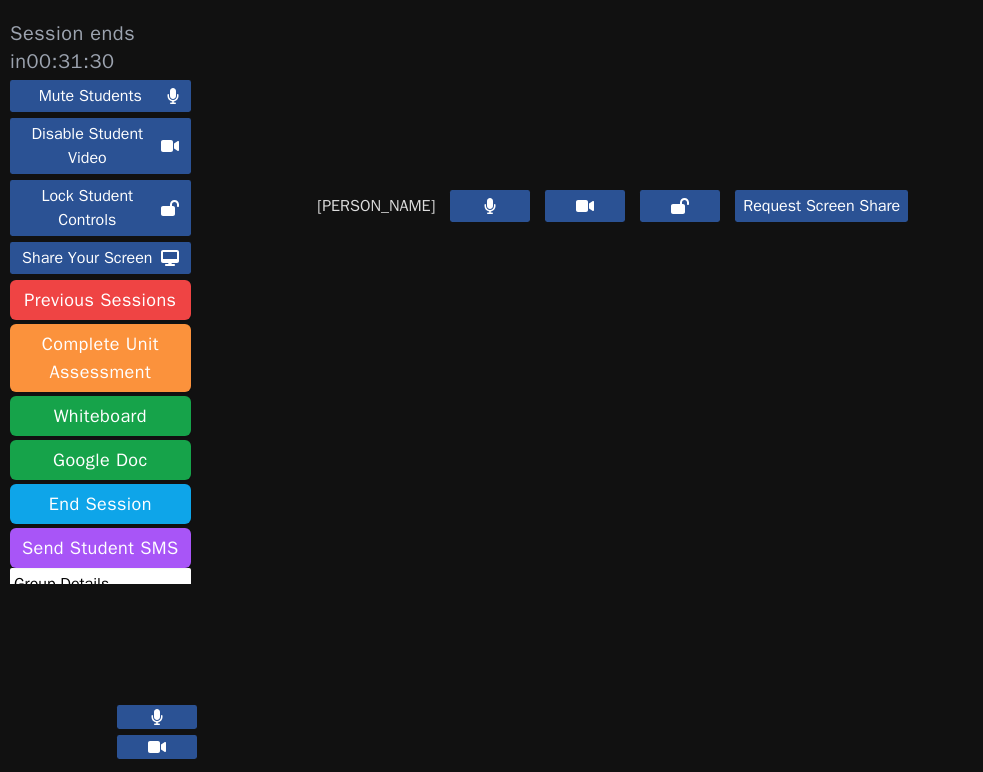 click 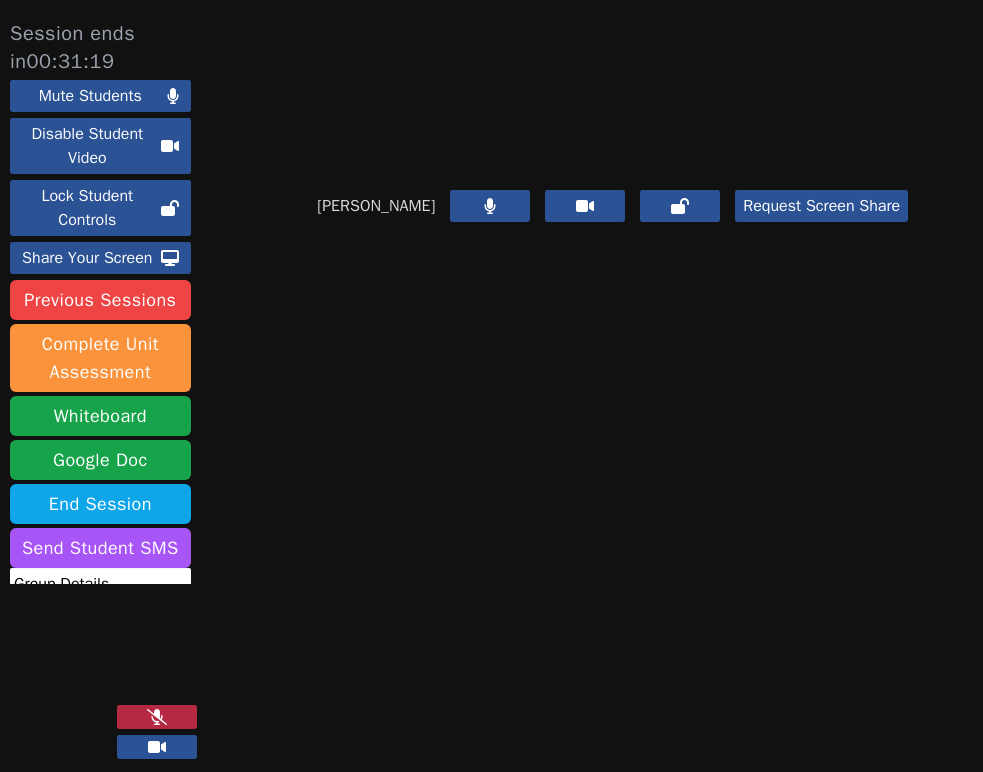 click at bounding box center [157, 717] 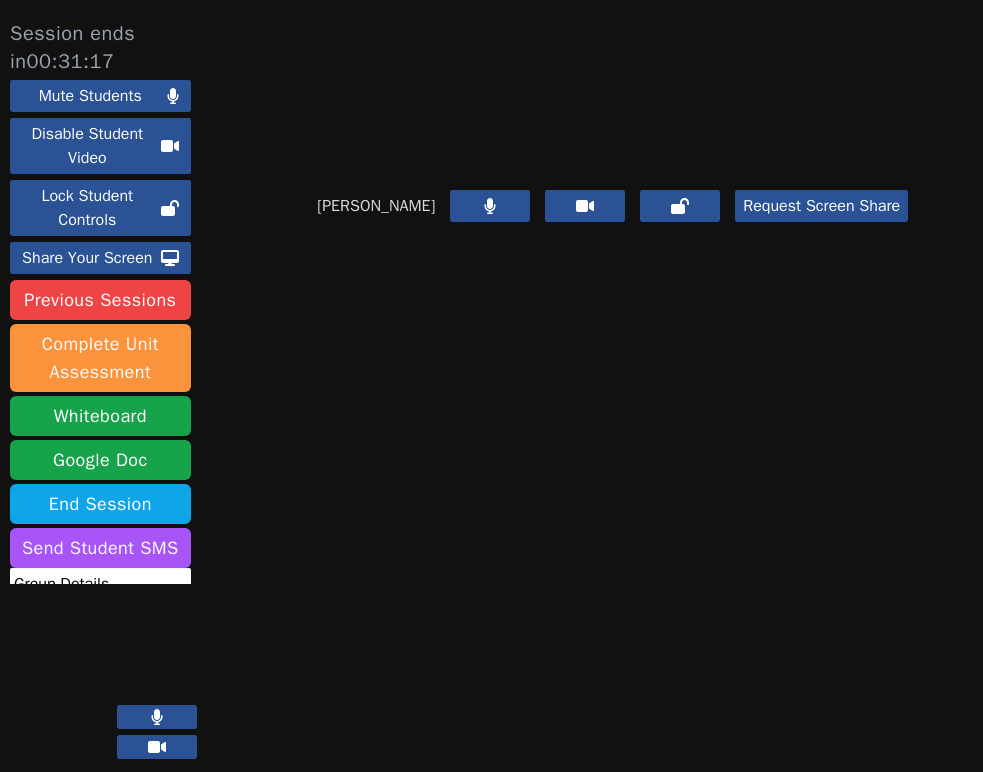 click at bounding box center (157, 717) 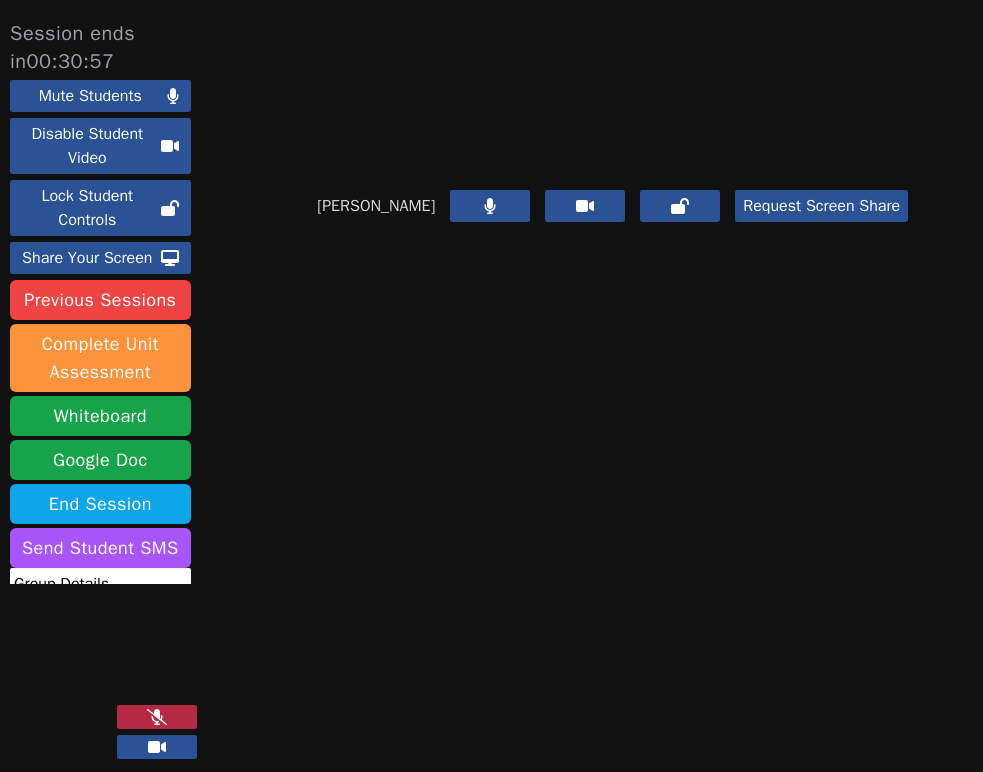 click at bounding box center (157, 717) 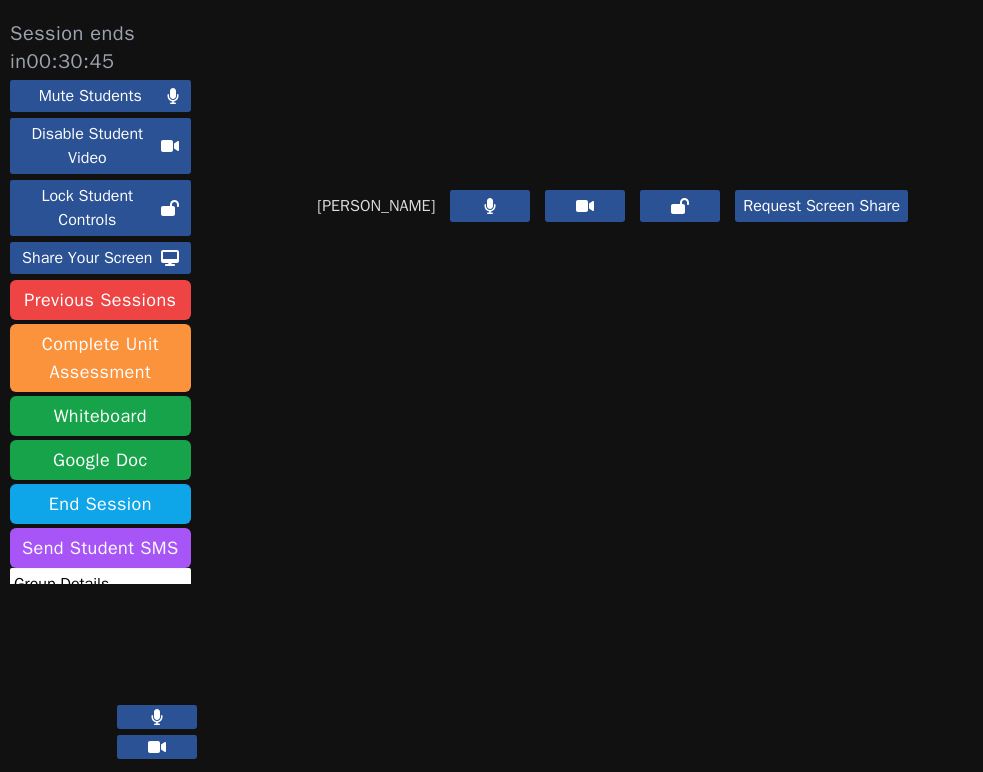 click at bounding box center [157, 717] 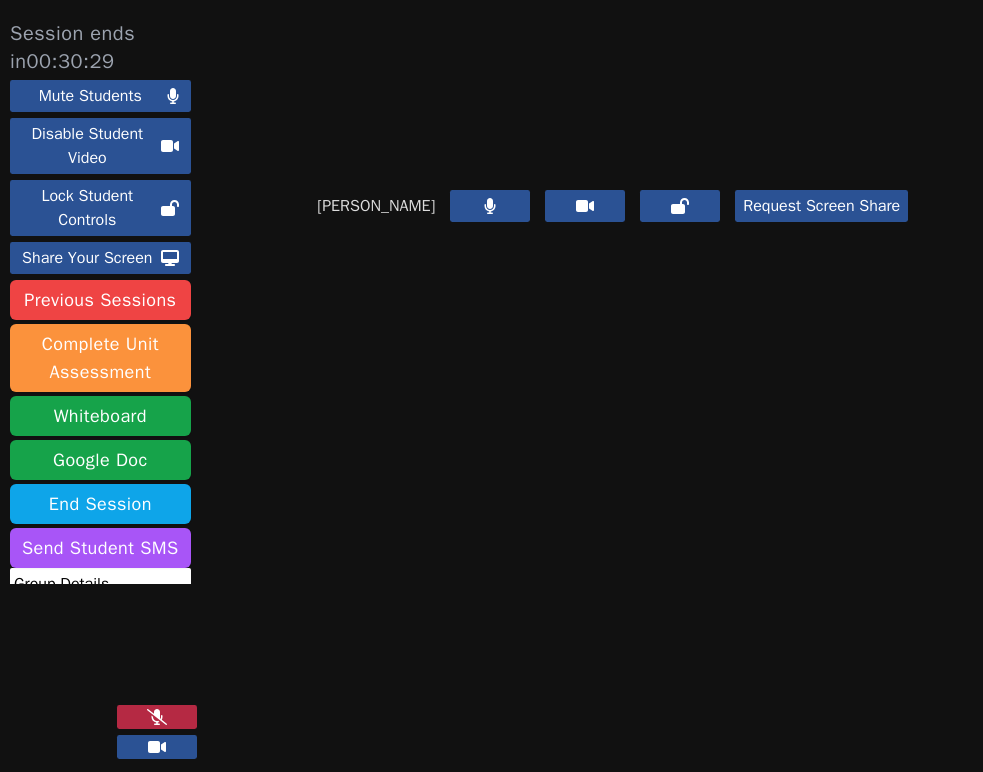 click 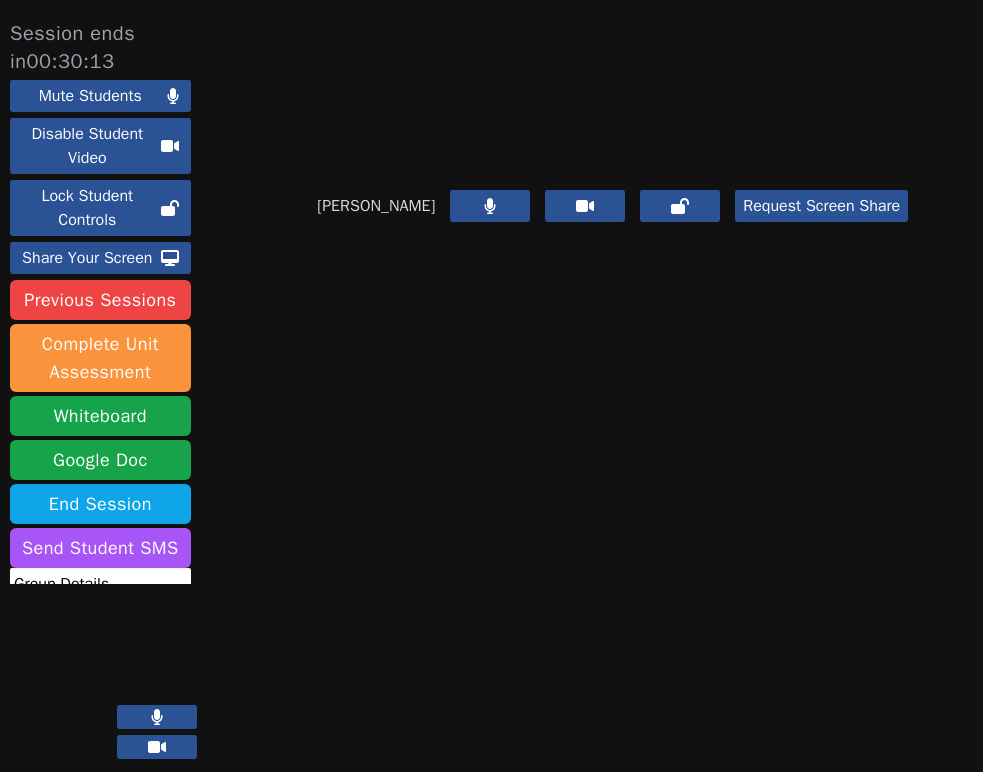 click at bounding box center [157, 717] 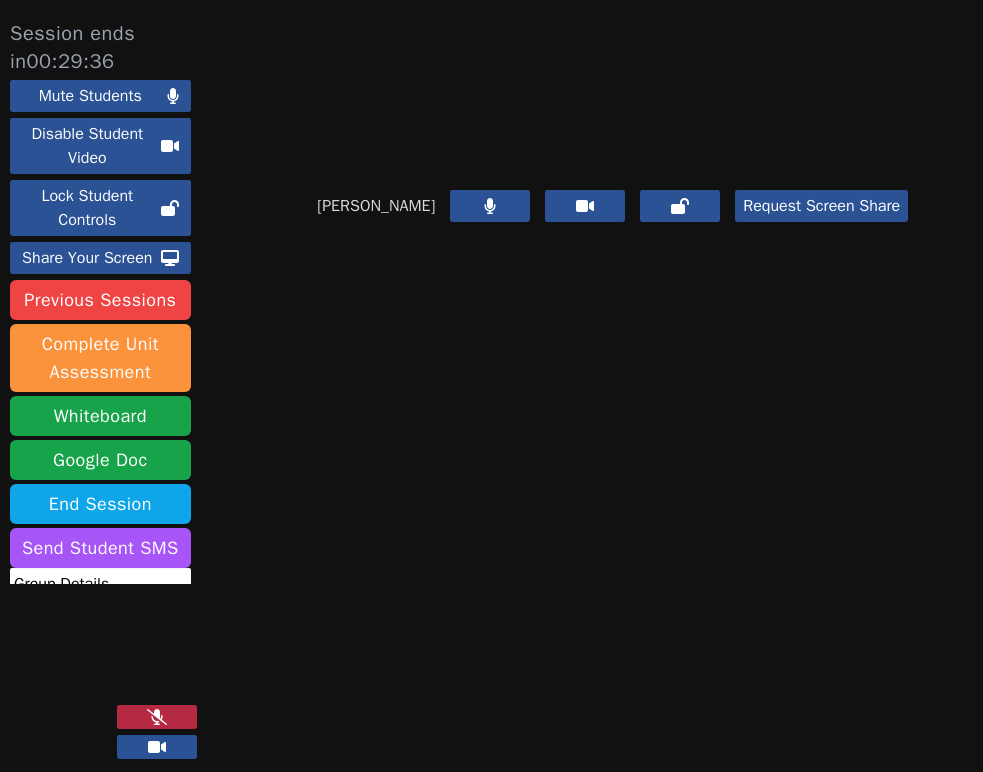 click 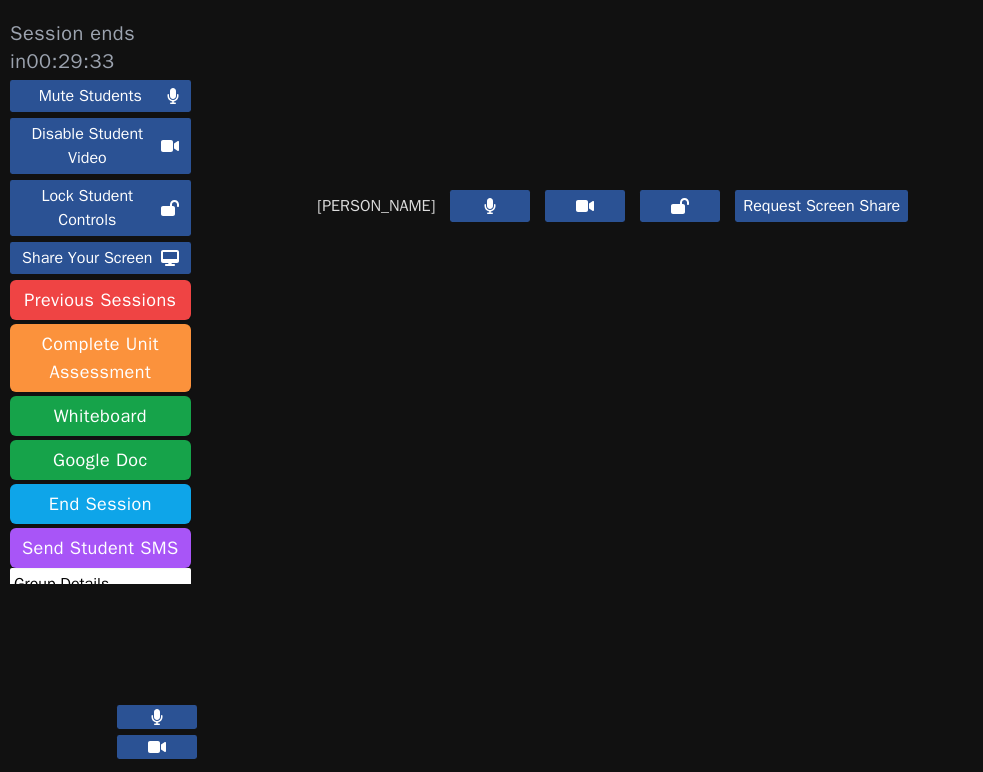 click at bounding box center (157, 717) 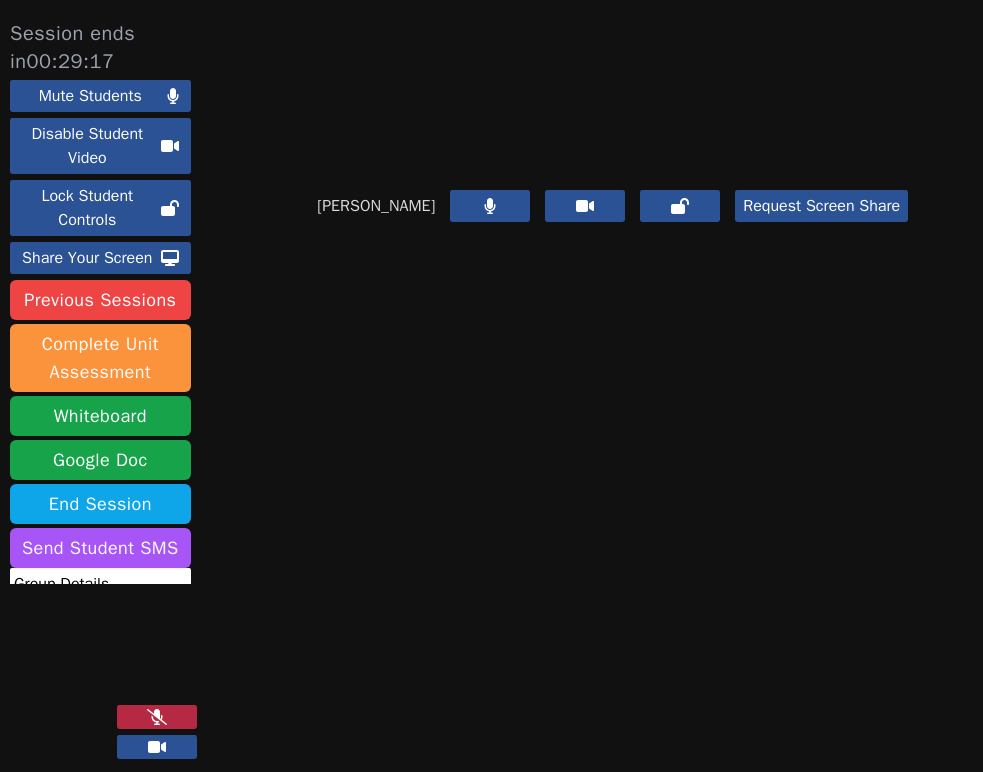 click 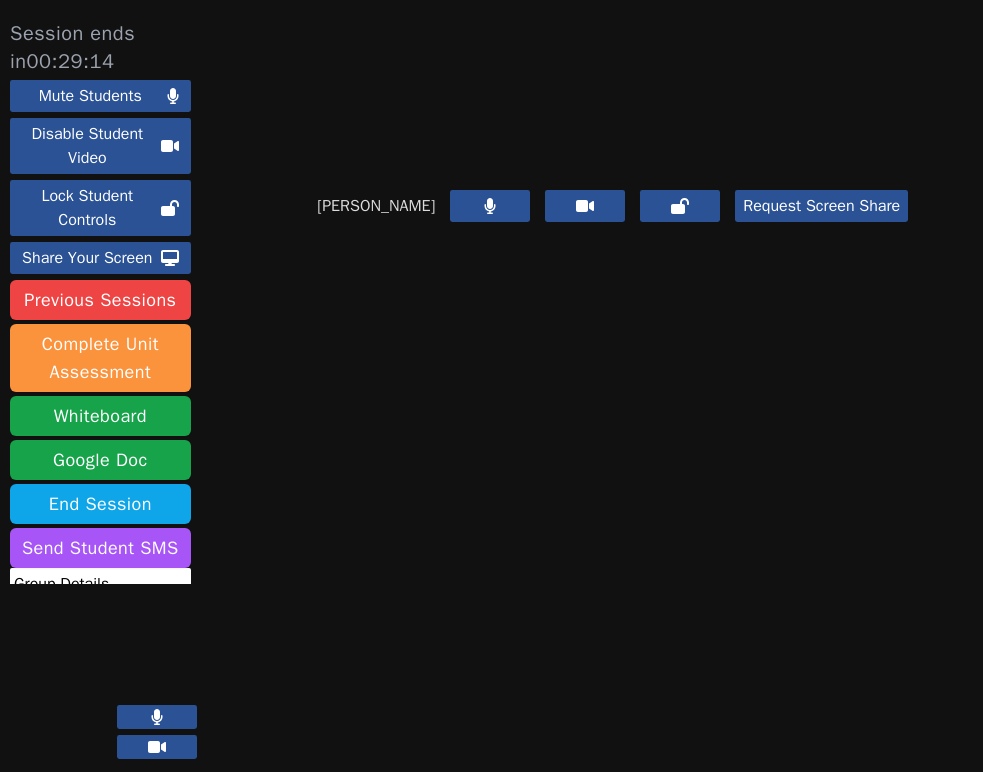 click 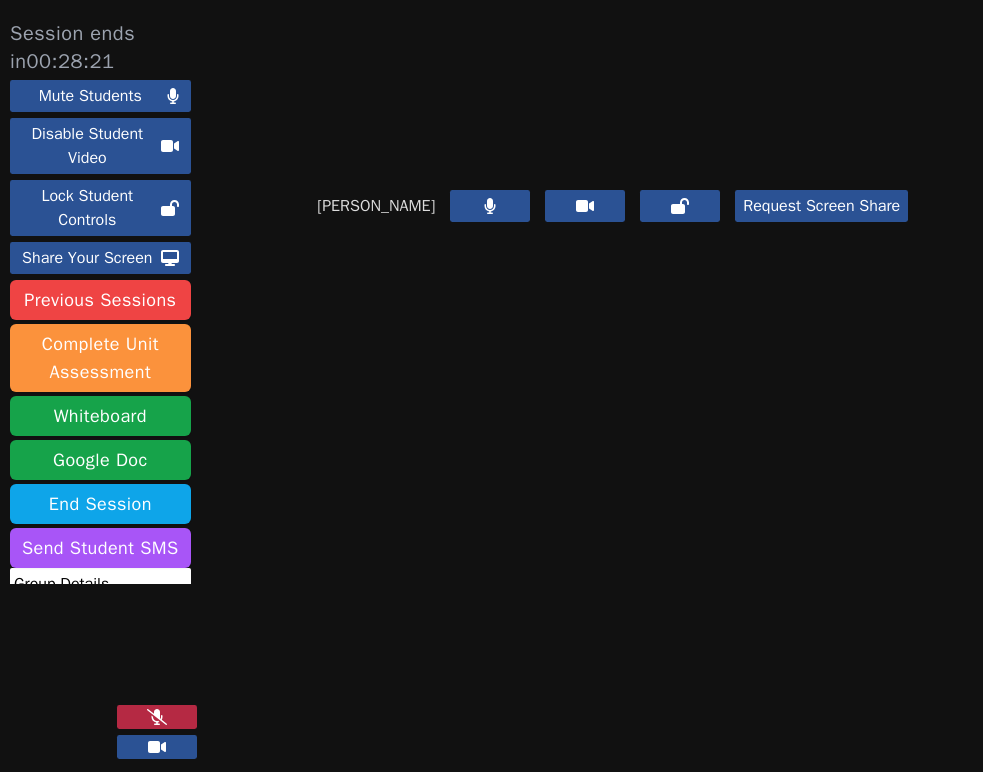 click at bounding box center (157, 717) 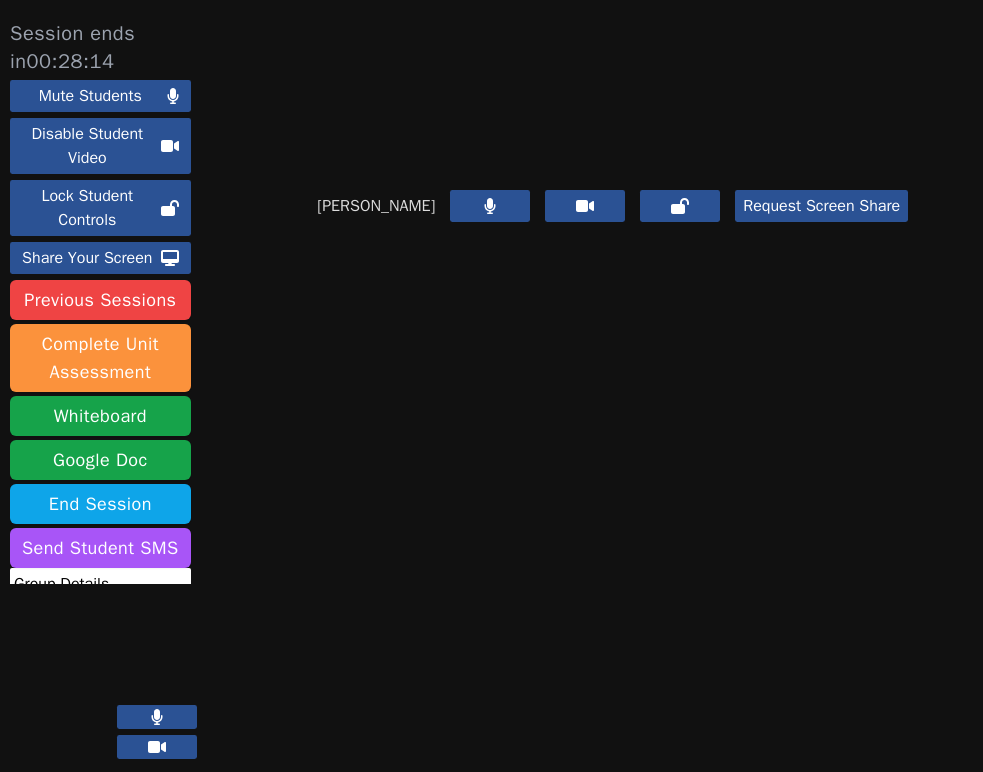 click at bounding box center (157, 717) 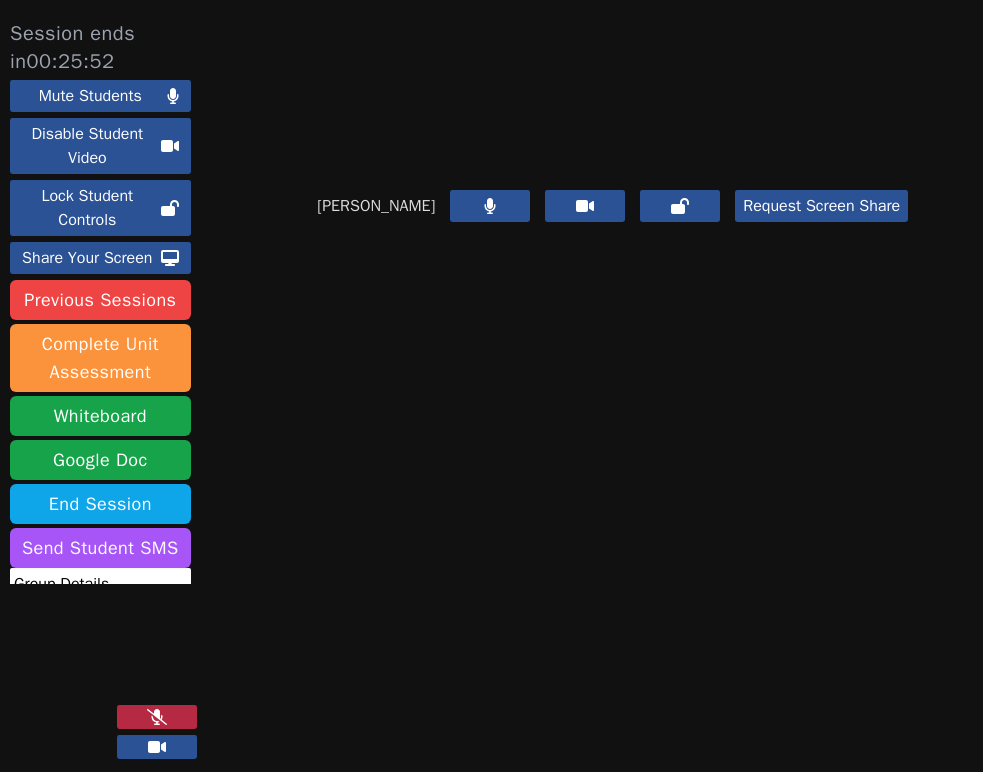 click 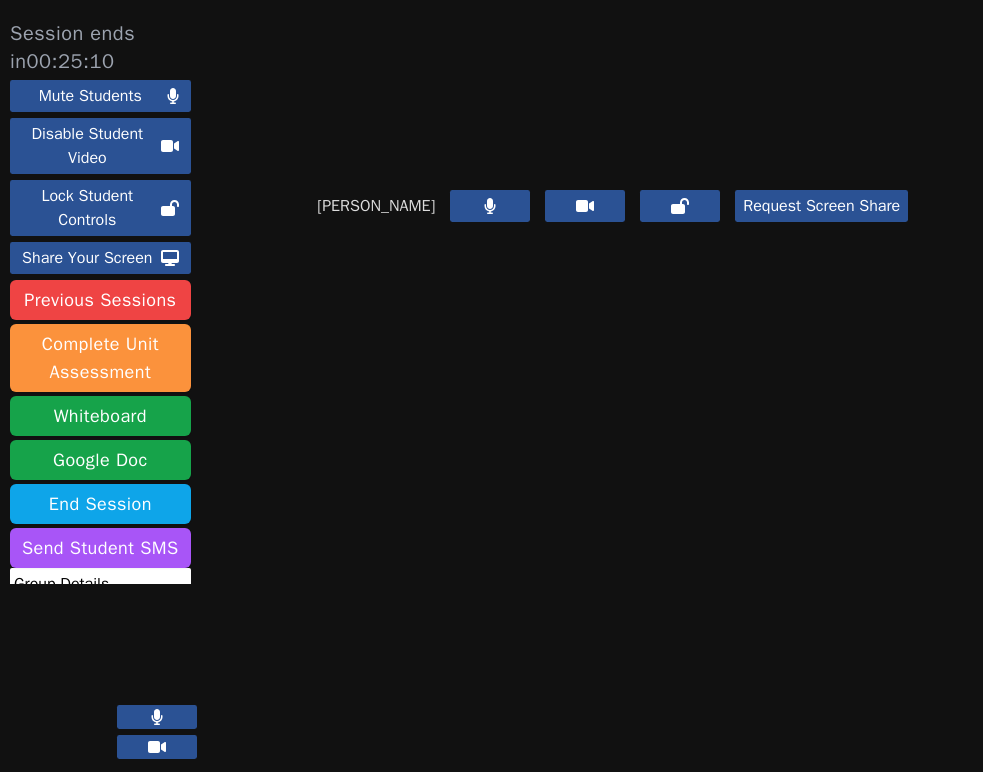 click at bounding box center (157, 717) 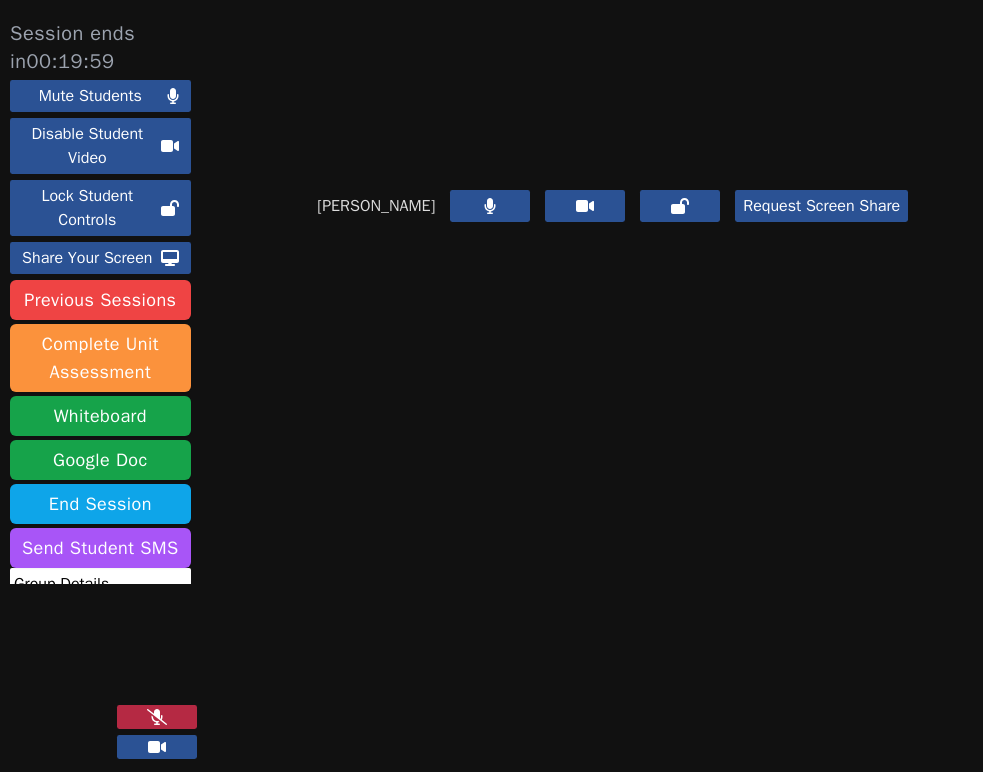 click at bounding box center (157, 717) 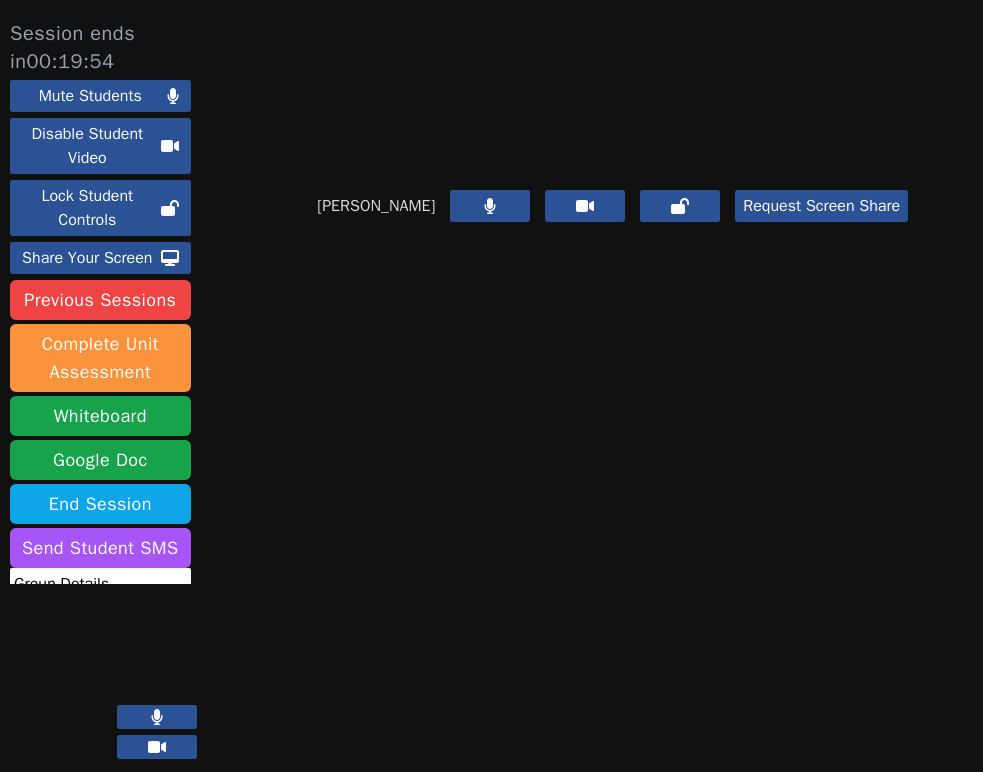 click 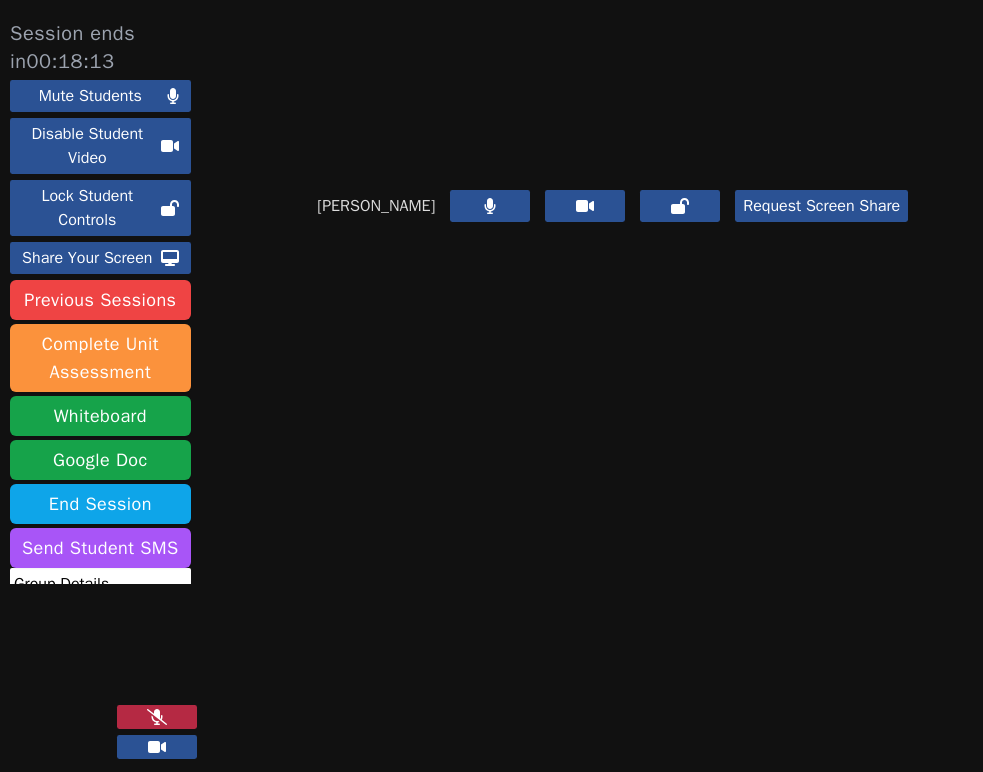 click 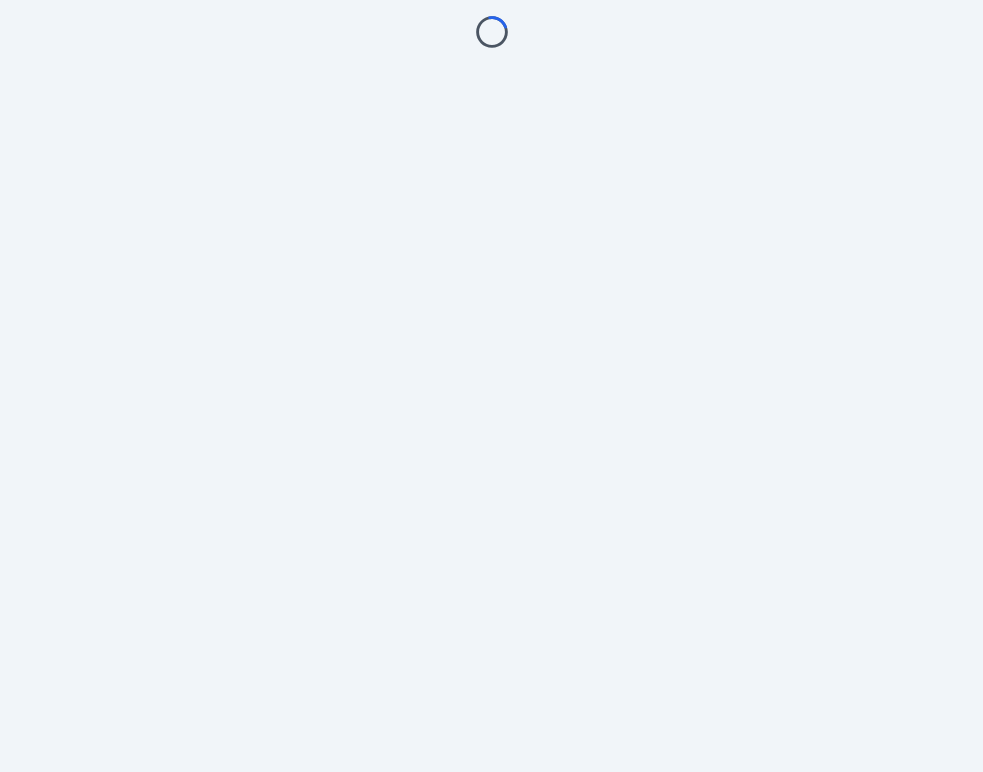 scroll, scrollTop: 0, scrollLeft: 0, axis: both 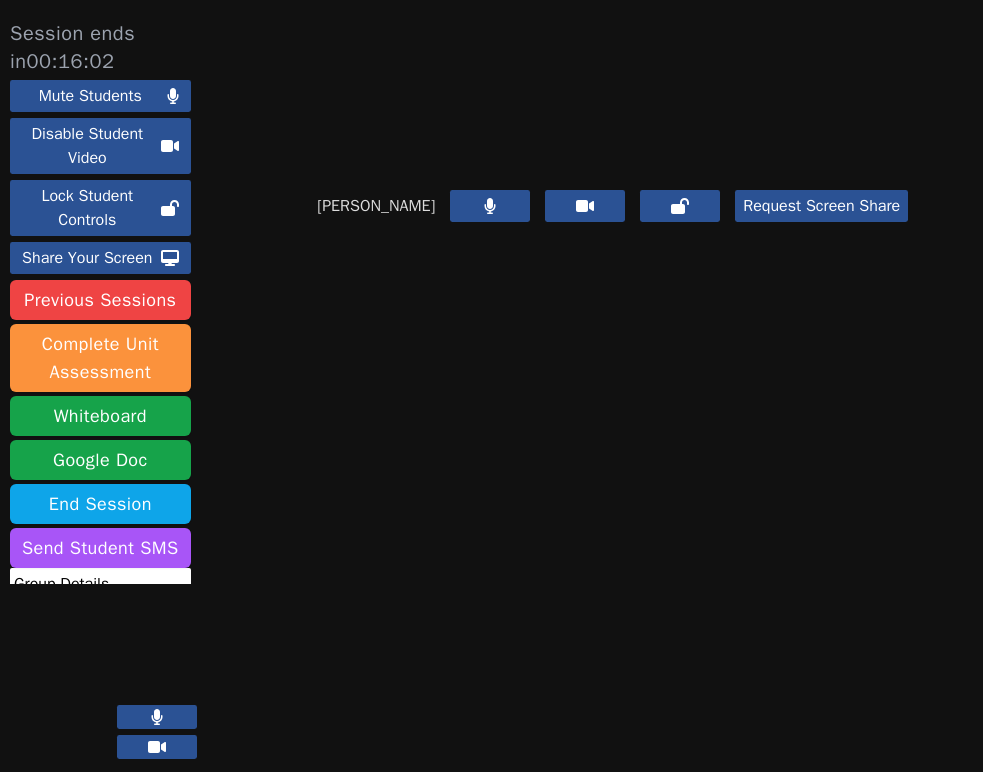 click at bounding box center [157, 717] 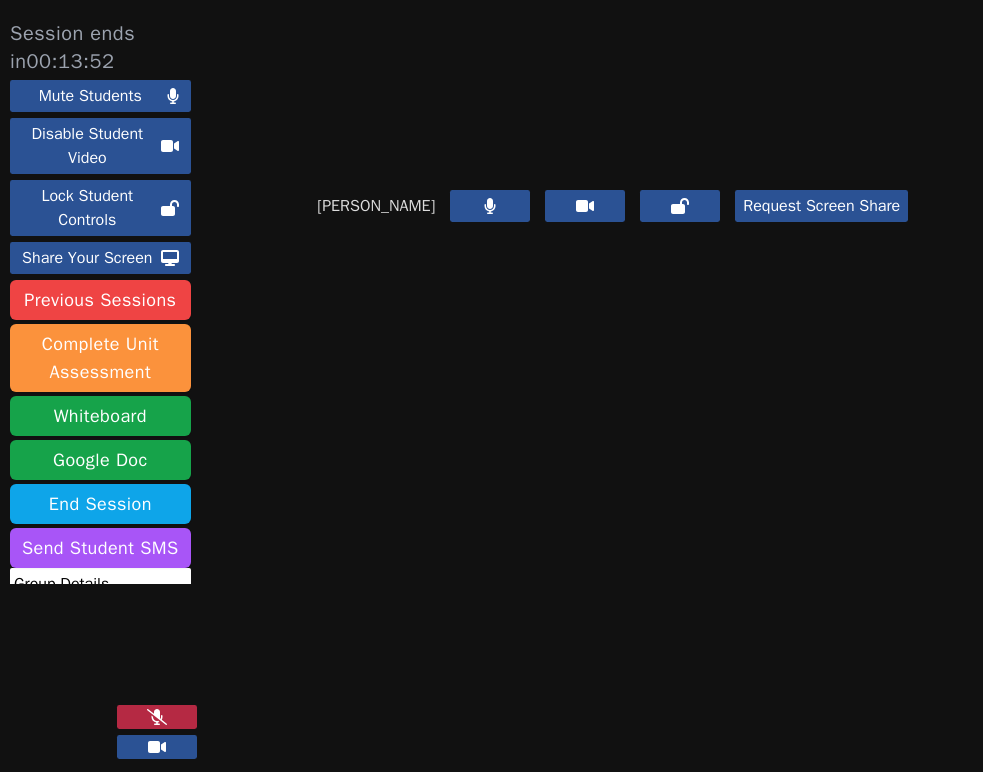click 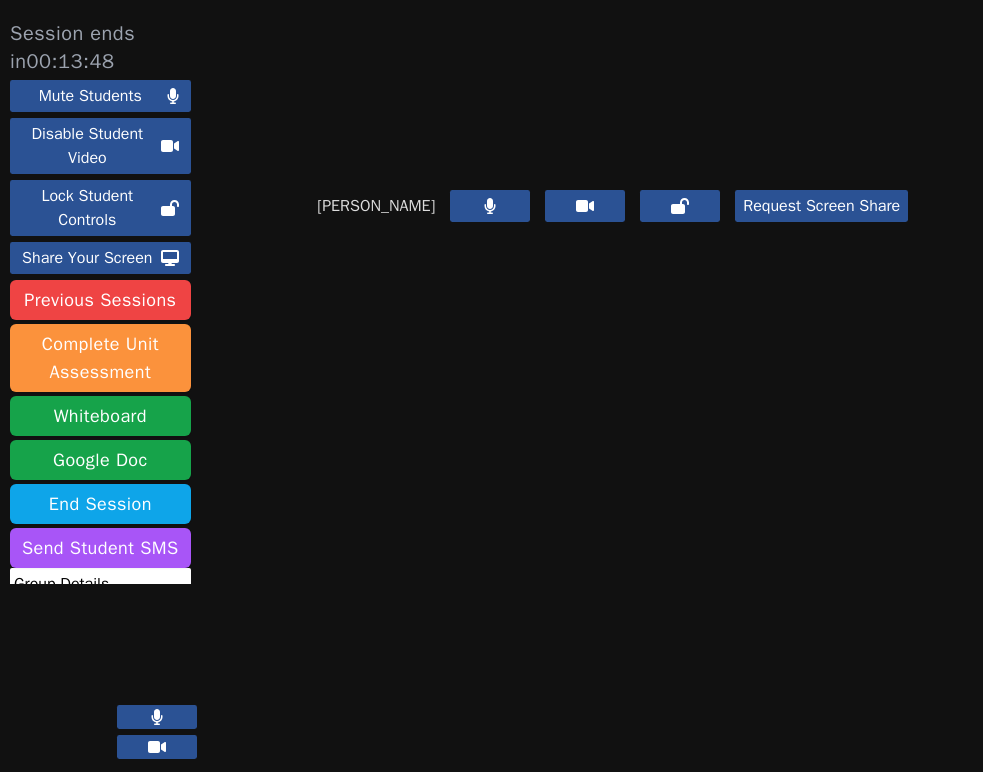 click at bounding box center [157, 717] 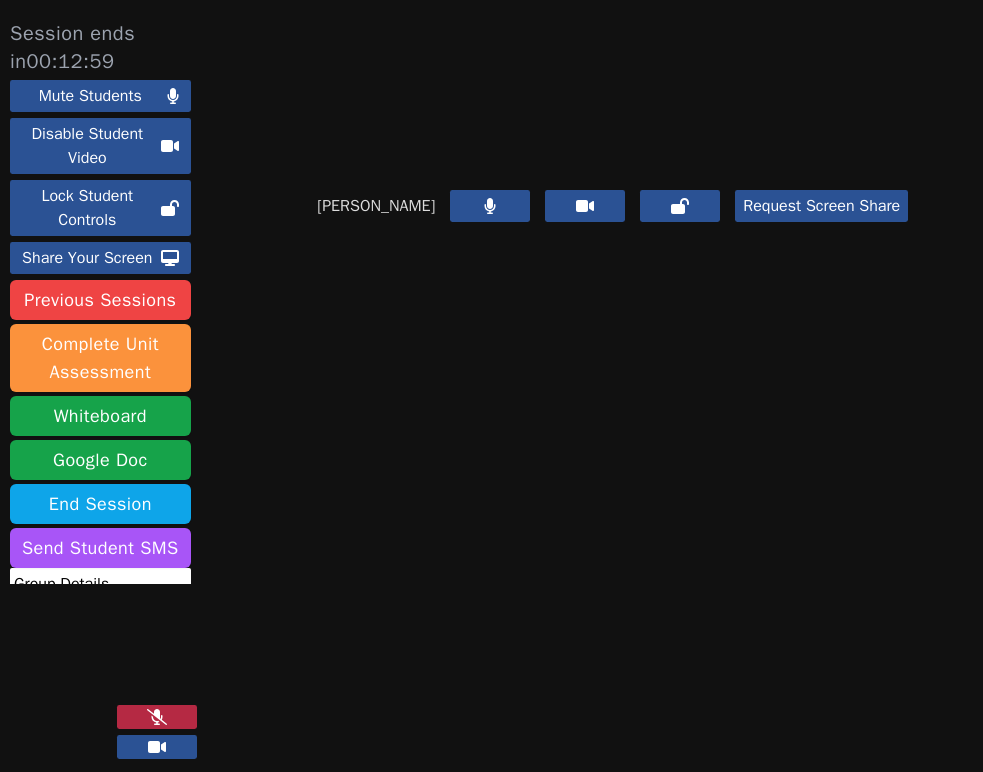 click at bounding box center (157, 717) 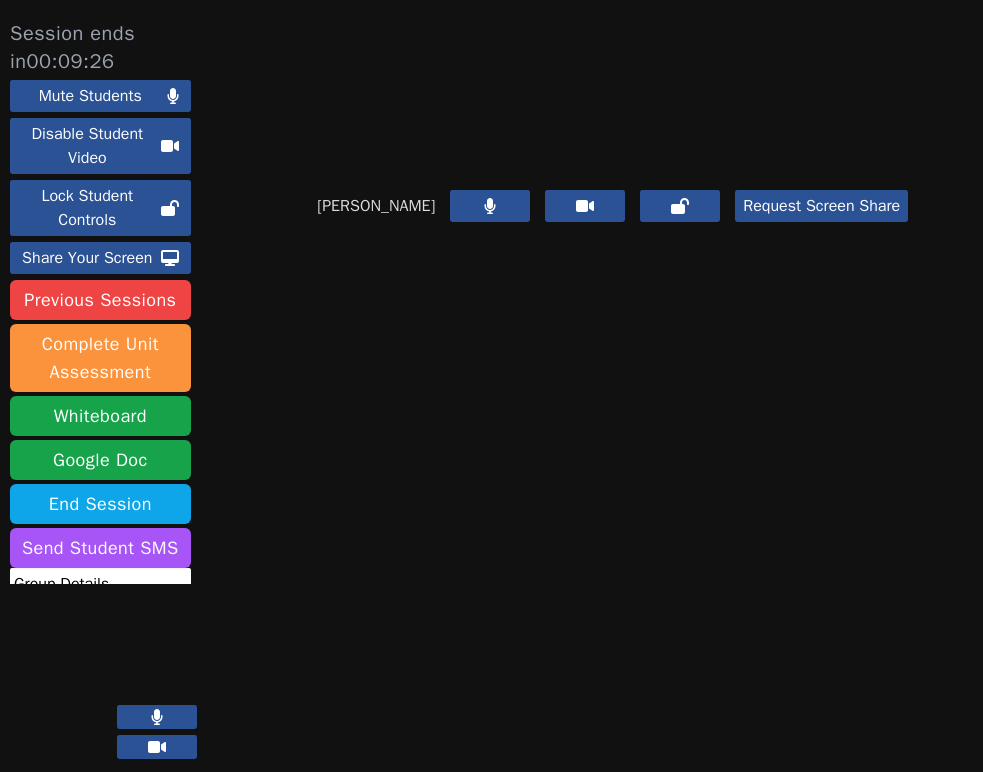 click at bounding box center (157, 717) 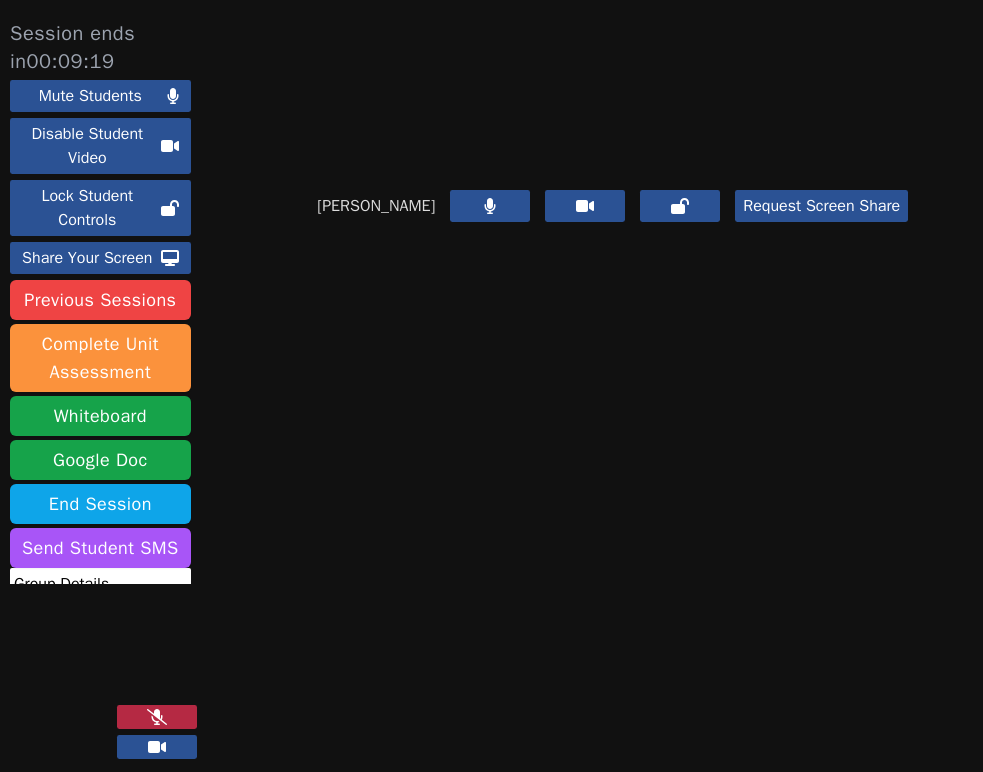 click at bounding box center [157, 717] 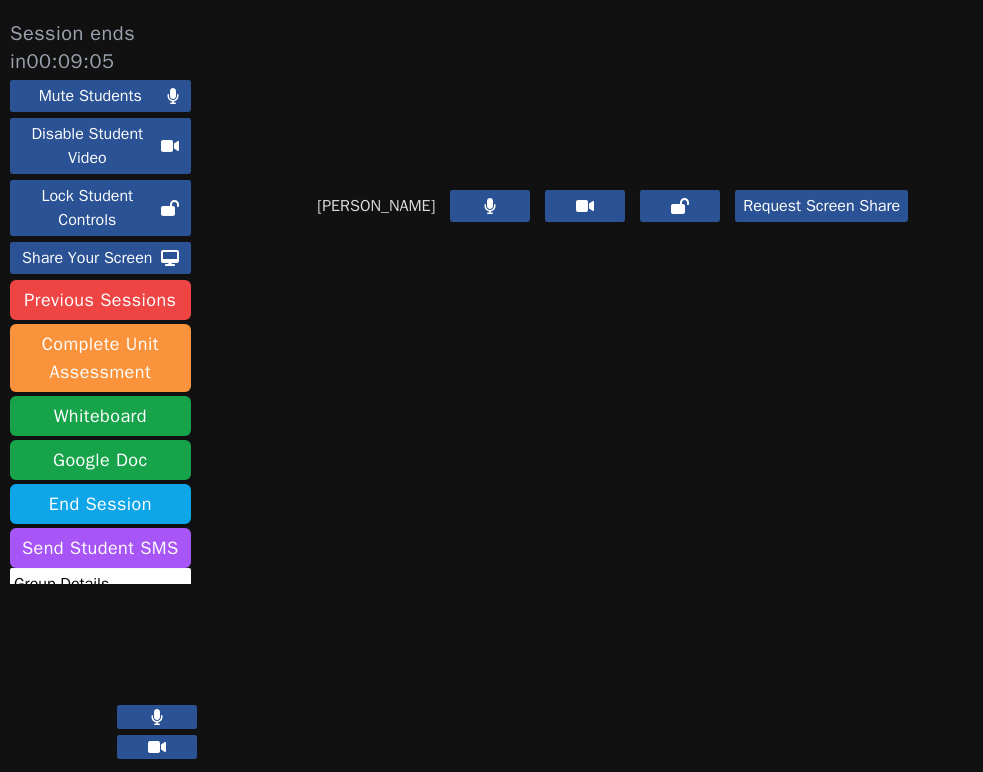 click at bounding box center [157, 717] 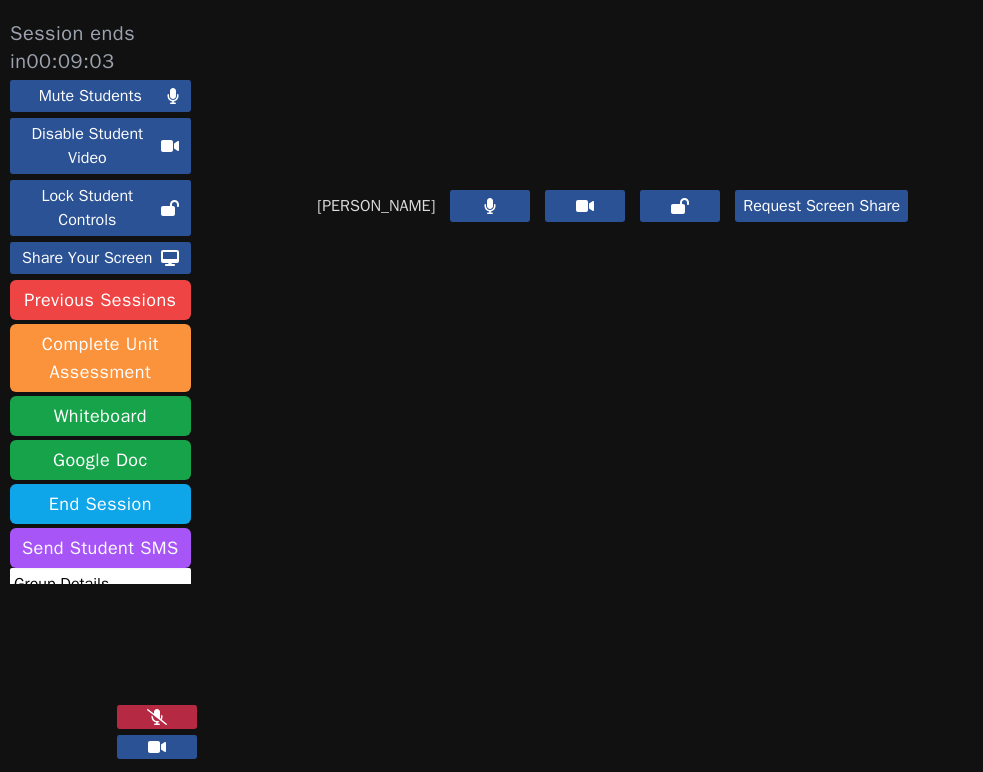 click 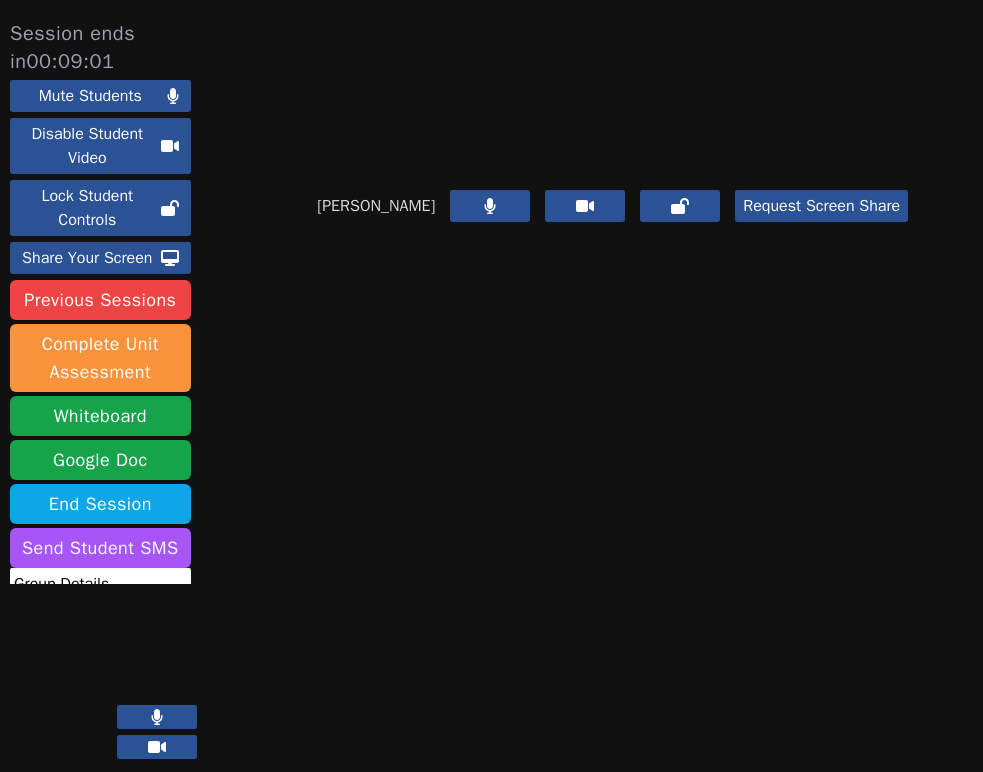 click 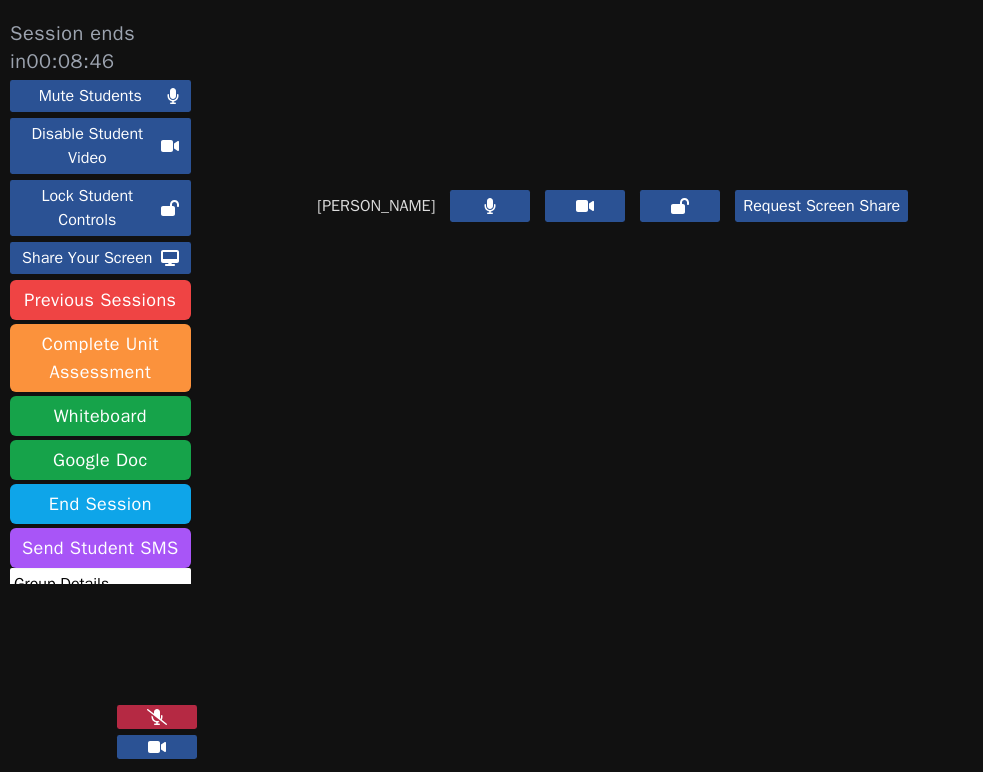 click 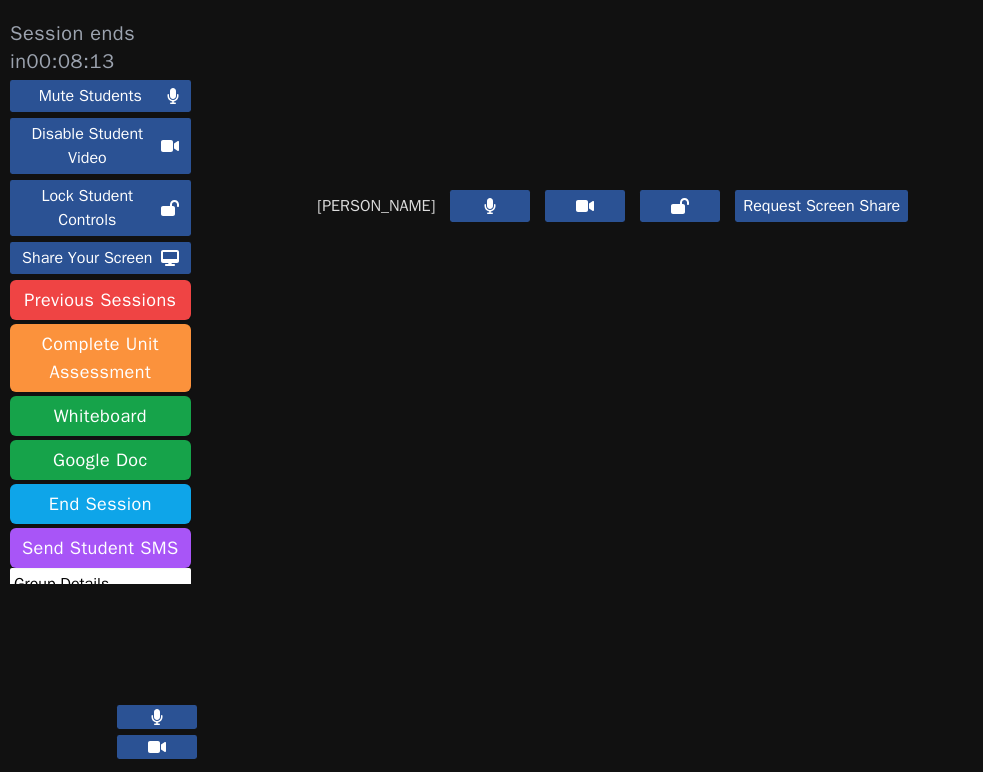 click 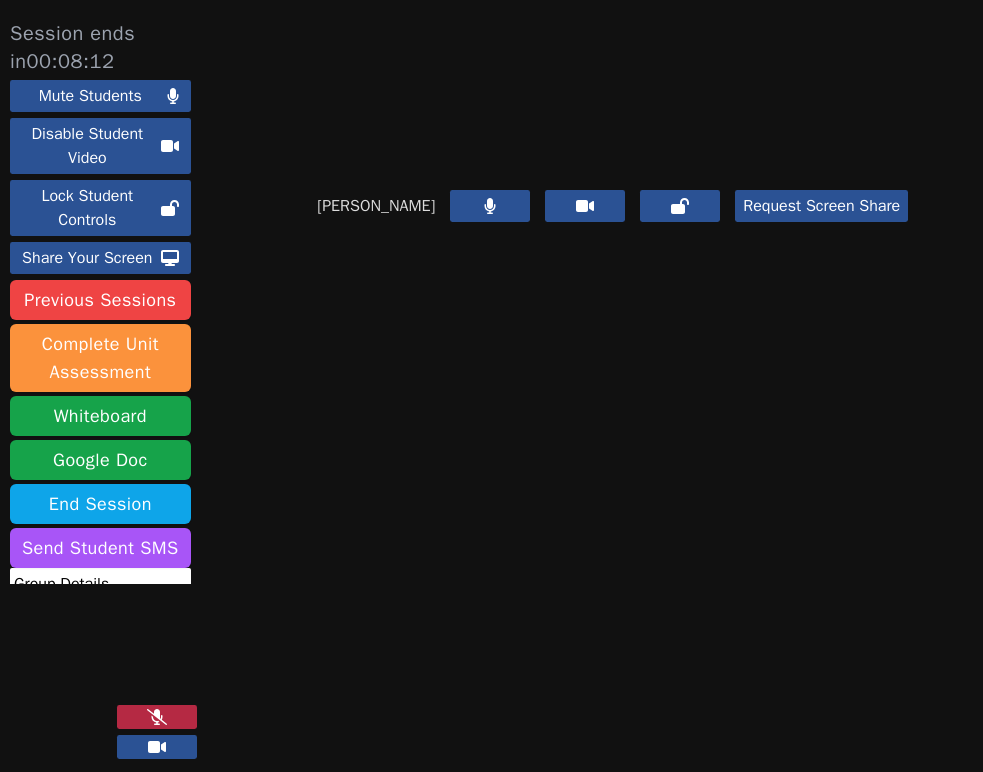 click 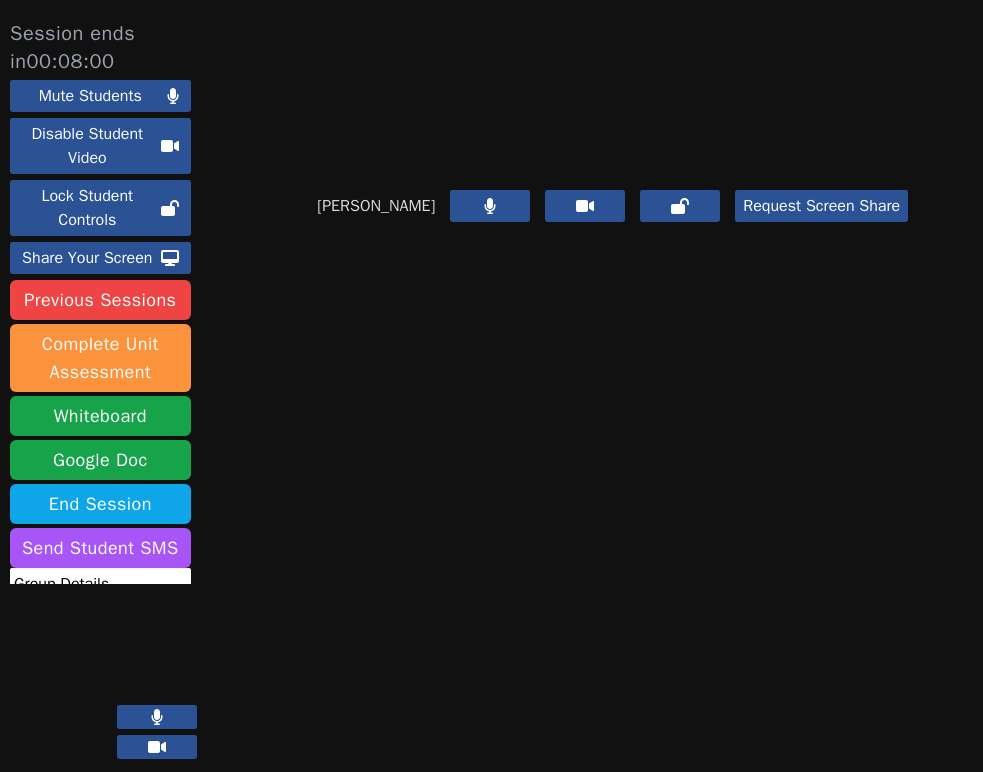 click at bounding box center (157, 717) 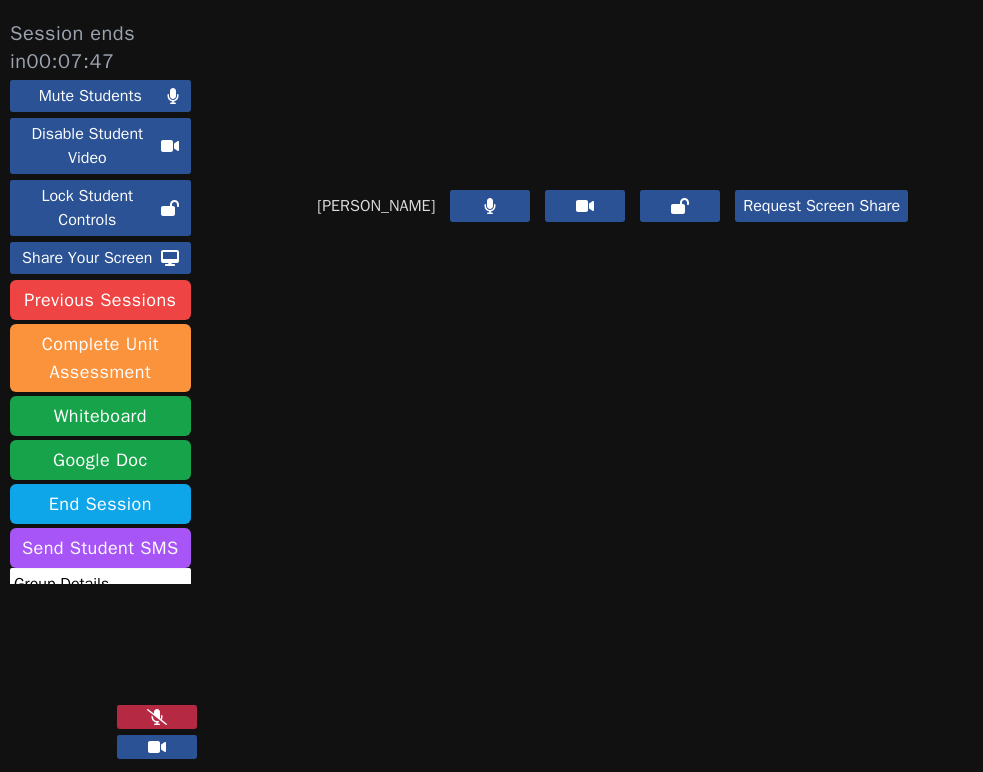 click at bounding box center [106, 678] 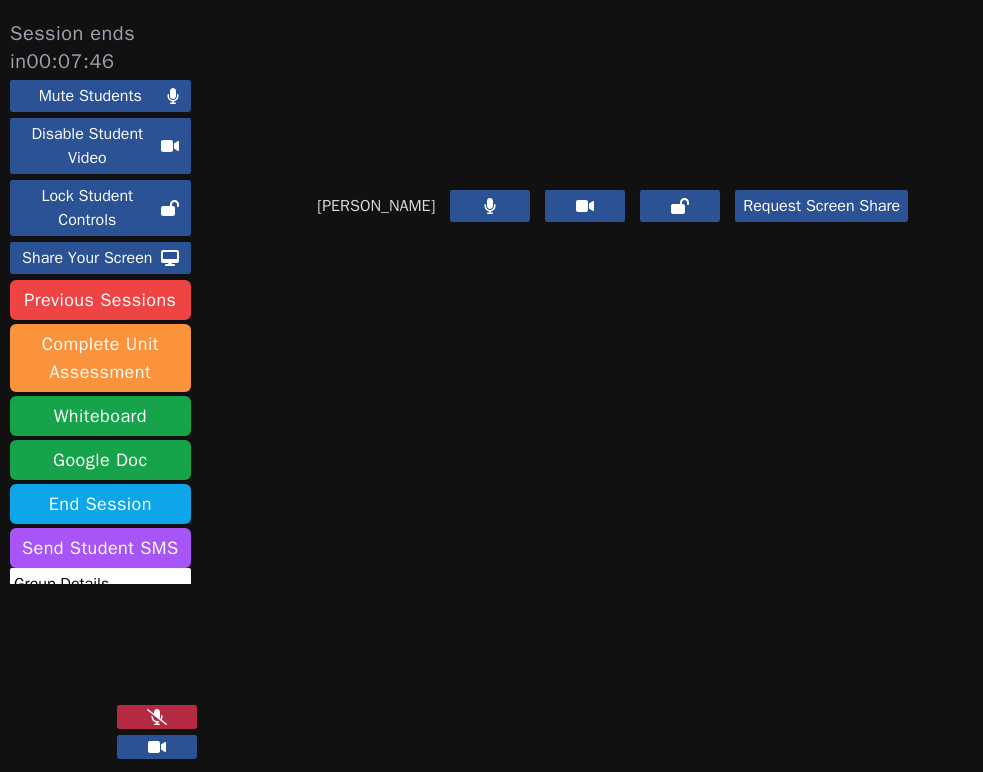 click at bounding box center [157, 717] 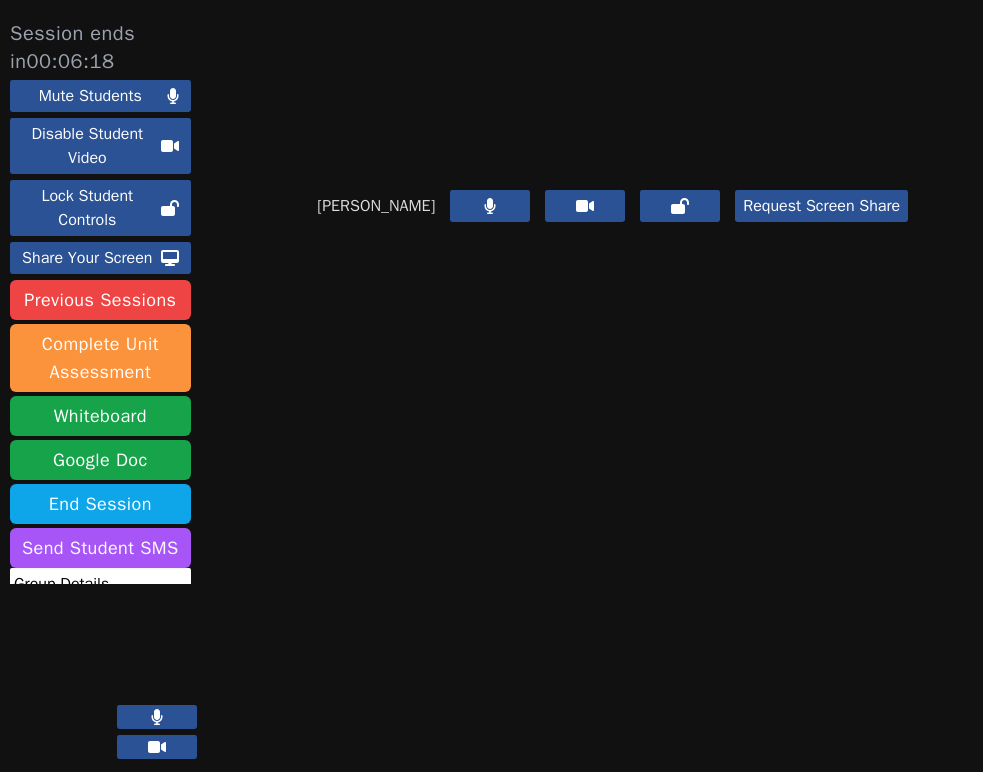 click 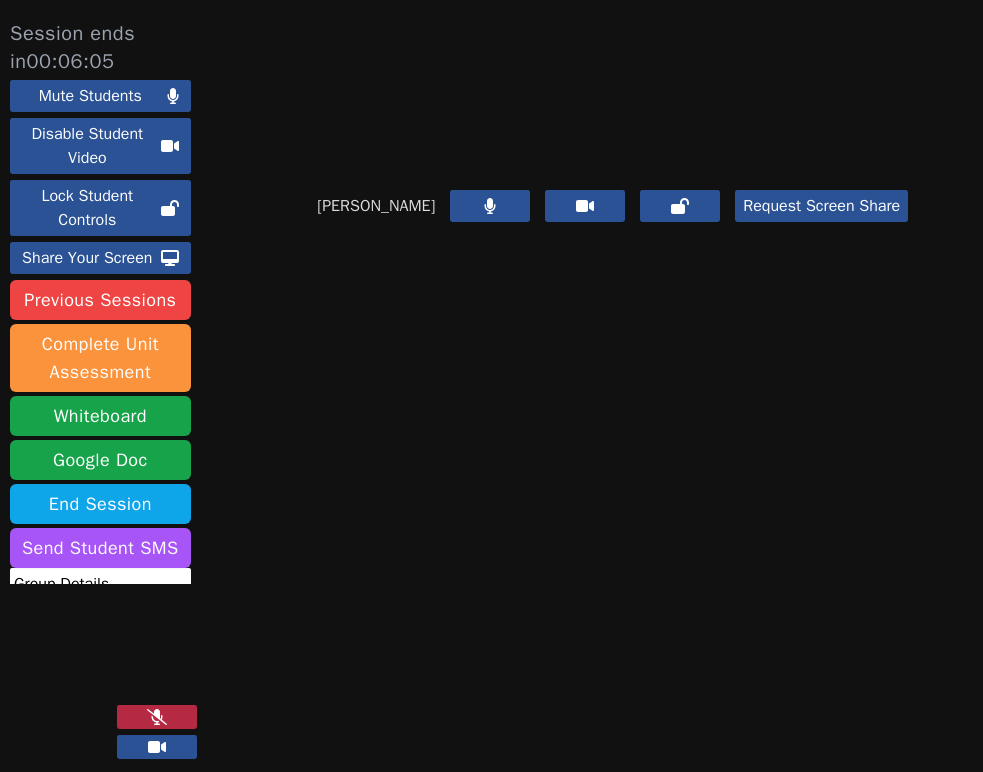 click at bounding box center [157, 717] 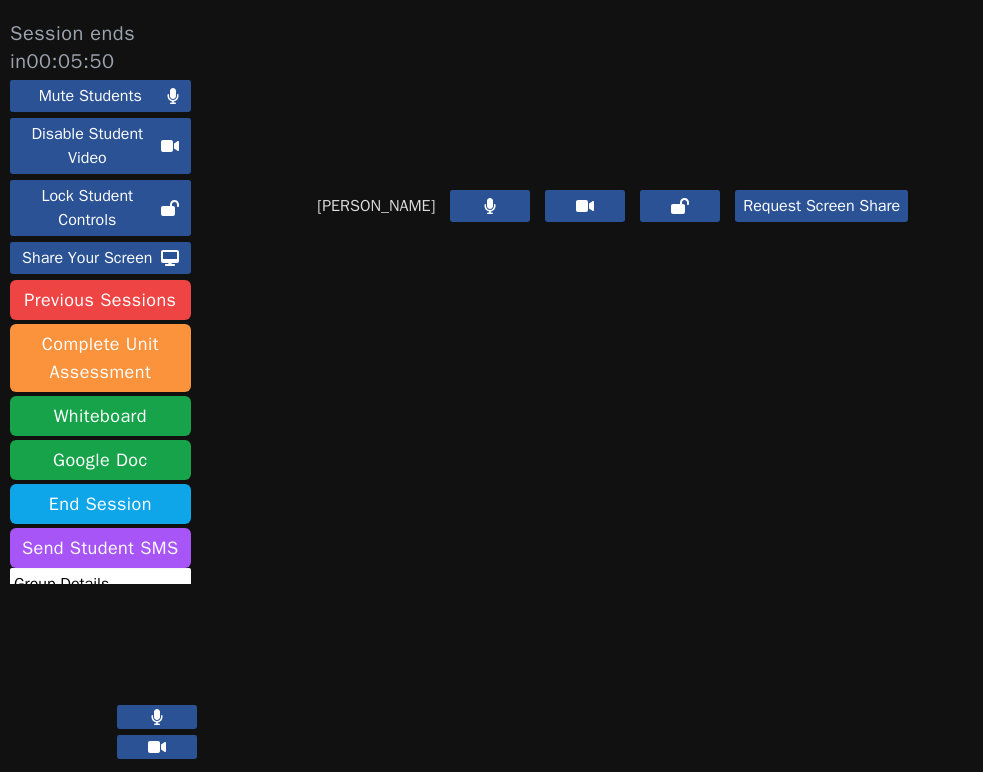click at bounding box center [157, 717] 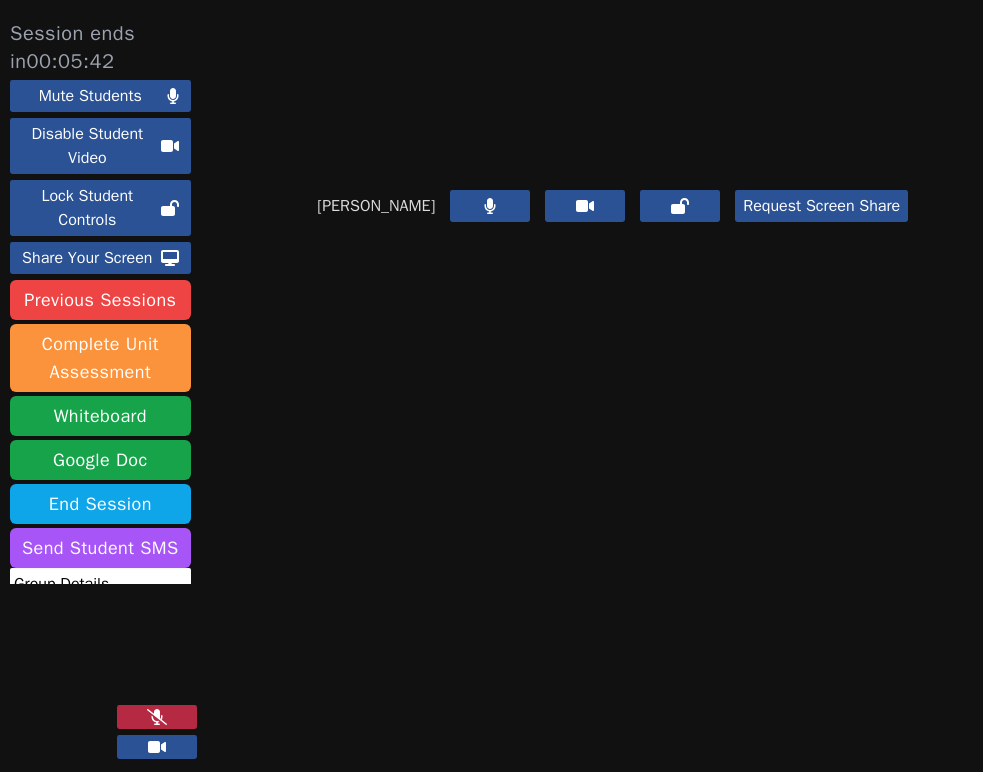 click 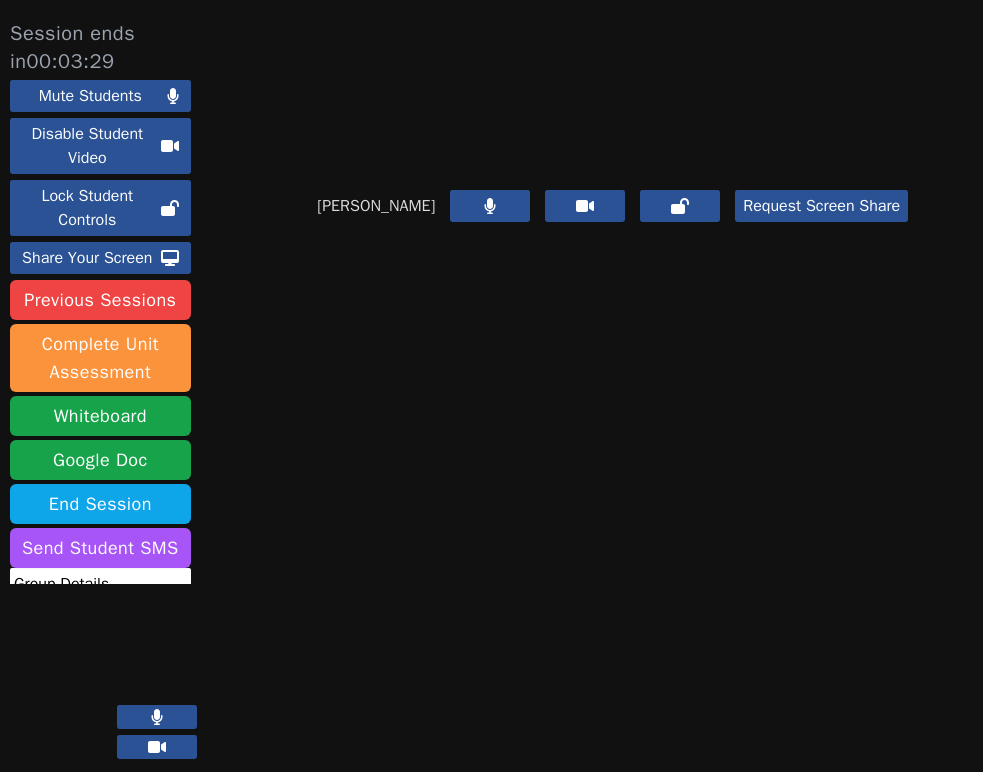 click at bounding box center [157, 717] 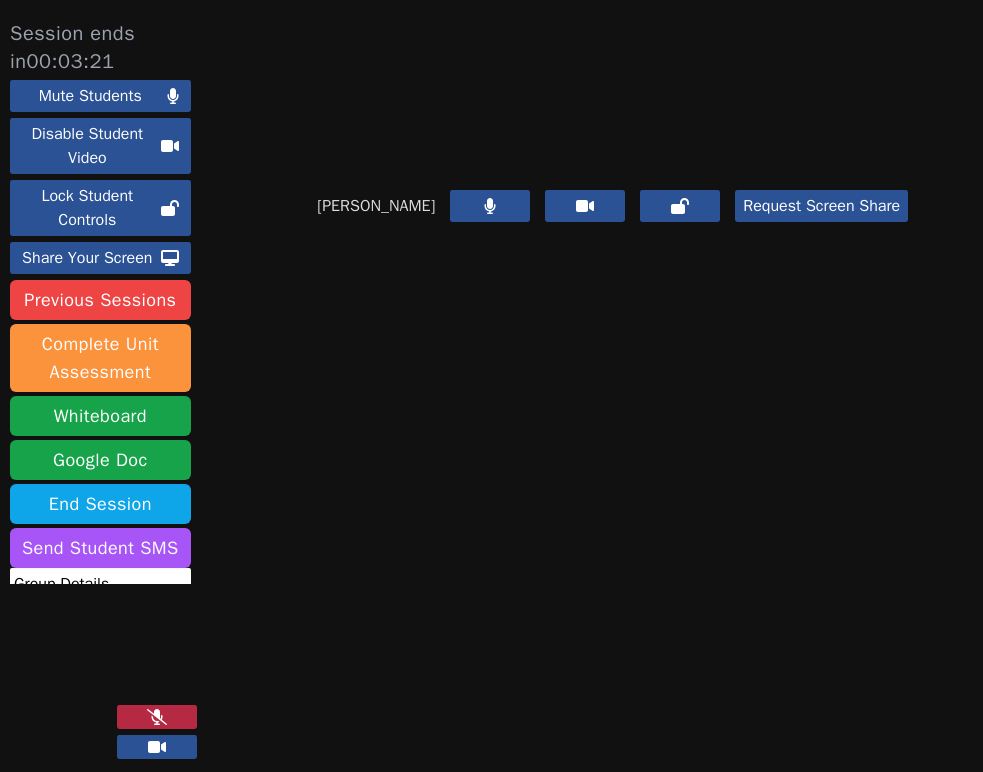 click at bounding box center (157, 717) 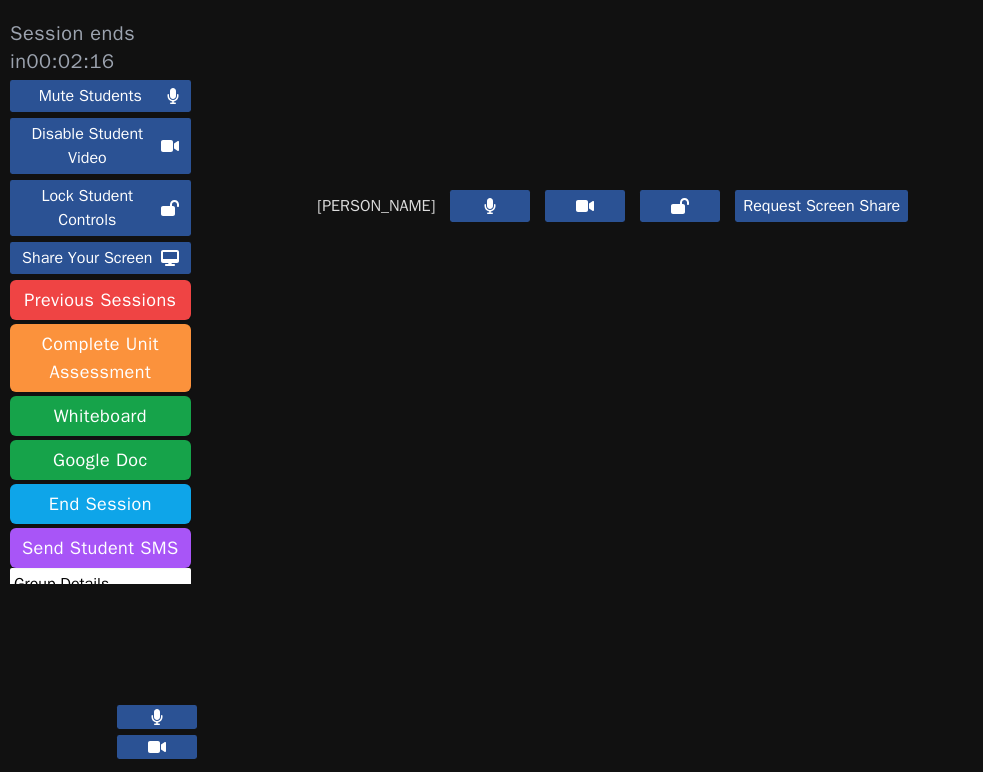 click 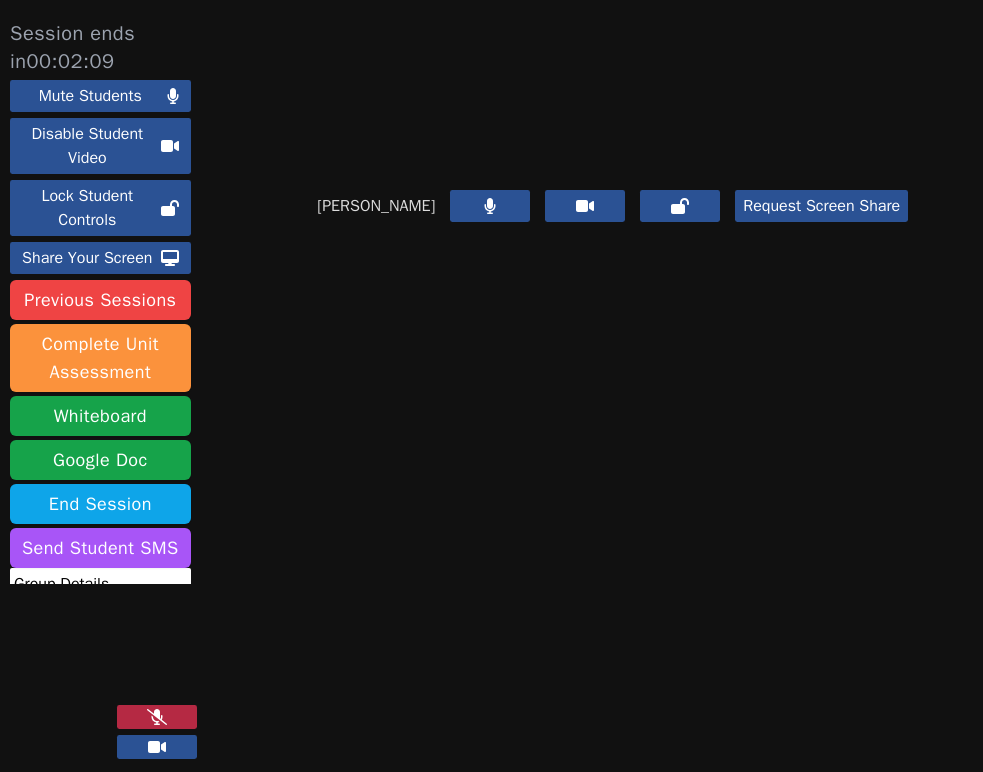 click at bounding box center (157, 717) 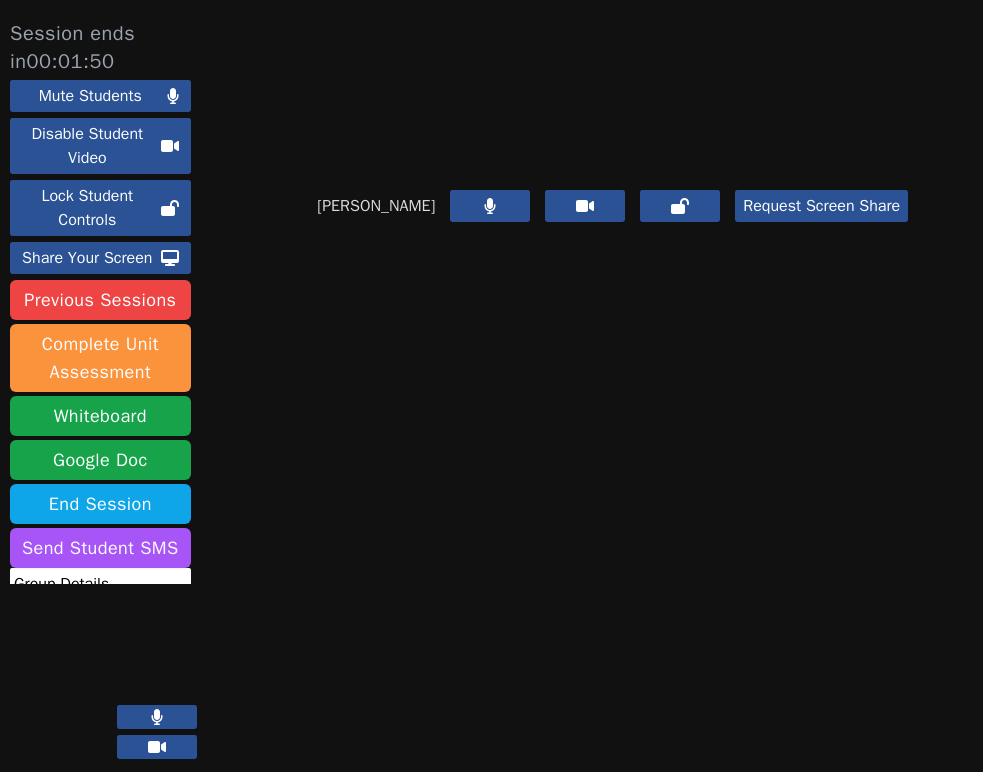 click 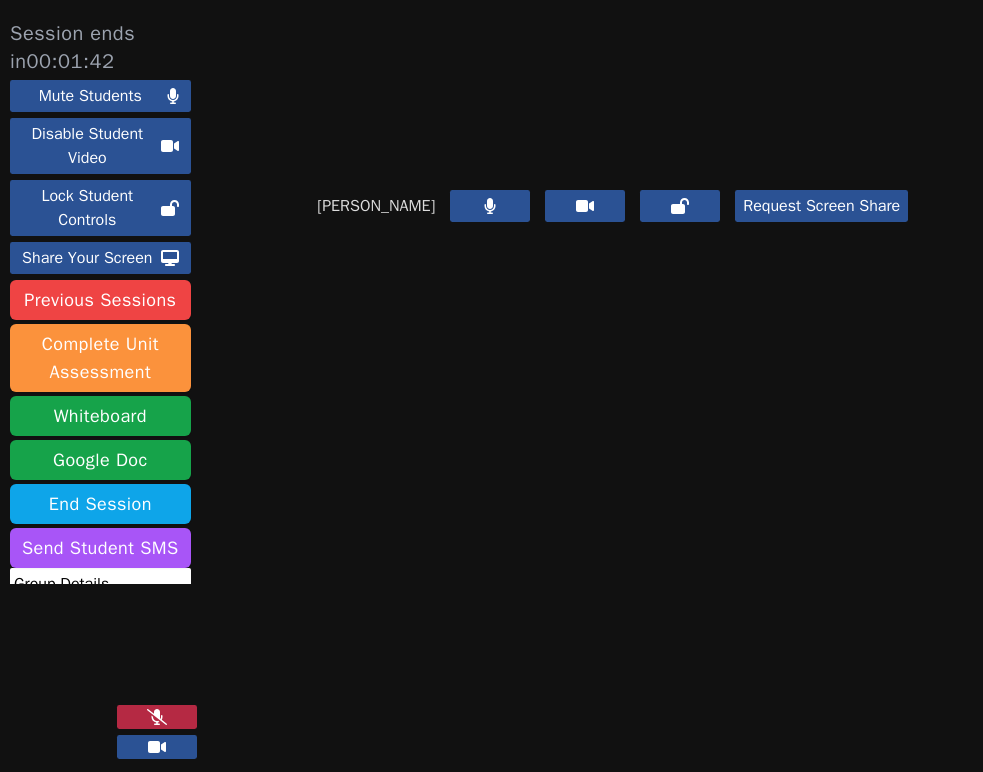 click at bounding box center [157, 717] 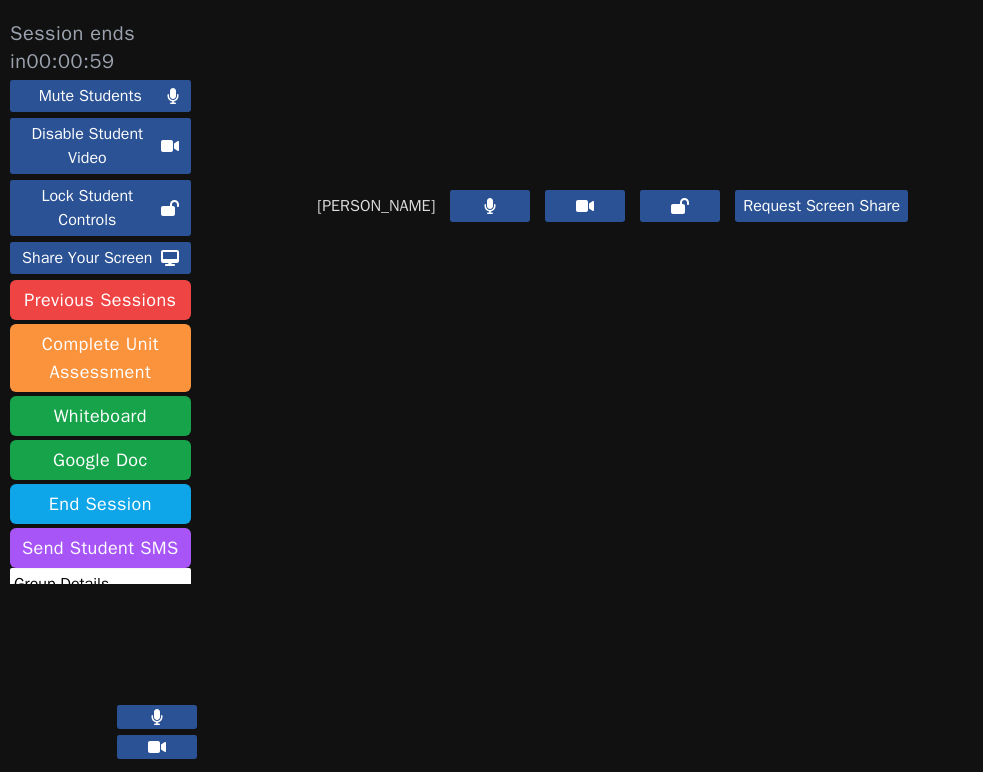 click on "Mariam Afify Request Screen Share" at bounding box center [613, 396] 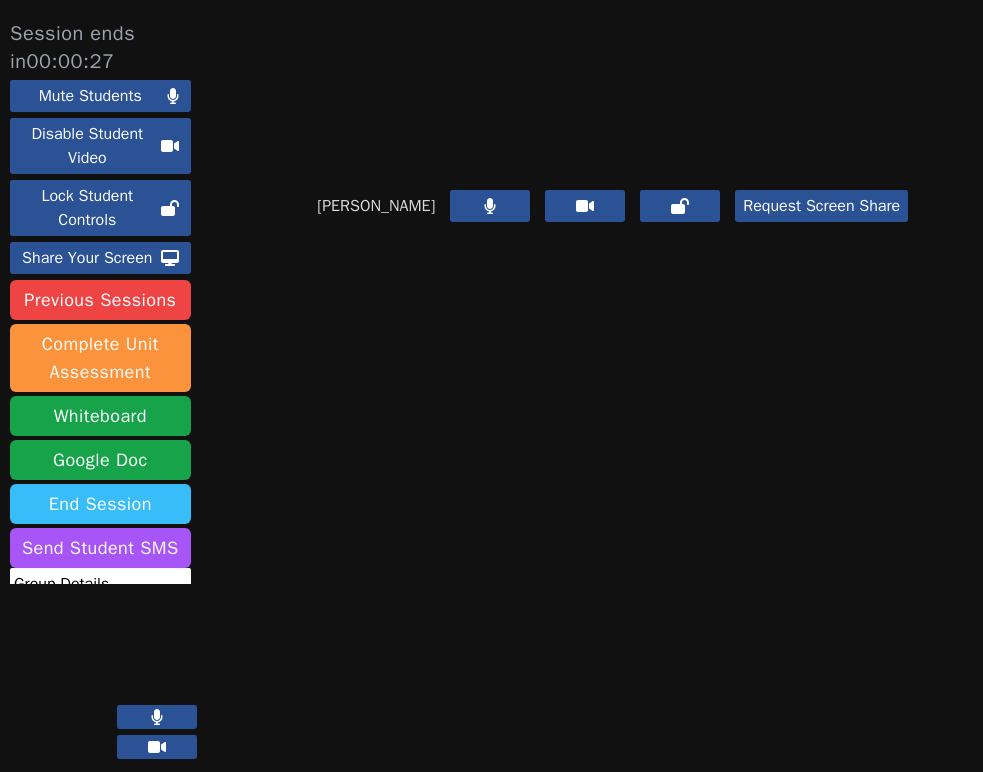click on "End Session" at bounding box center (100, 504) 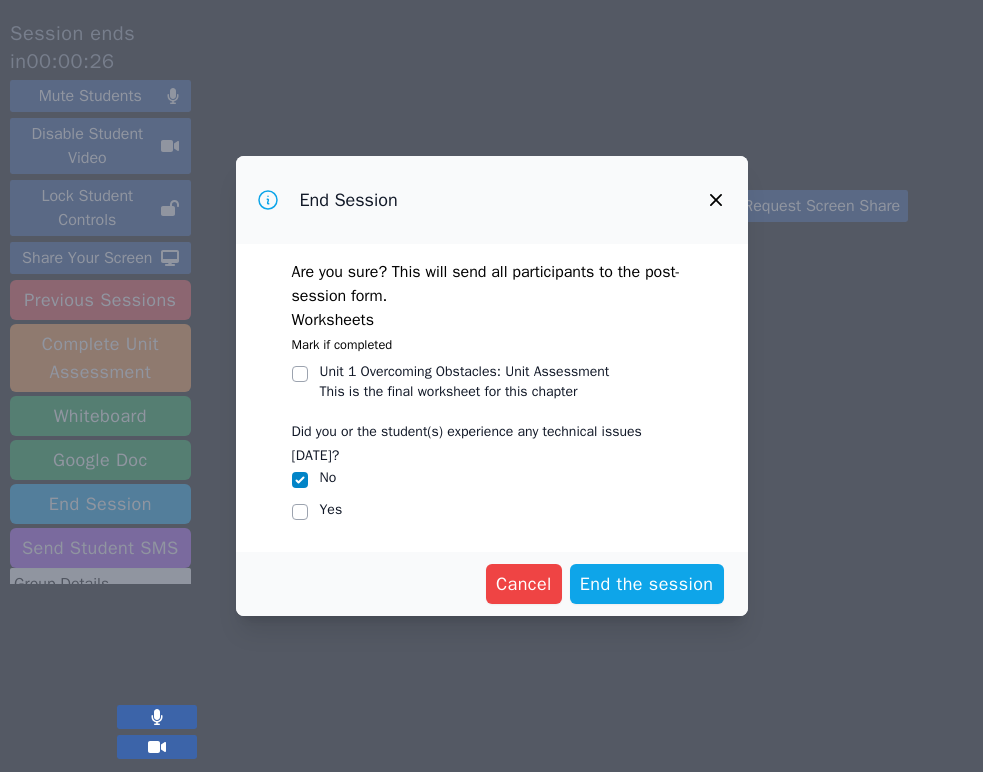 click on "This is the final worksheet for this chapter" at bounding box center (465, 392) 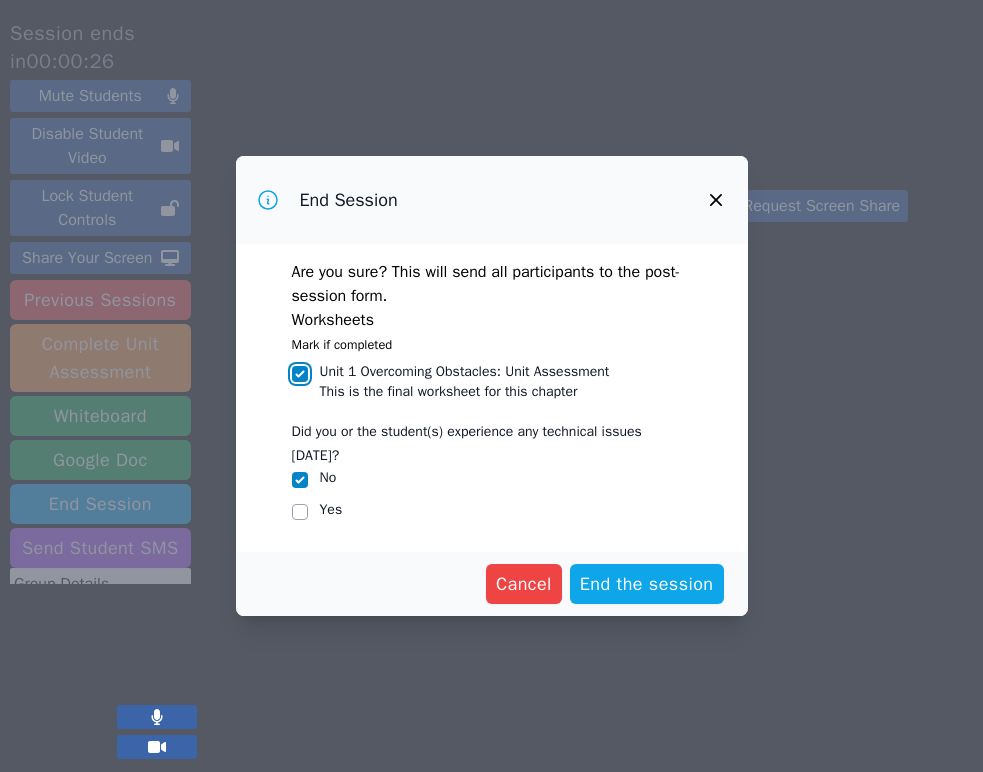 checkbox on "true" 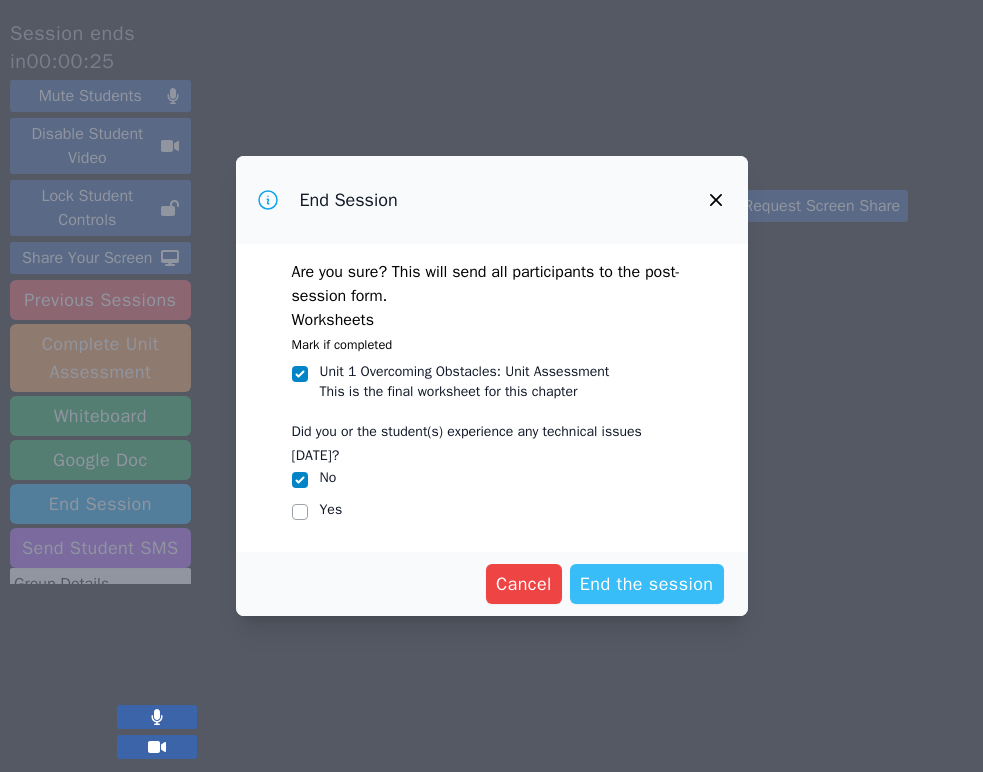 click on "End the session" at bounding box center (647, 584) 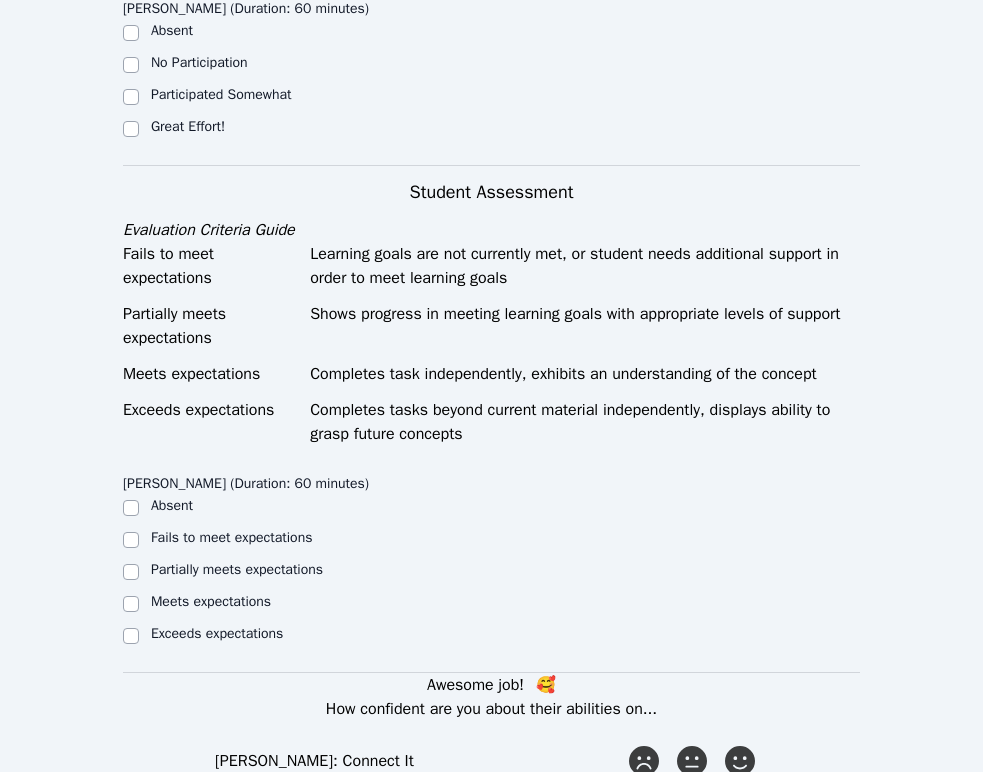 scroll, scrollTop: 947, scrollLeft: 0, axis: vertical 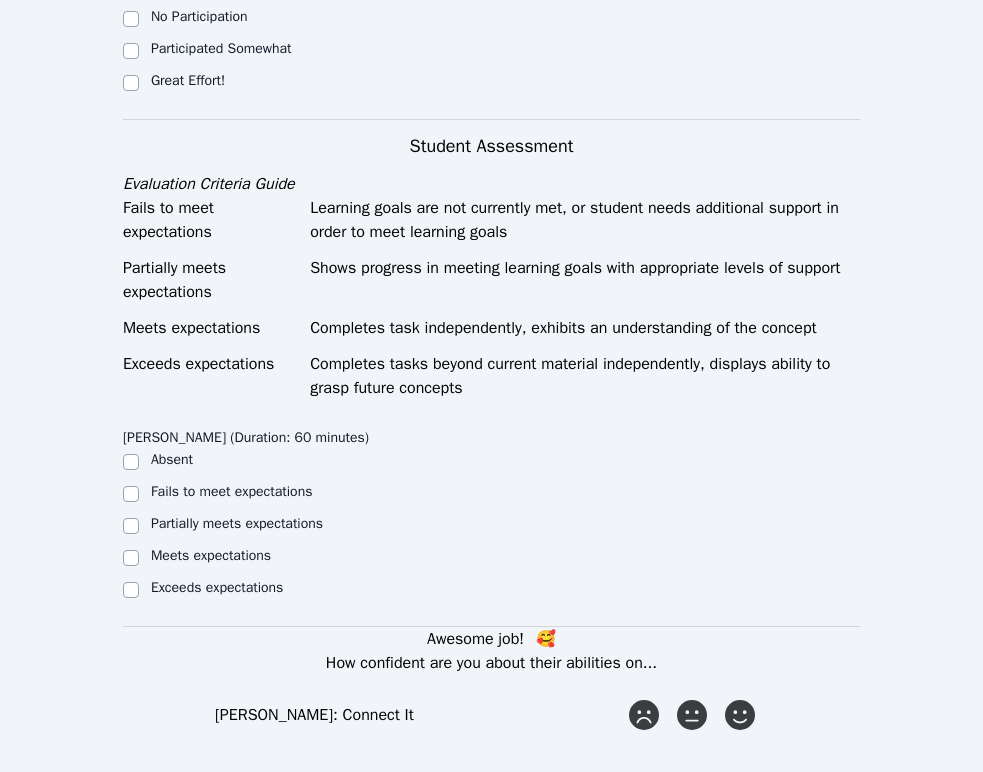 click on "Great Effort!" at bounding box center [188, 80] 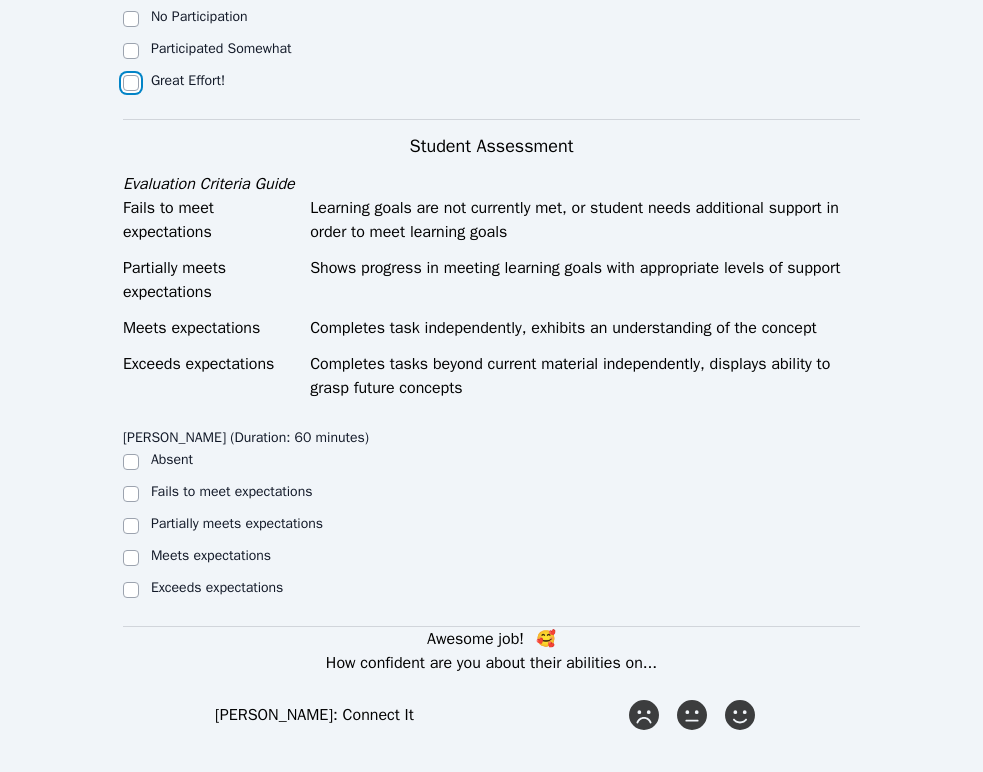 click on "Great Effort!" at bounding box center (131, 83) 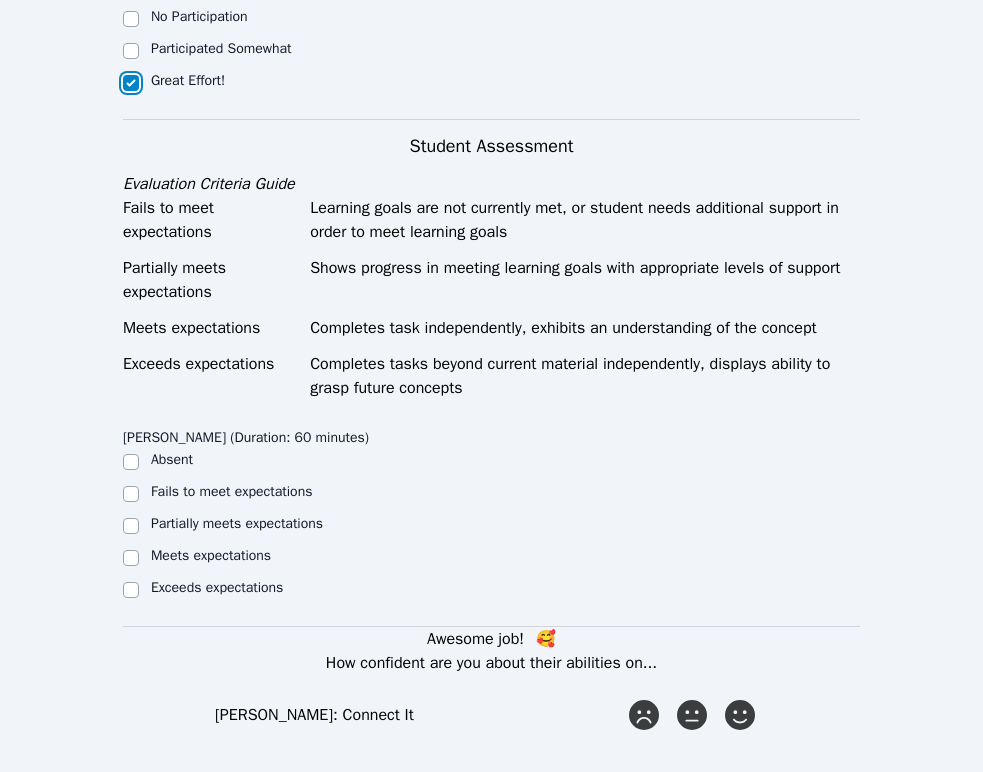 checkbox on "true" 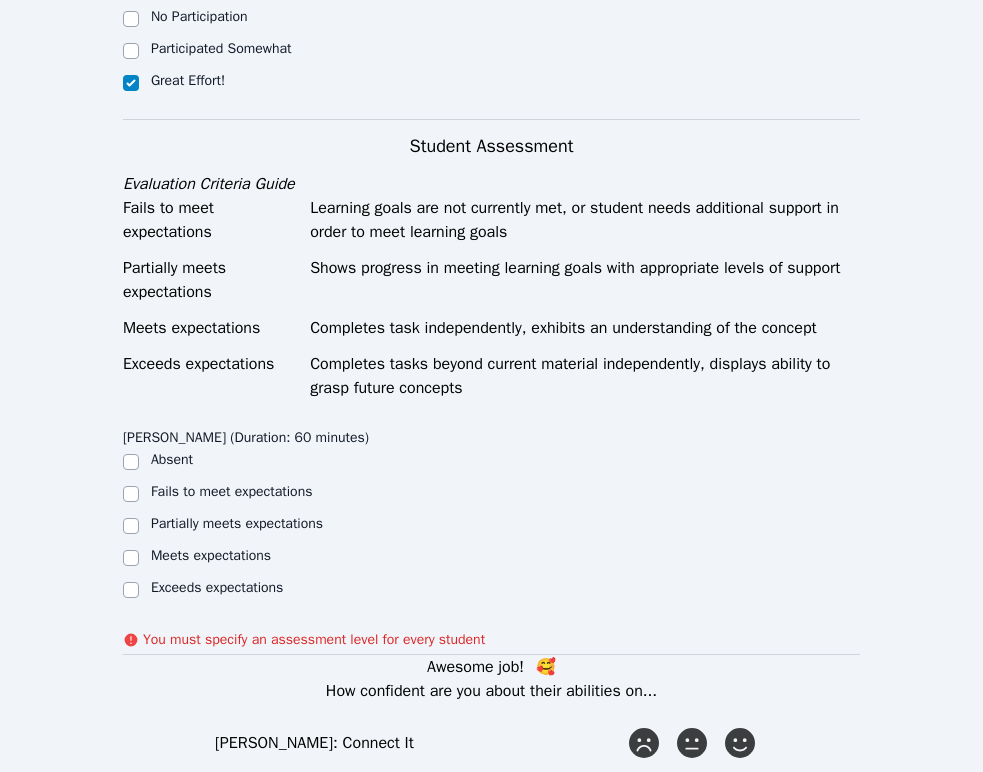 click on "Exceeds expectations" at bounding box center [217, 587] 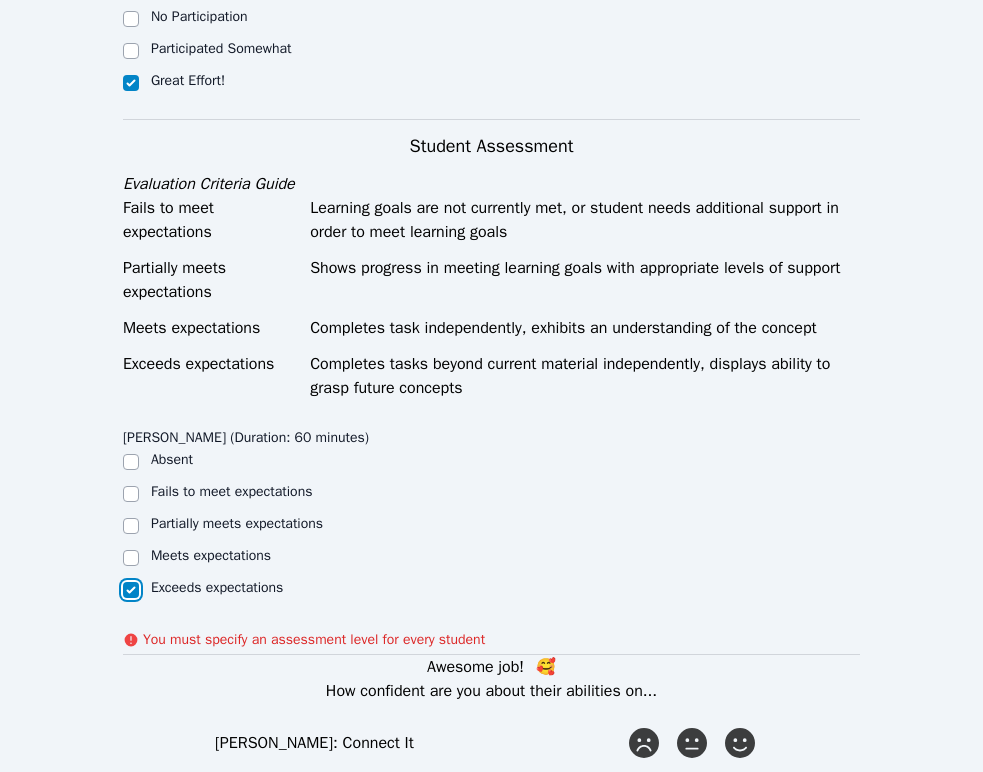 checkbox on "true" 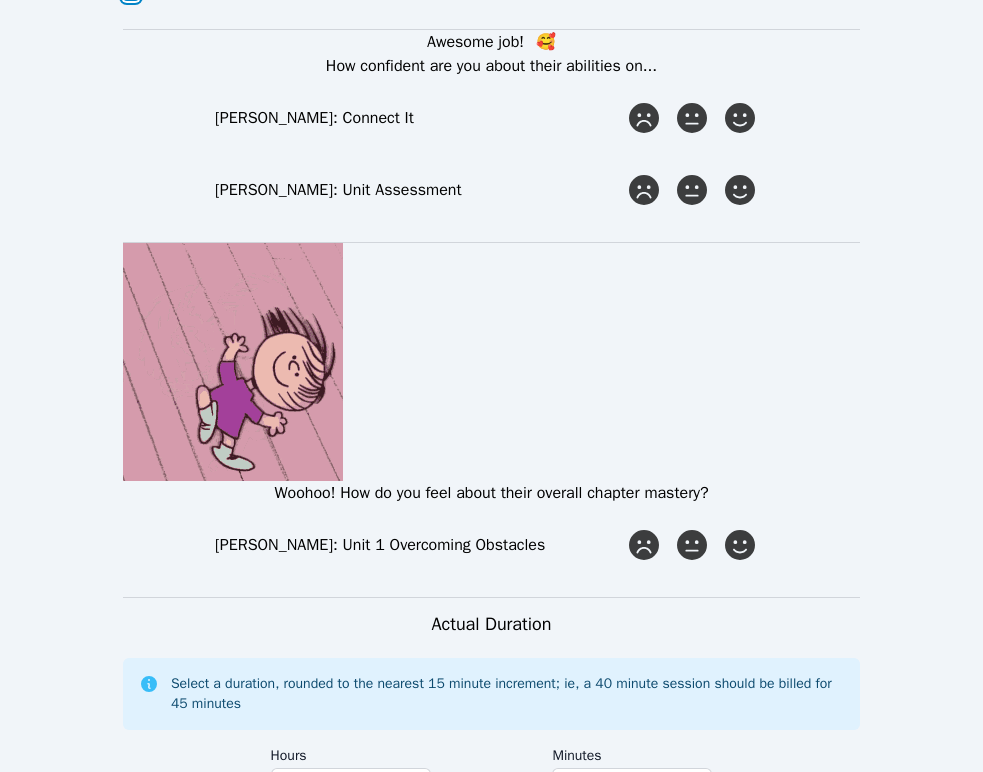 scroll, scrollTop: 1581, scrollLeft: 0, axis: vertical 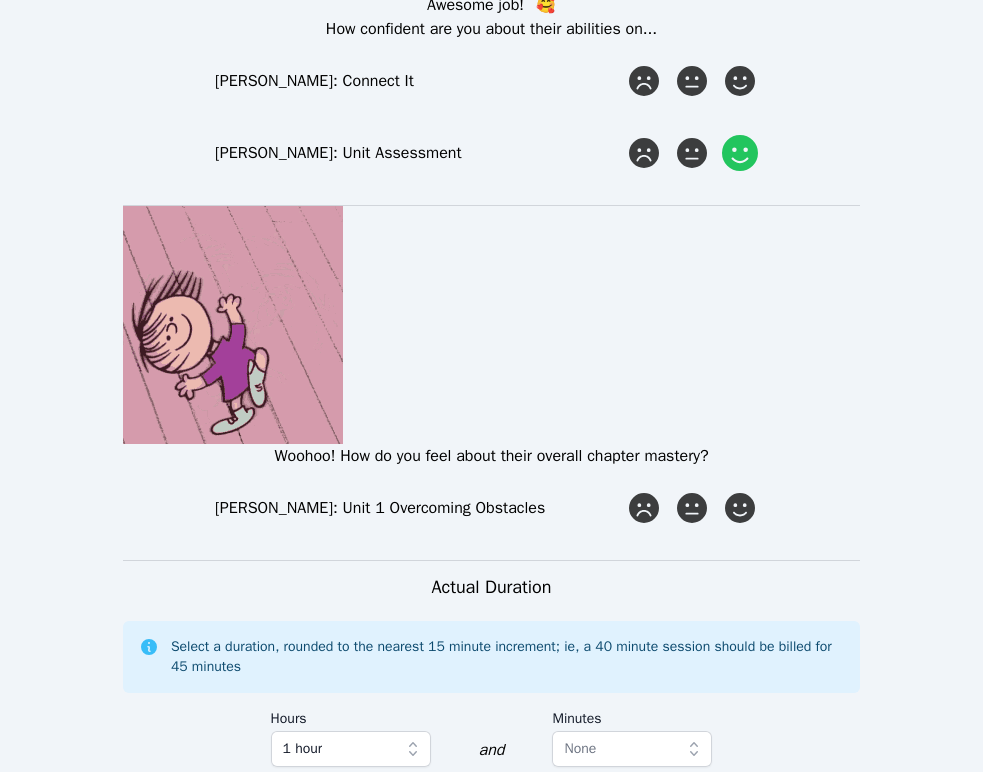 click 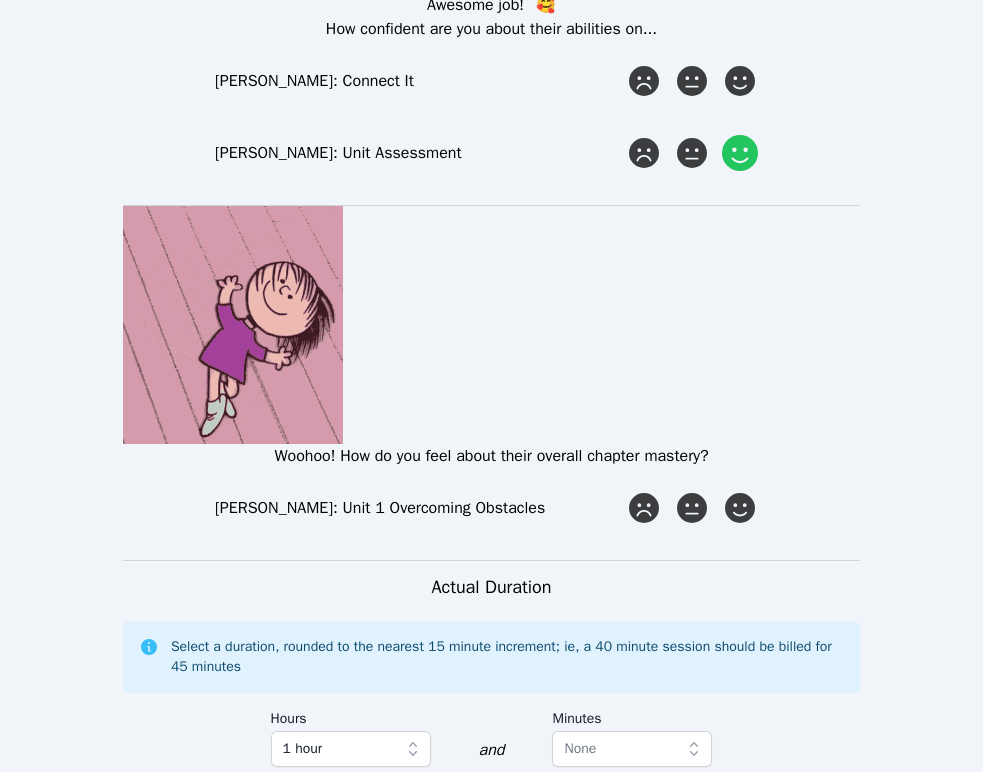 click at bounding box center [0, 0] 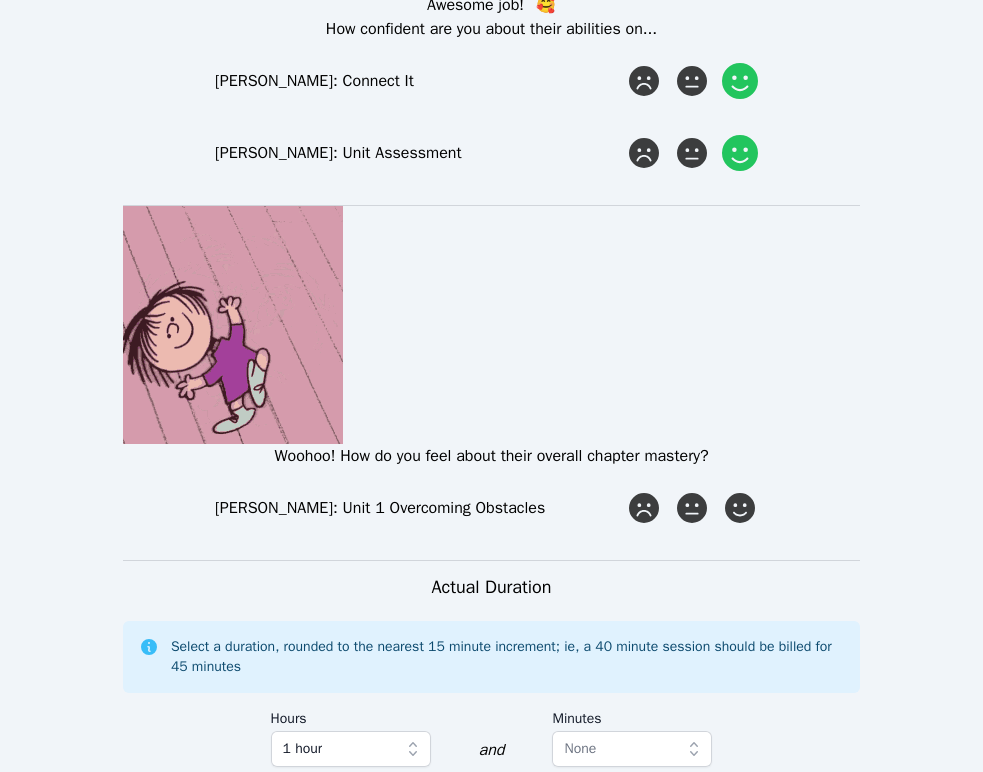 click 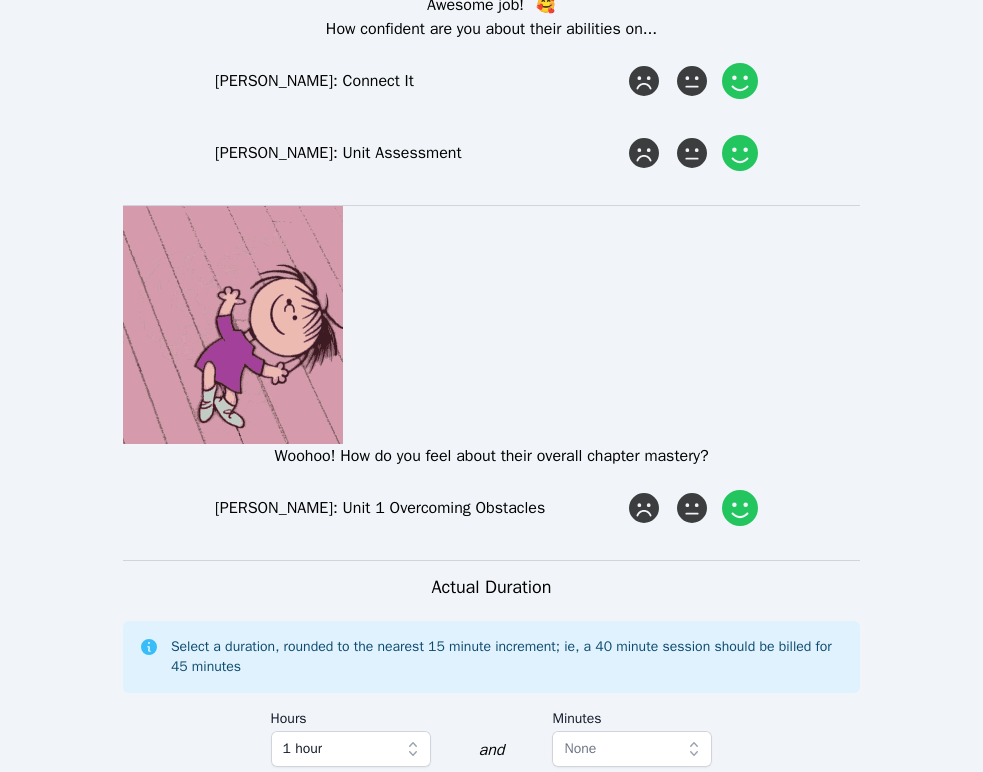 click 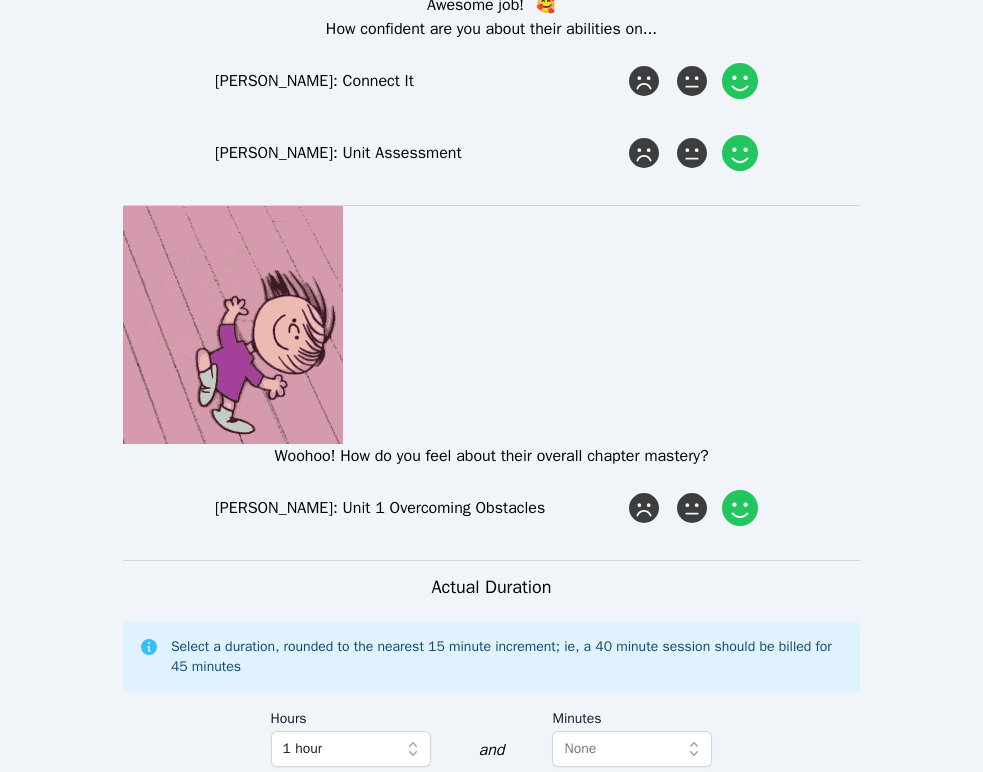 click at bounding box center [0, 0] 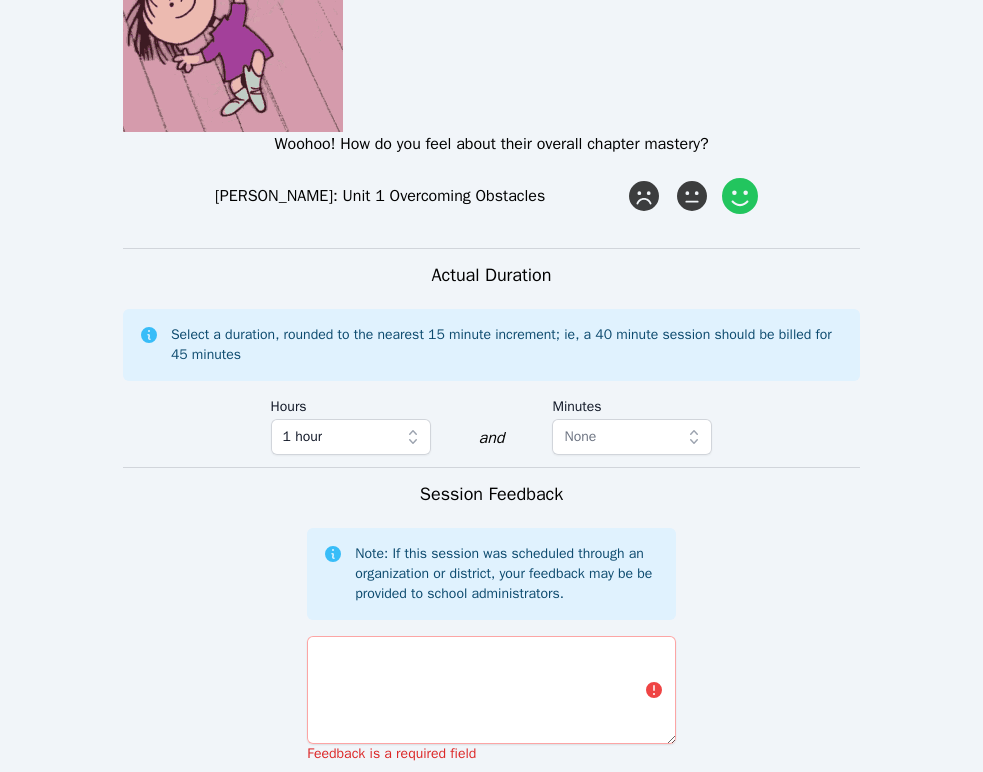 scroll, scrollTop: 1936, scrollLeft: 0, axis: vertical 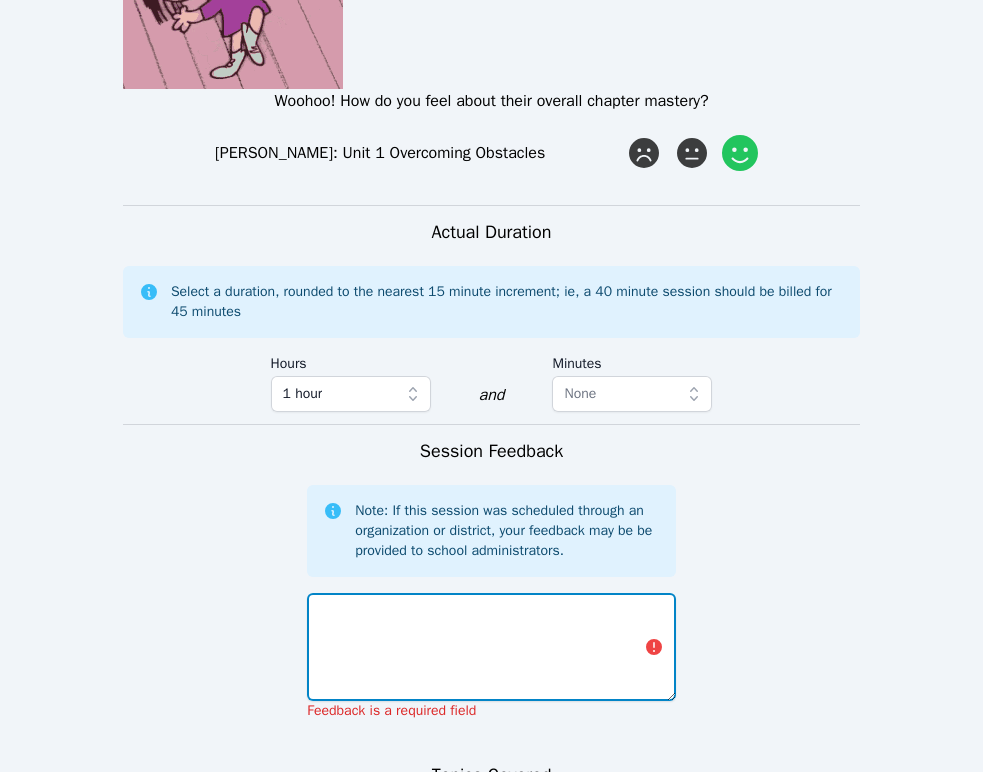 click at bounding box center [491, 647] 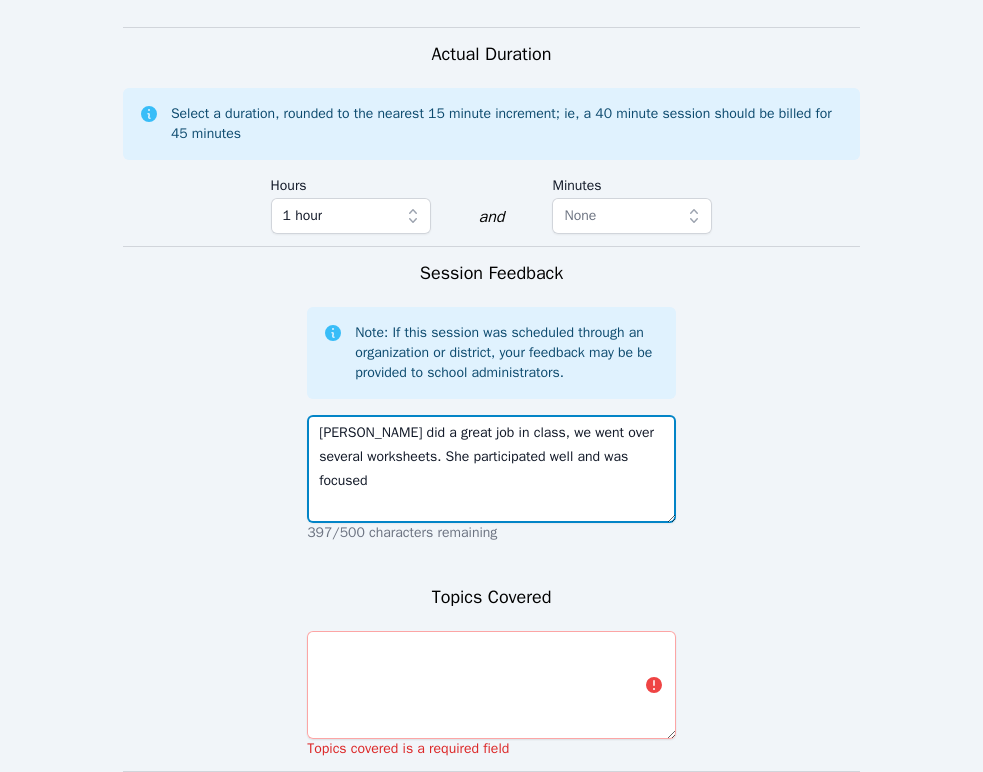 scroll, scrollTop: 2266, scrollLeft: 0, axis: vertical 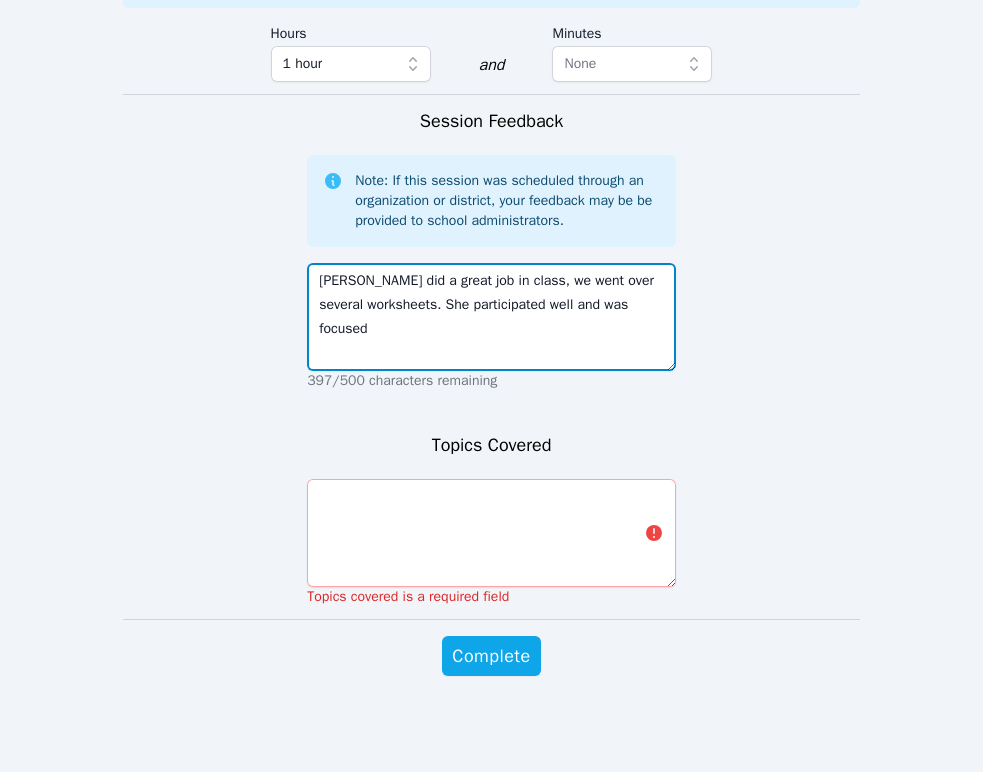 type on "Mariam did a great job in class, we went over several worksheets. She participated well and was focused" 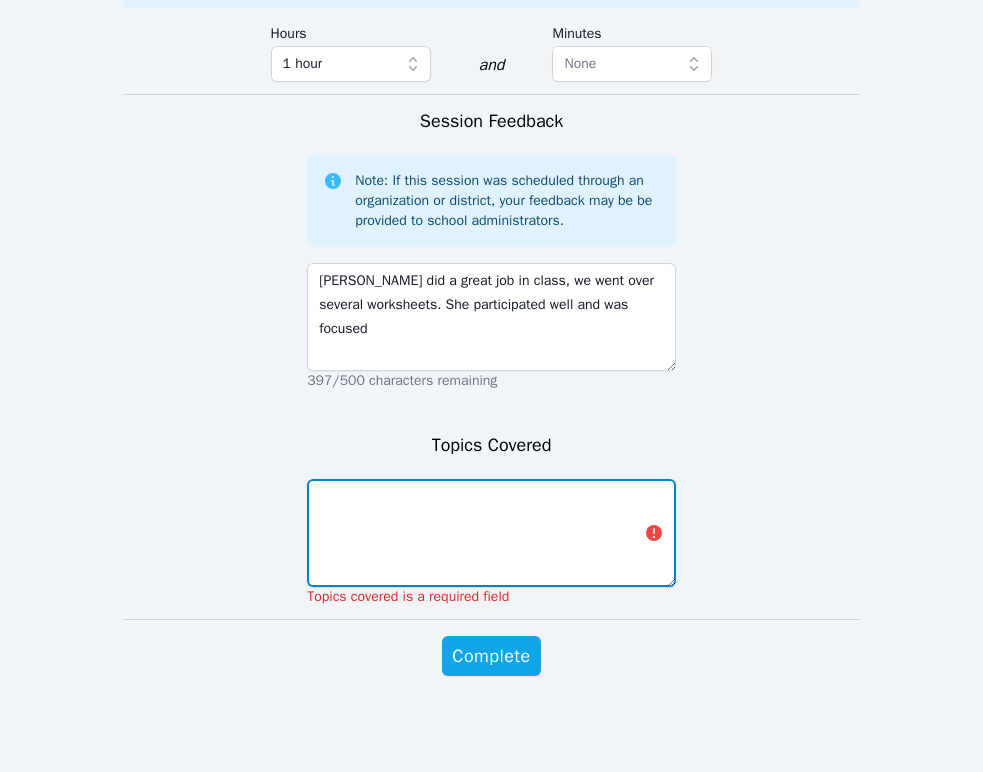 click at bounding box center [491, 533] 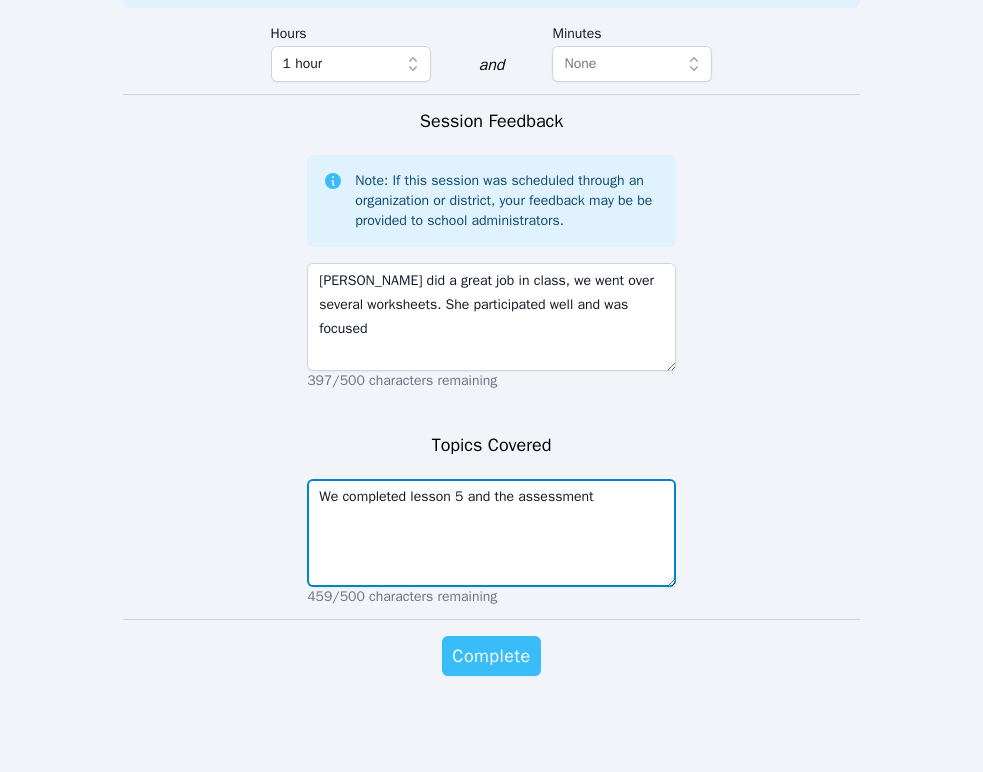 type on "We completed lesson 5 and the assessment" 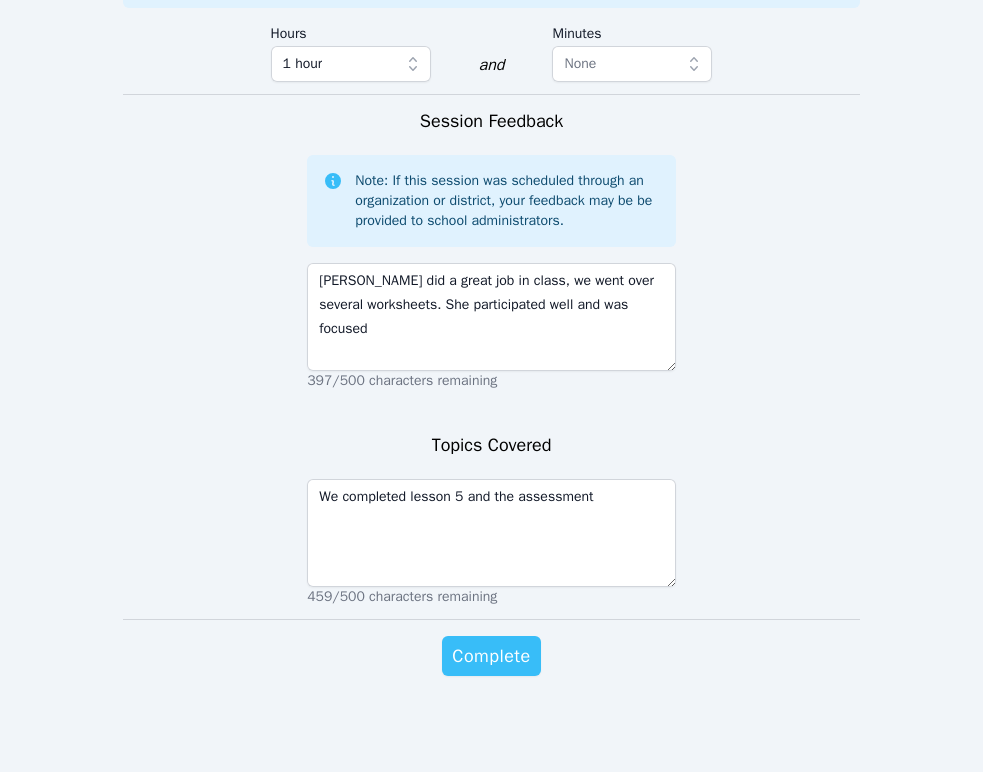 click on "Complete" at bounding box center [491, 656] 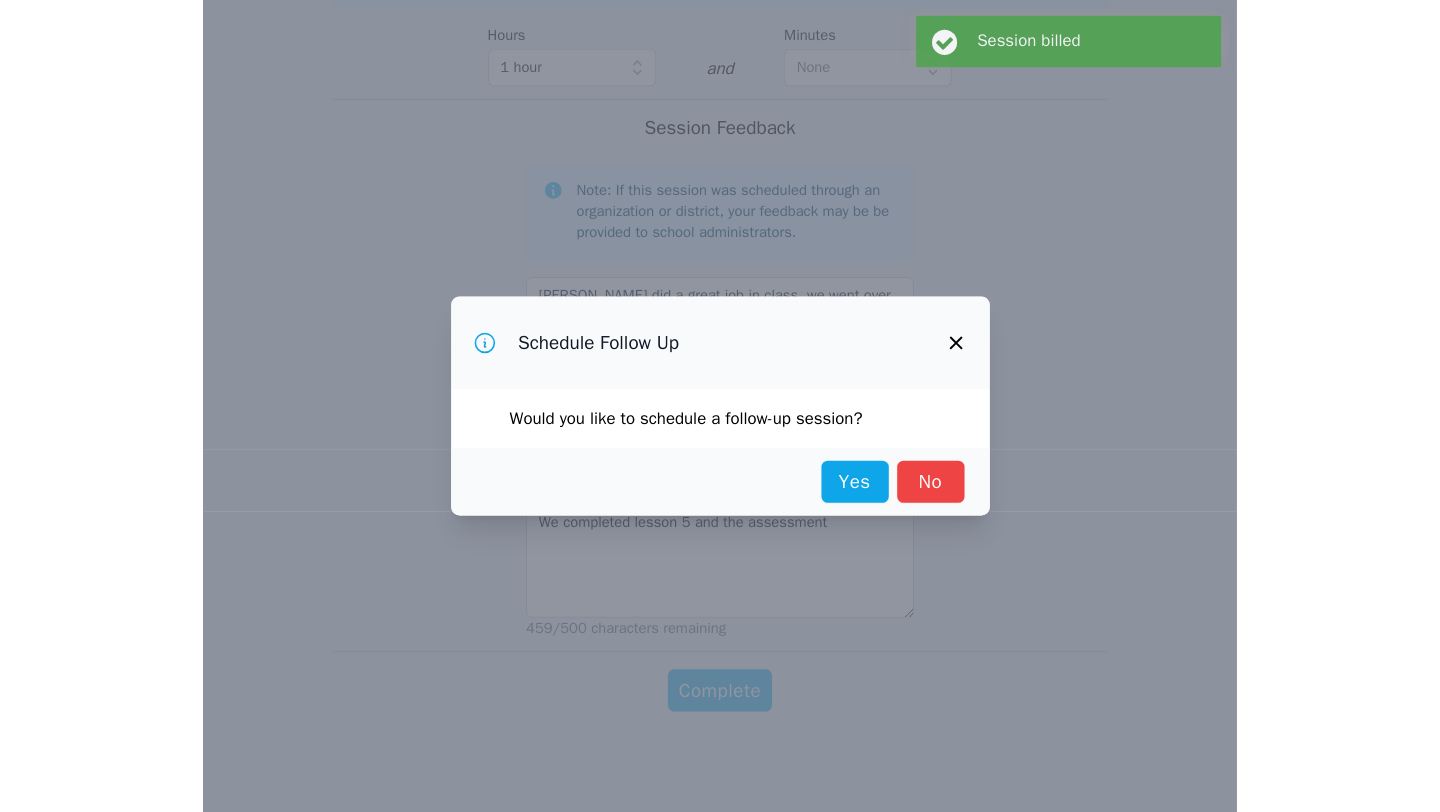 scroll, scrollTop: 0, scrollLeft: 0, axis: both 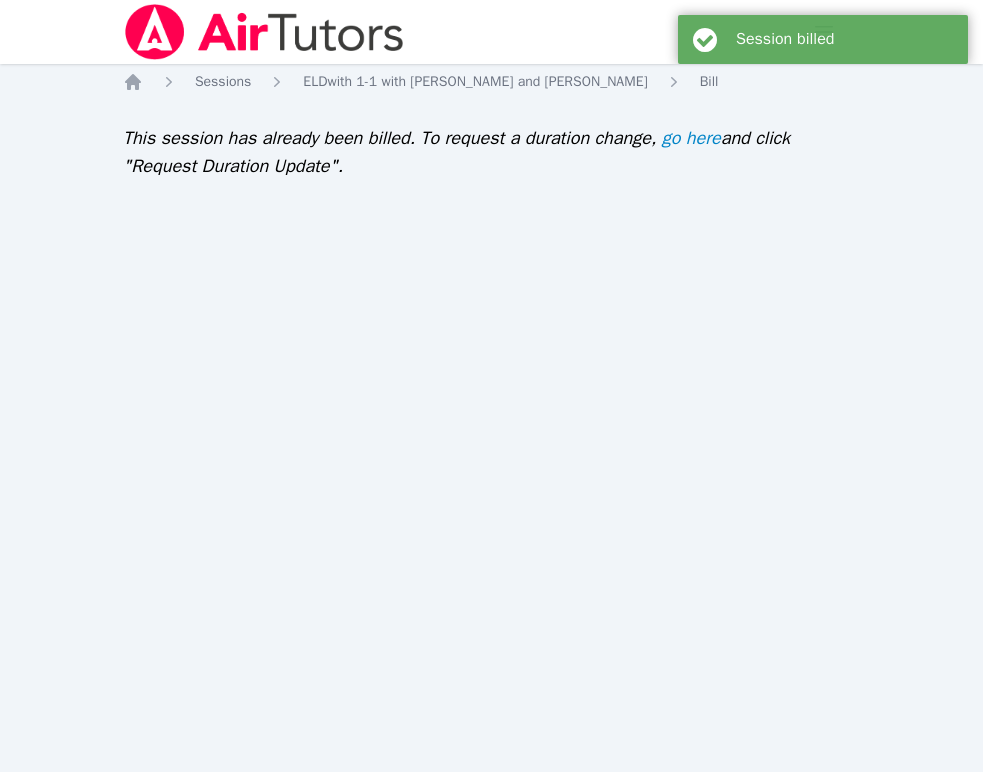 click at bounding box center [264, 32] 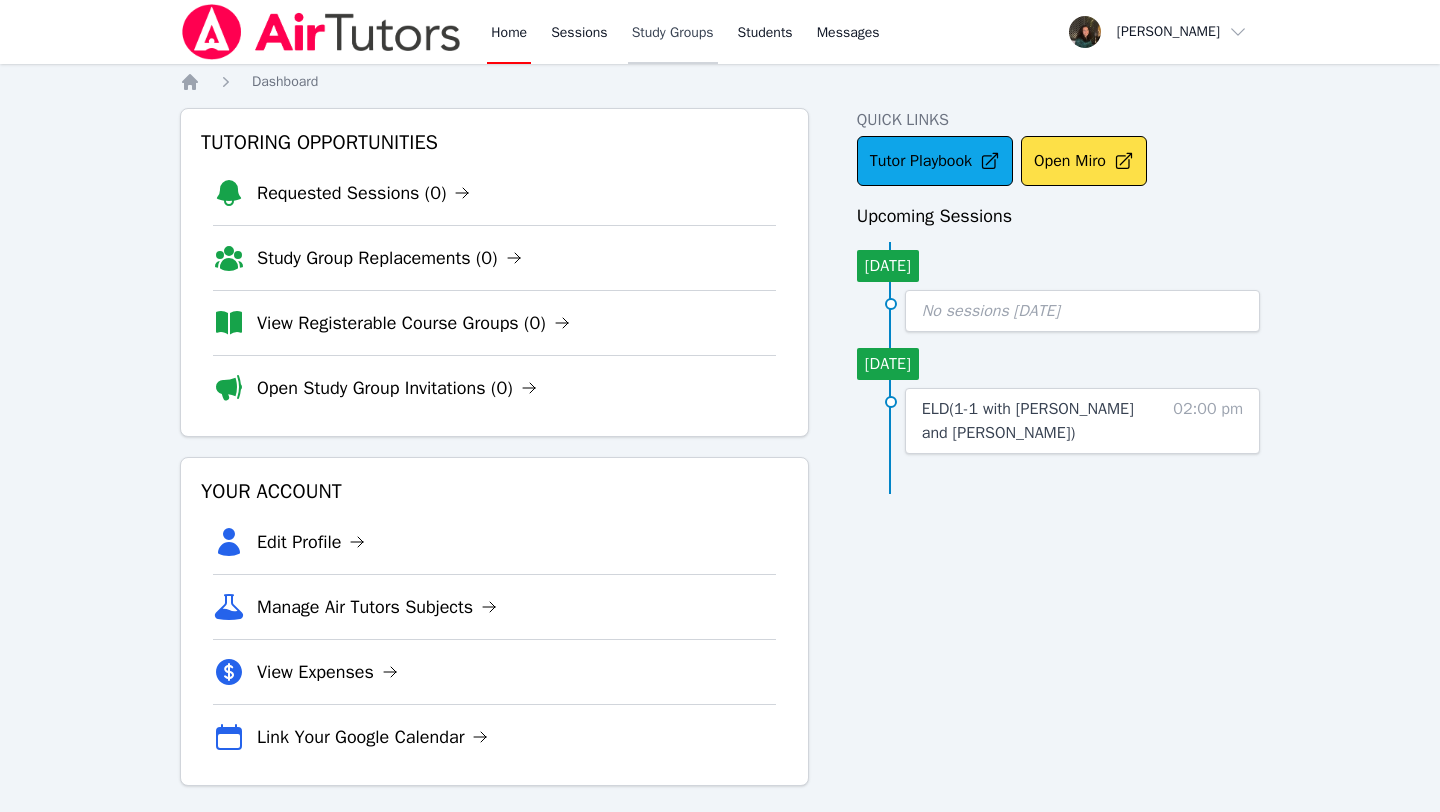 click on "Study Groups" at bounding box center [673, 32] 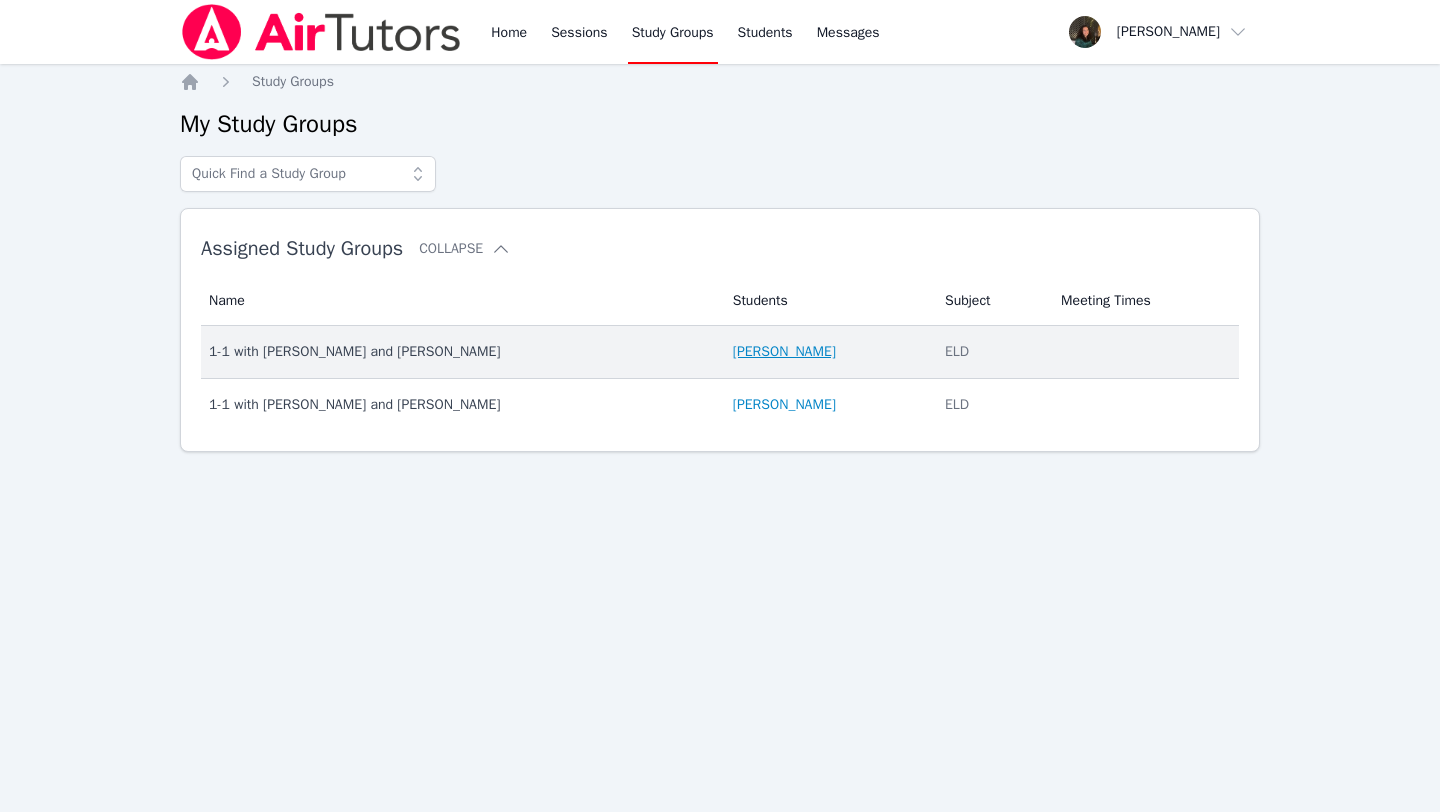 click on "[PERSON_NAME]" at bounding box center [784, 352] 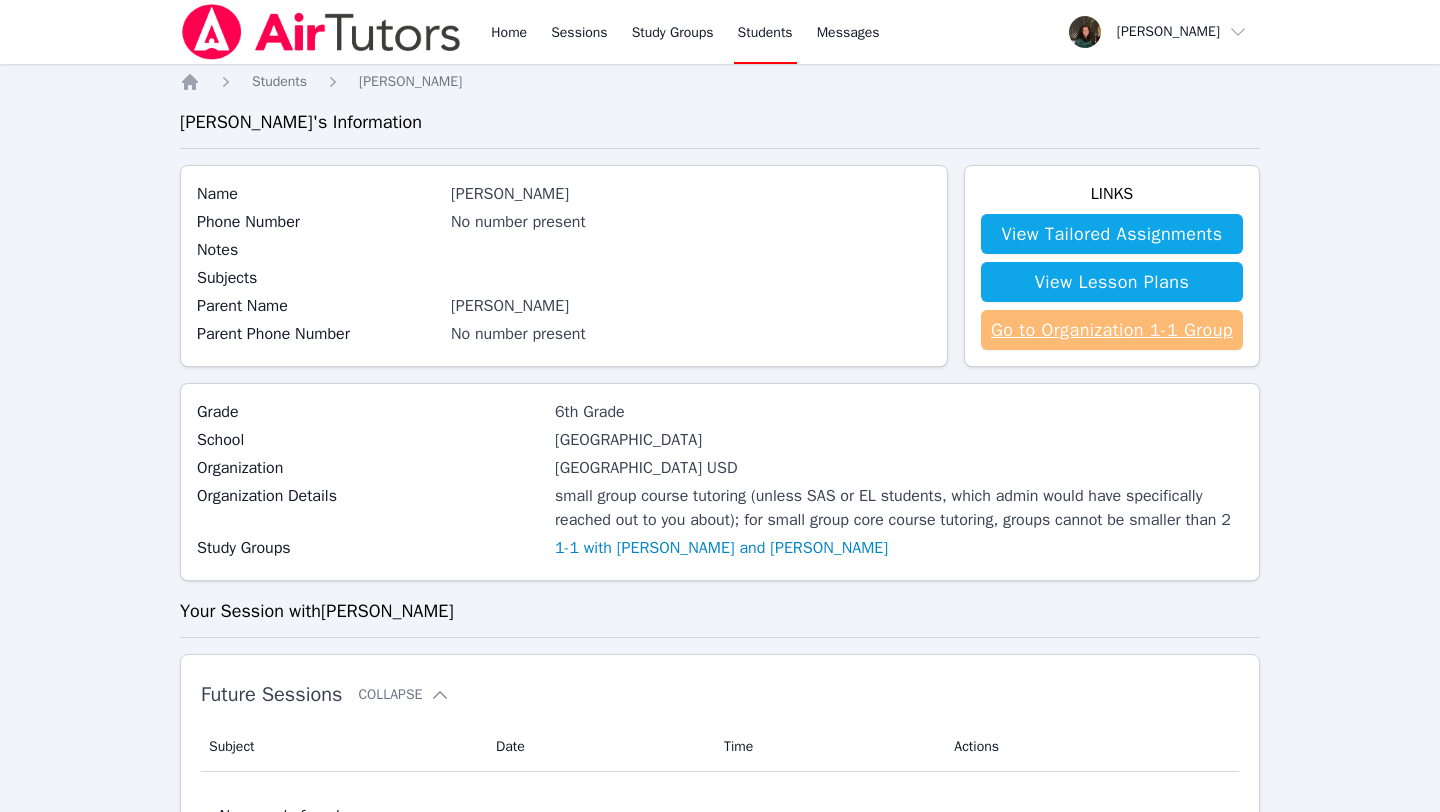 click on "Go to Organization 1-1 Group" at bounding box center [1112, 330] 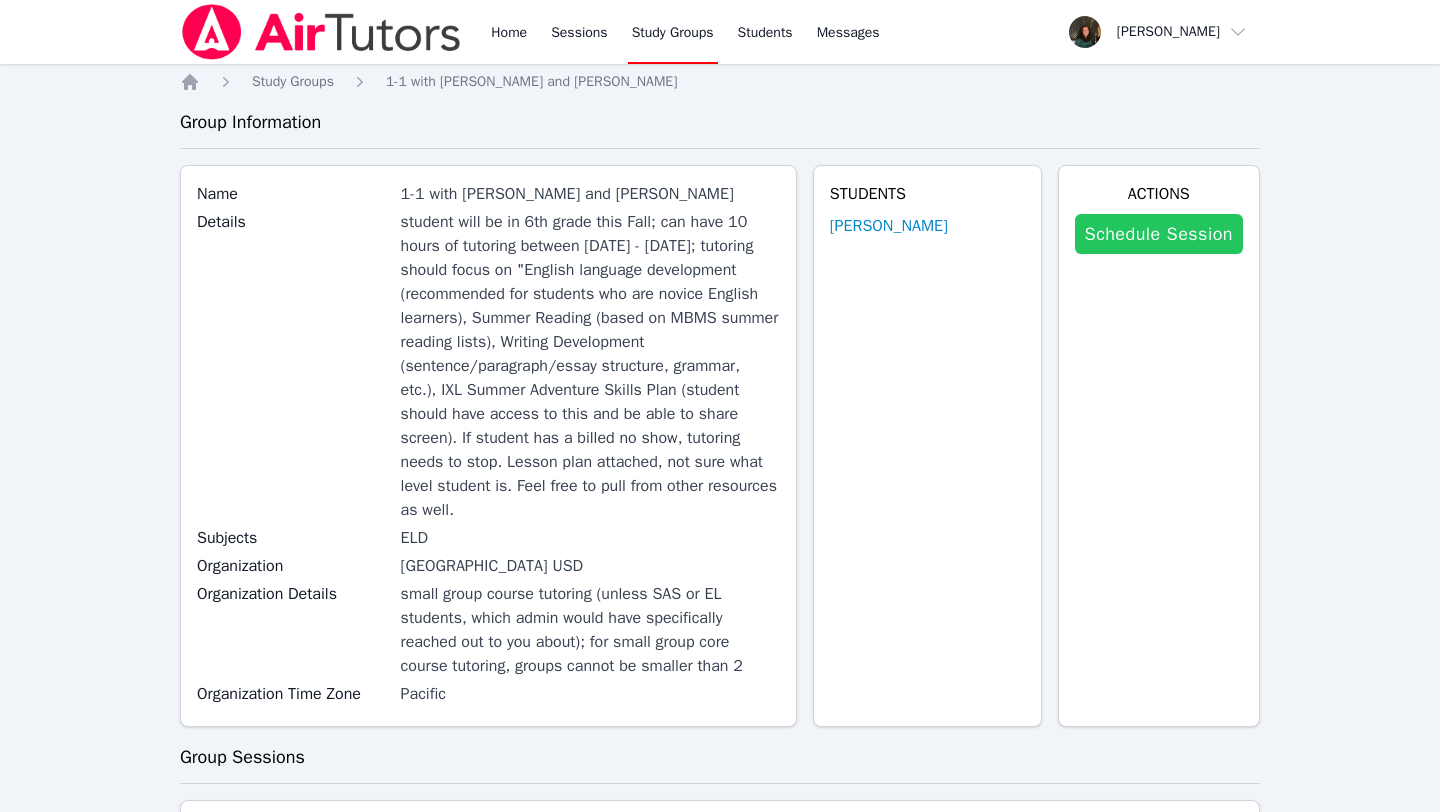 click on "Schedule Session" at bounding box center (1159, 234) 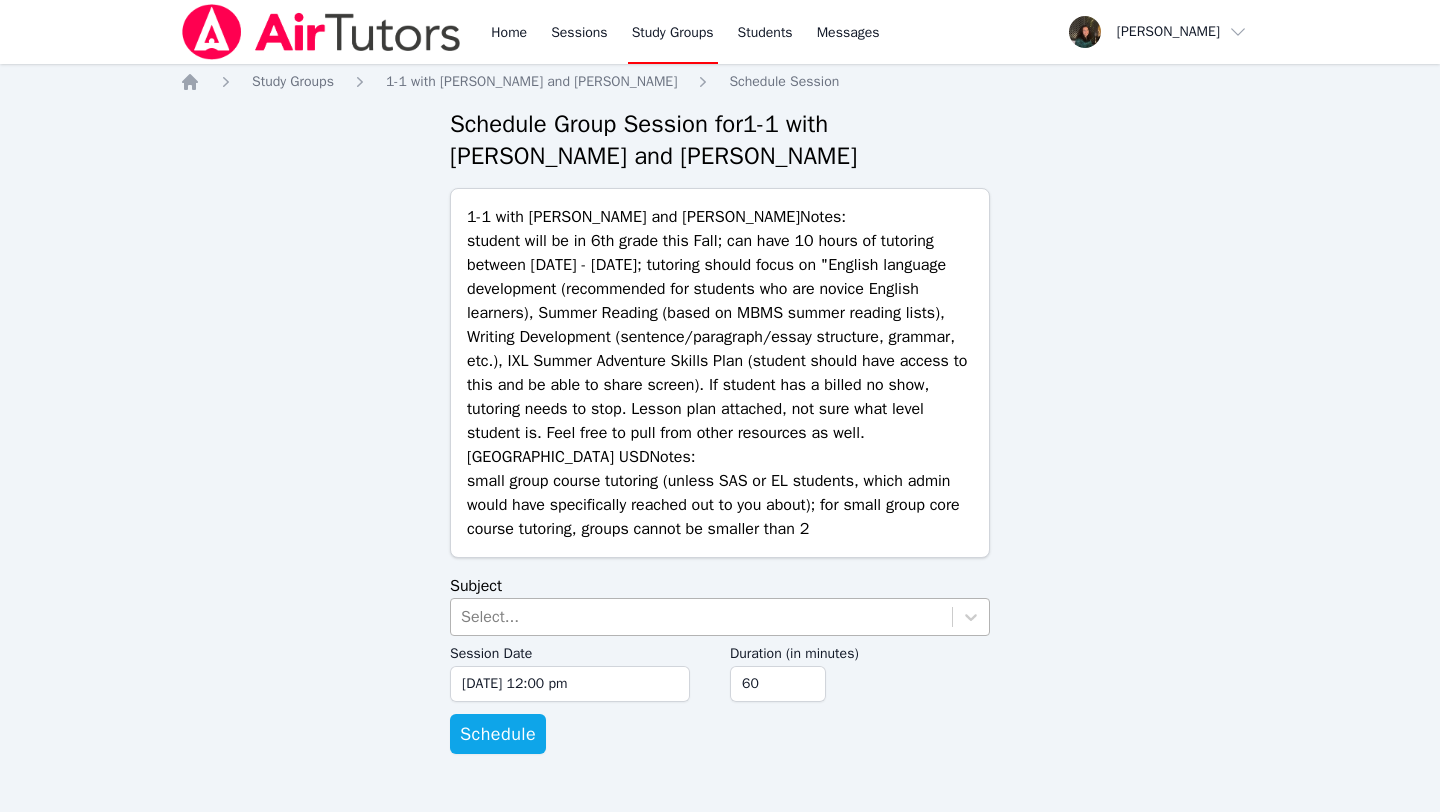 click on "Select..." at bounding box center (701, 617) 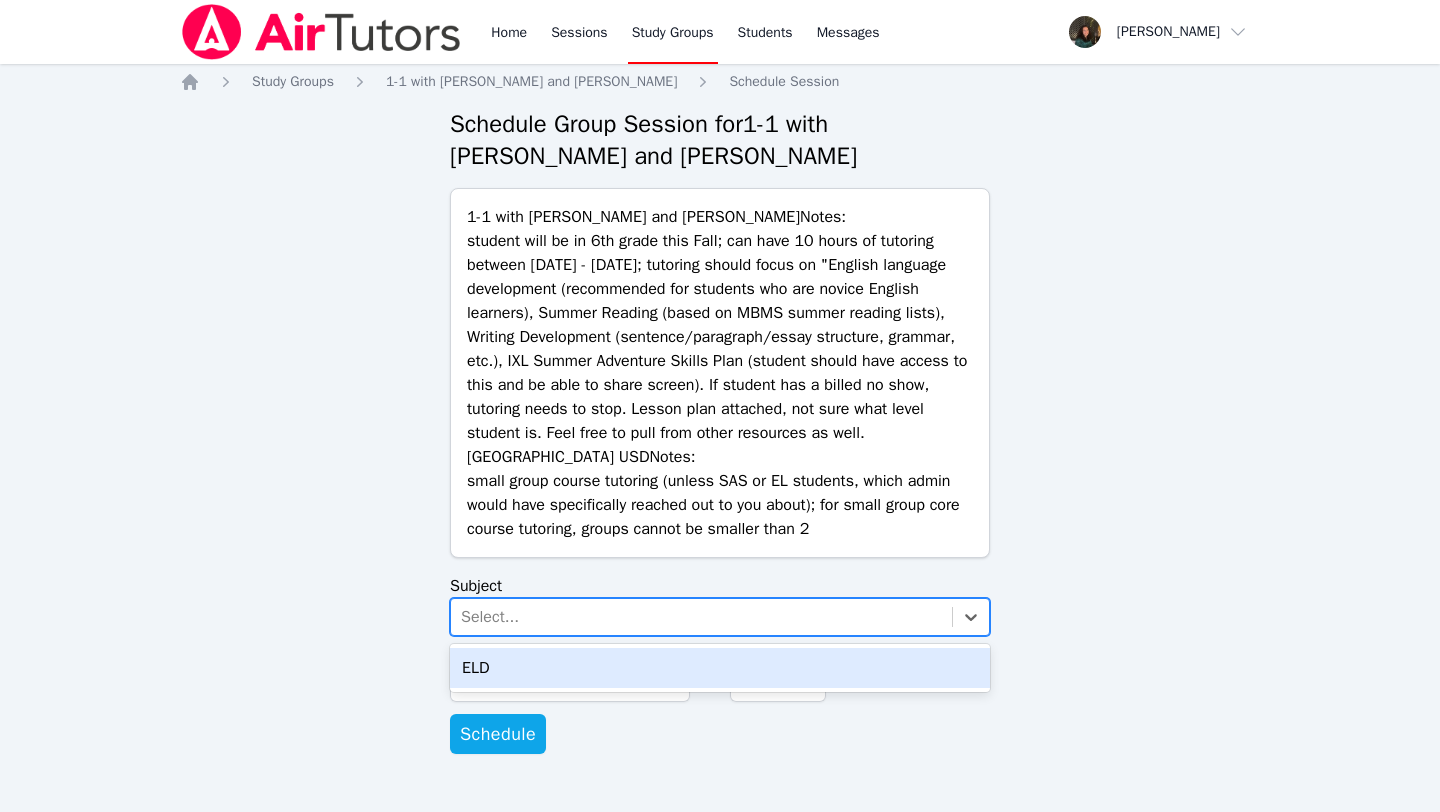 click on "ELD" at bounding box center [720, 668] 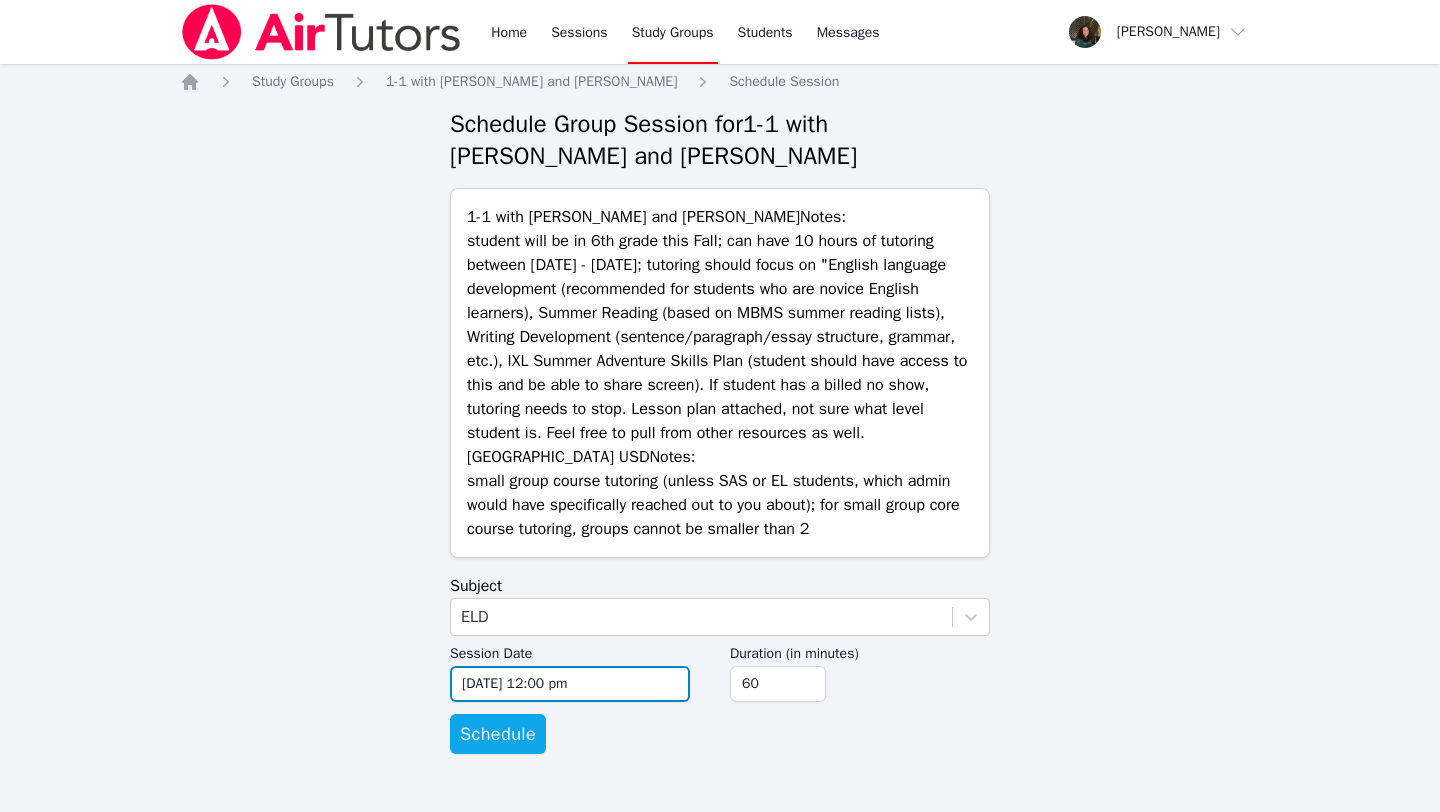 click on "[DATE] 12:00 pm" at bounding box center (570, 684) 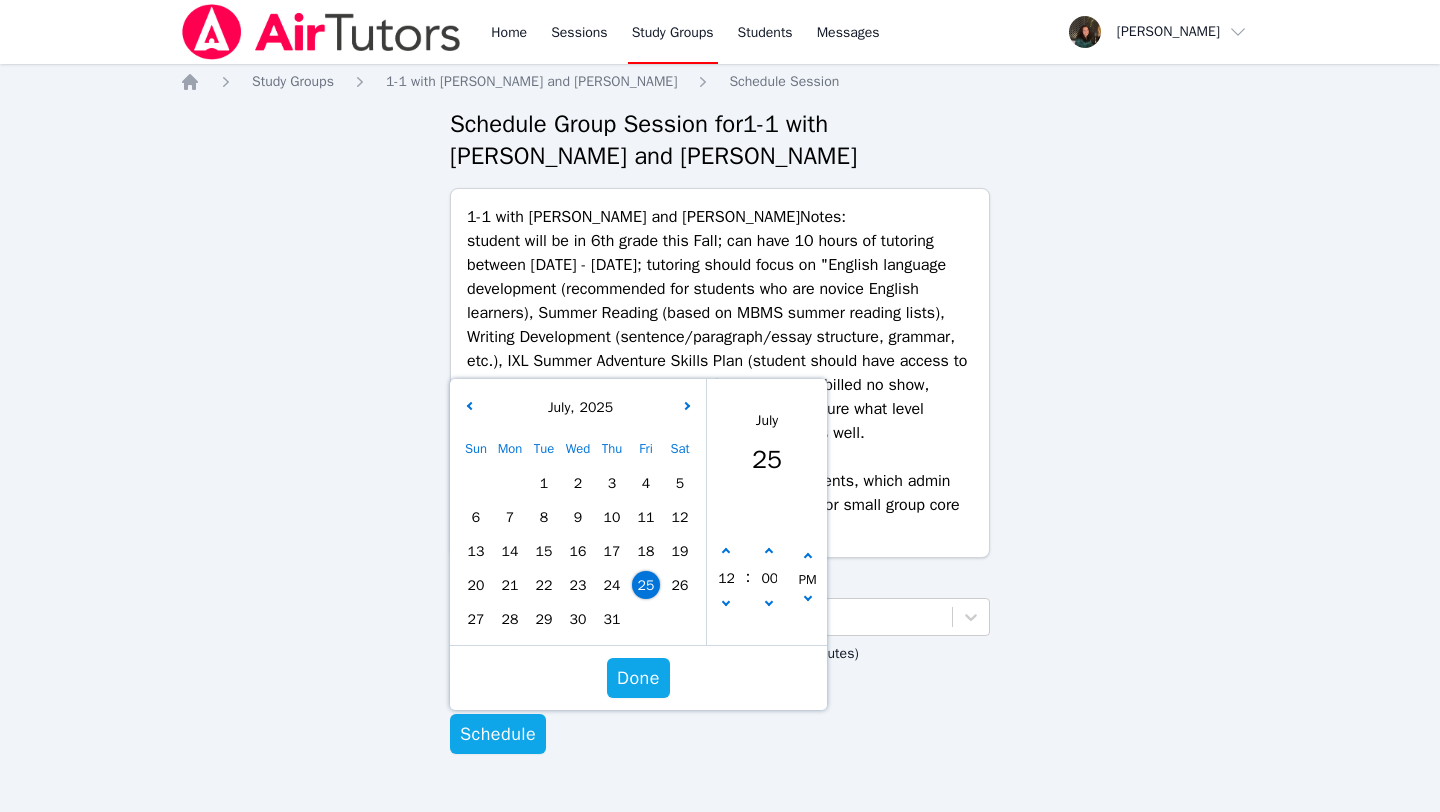 click on "29" at bounding box center [544, 619] 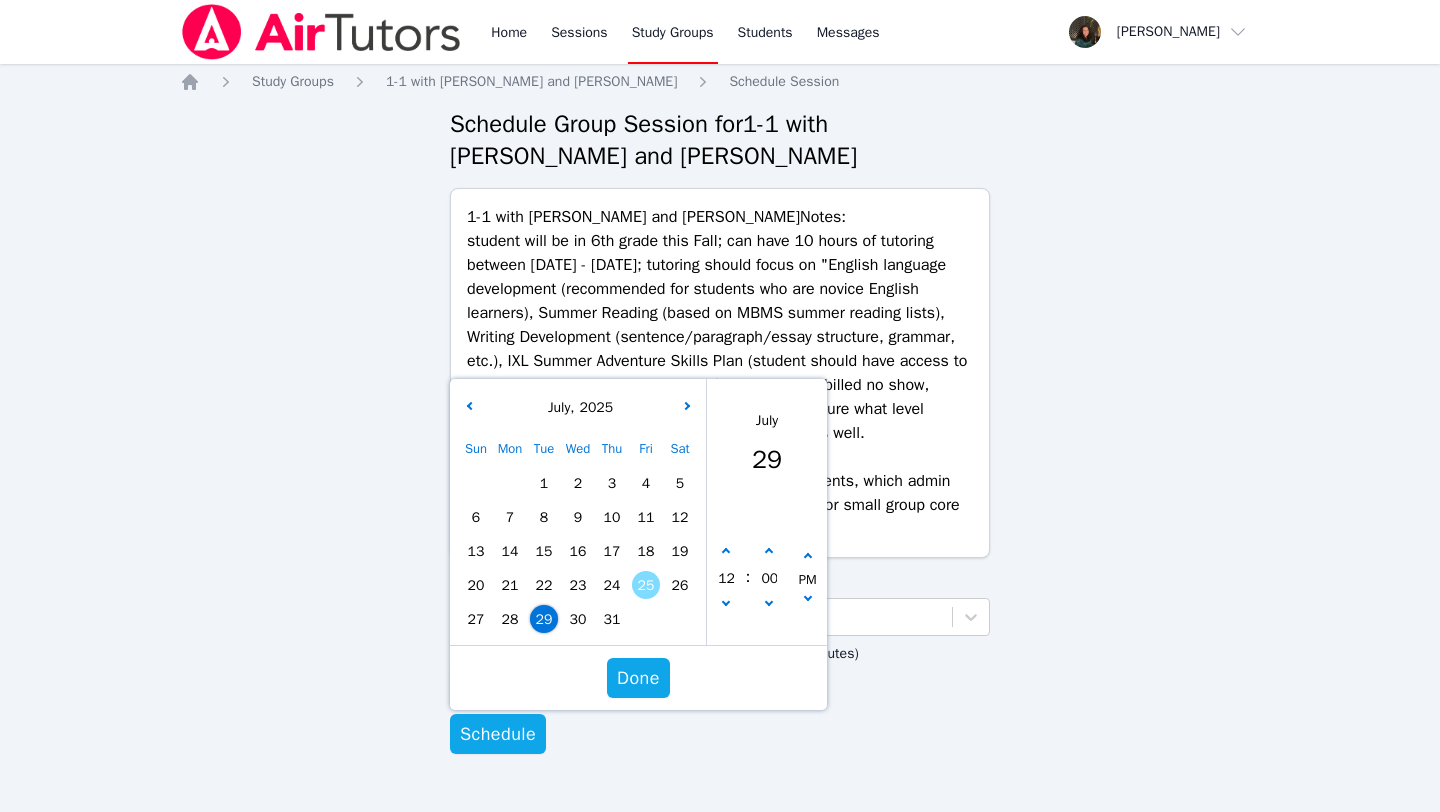 click on "12" at bounding box center [726, 579] 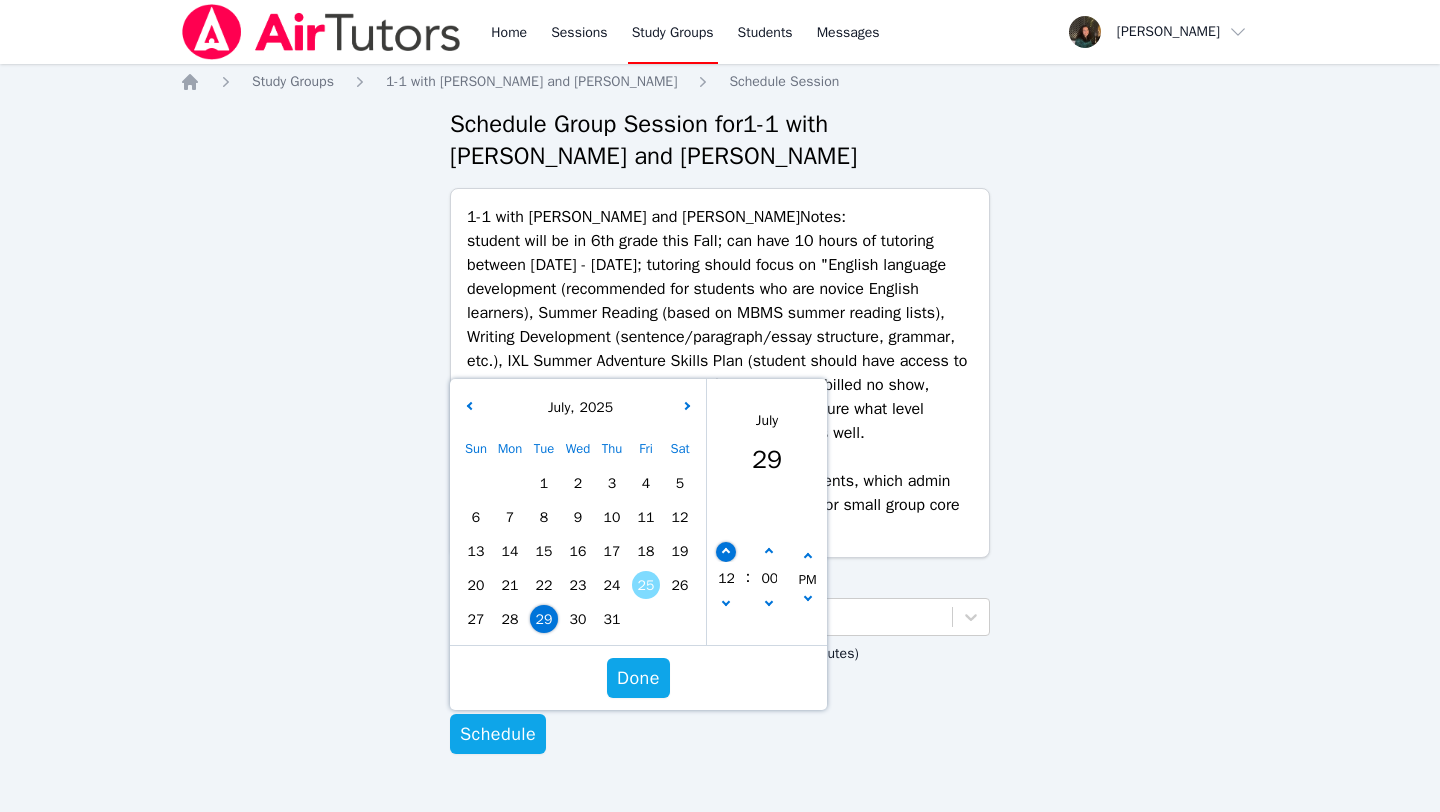 click at bounding box center (726, 552) 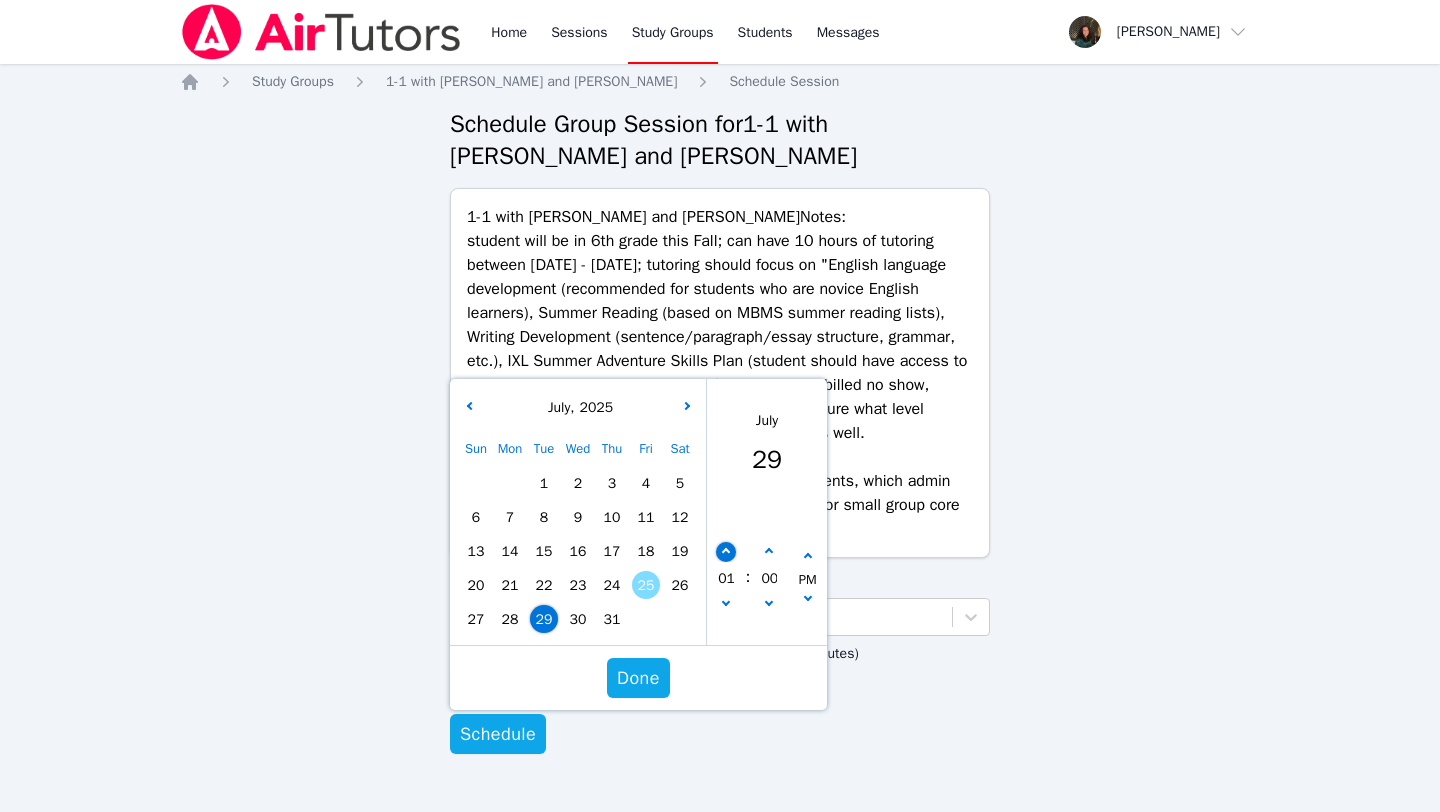 click at bounding box center [726, 552] 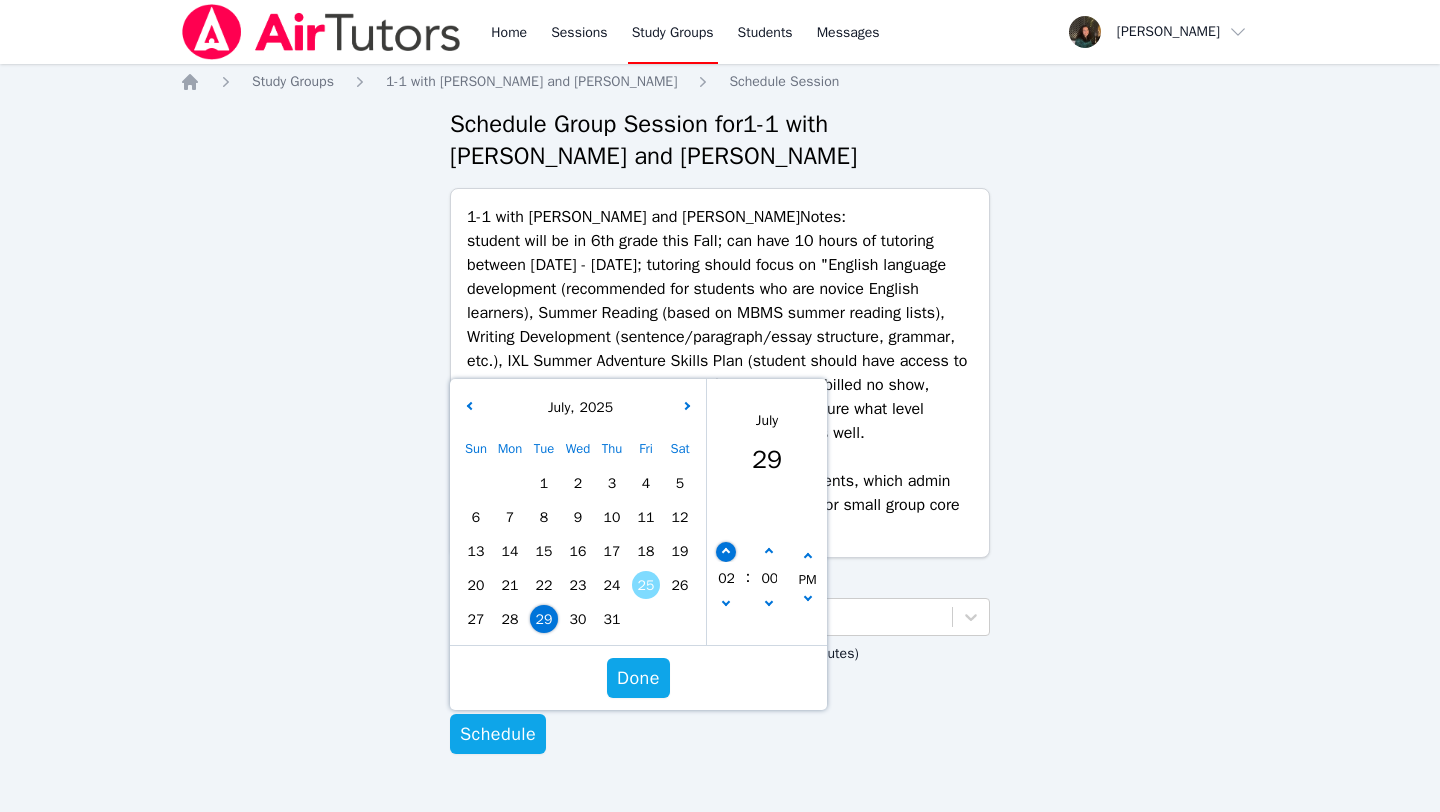 click at bounding box center [726, 552] 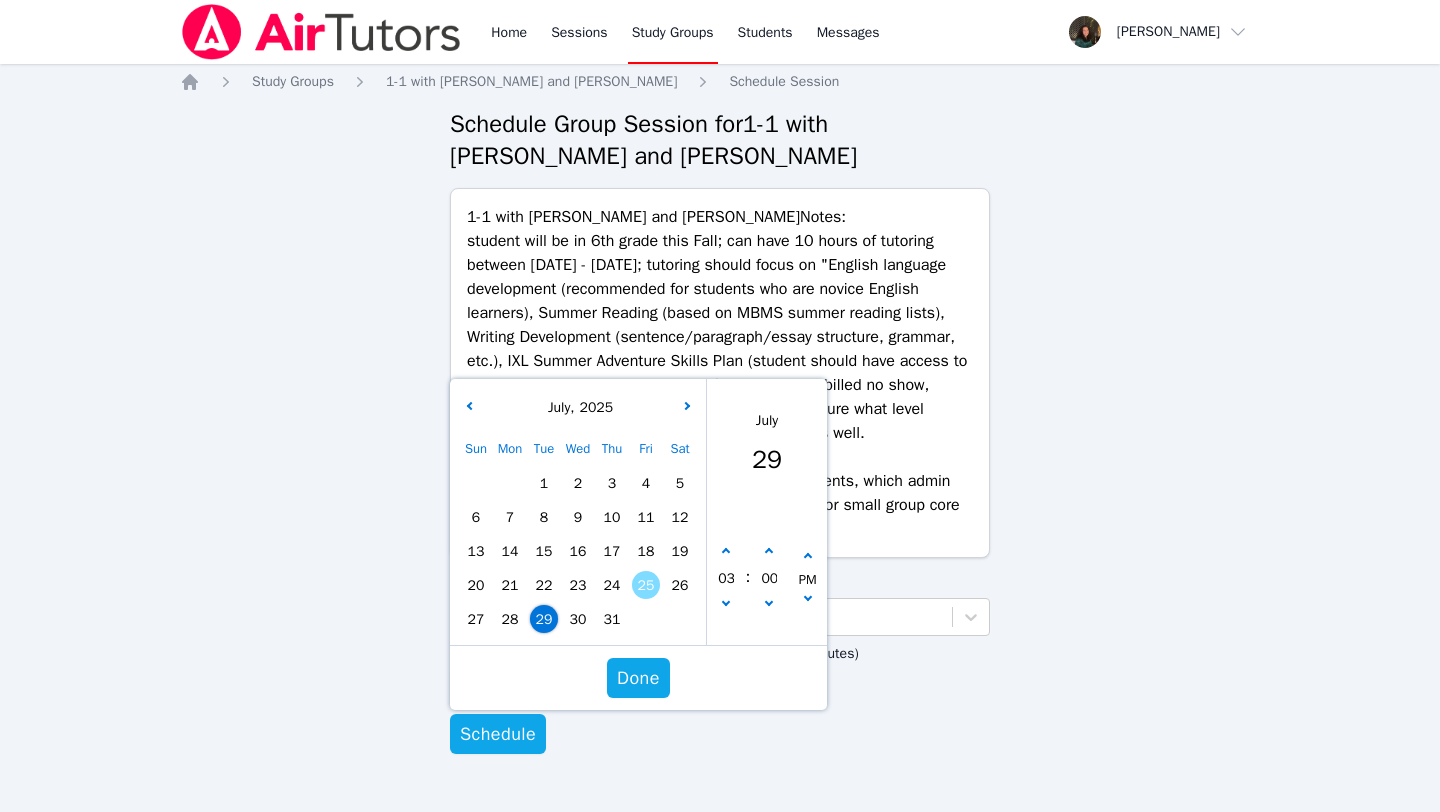 click on "00" at bounding box center [769, 579] 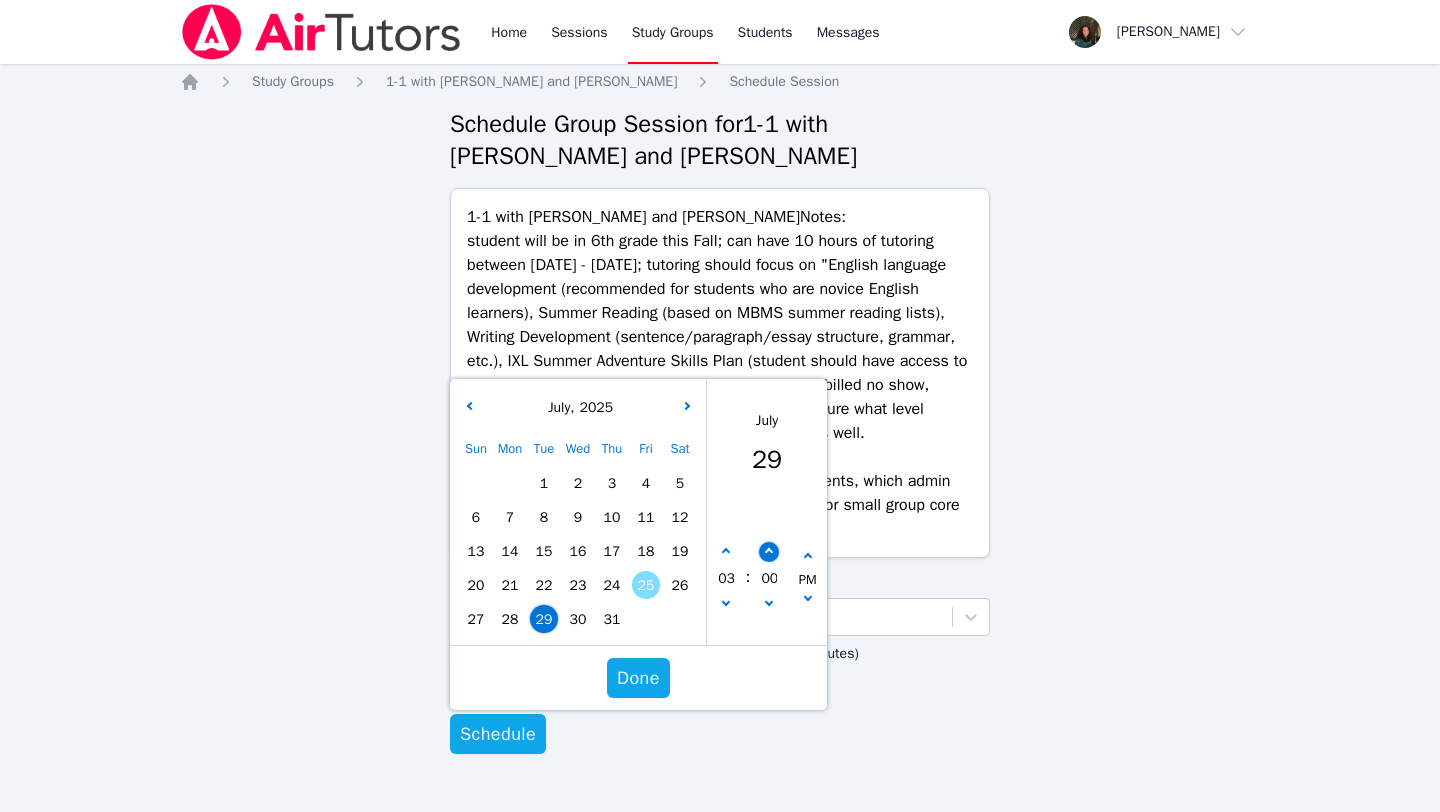 click at bounding box center [769, 552] 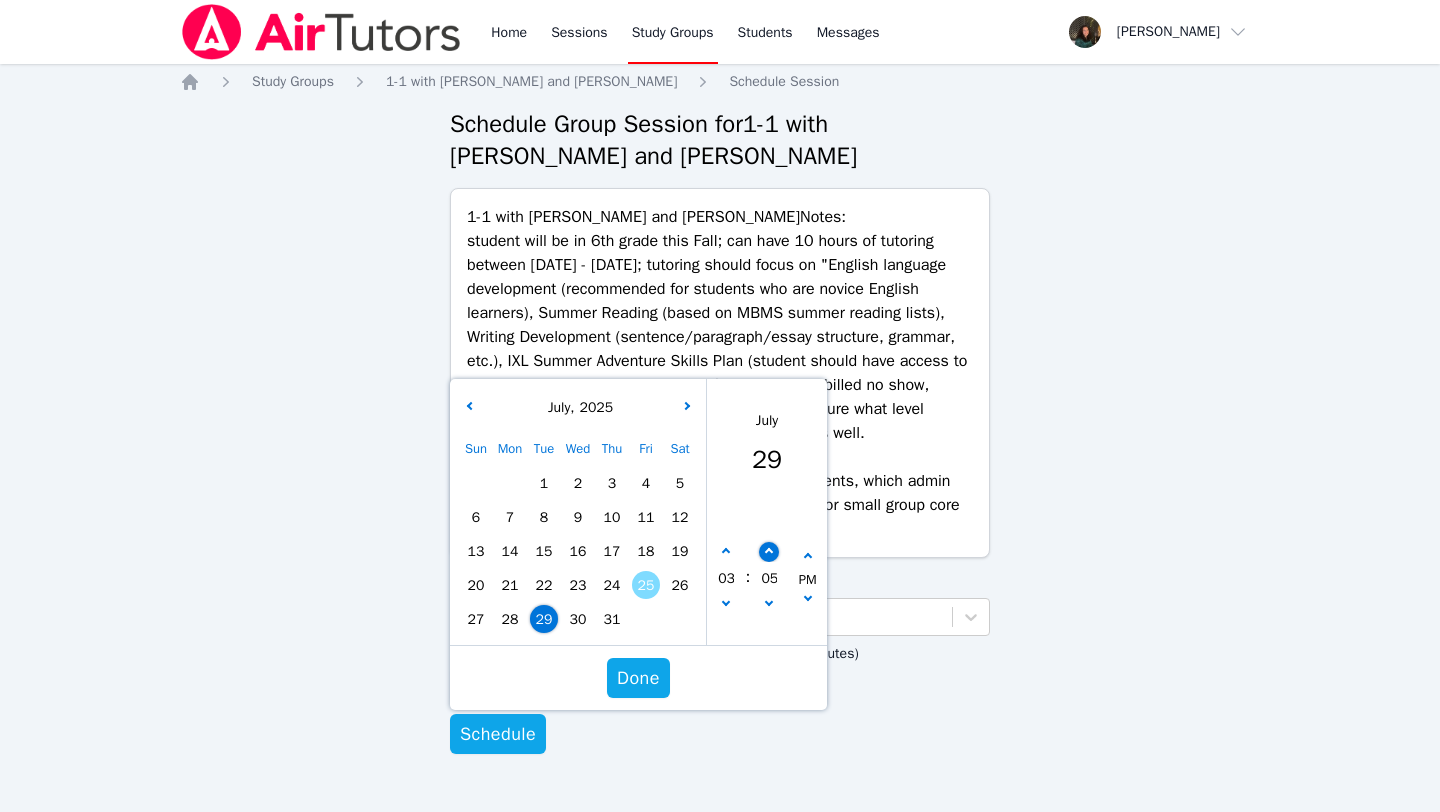 click at bounding box center (769, 552) 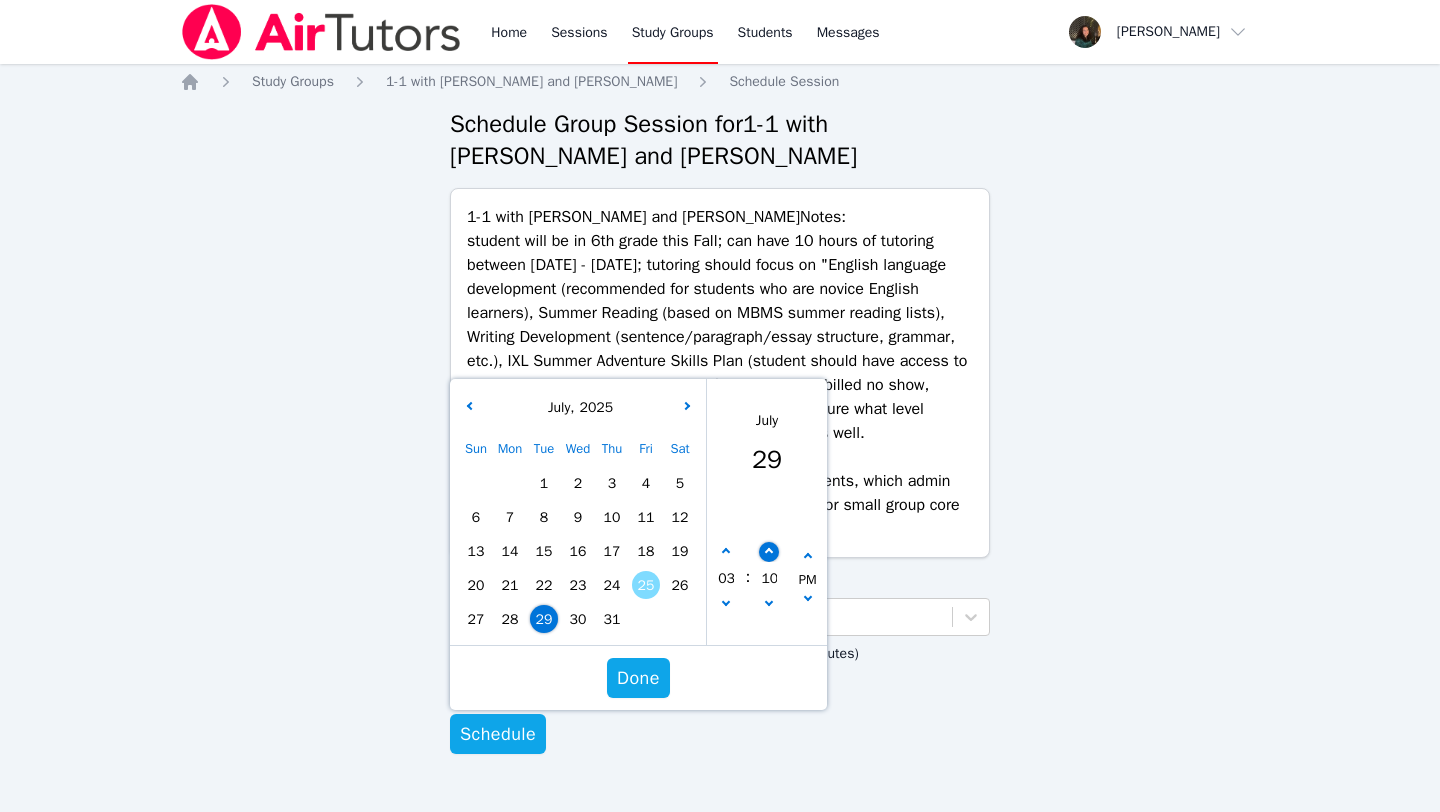 click at bounding box center [769, 552] 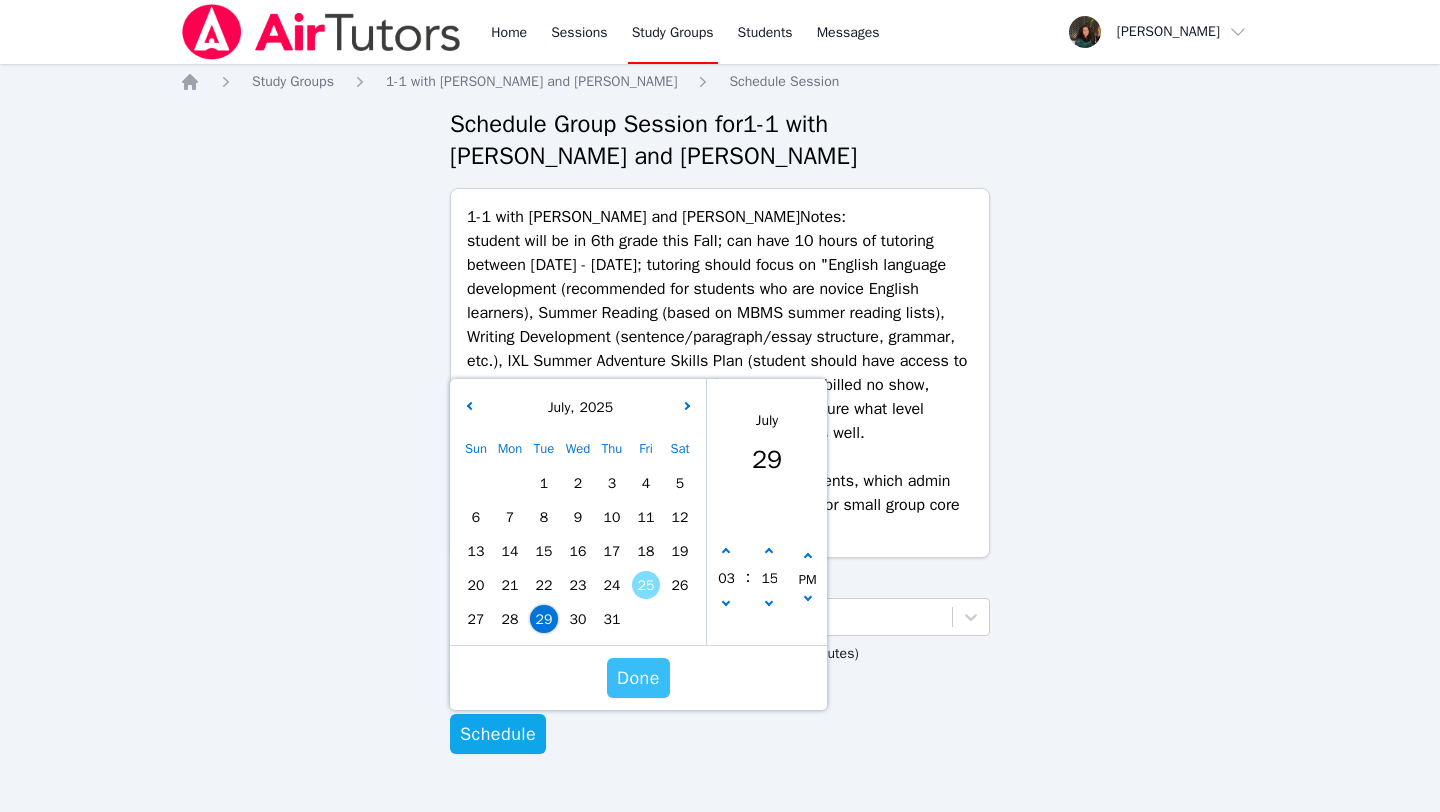 click on "Done" at bounding box center (638, 678) 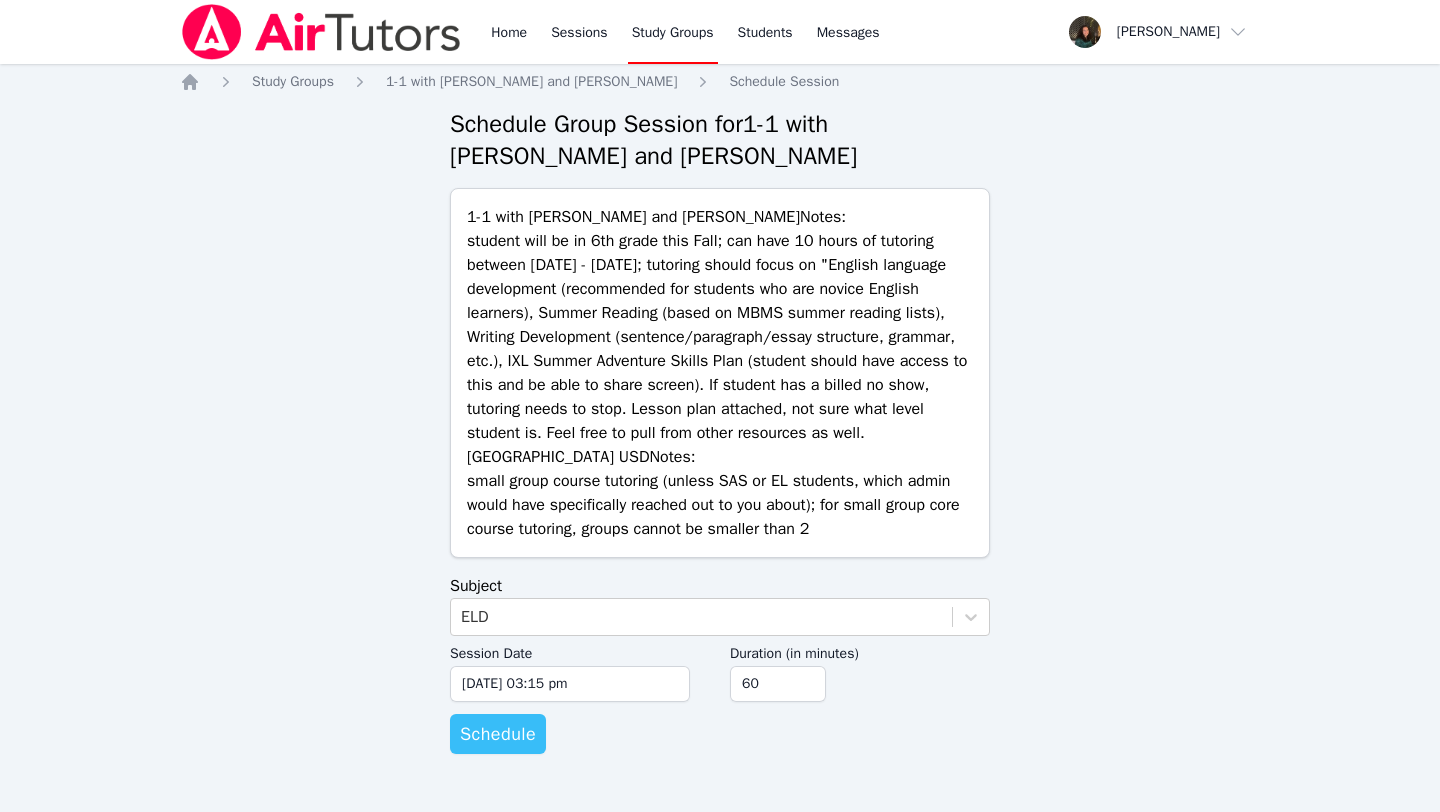 click on "Schedule" at bounding box center [498, 734] 